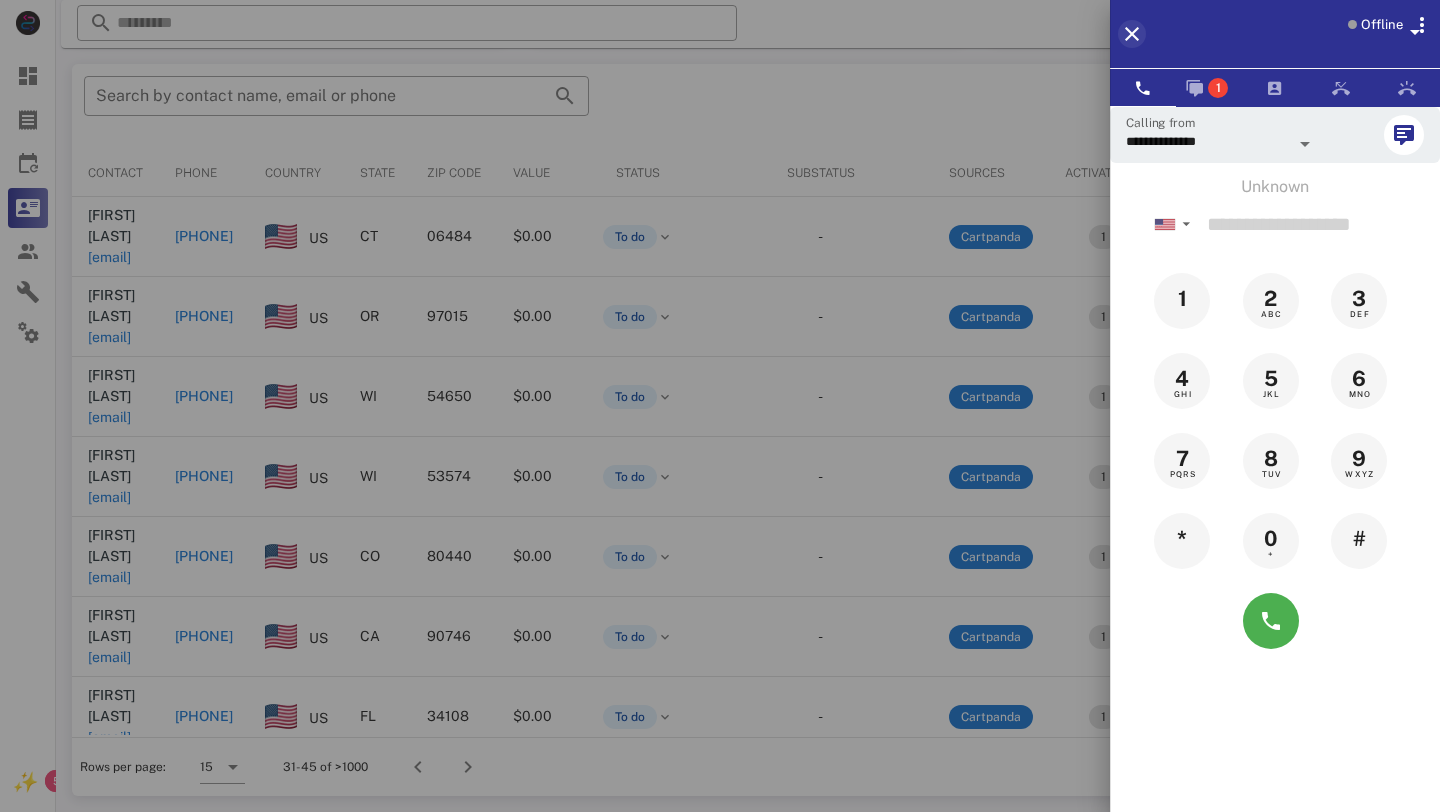 scroll, scrollTop: 0, scrollLeft: 0, axis: both 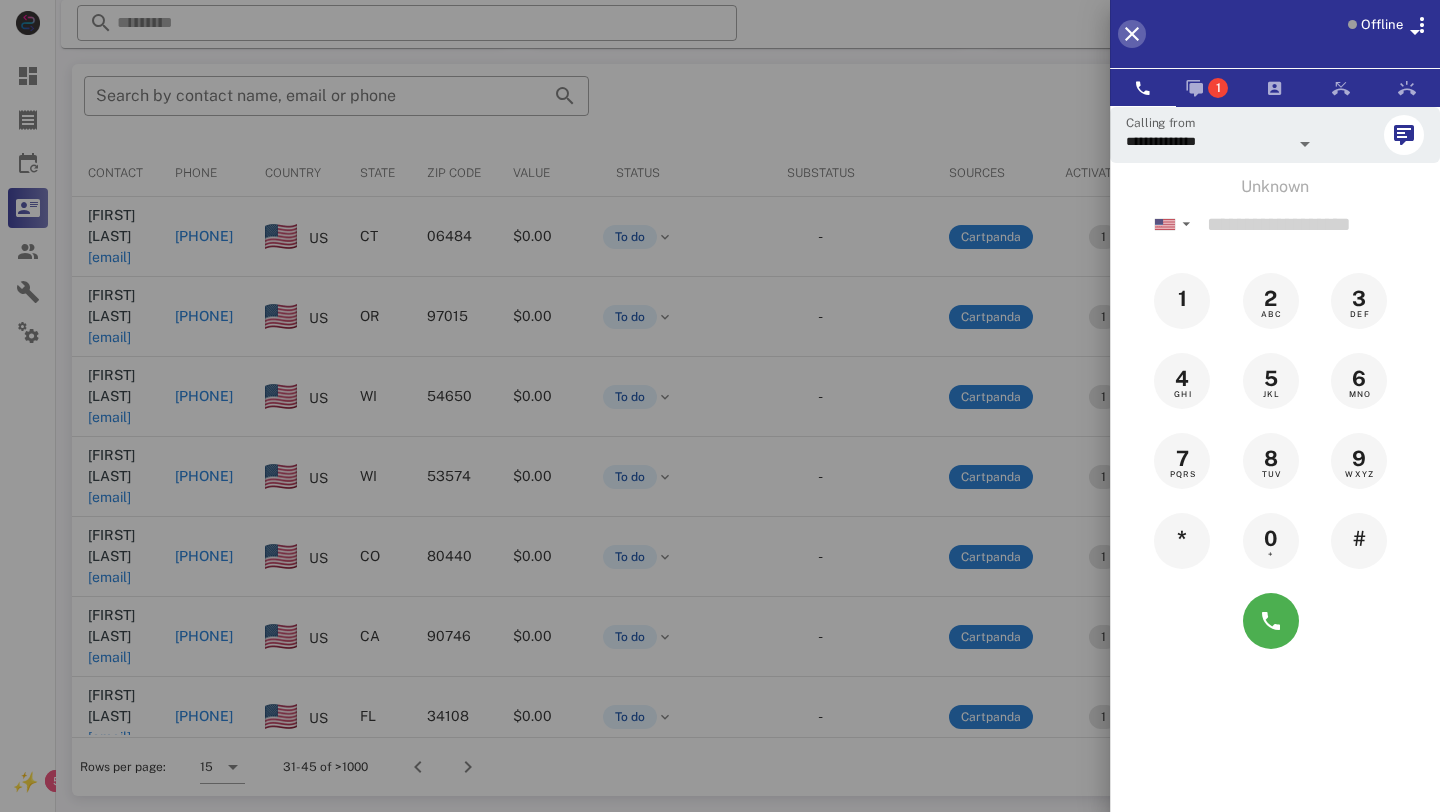 click at bounding box center (1132, 34) 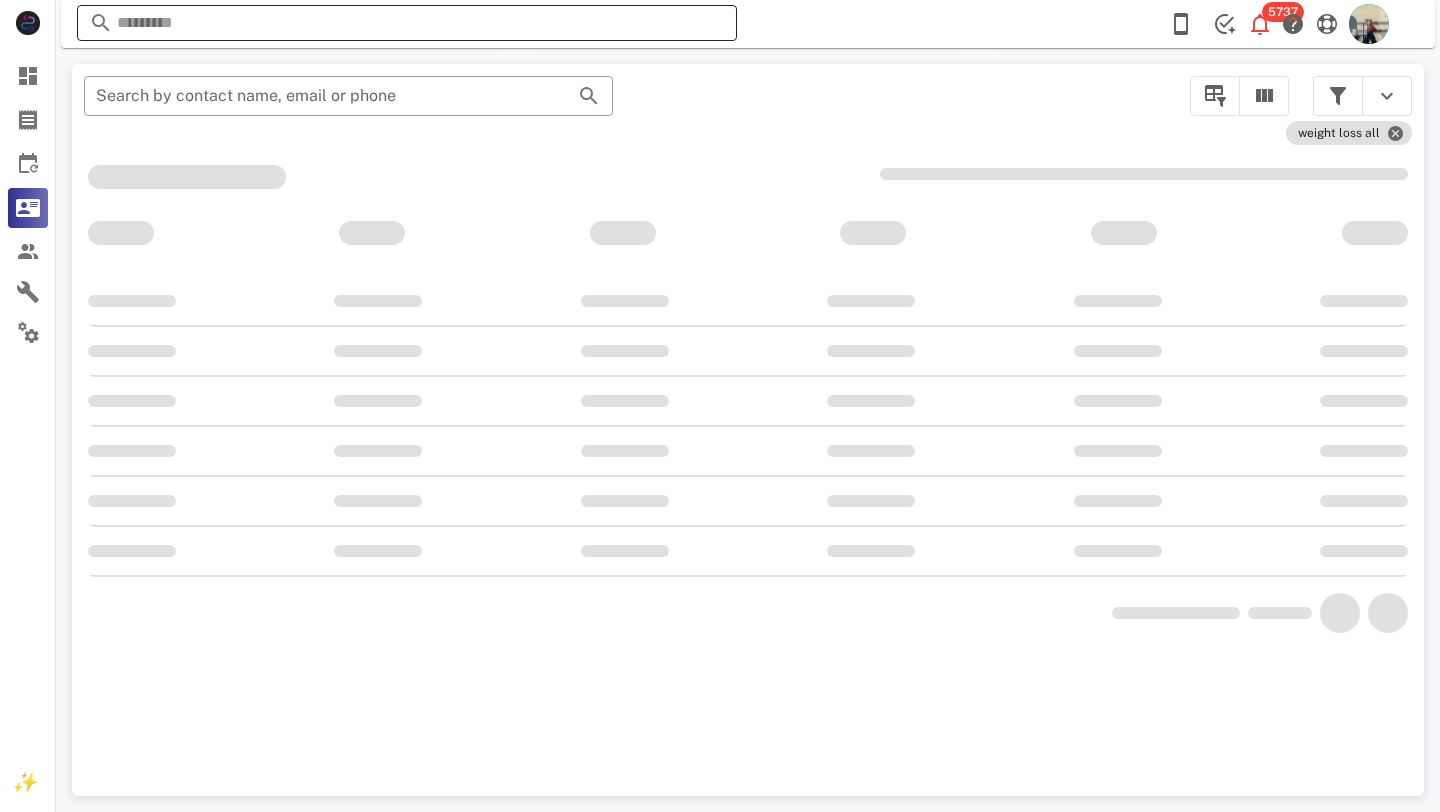 scroll, scrollTop: 356, scrollLeft: 0, axis: vertical 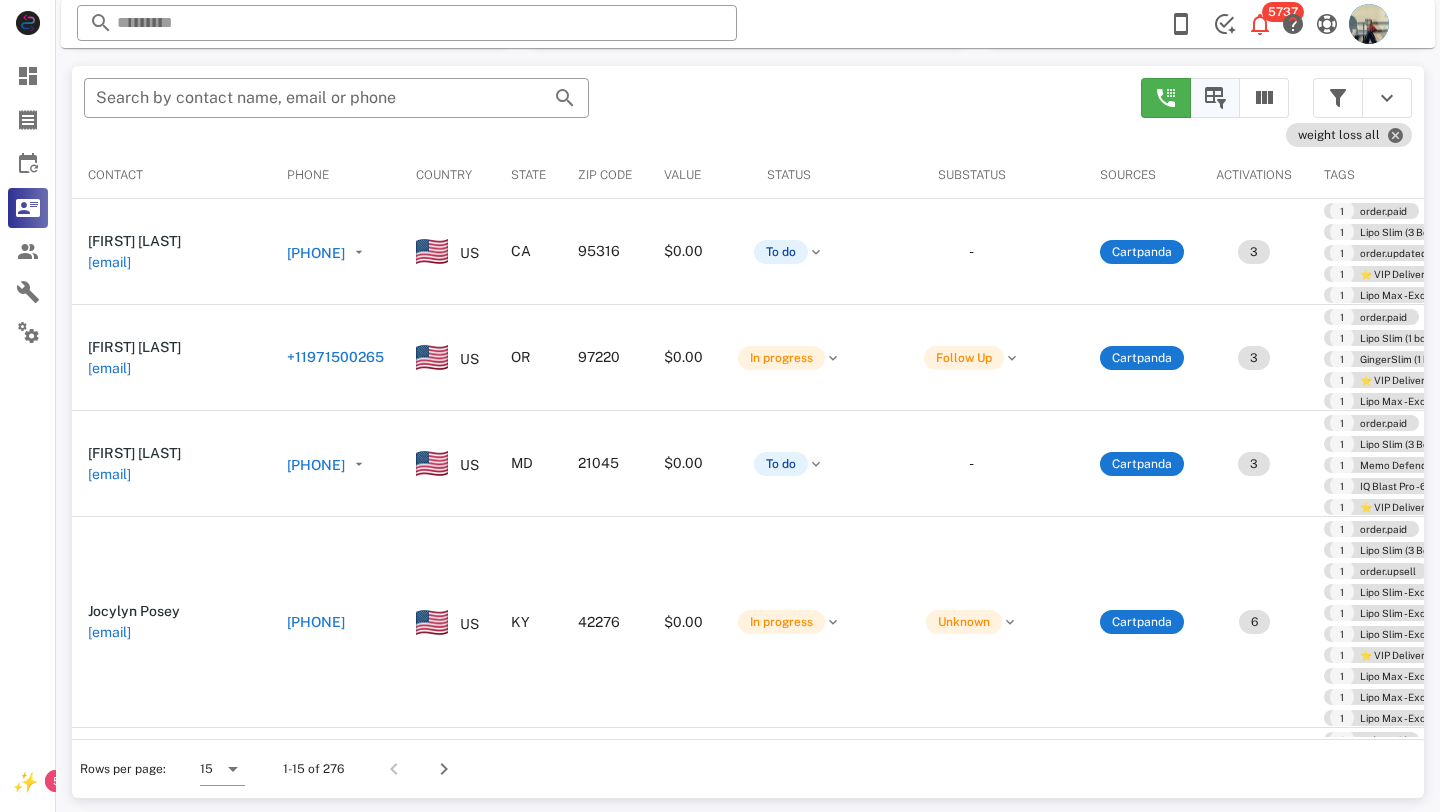 click at bounding box center [1215, 98] 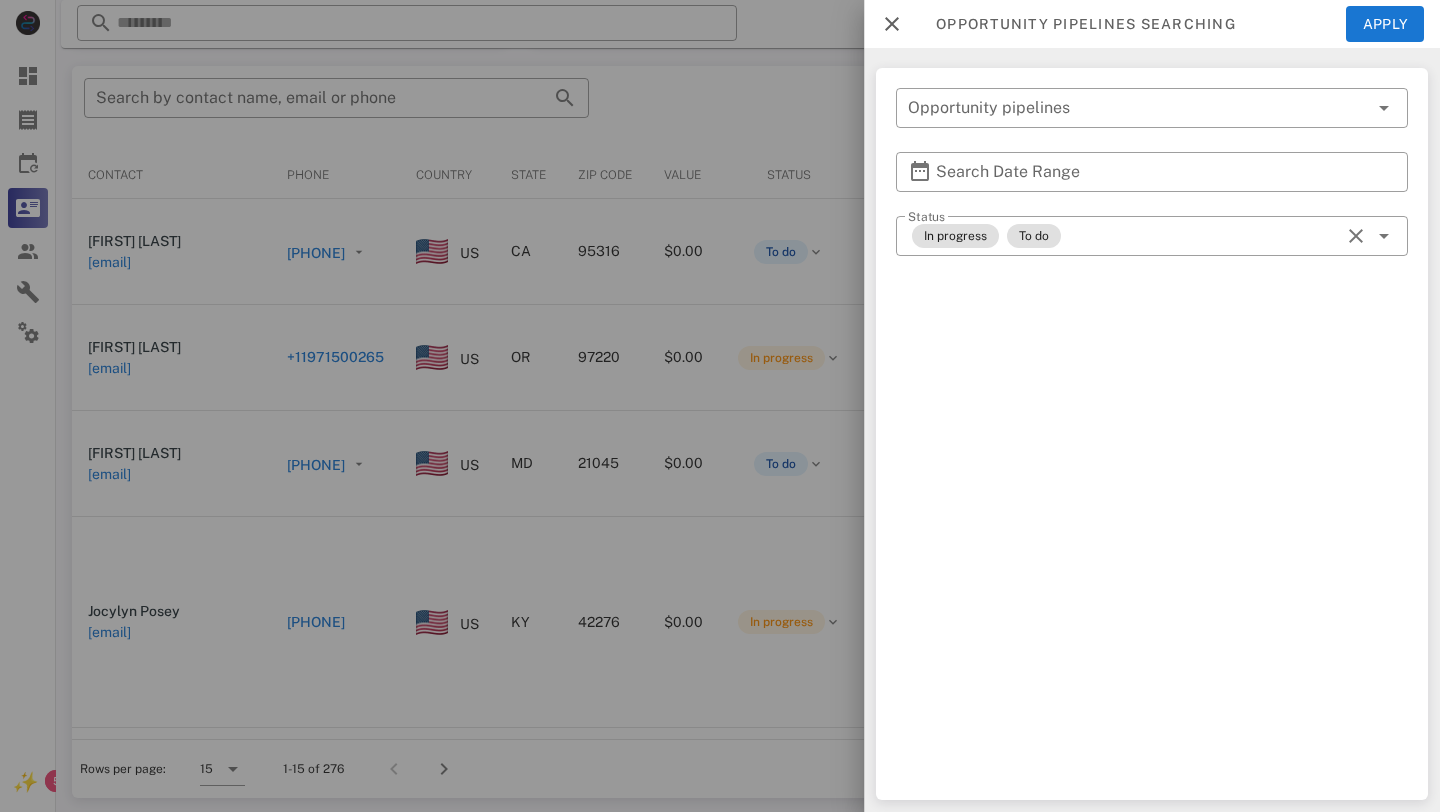 click at bounding box center [892, 24] 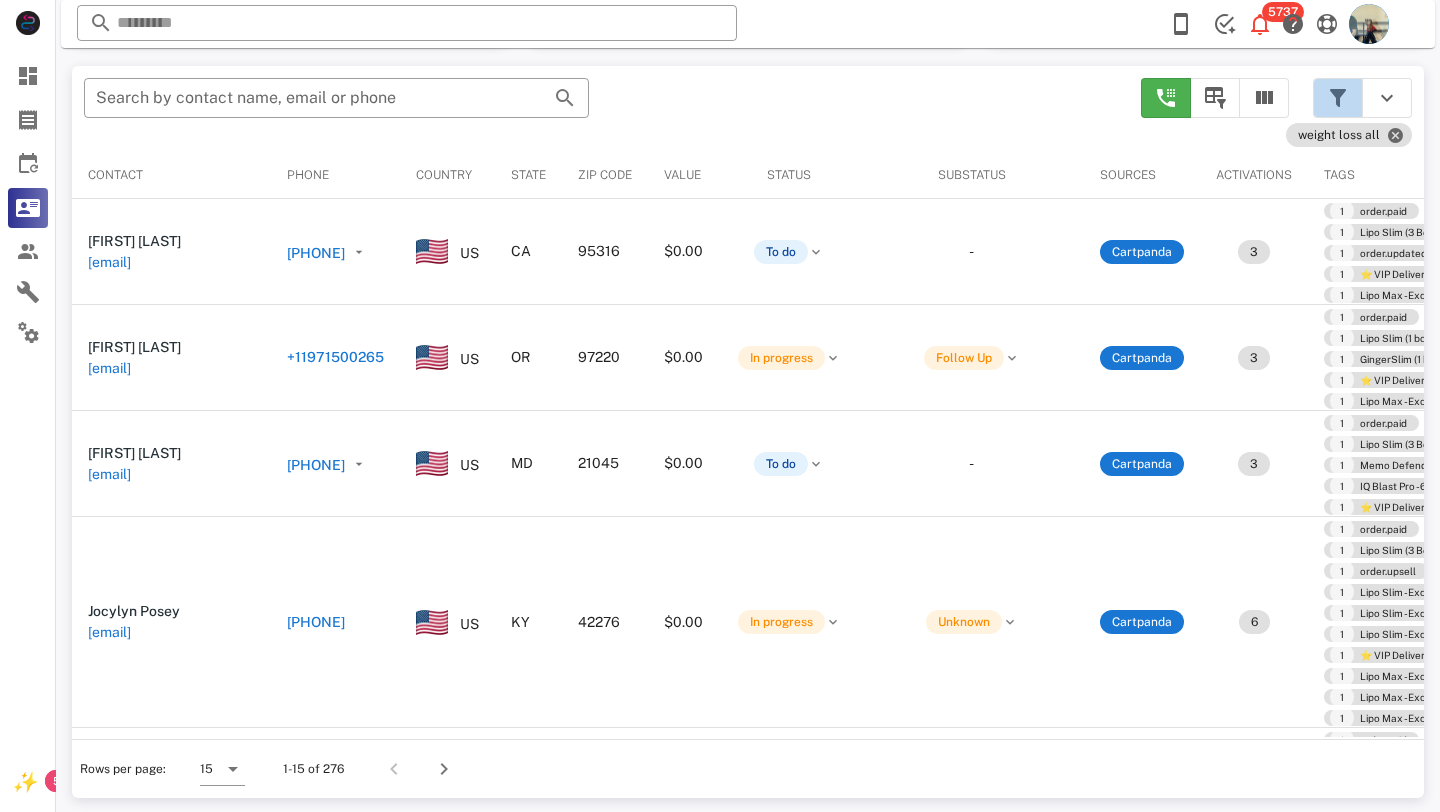 click at bounding box center [1338, 98] 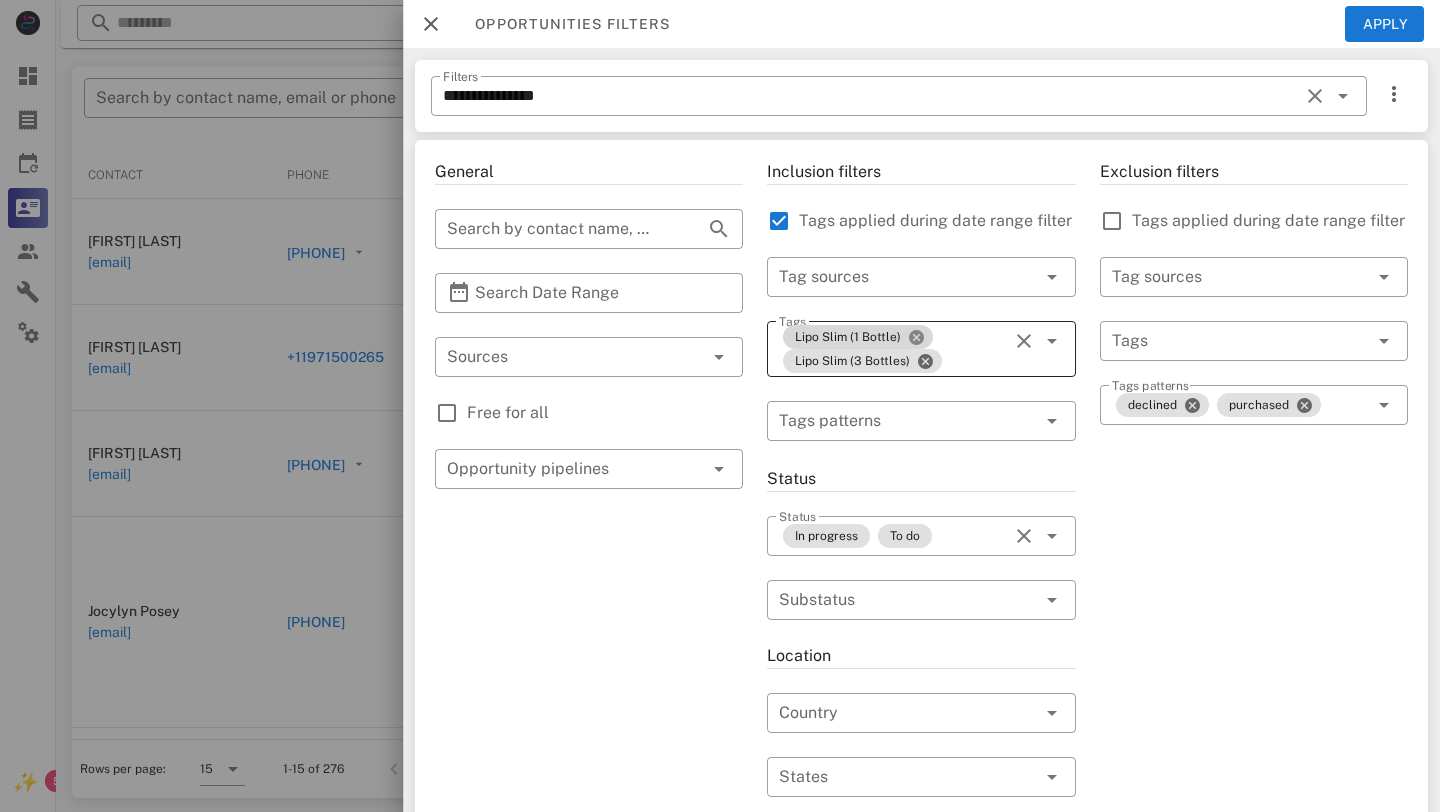 click at bounding box center (916, 337) 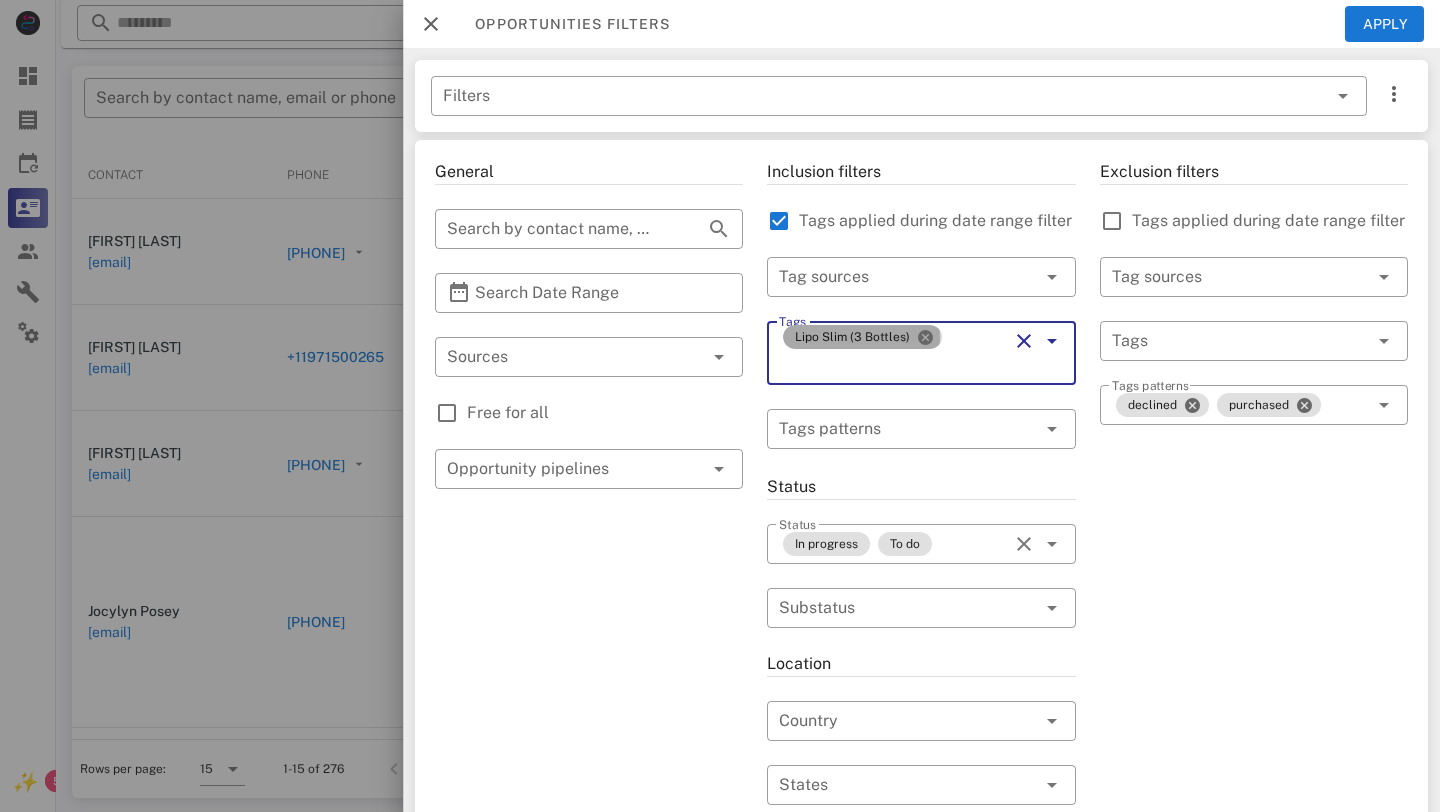 click at bounding box center (925, 337) 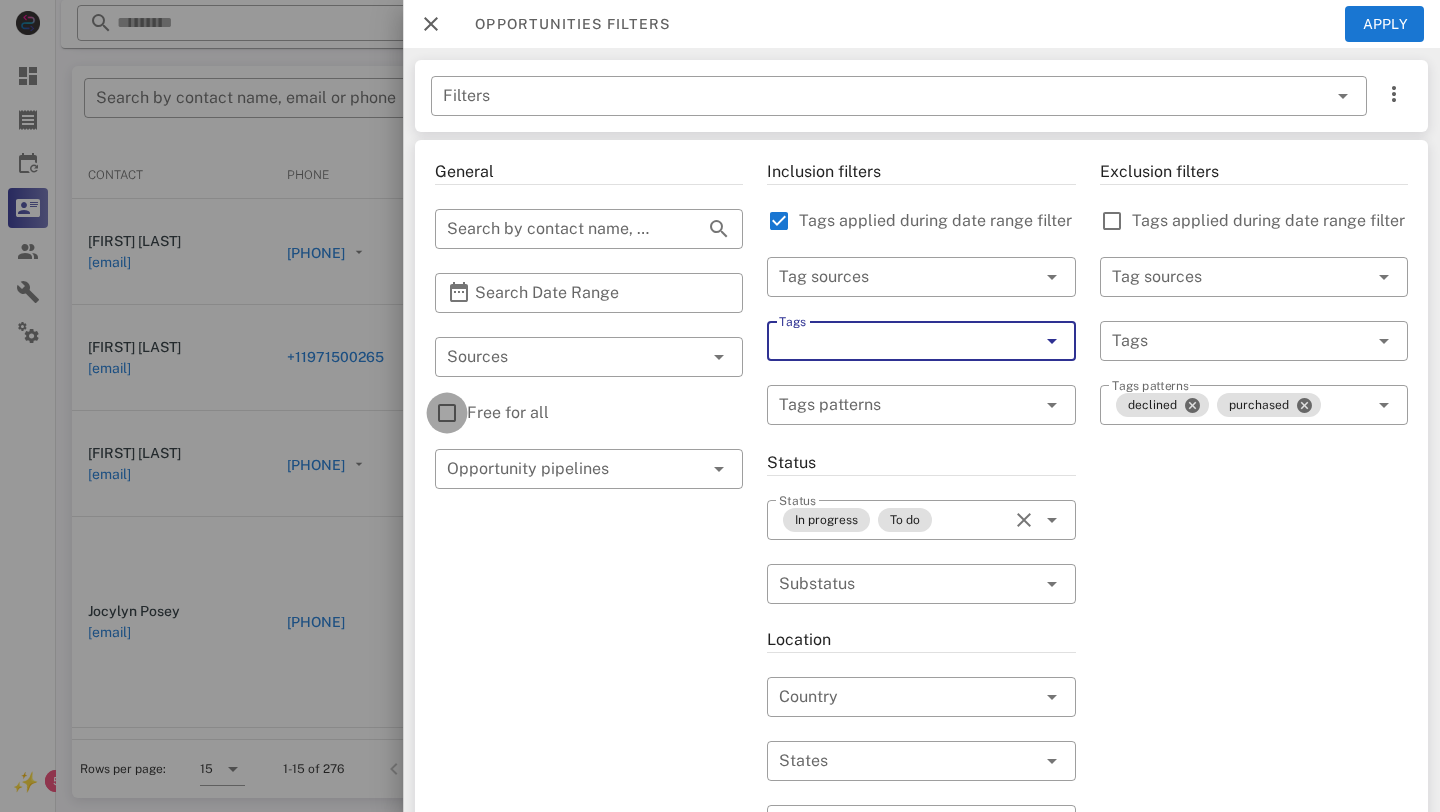click at bounding box center [447, 413] 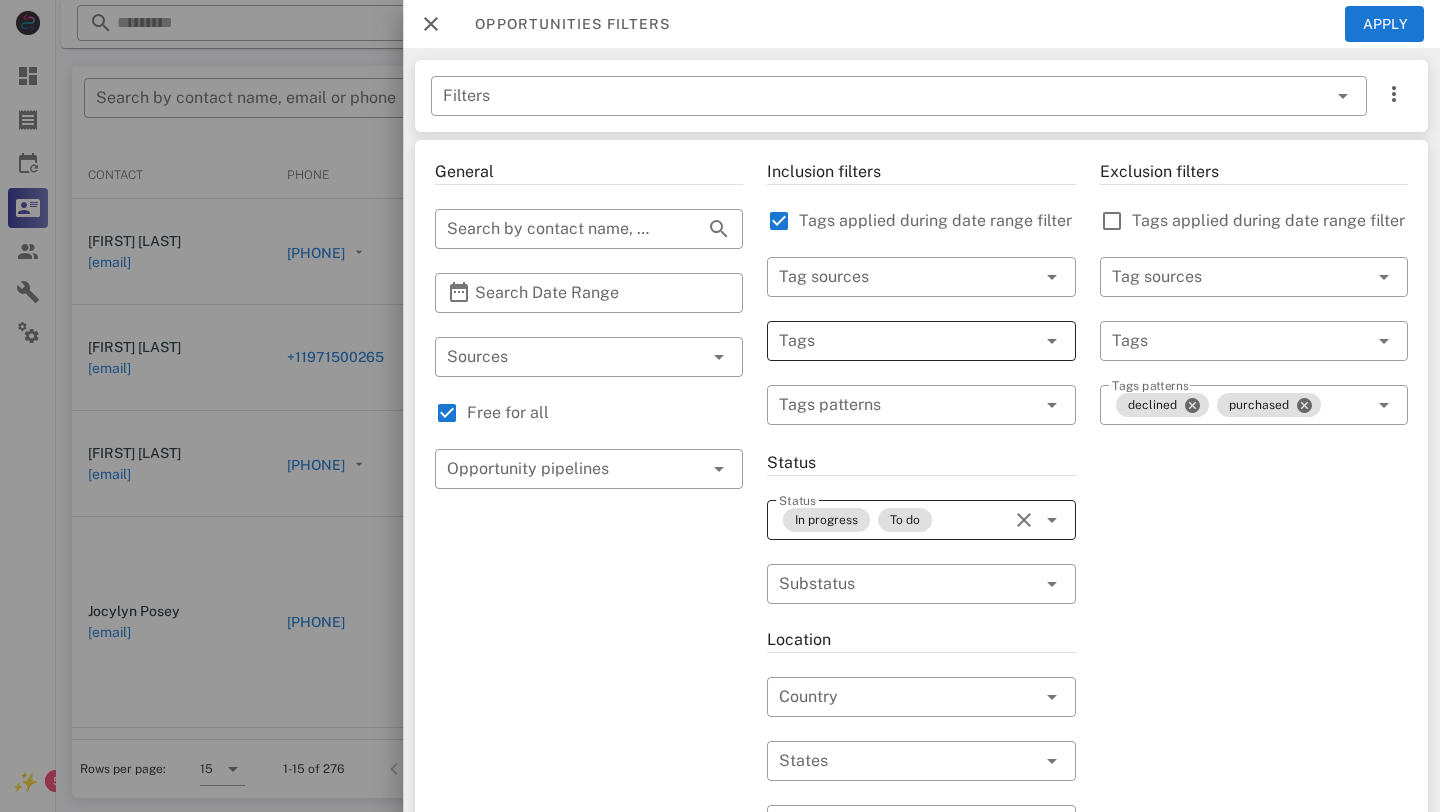 click on "In progress To do" at bounding box center [893, 520] 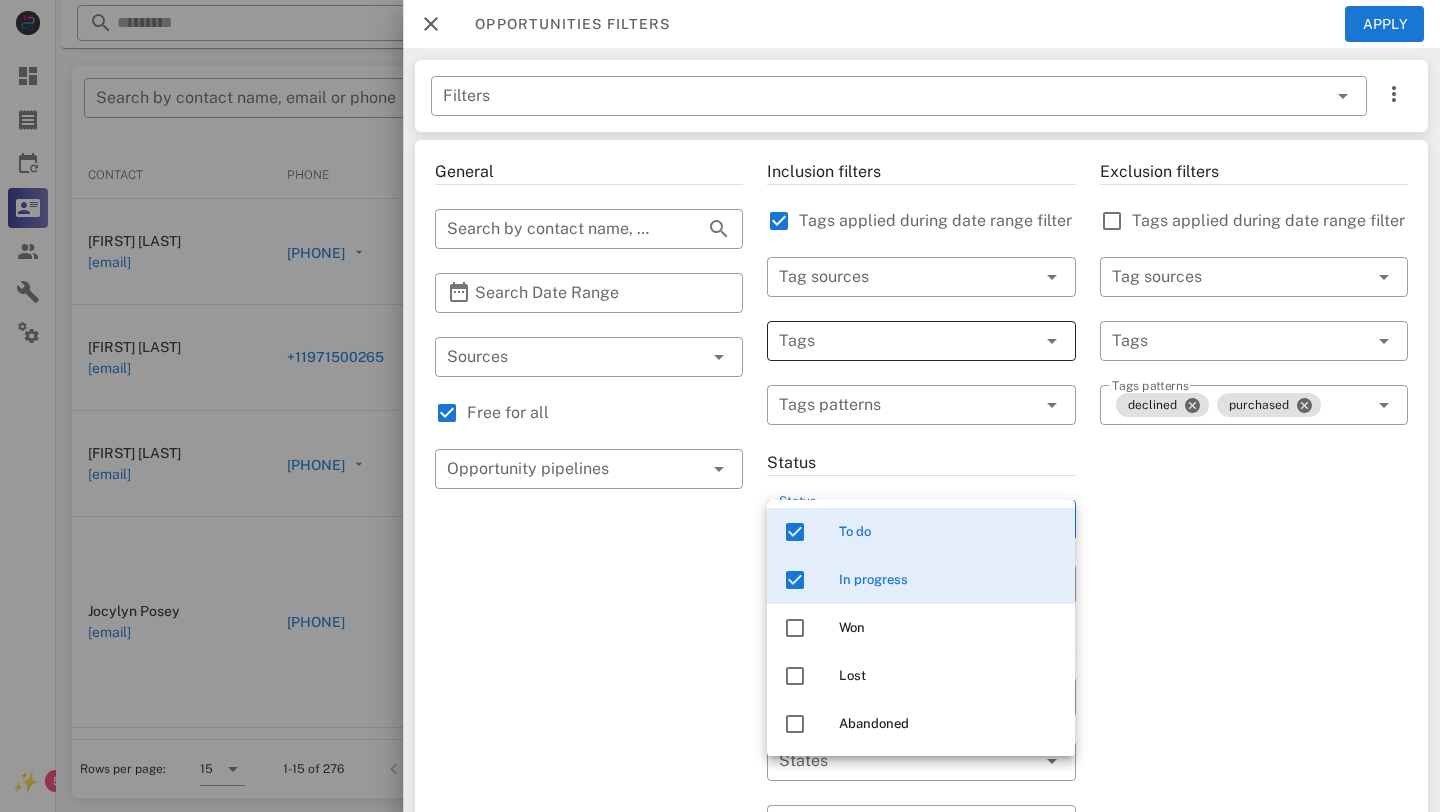 click at bounding box center (795, 580) 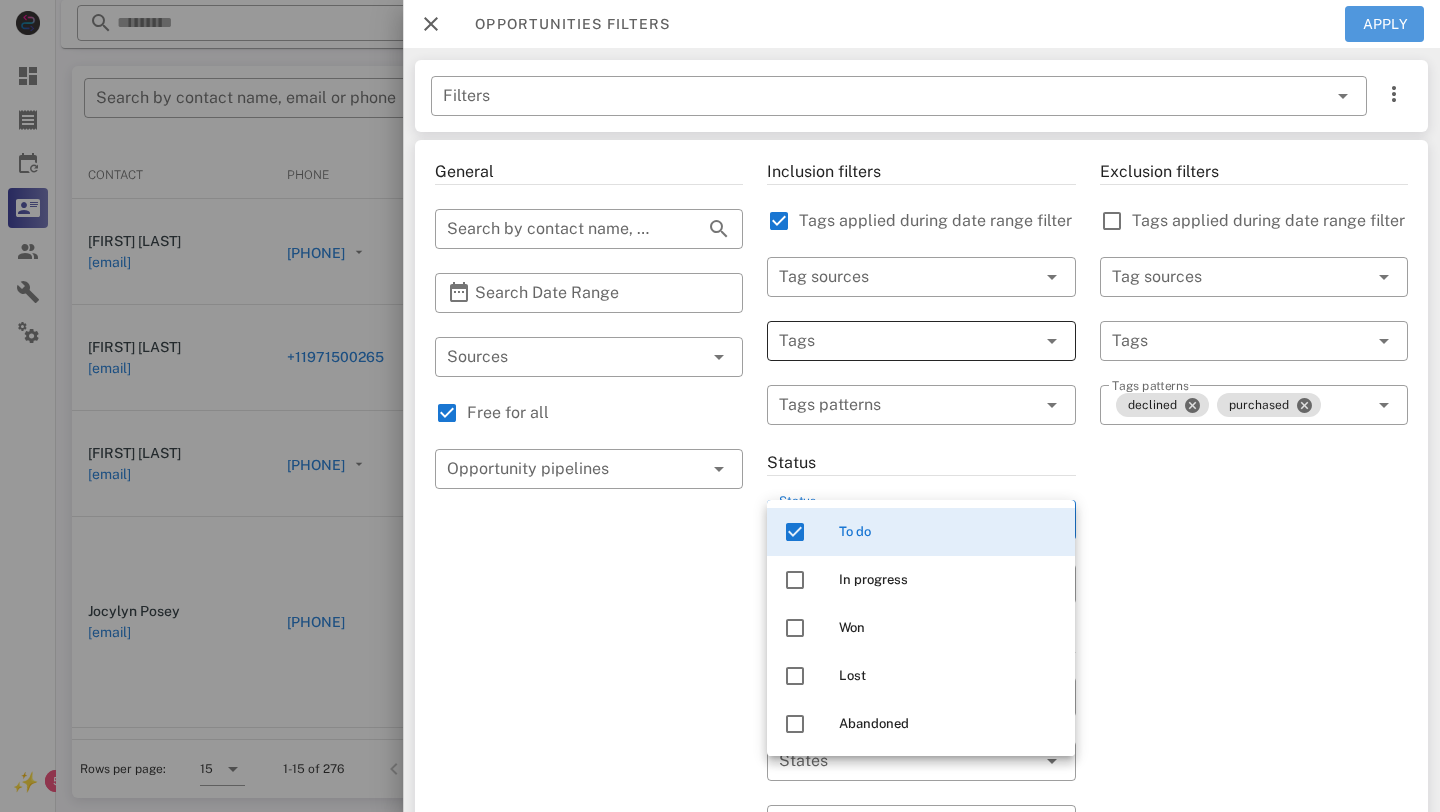 click on "Apply" at bounding box center (1385, 24) 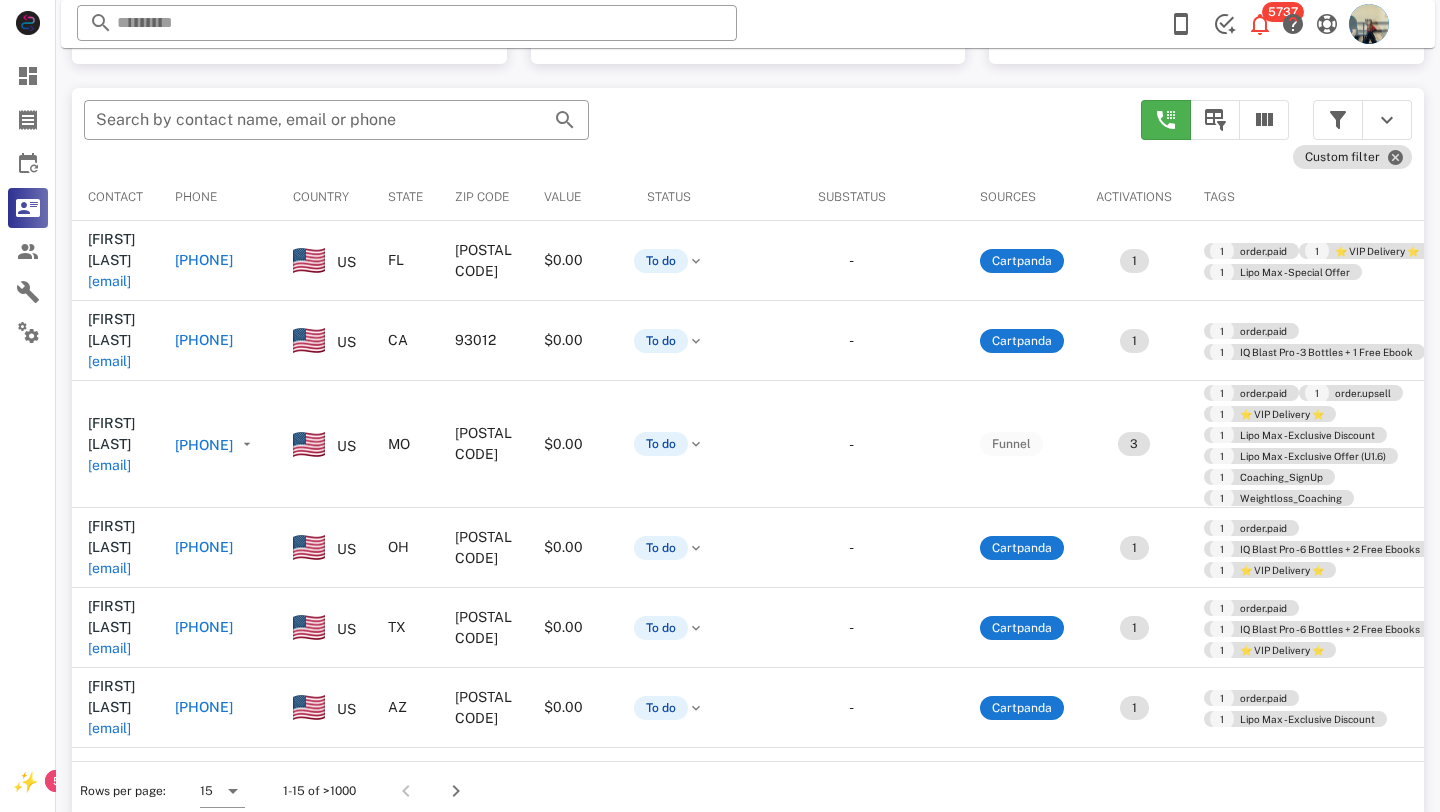 scroll, scrollTop: 378, scrollLeft: 0, axis: vertical 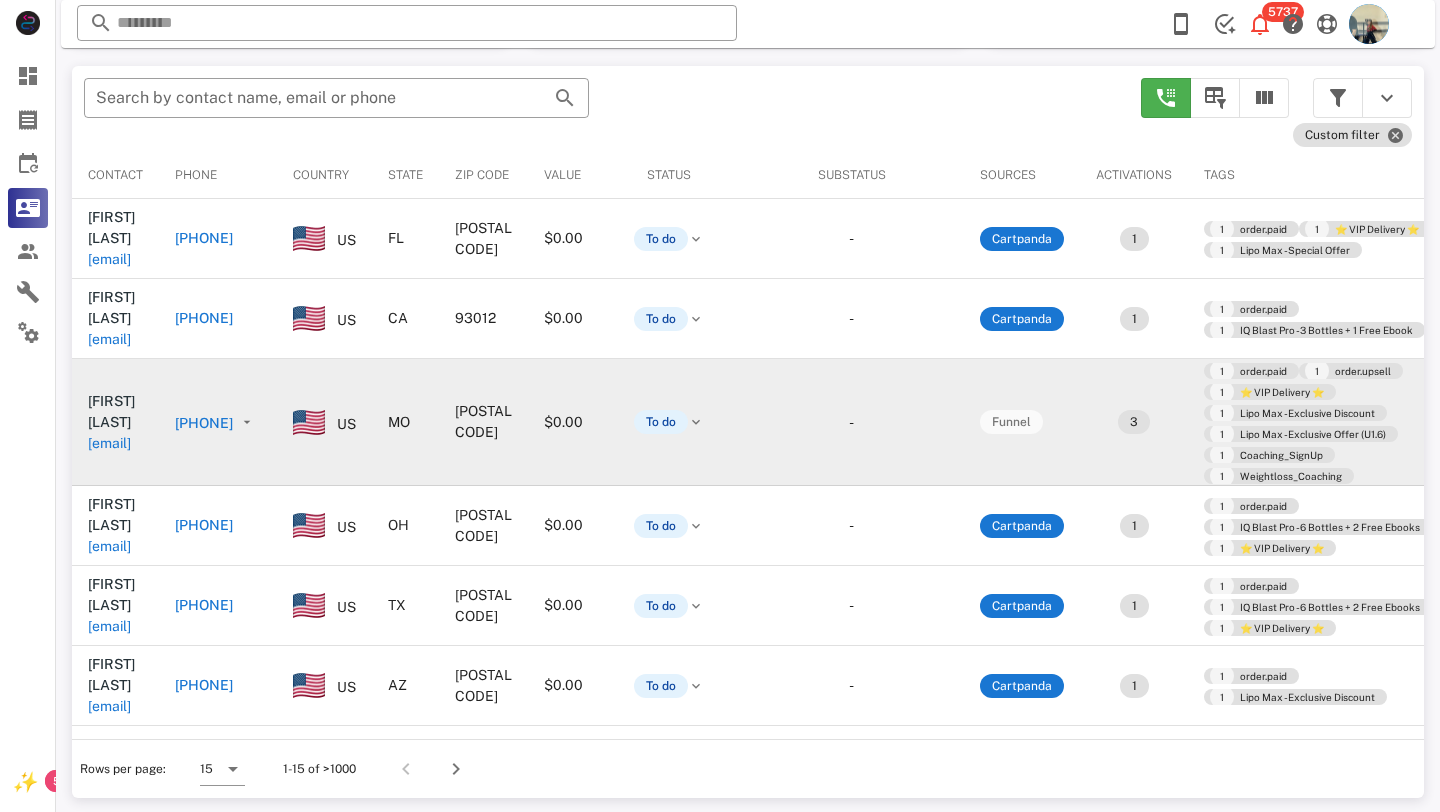 click on "[PHONE]" at bounding box center (320, 381) 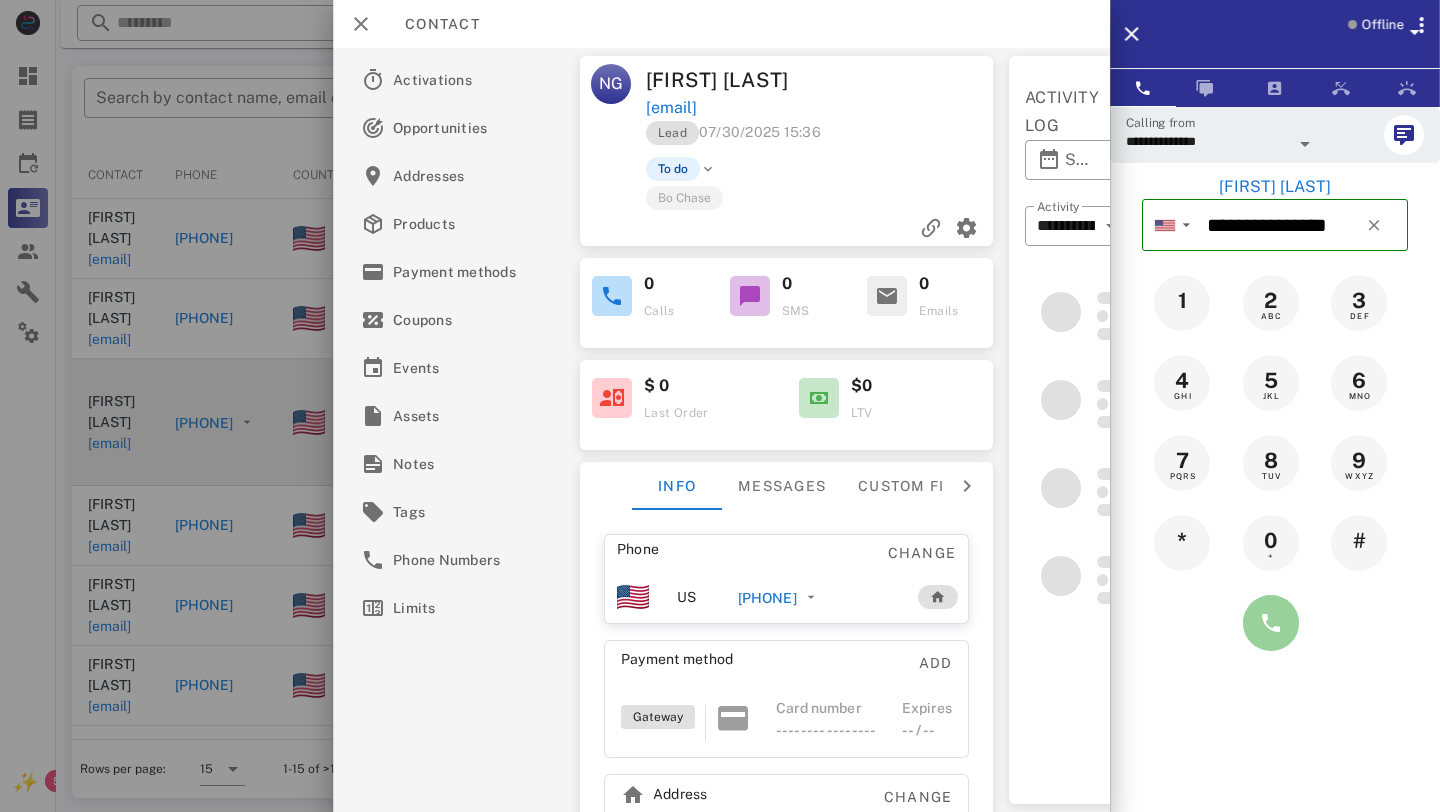 click at bounding box center (1271, 623) 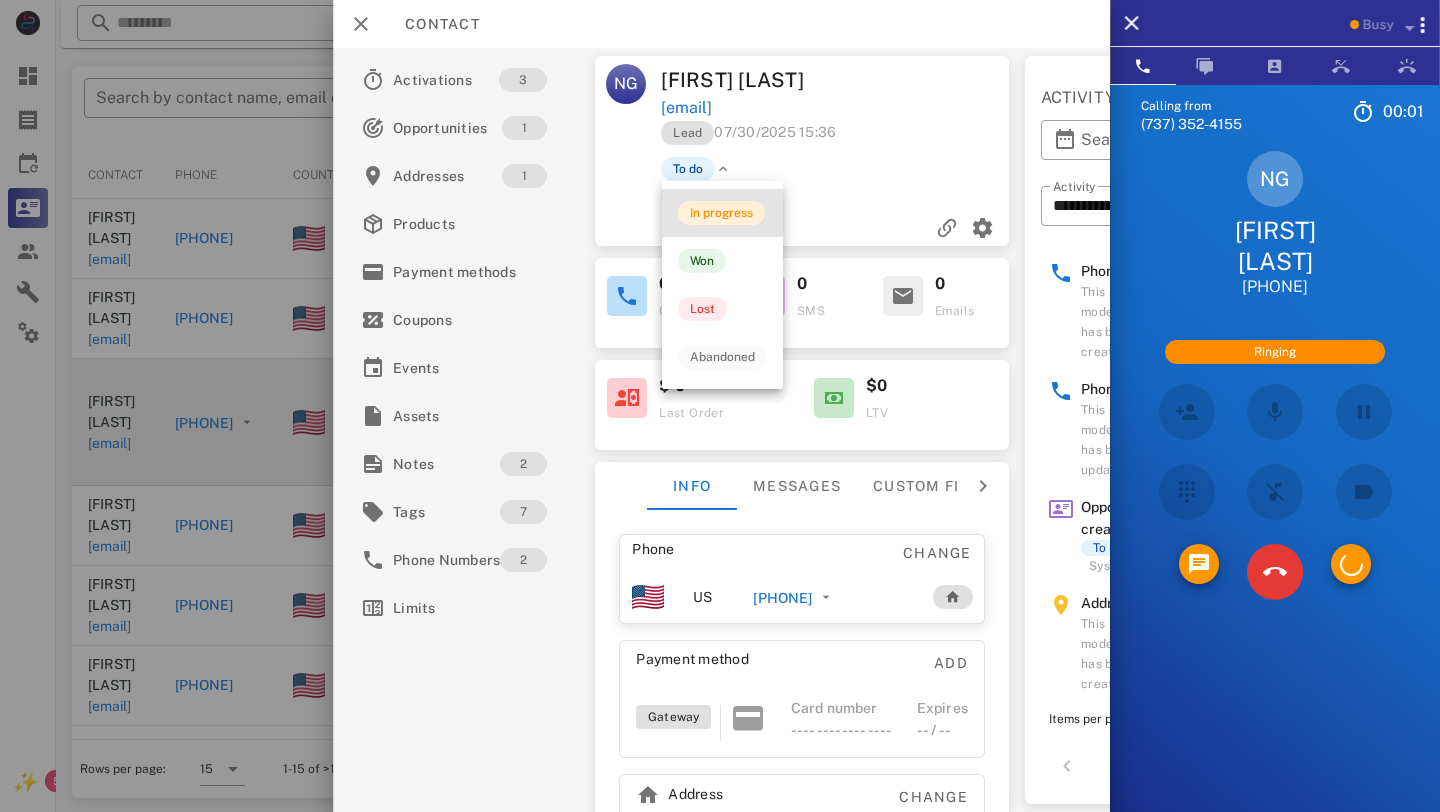 click on "In progress" at bounding box center (721, 213) 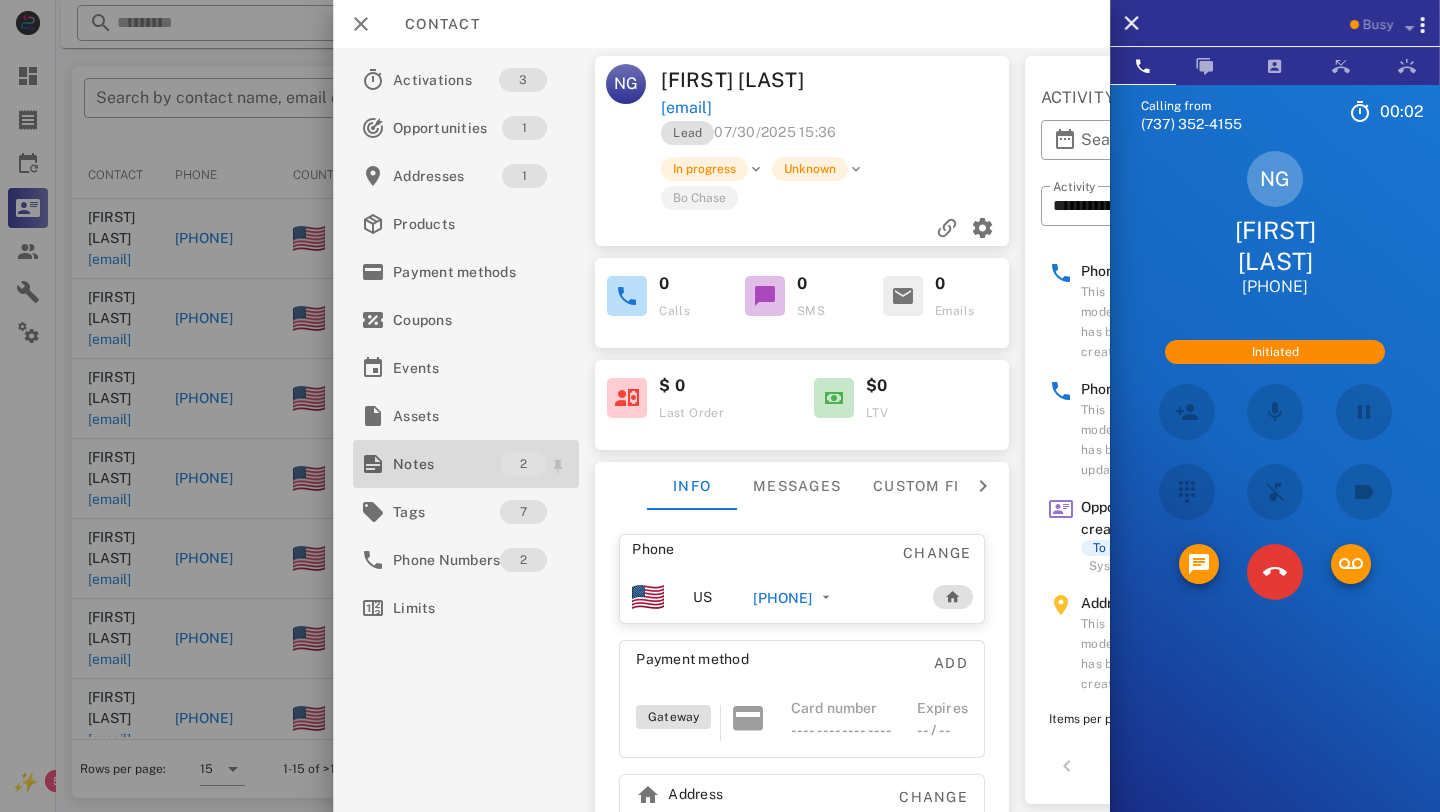 click on "Notes" at bounding box center [446, 464] 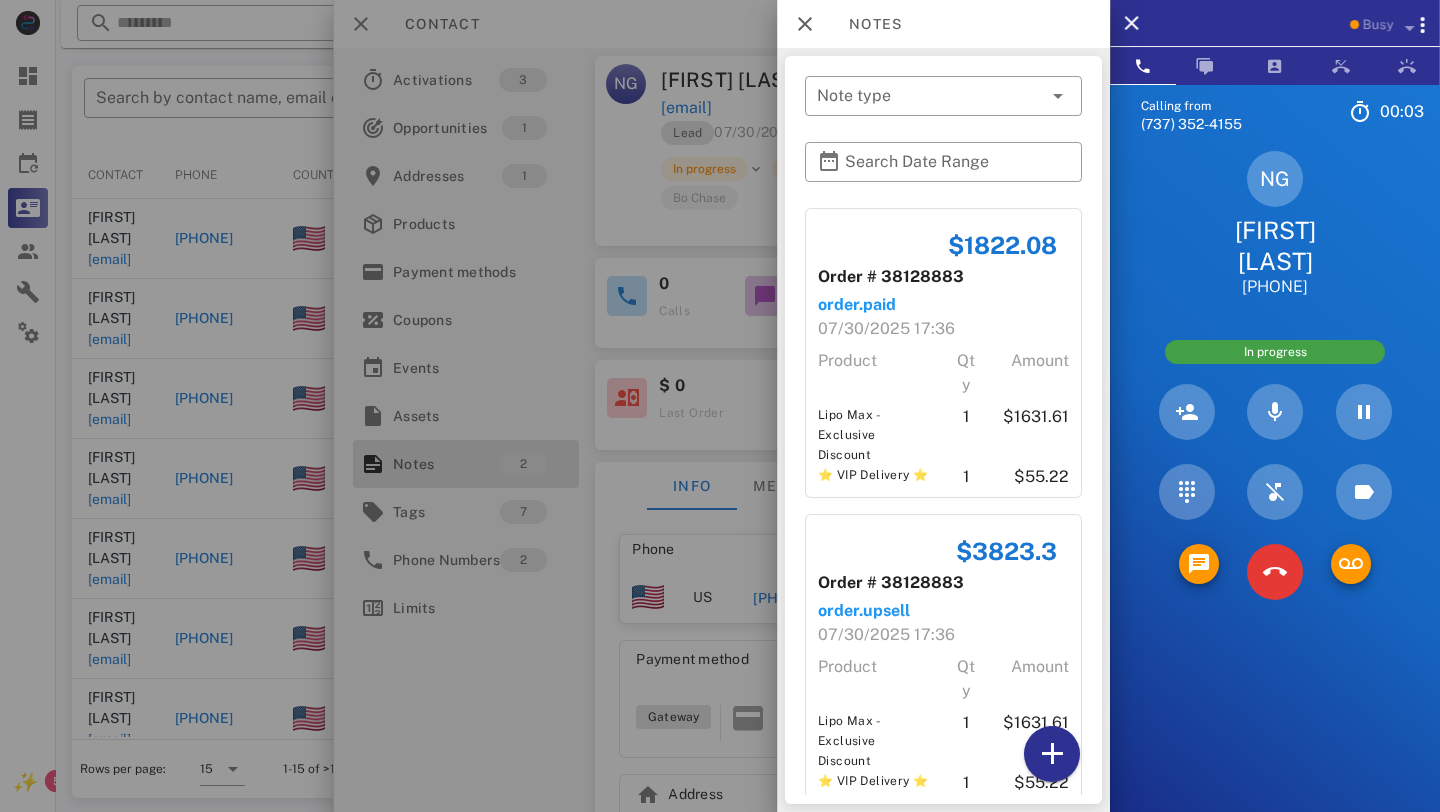 scroll, scrollTop: 57, scrollLeft: 0, axis: vertical 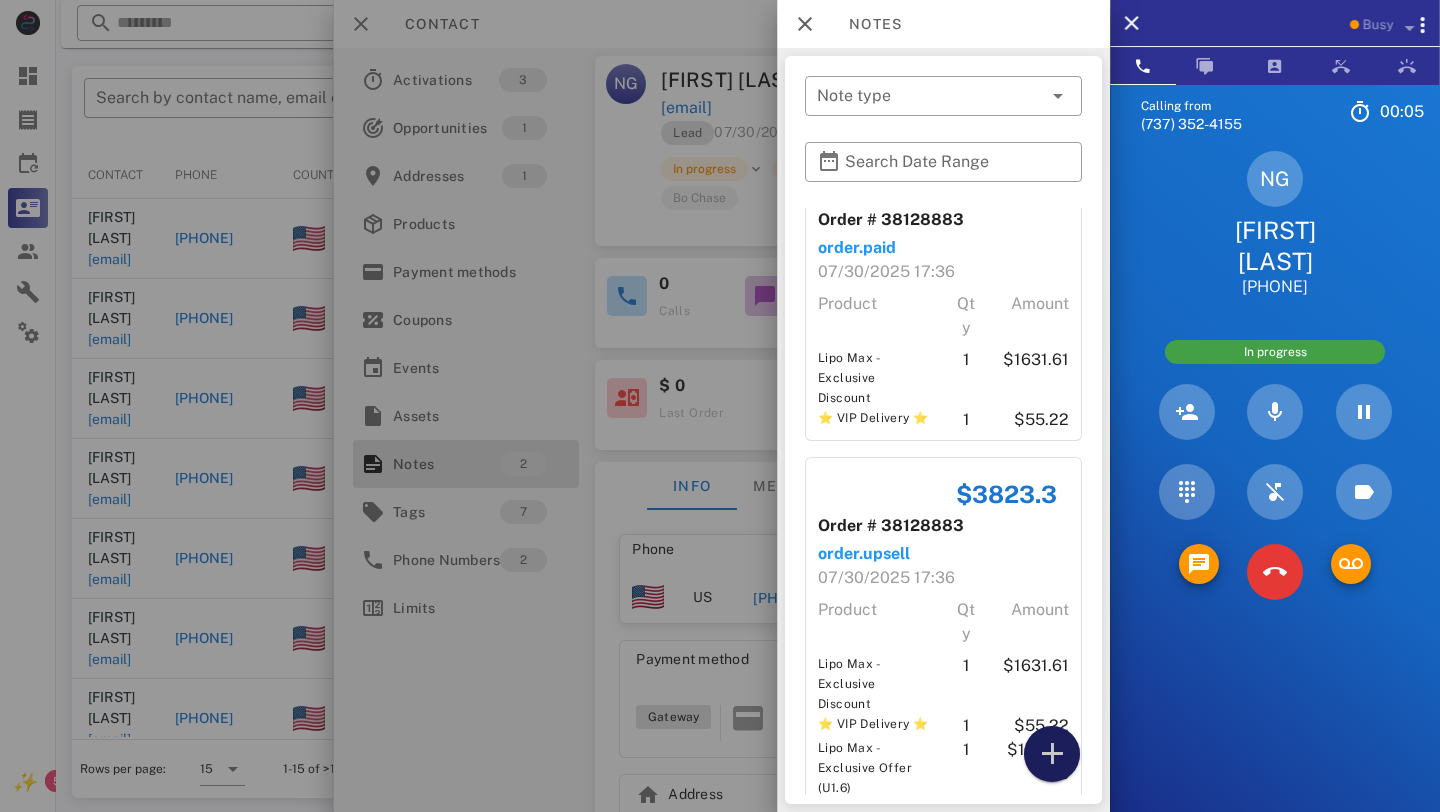 click at bounding box center [1052, 754] 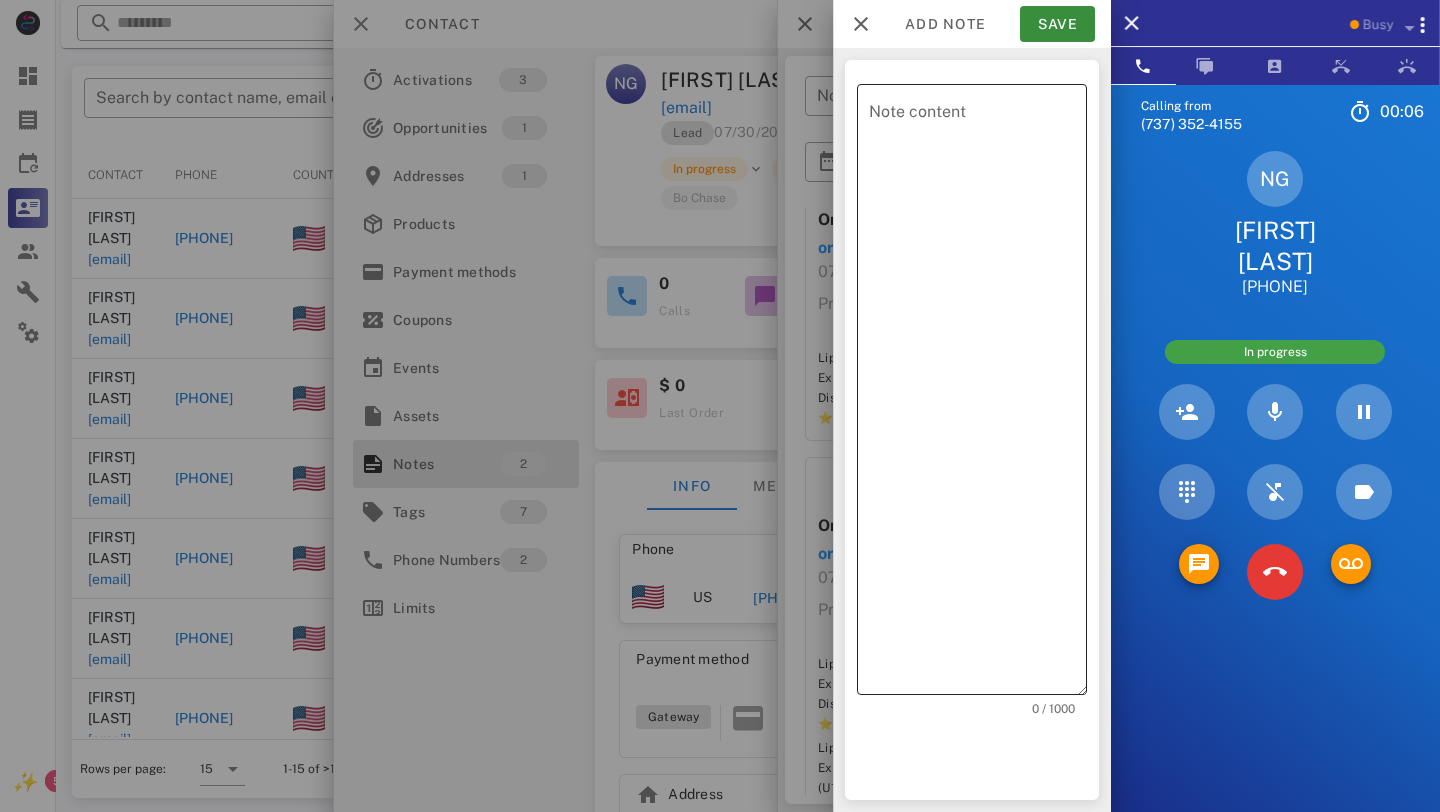 click on "Note content" at bounding box center [978, 394] 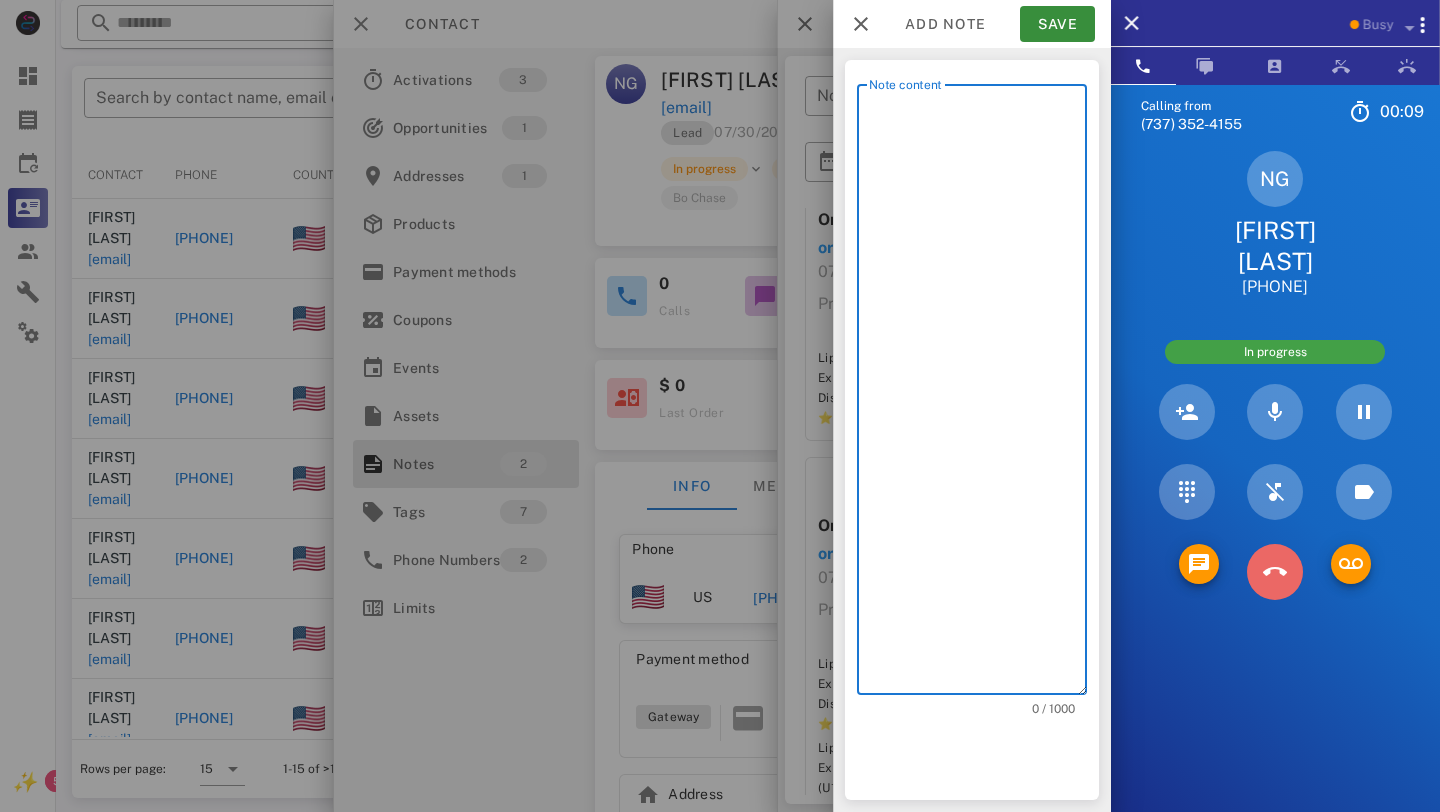 click at bounding box center [1275, 572] 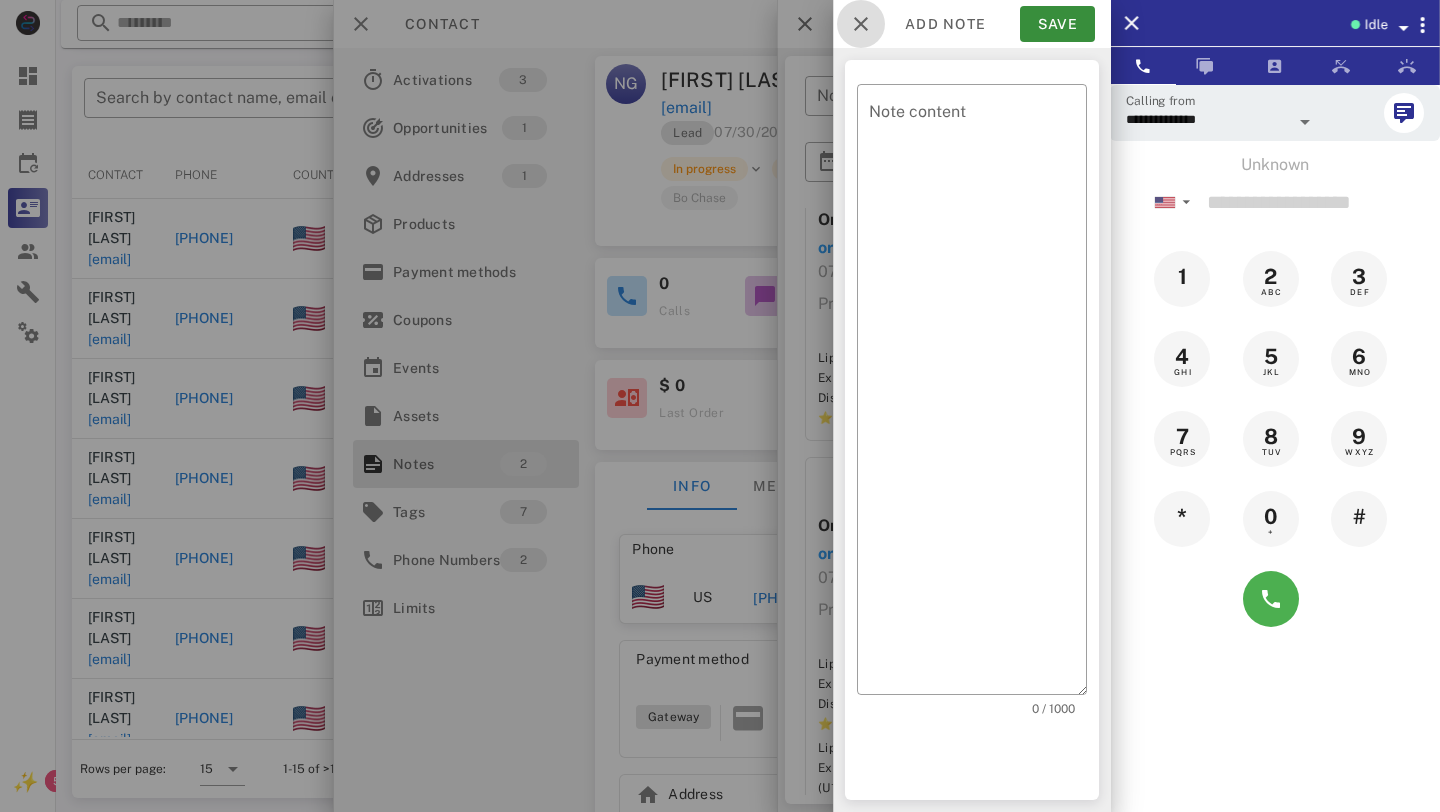 click at bounding box center [861, 24] 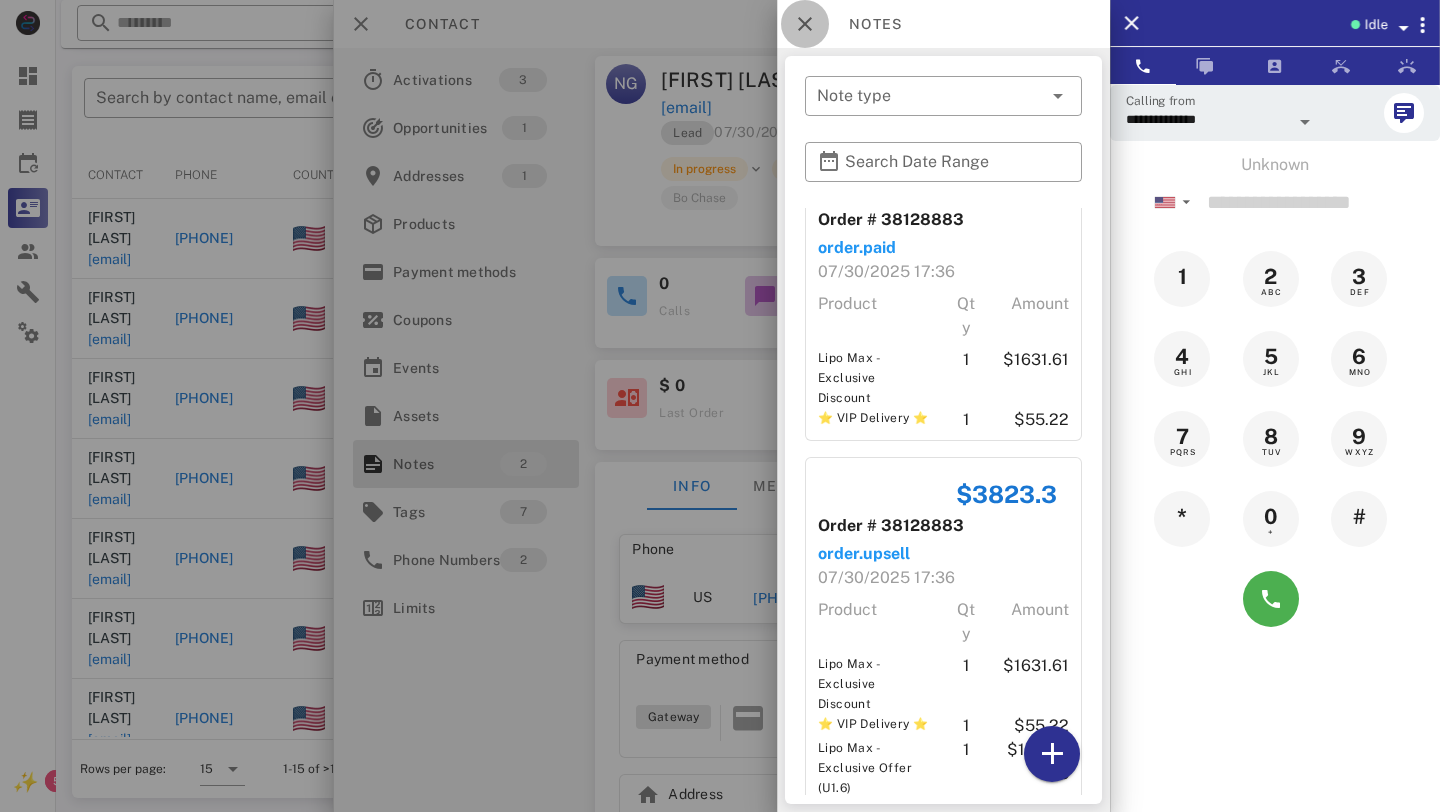 click at bounding box center (805, 24) 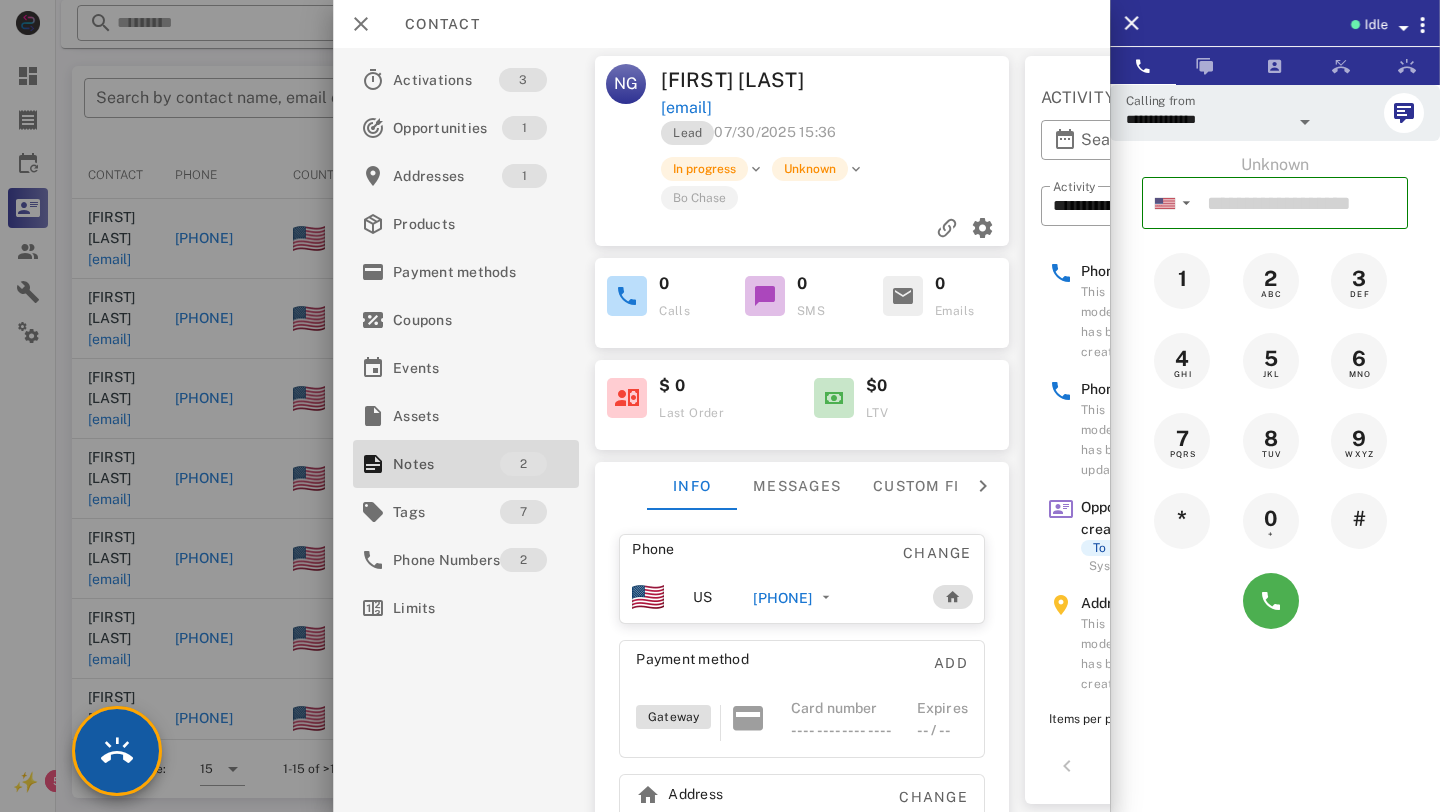 click at bounding box center [117, 751] 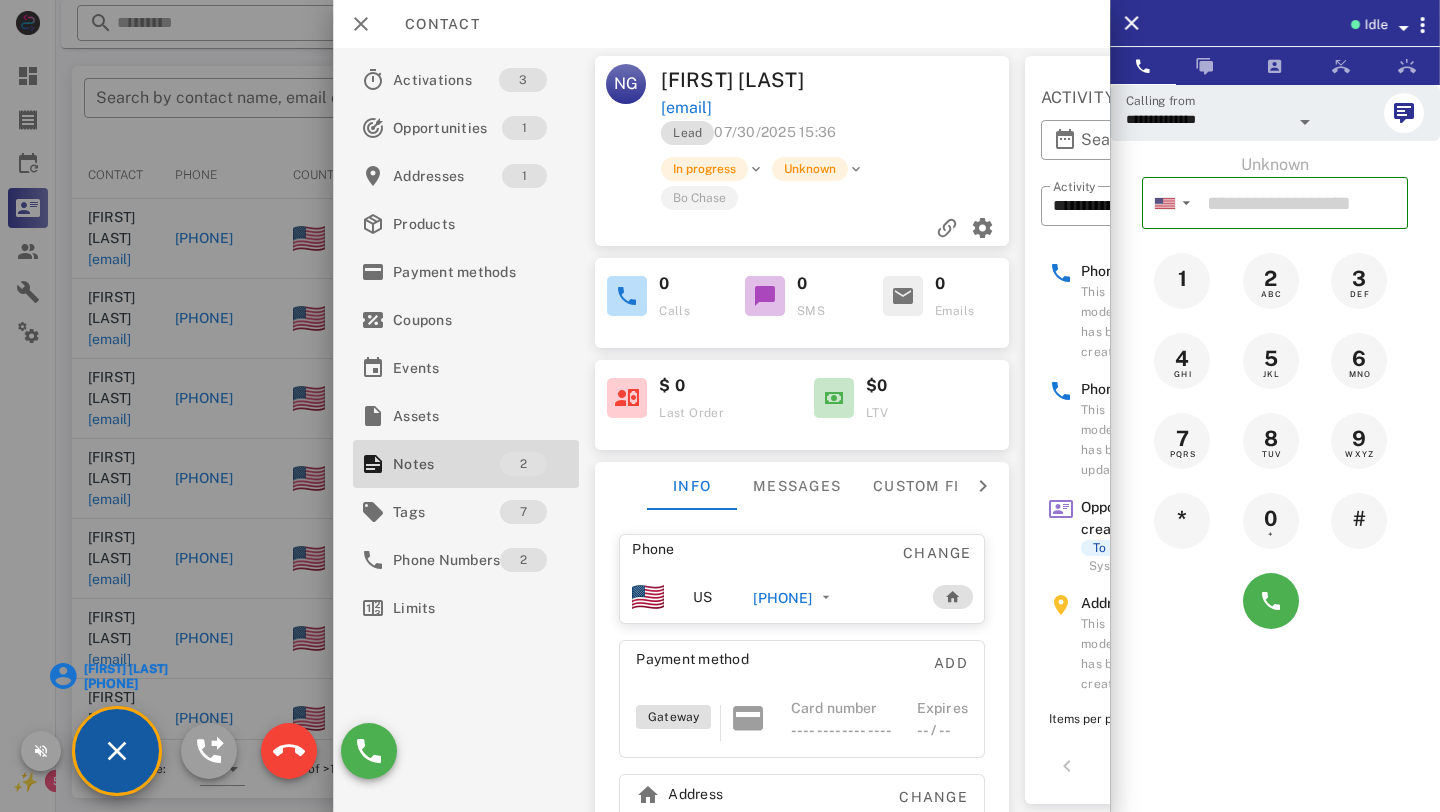 click on "[FIRST] [LAST]" at bounding box center (125, 669) 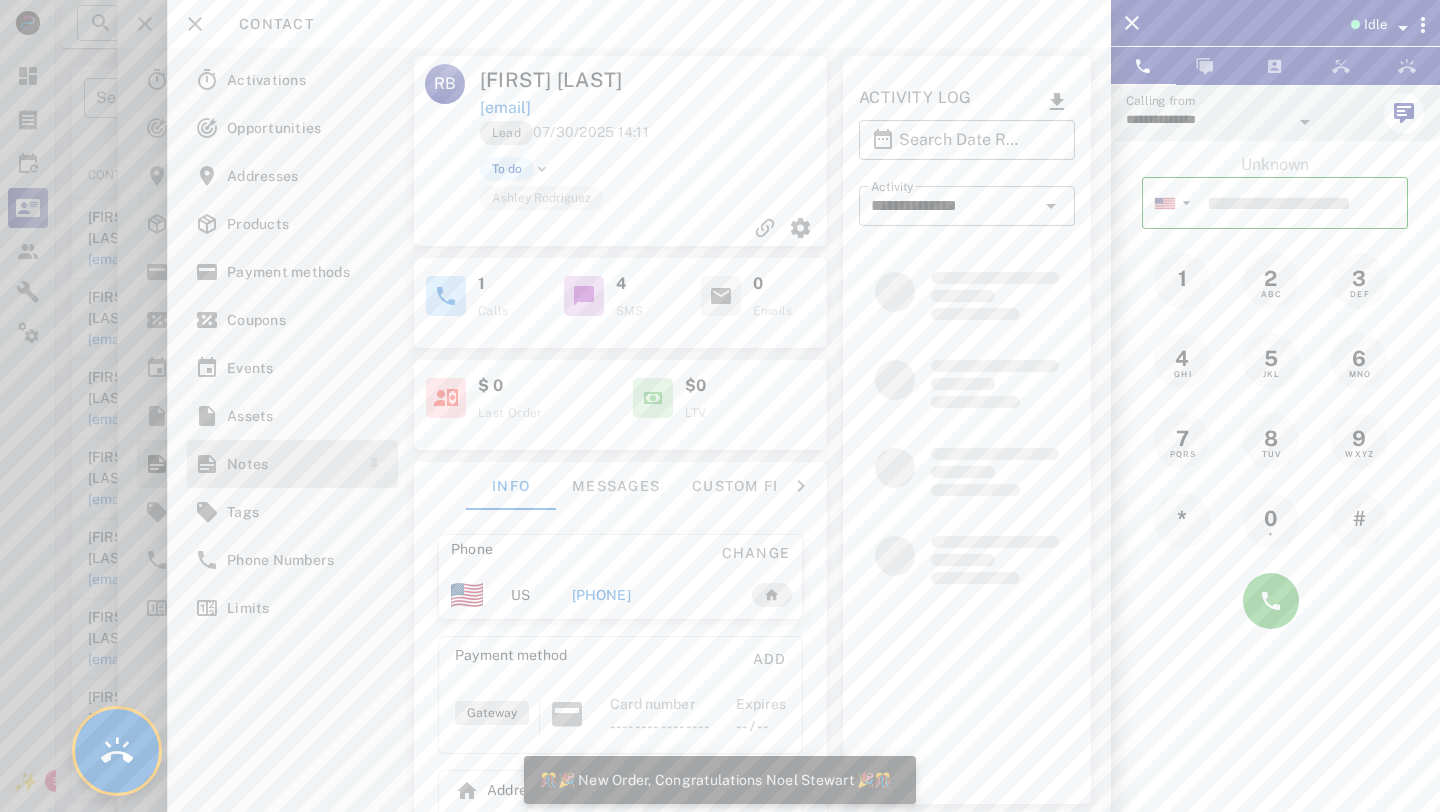 click on "Notes" at bounding box center (288, 464) 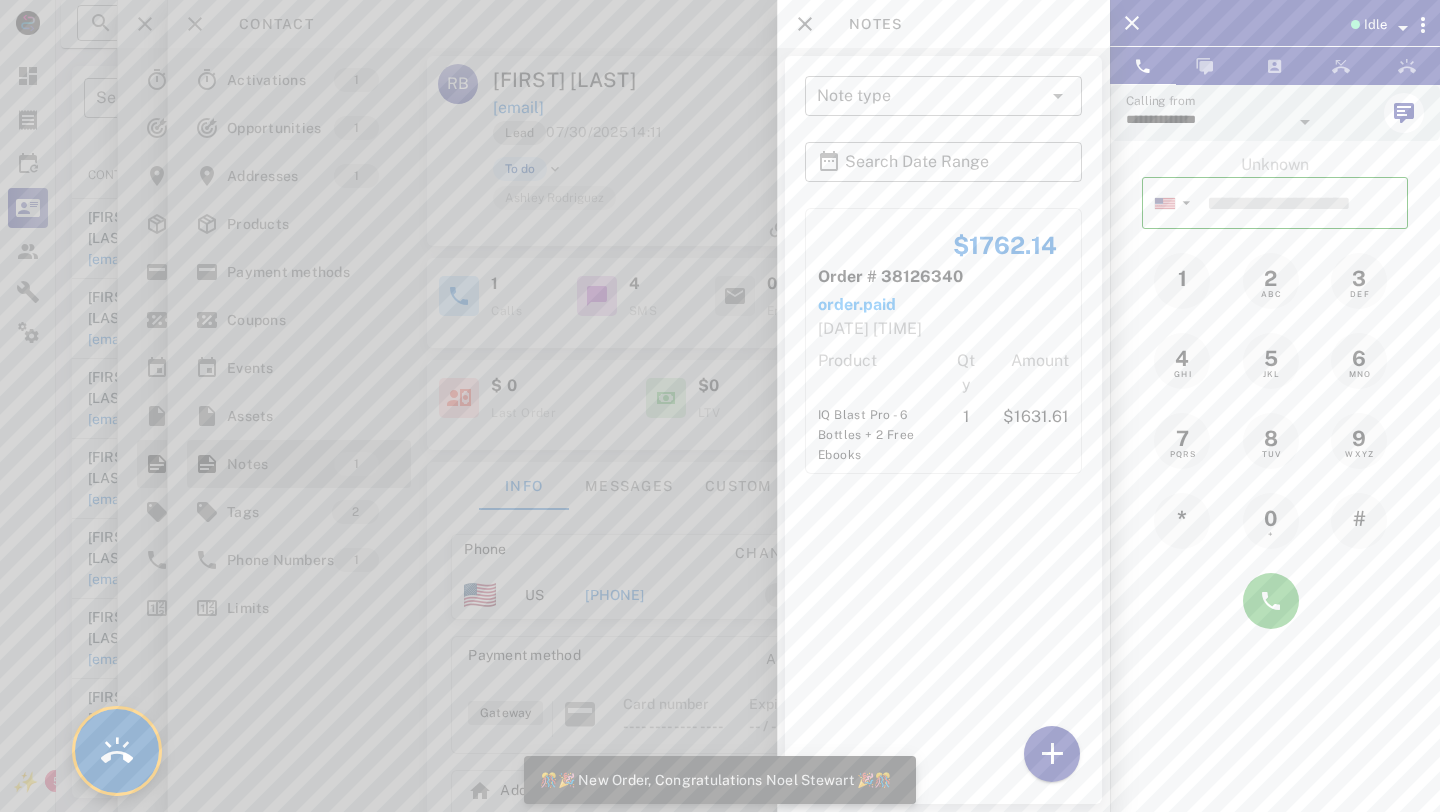 click at bounding box center [117, 751] 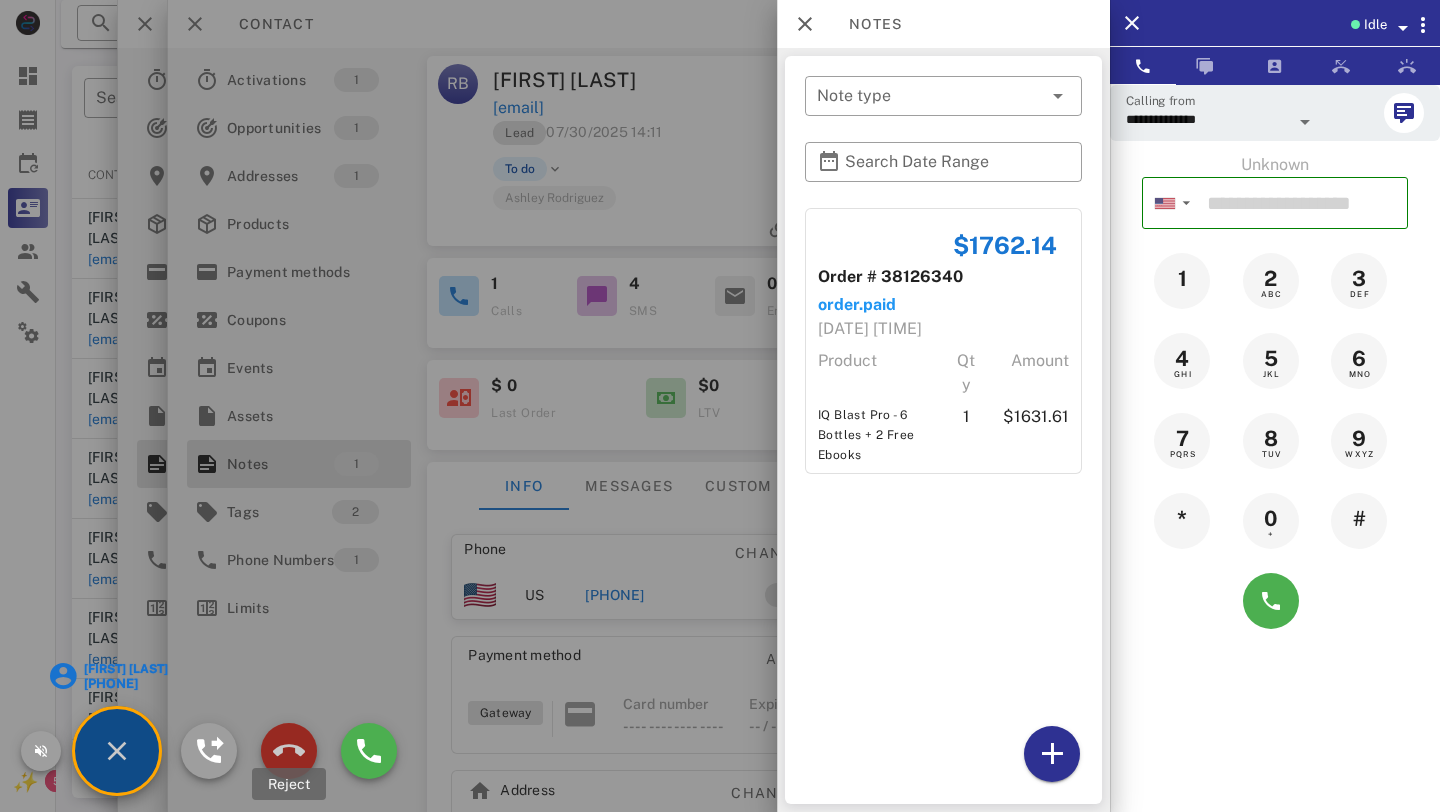 click at bounding box center (289, 751) 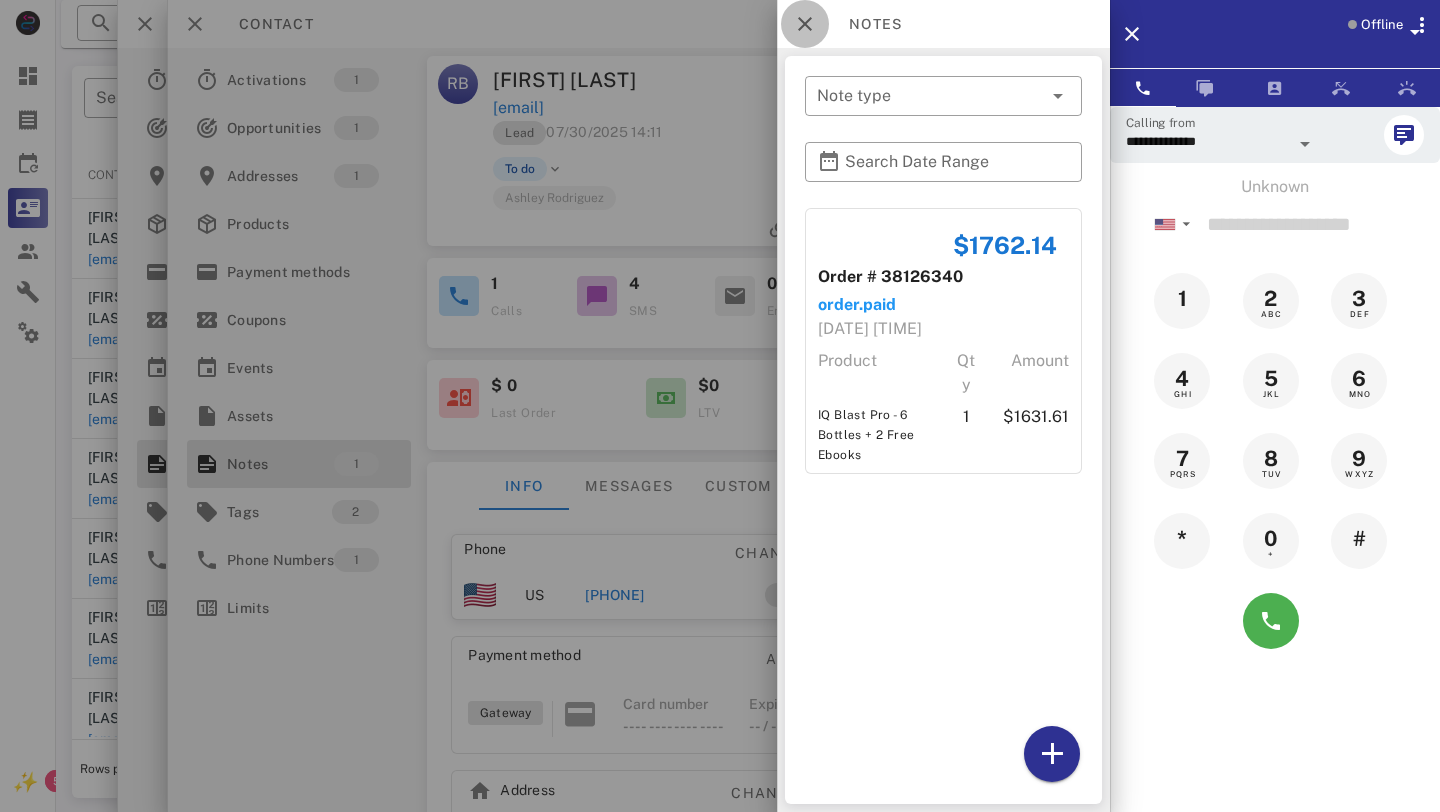 click at bounding box center (805, 24) 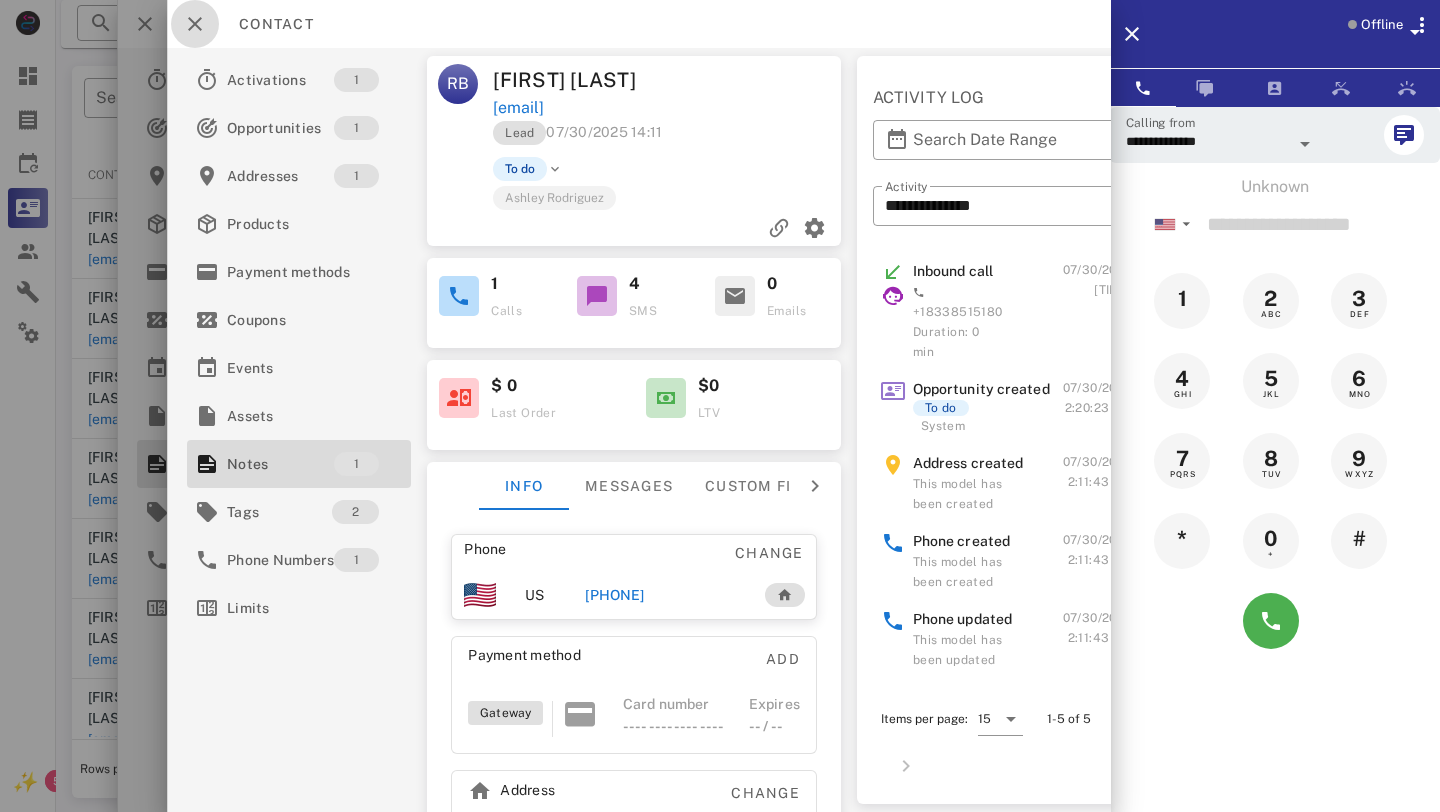 click at bounding box center [195, 24] 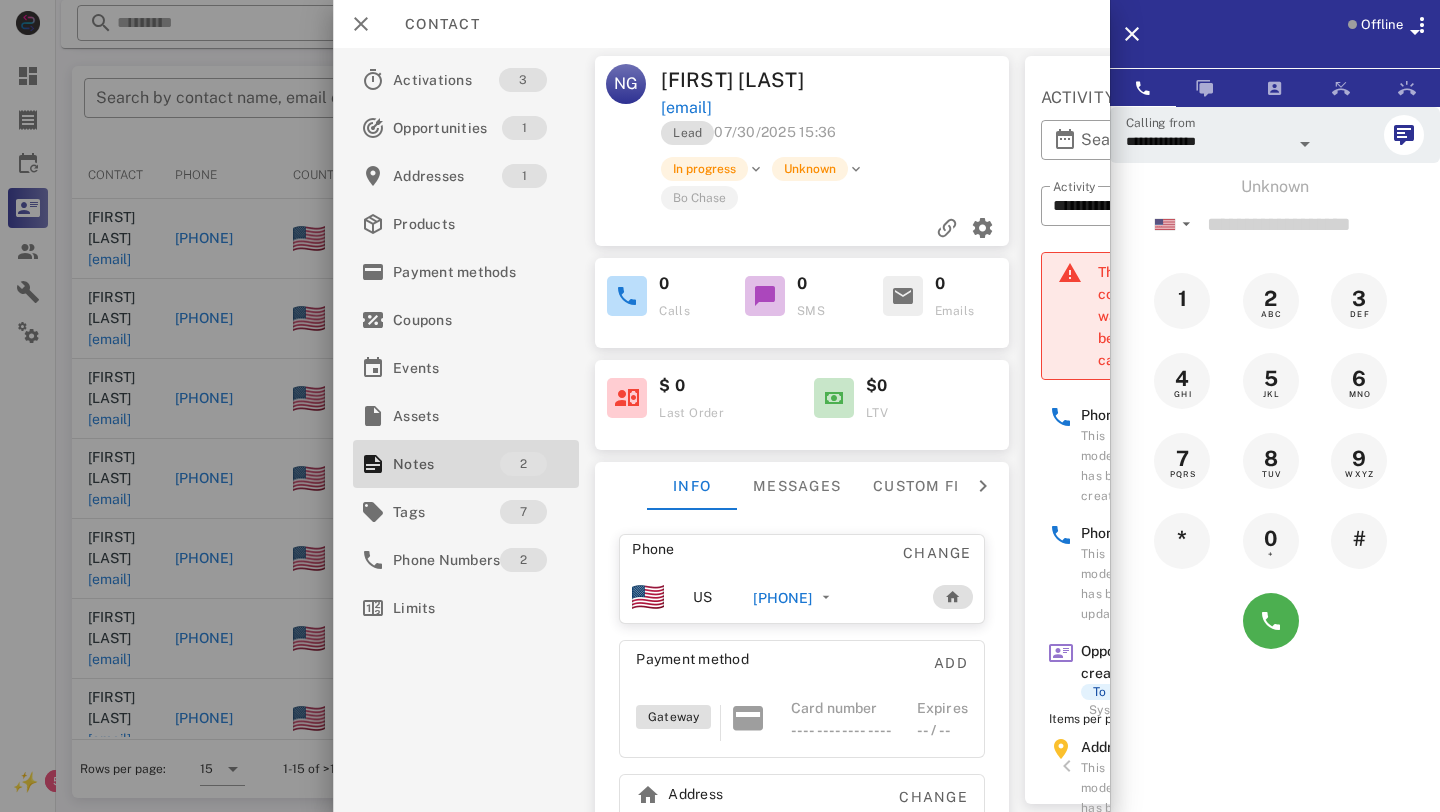 click on "[PHONE]" at bounding box center [782, 598] 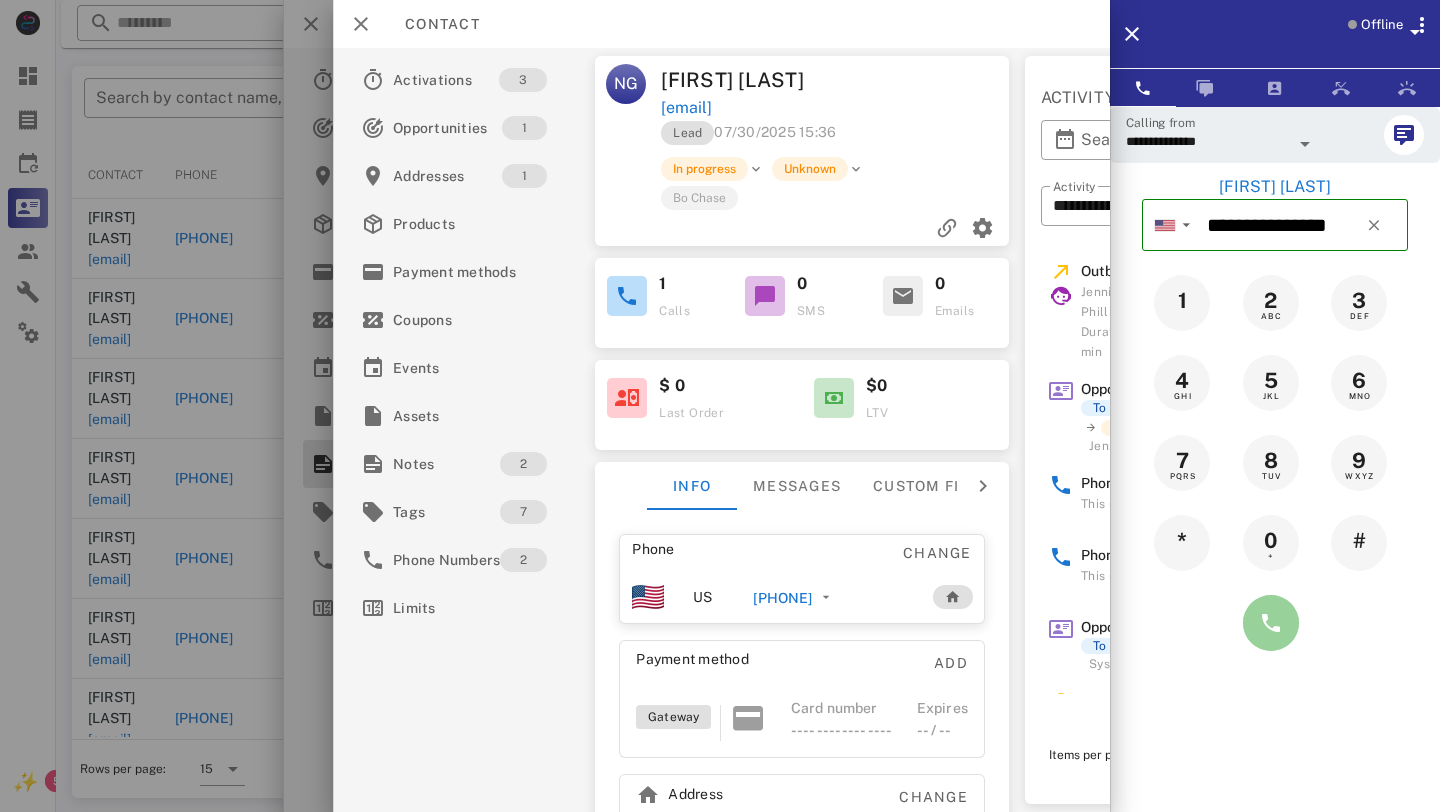 click at bounding box center [1271, 623] 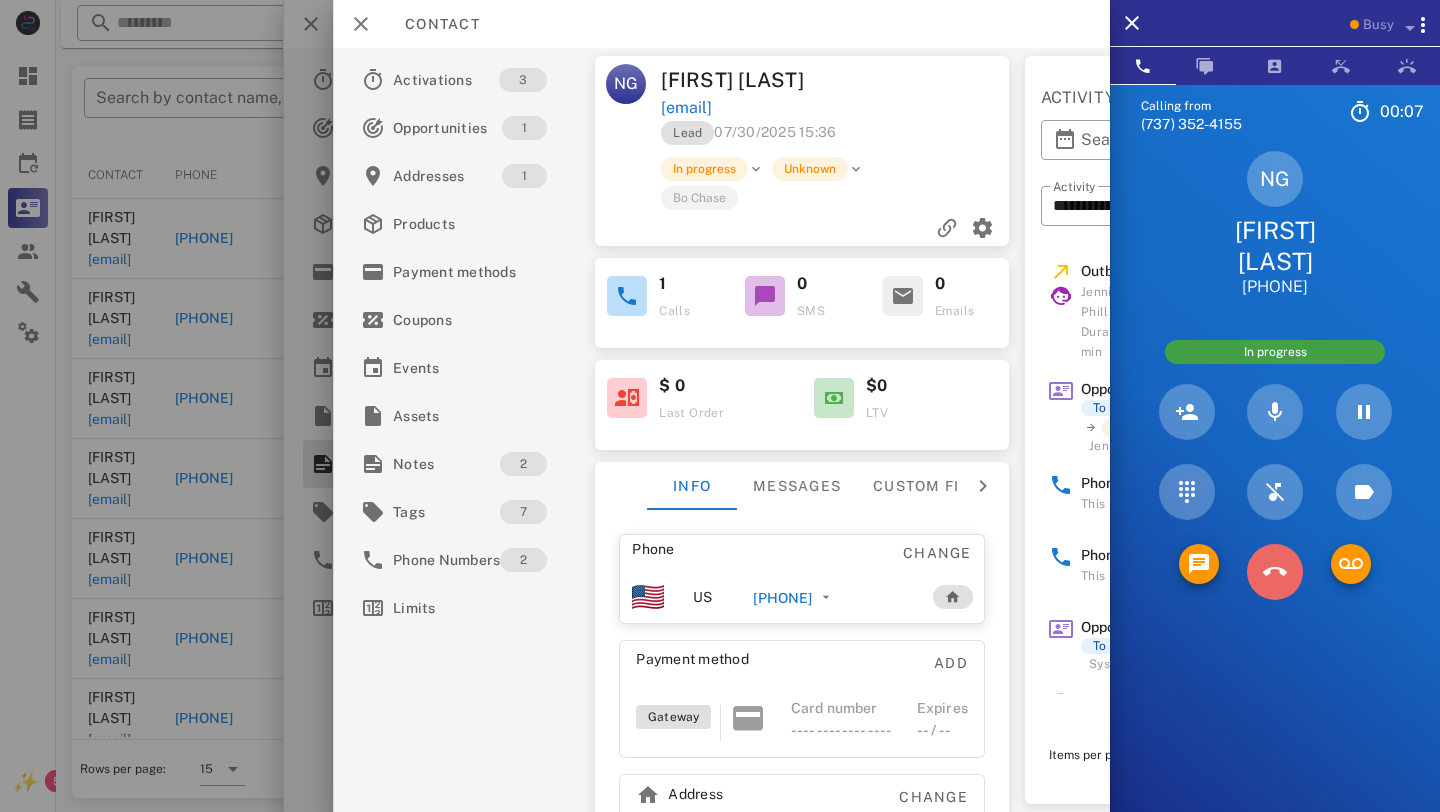 click at bounding box center [1275, 572] 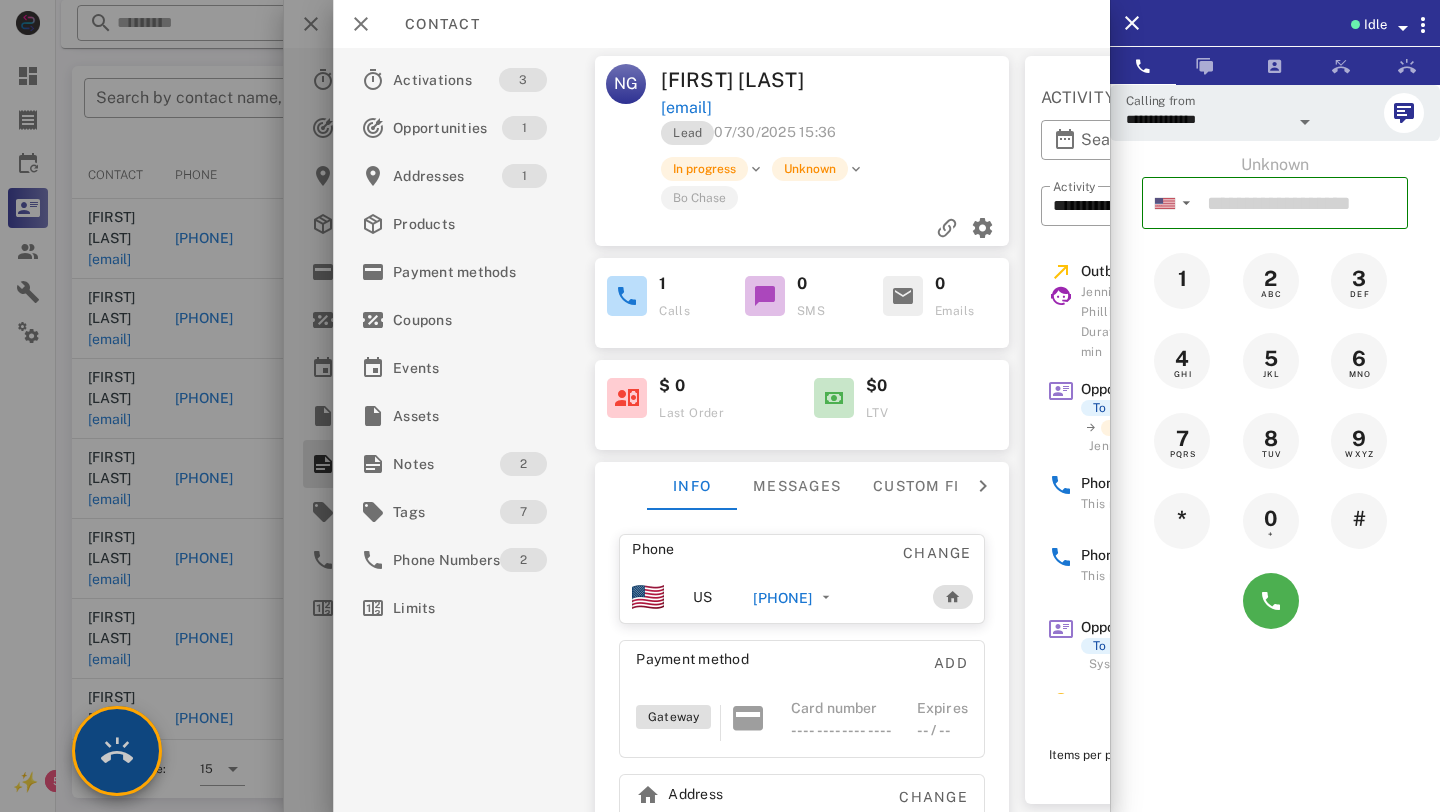 click at bounding box center (117, 751) 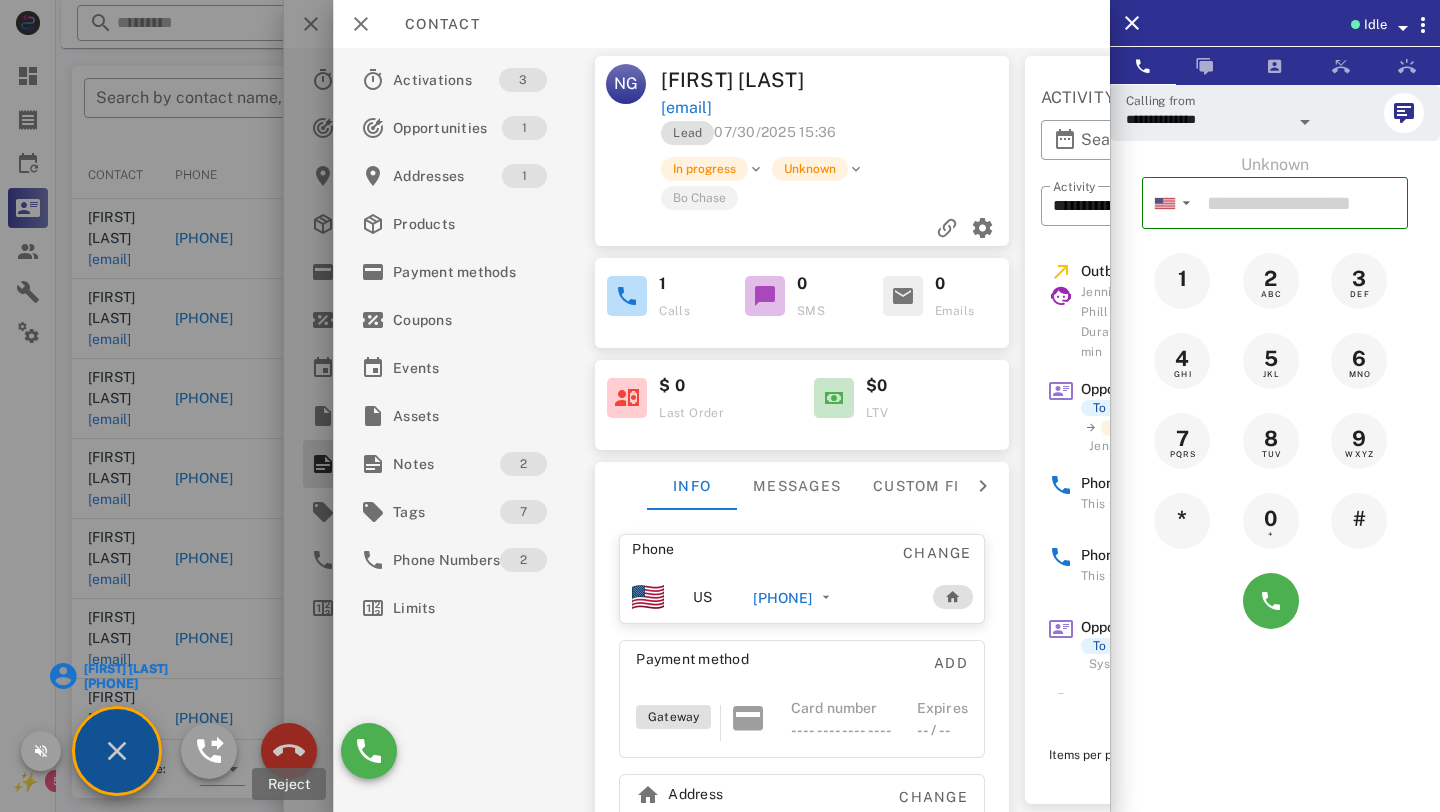 click at bounding box center [289, 751] 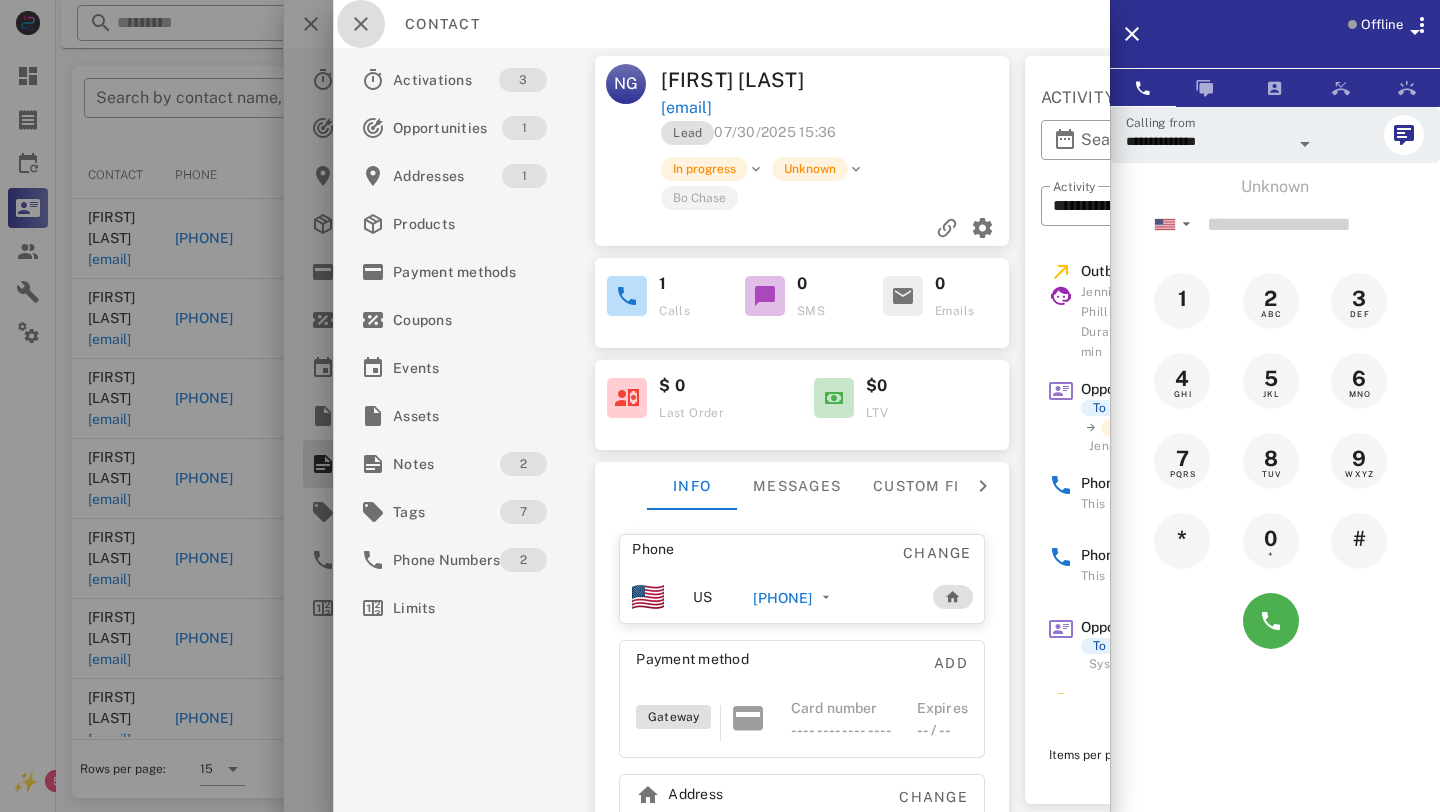 click at bounding box center [361, 24] 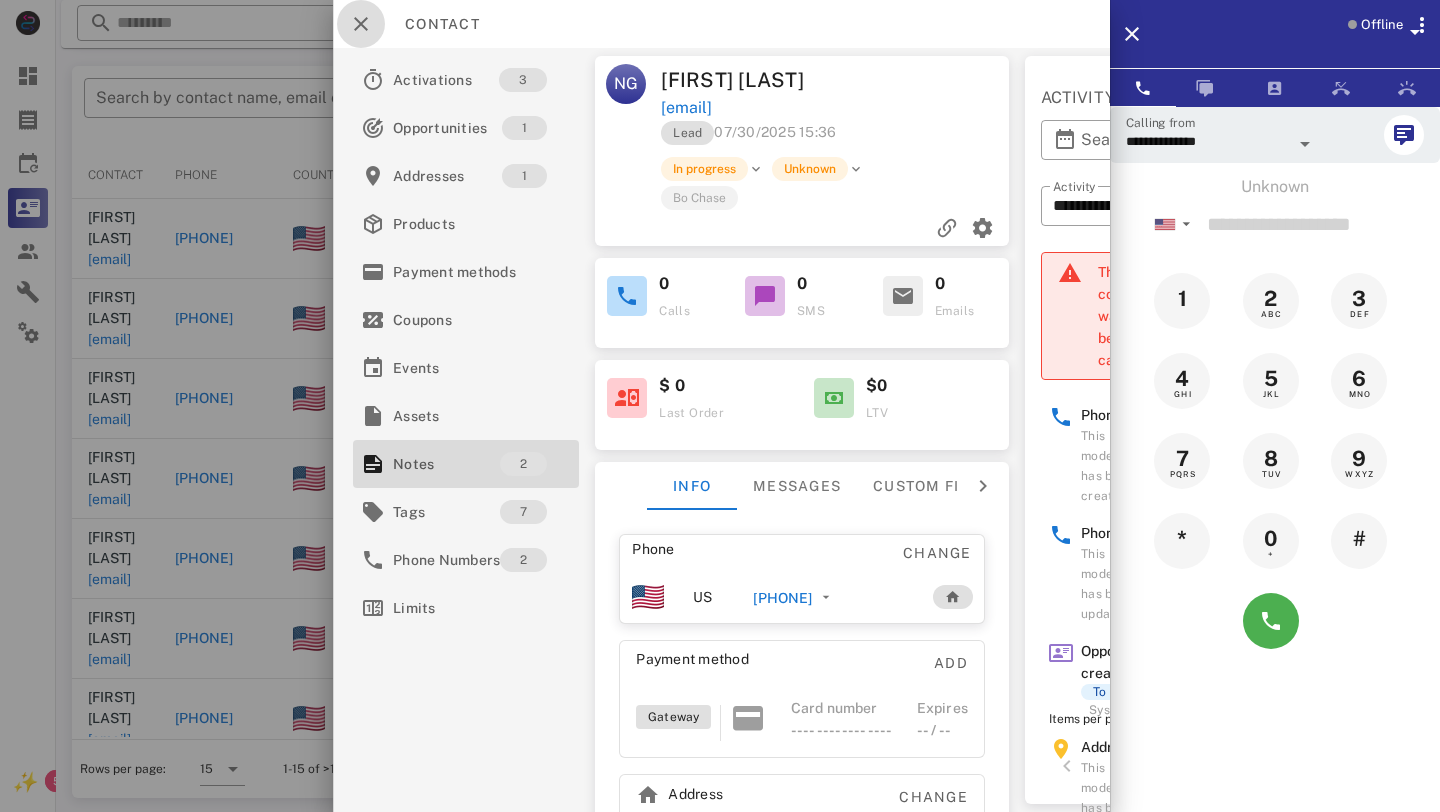 click at bounding box center (361, 24) 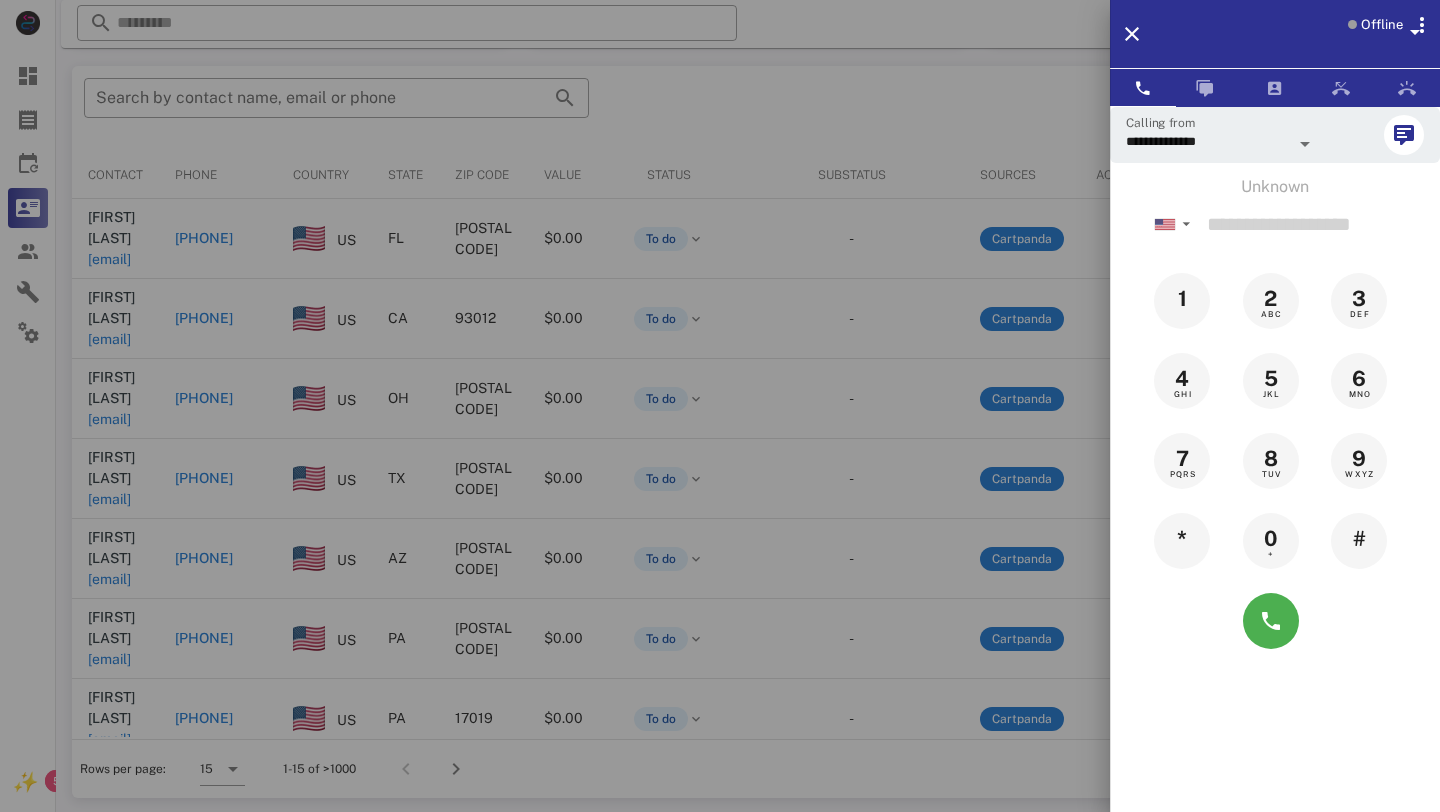 click at bounding box center (720, 406) 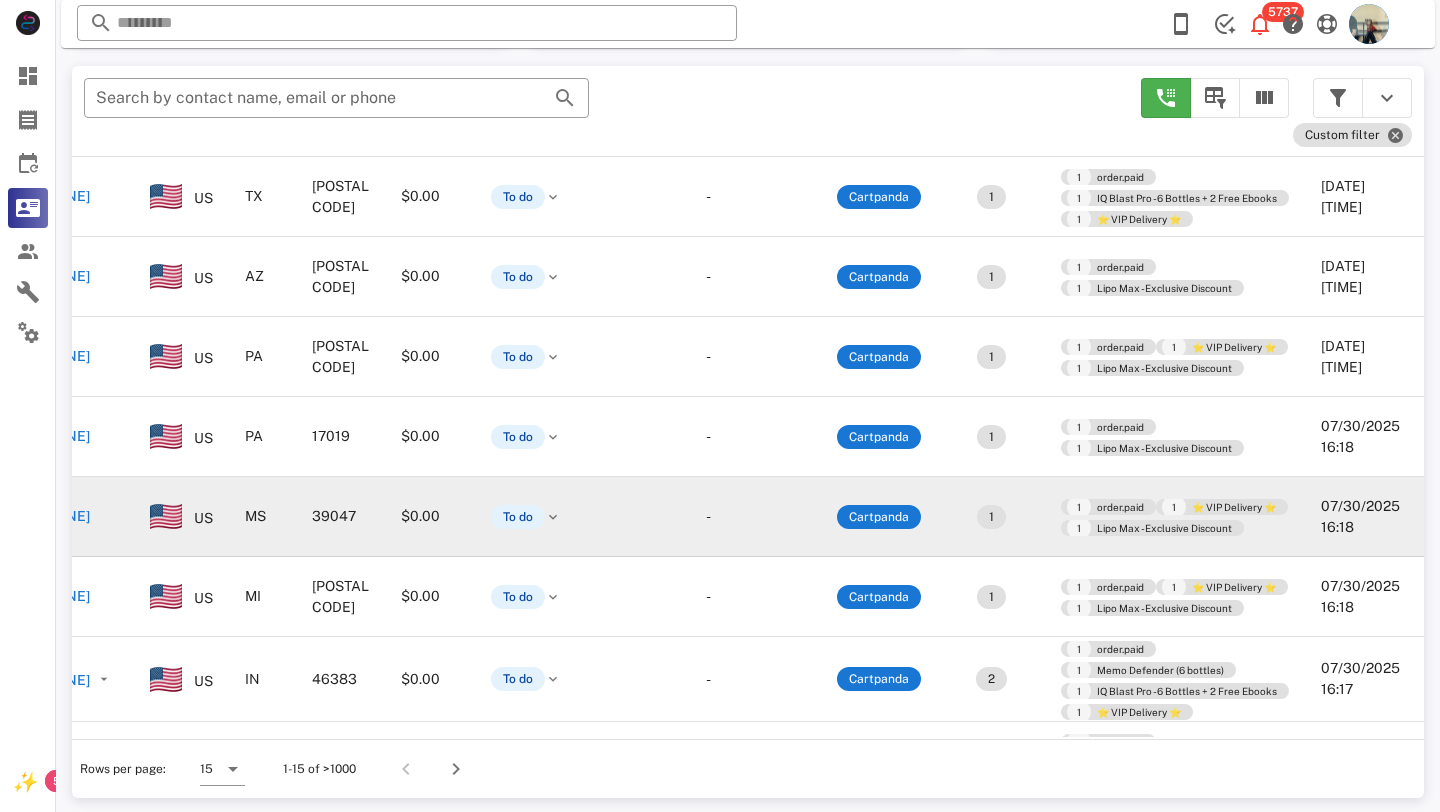 scroll, scrollTop: 299, scrollLeft: 310, axis: both 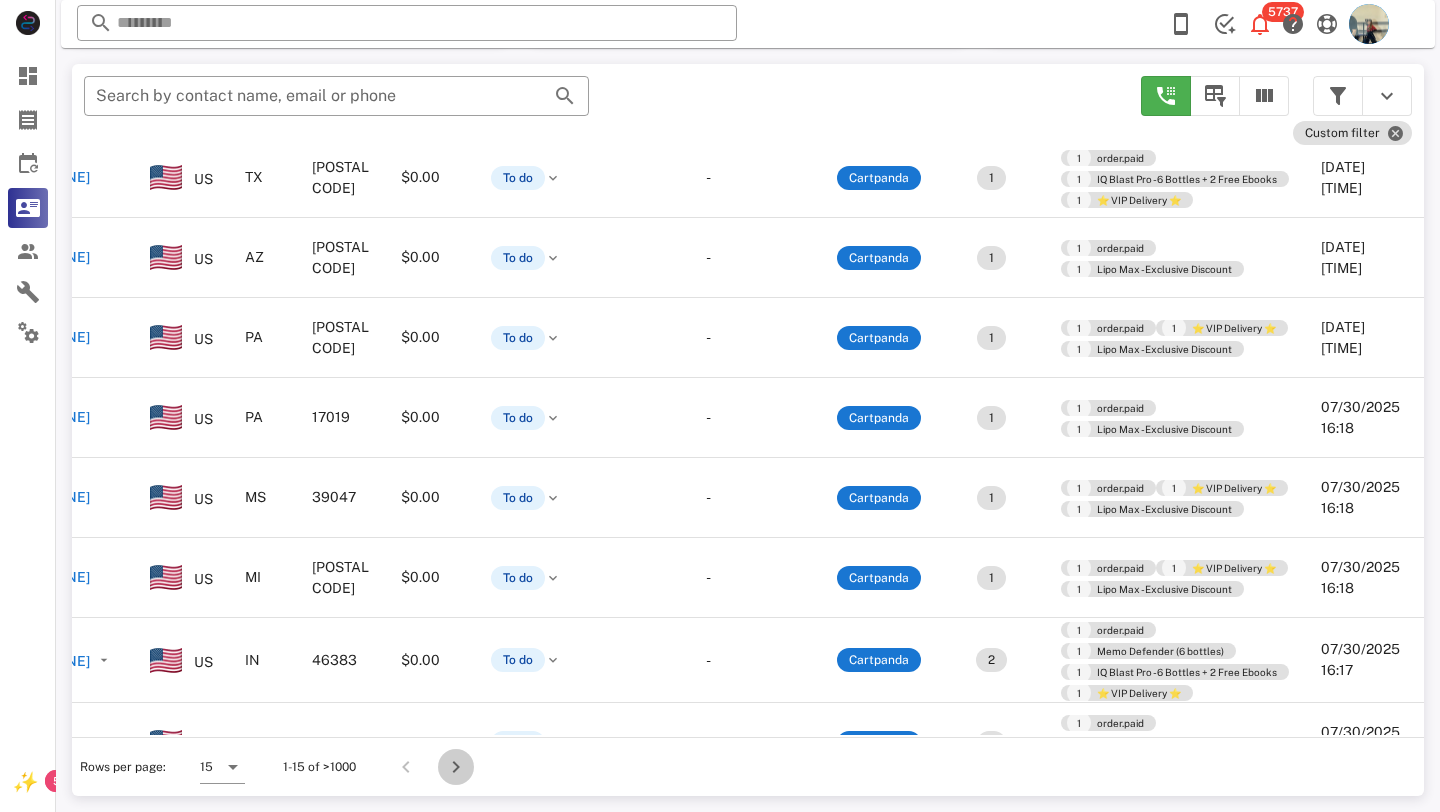 click at bounding box center [456, 767] 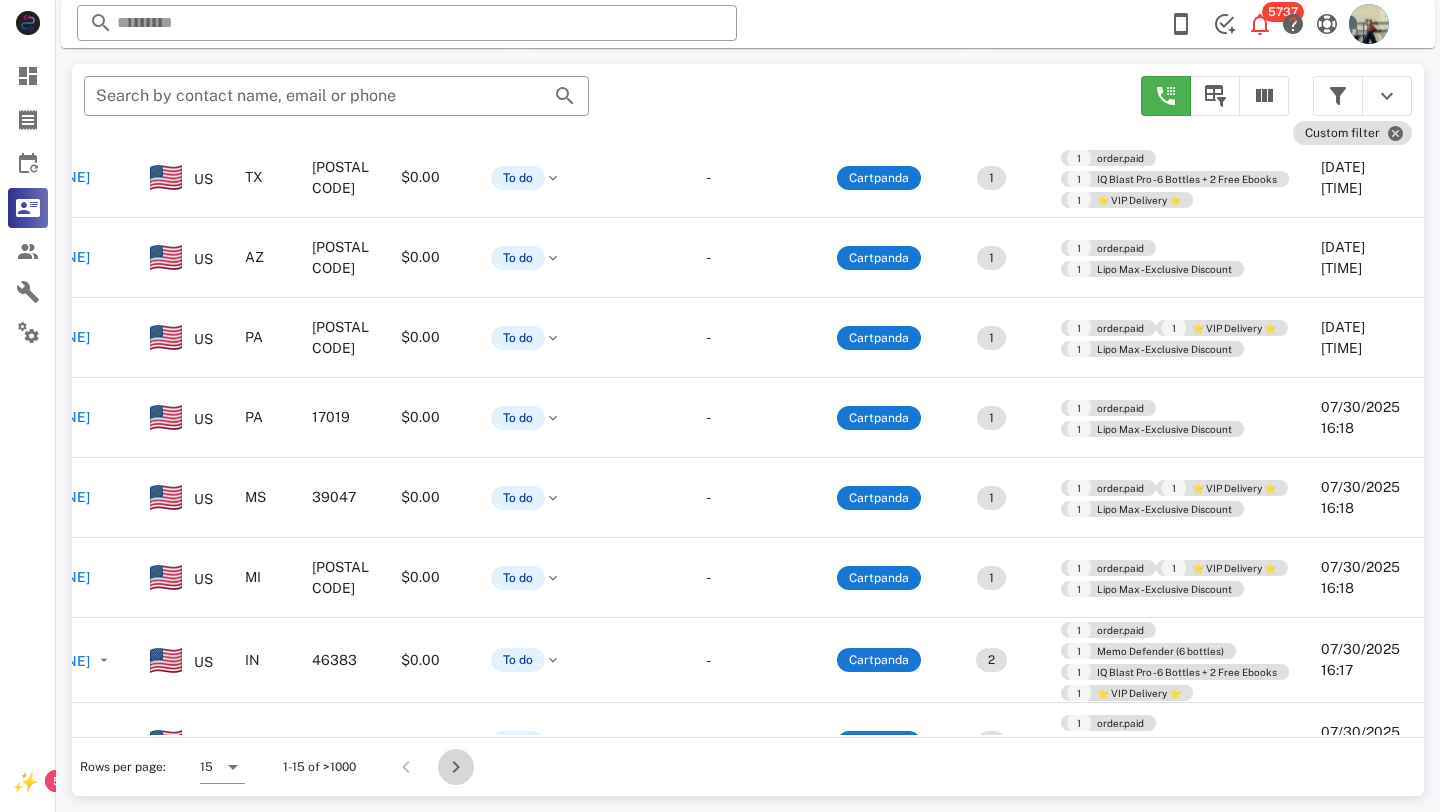 scroll, scrollTop: 356, scrollLeft: 0, axis: vertical 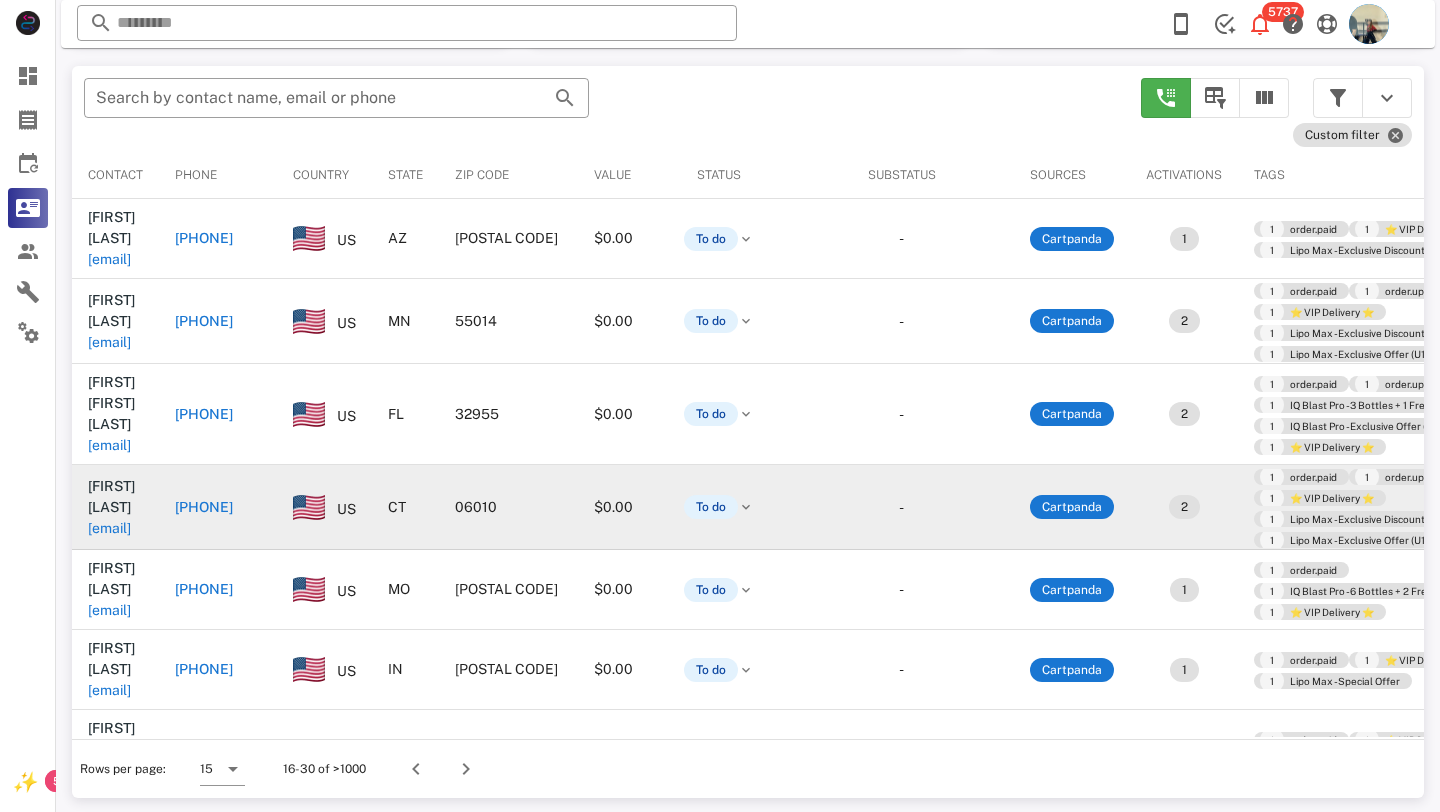 click on "[PHONE]" at bounding box center (320, 470) 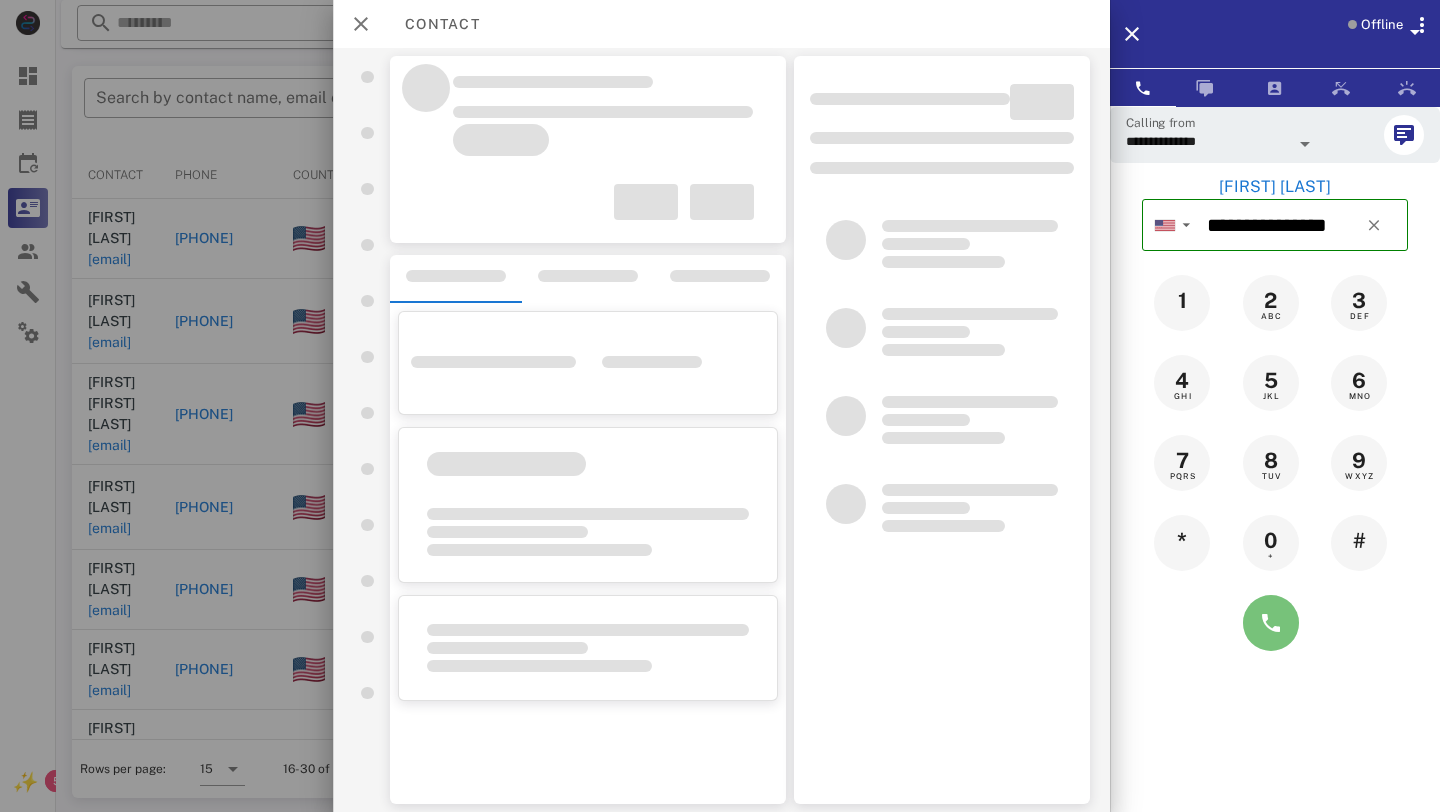 click at bounding box center [1271, 623] 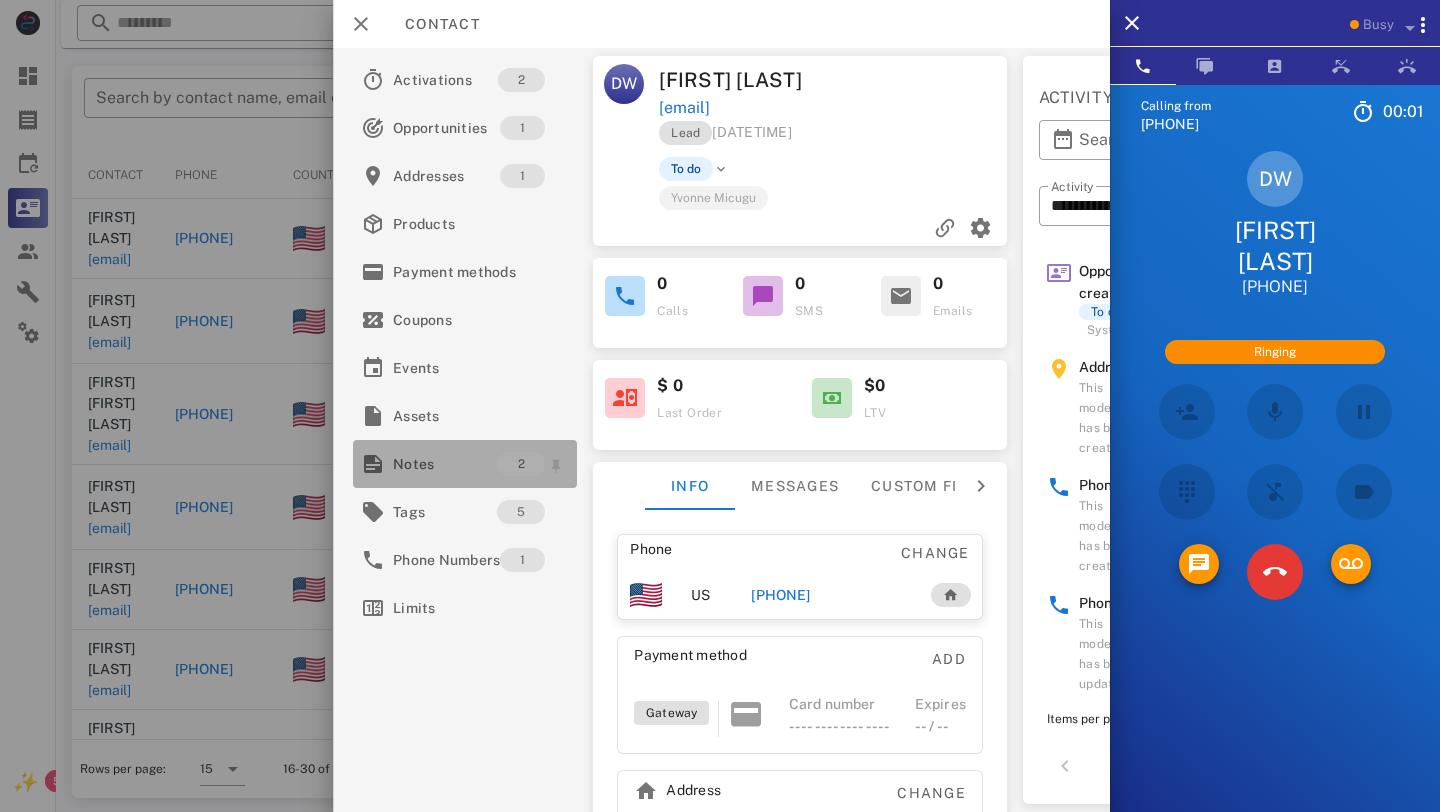 click on "Notes" at bounding box center (445, 464) 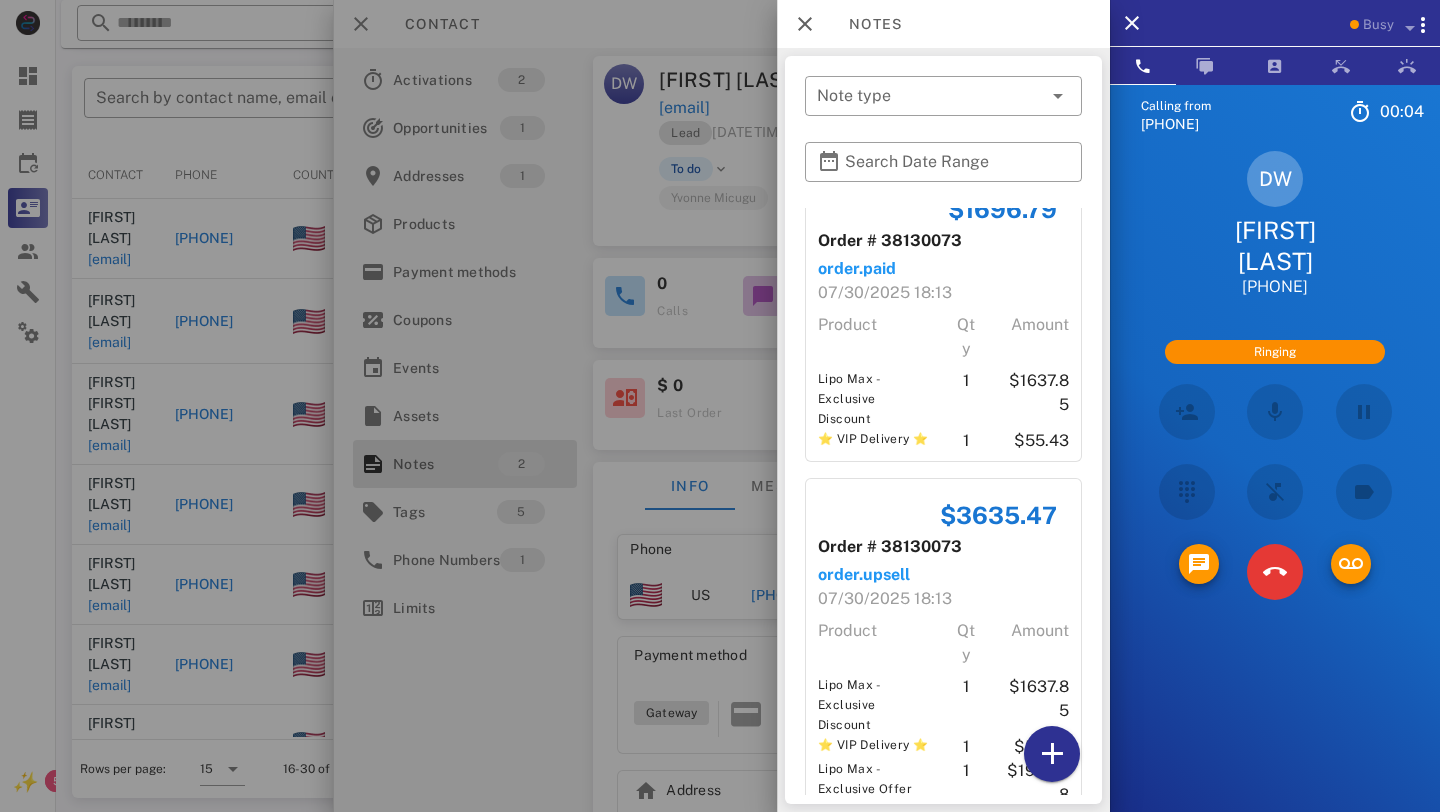 scroll, scrollTop: 73, scrollLeft: 0, axis: vertical 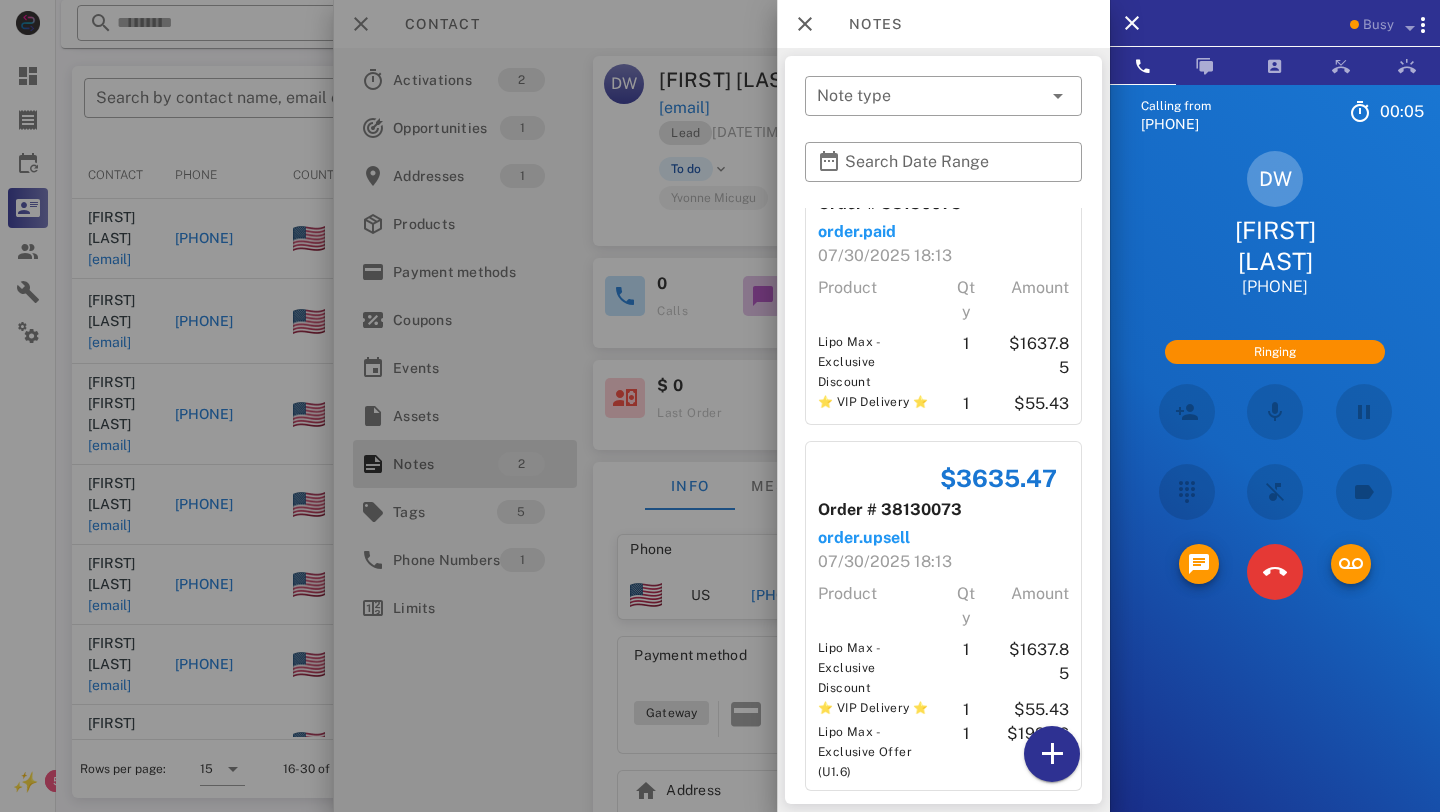 click at bounding box center (1186, 492) 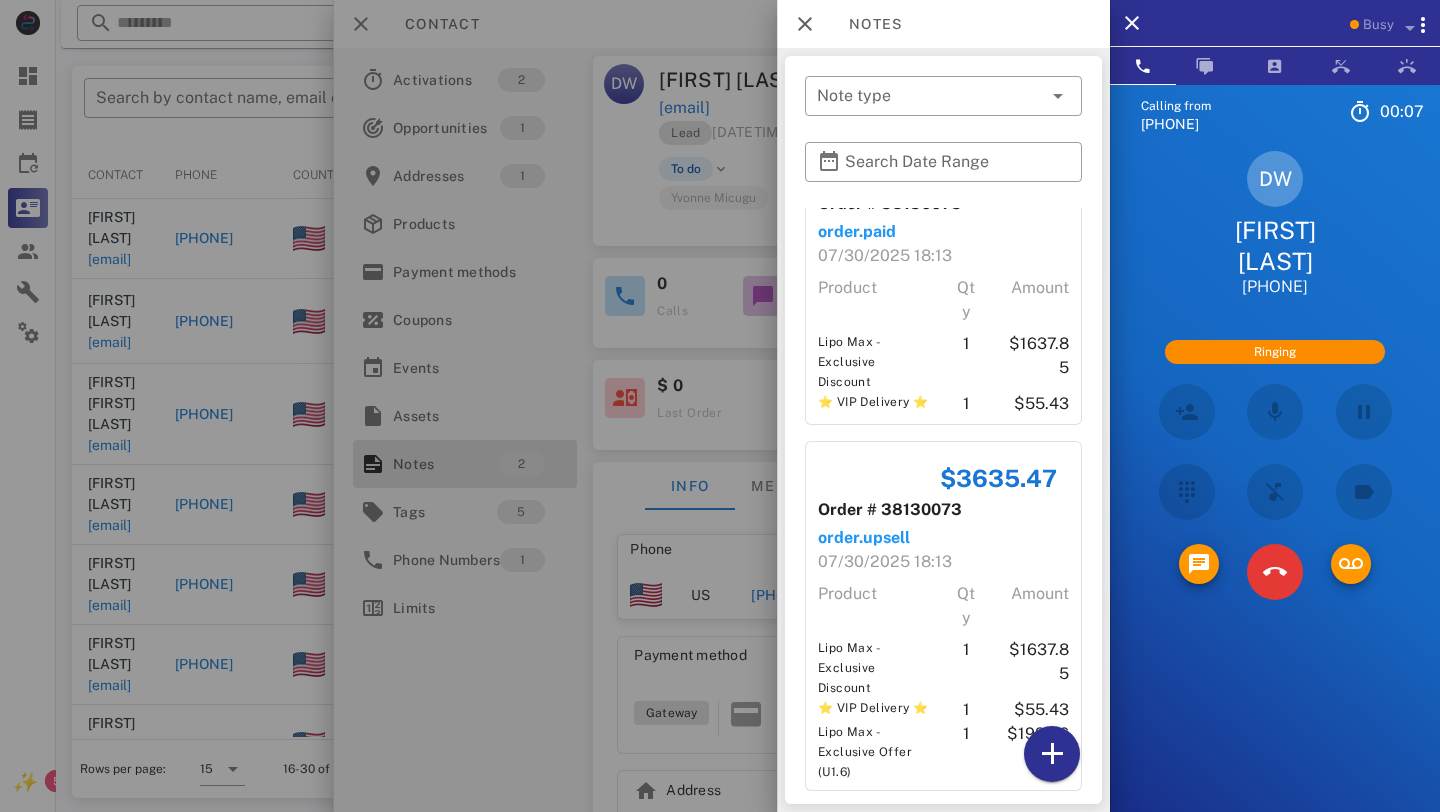 click at bounding box center [1186, 492] 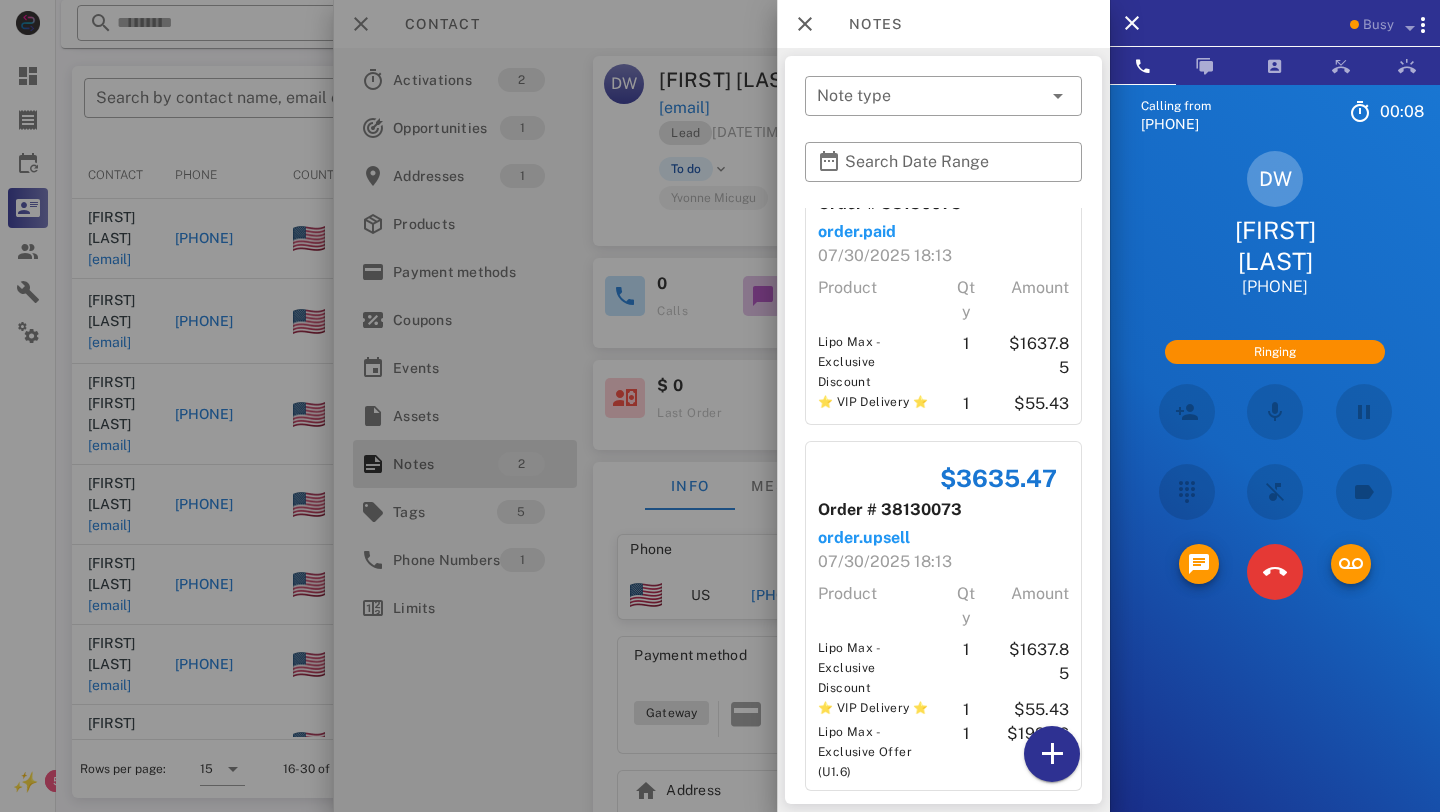 click at bounding box center [1186, 492] 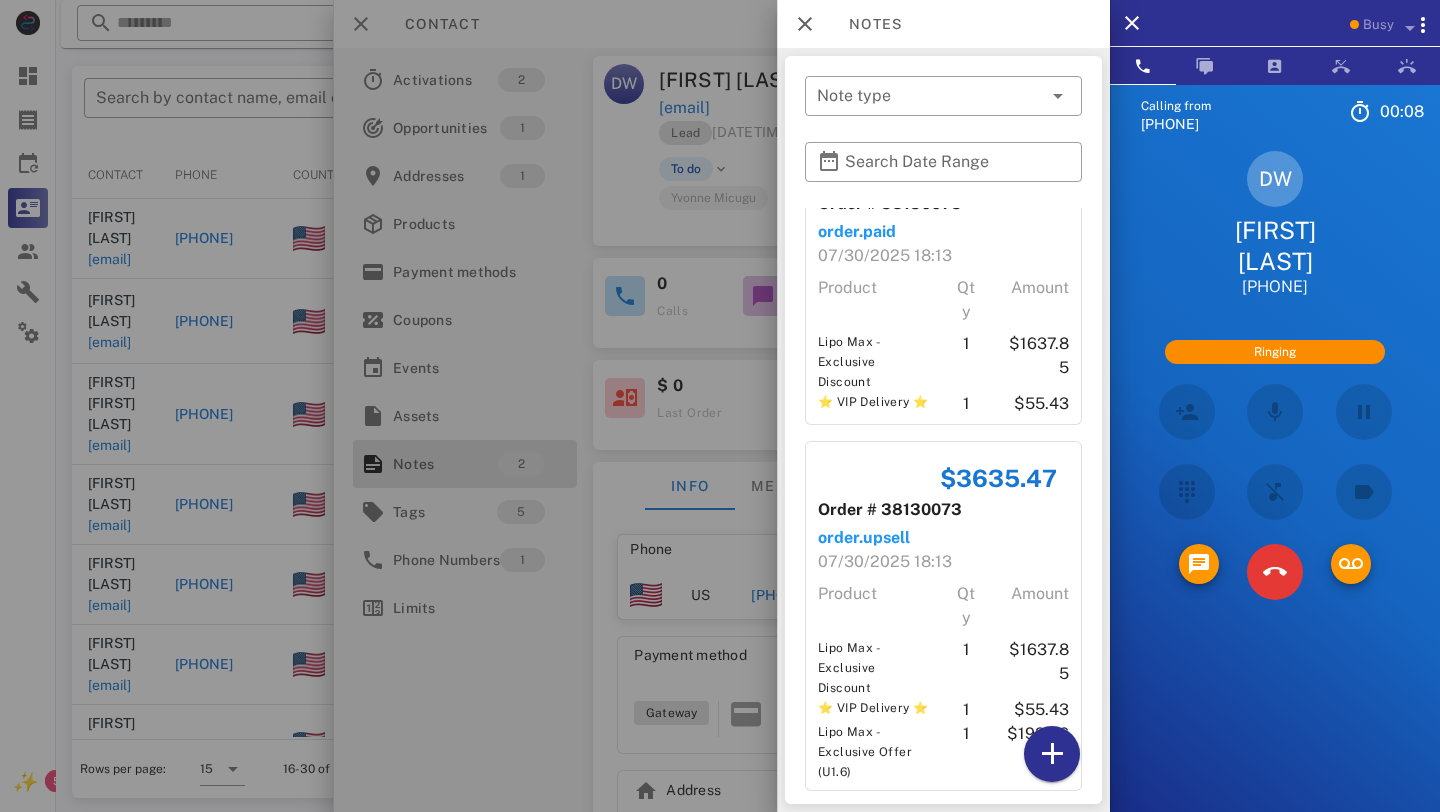click at bounding box center [1186, 492] 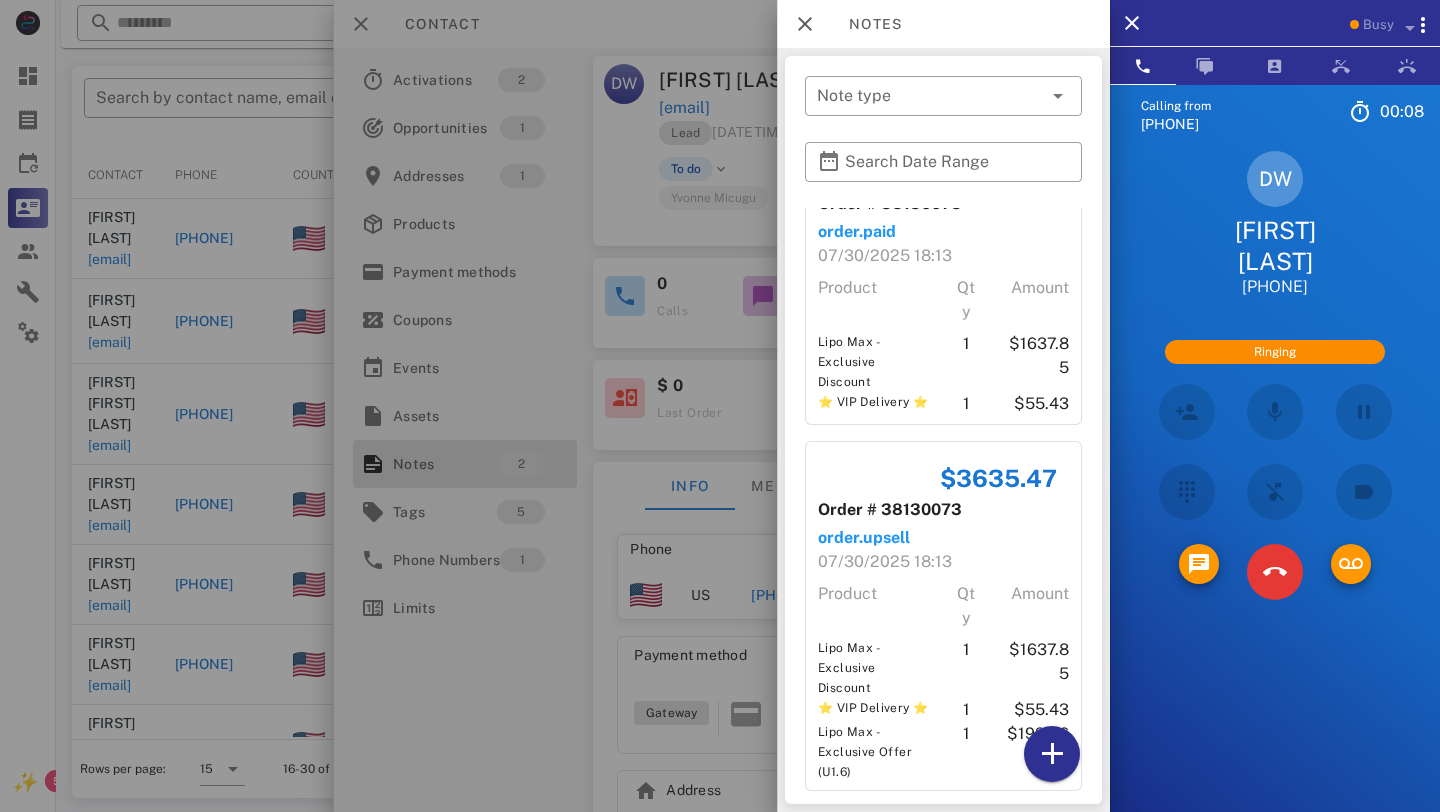 click at bounding box center [1186, 492] 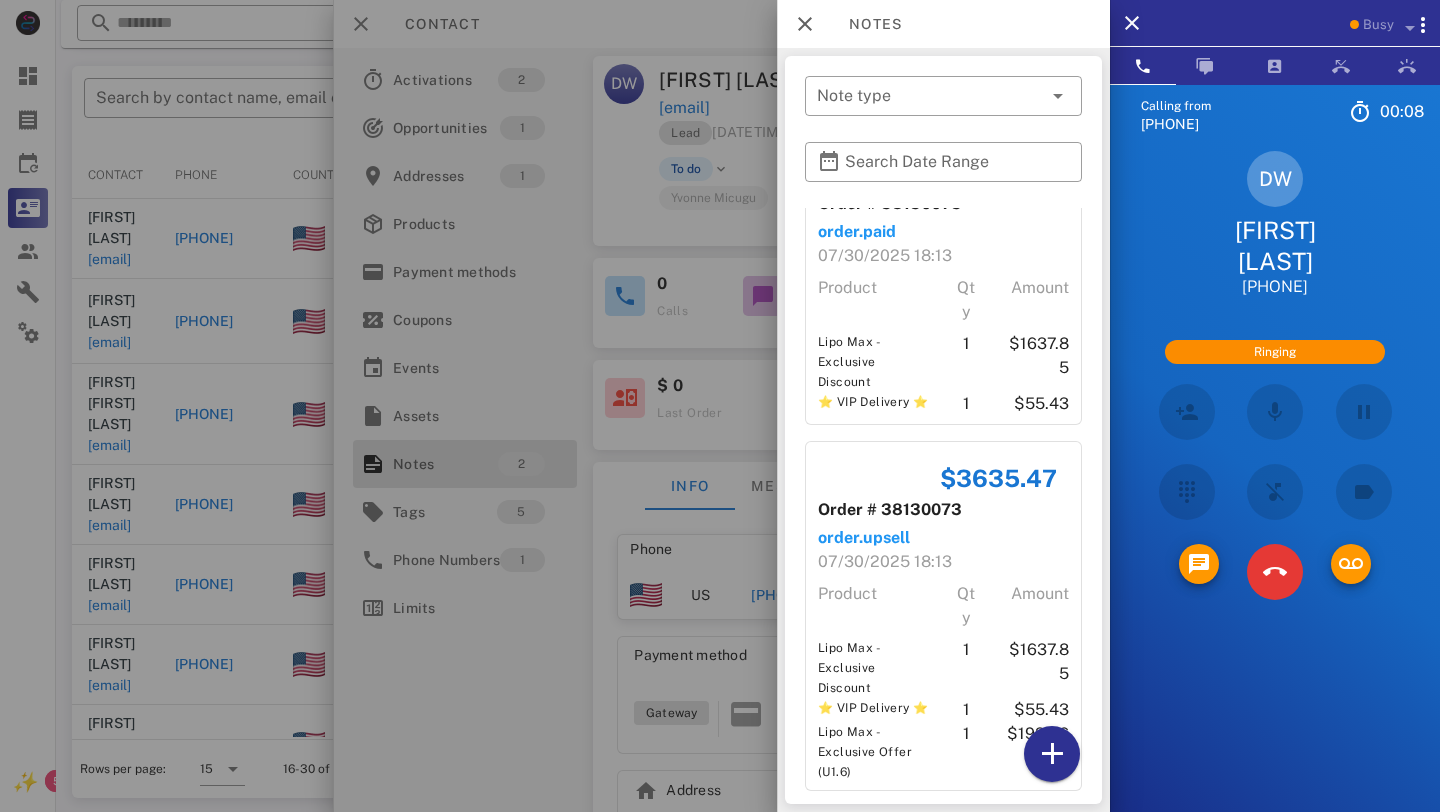 click at bounding box center [1186, 492] 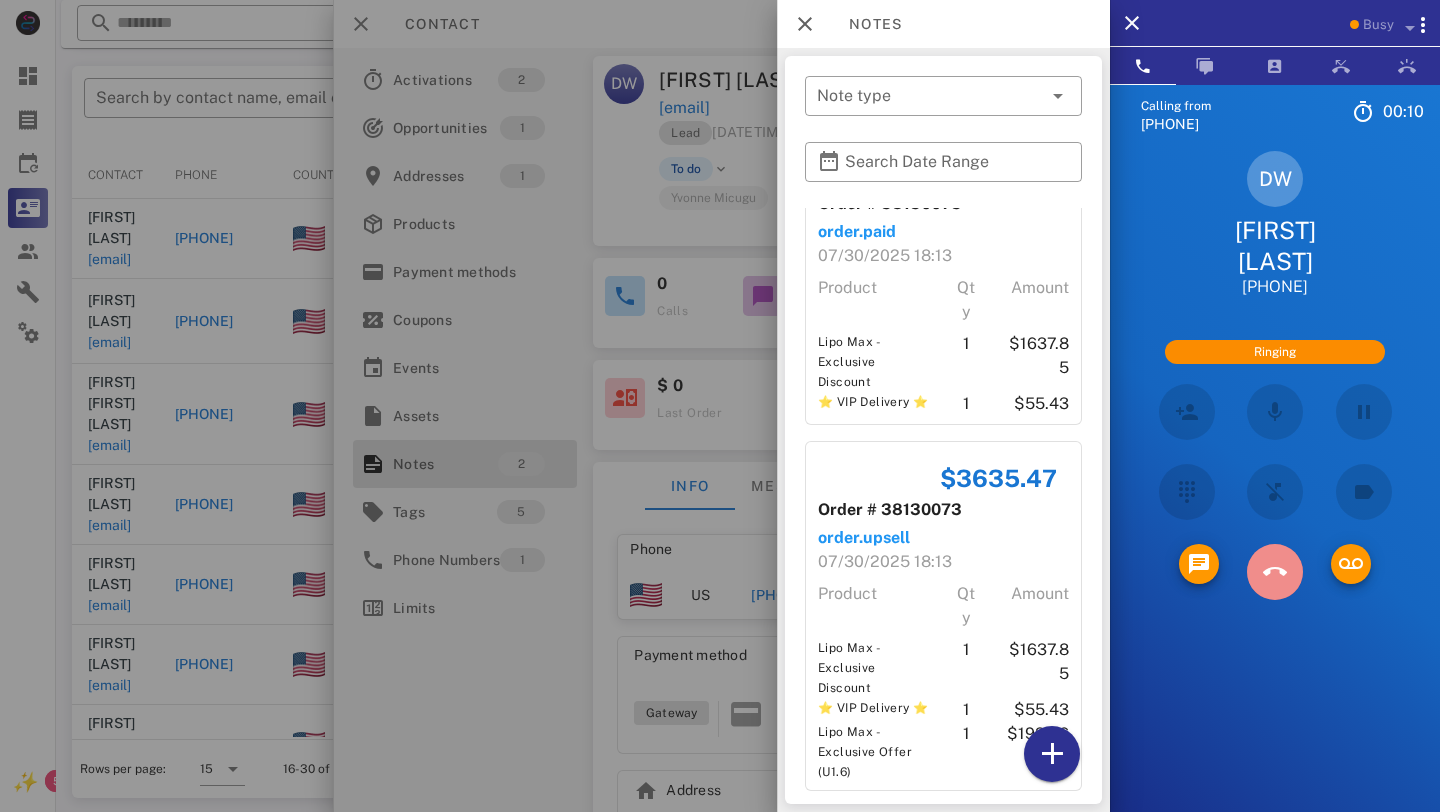 click at bounding box center (1275, 572) 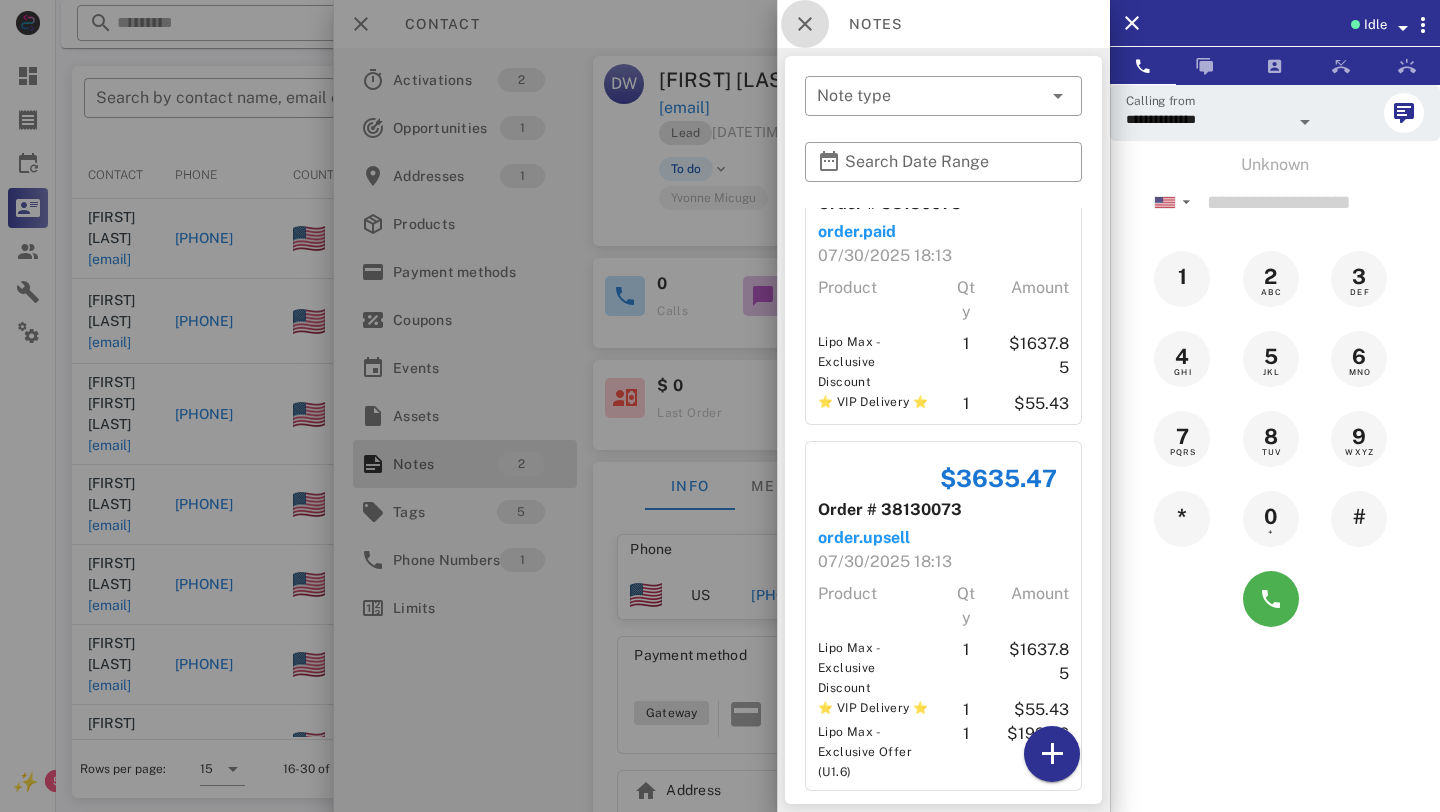 click at bounding box center (805, 24) 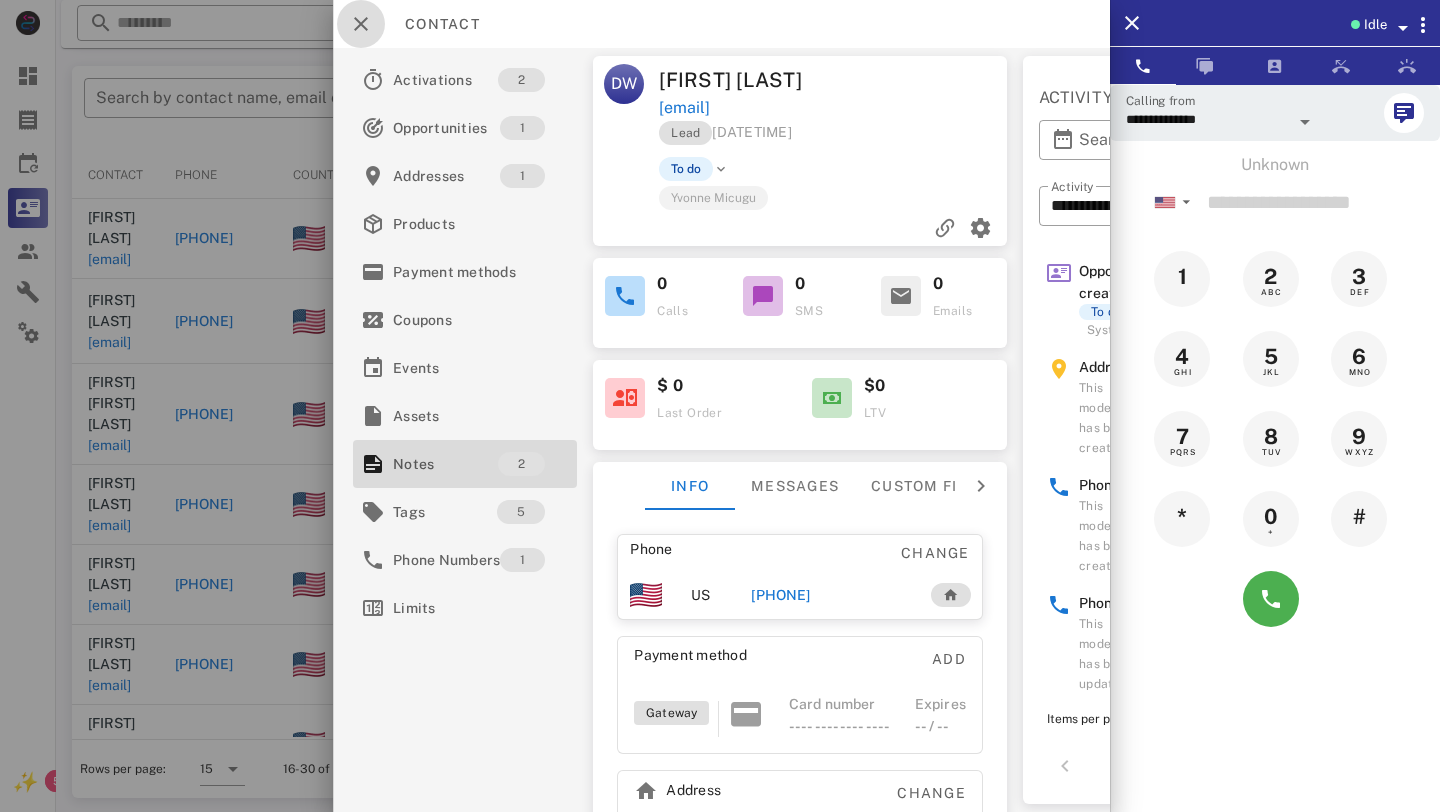 click at bounding box center [361, 24] 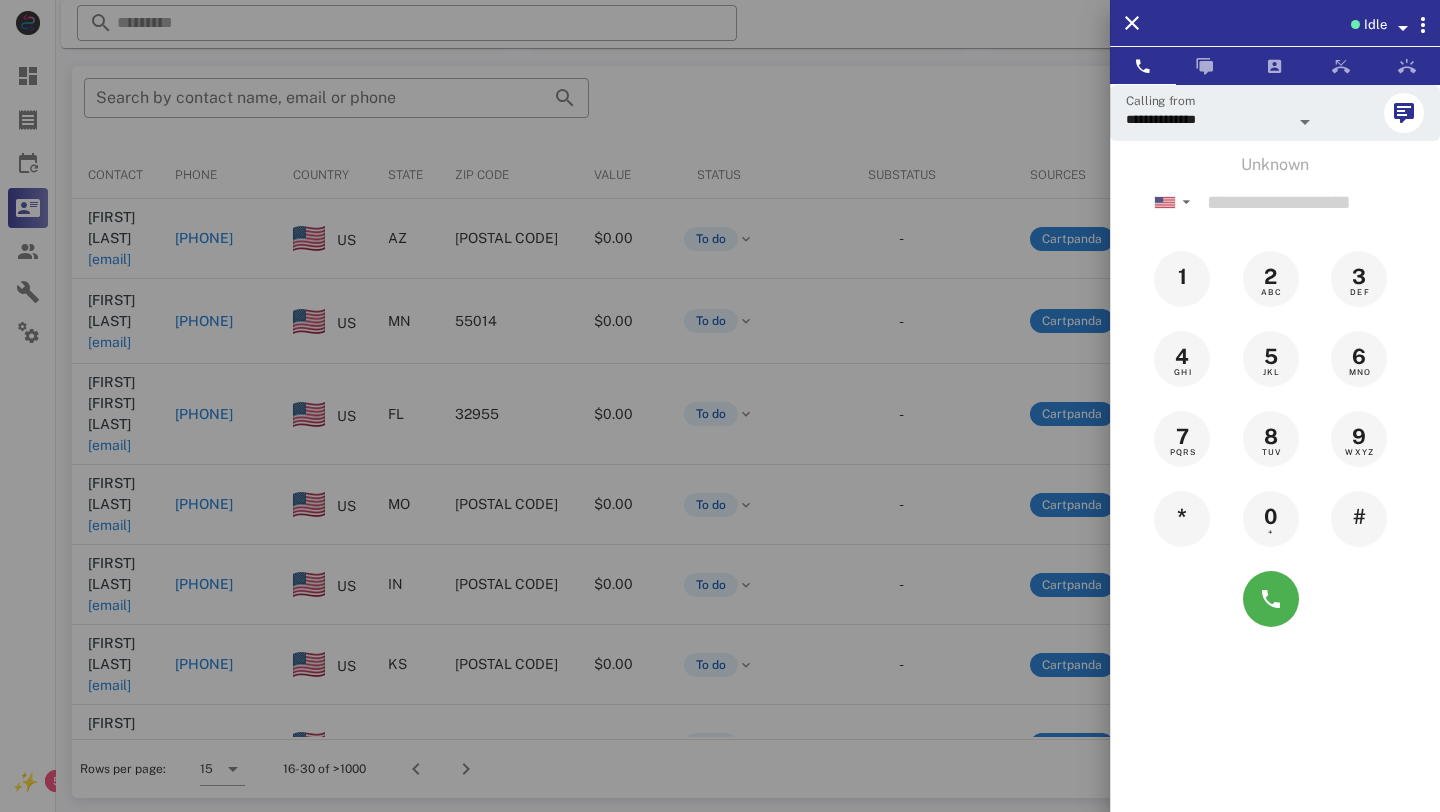 click at bounding box center [720, 406] 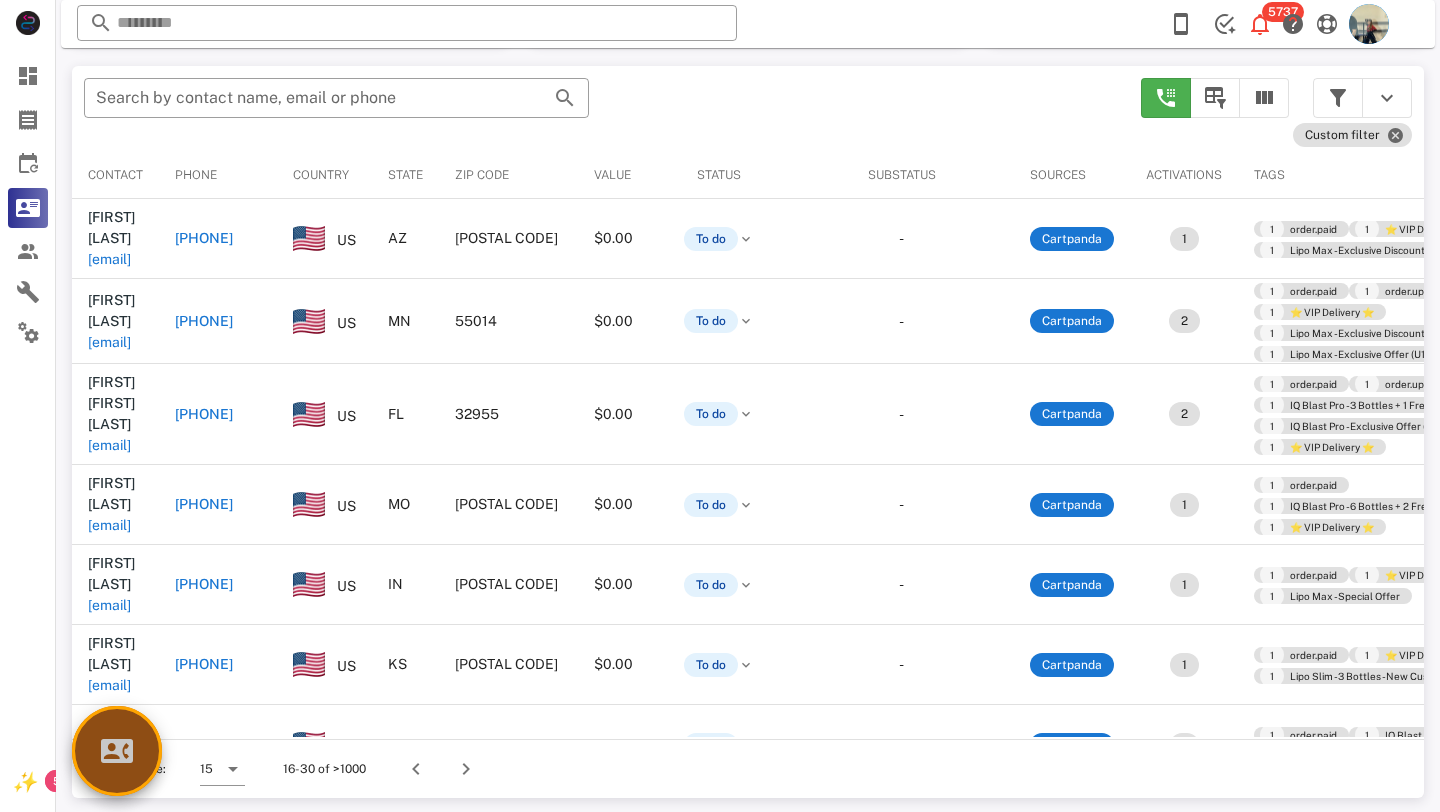 click at bounding box center (117, 751) 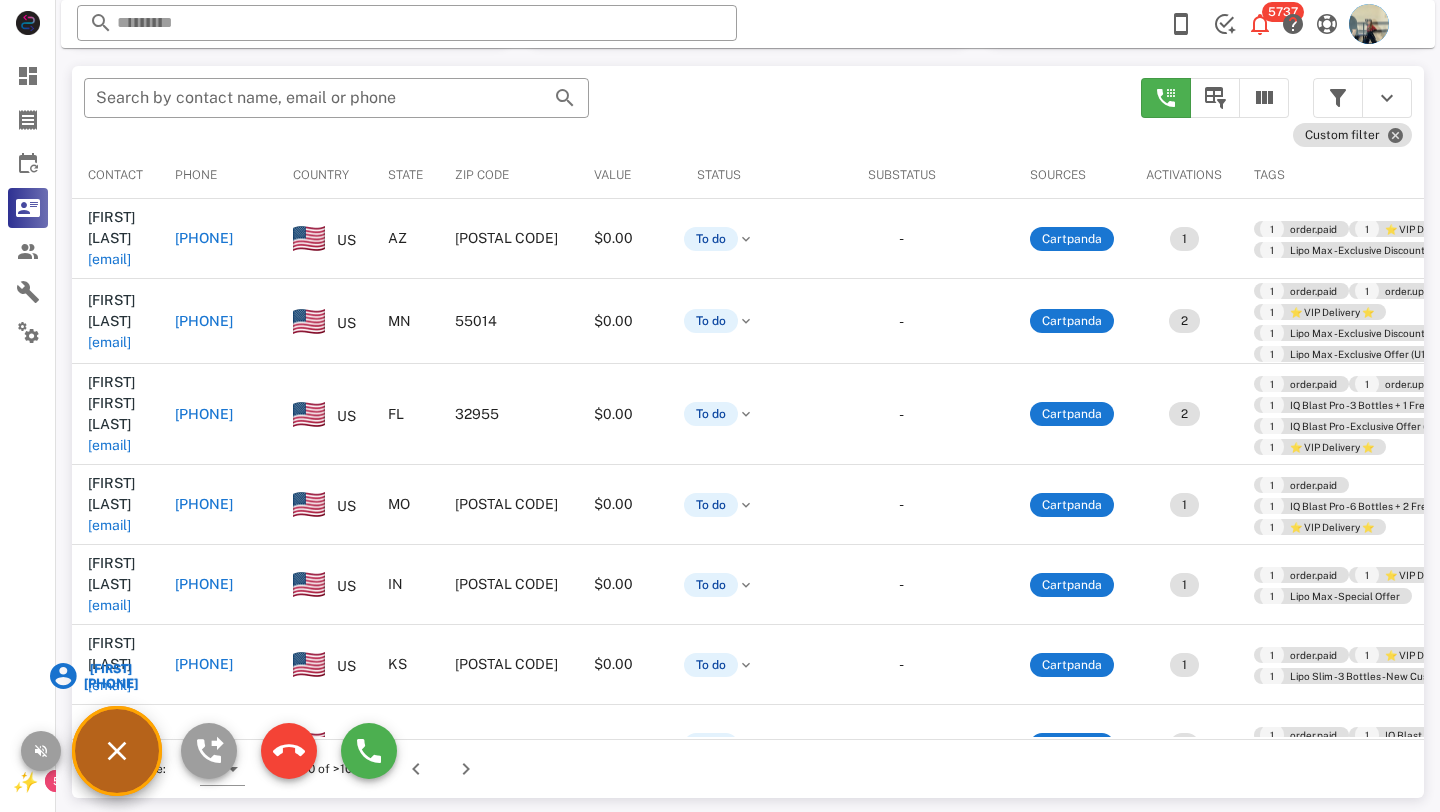 click on "[PERSON]" at bounding box center (112, 669) 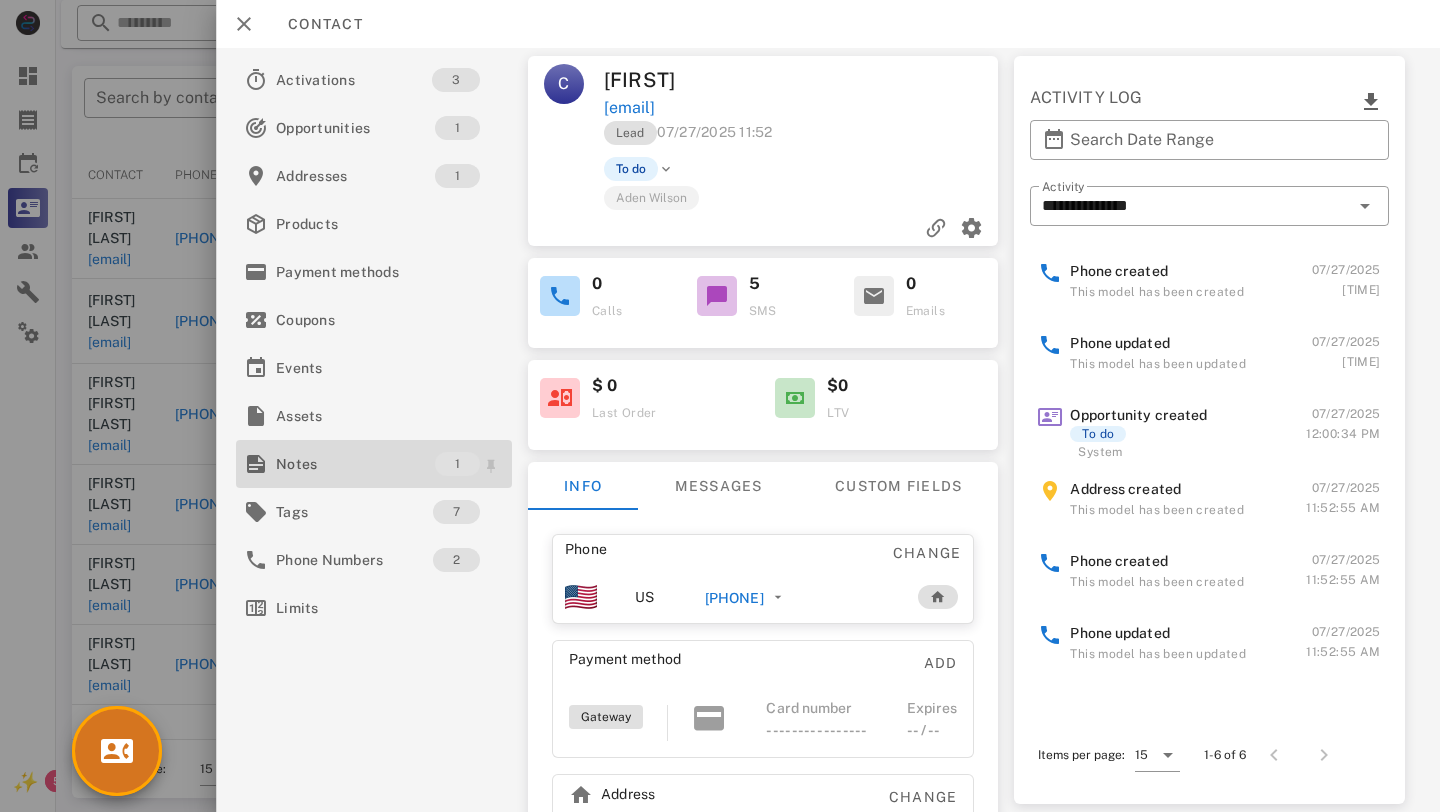 click on "Notes" at bounding box center [355, 464] 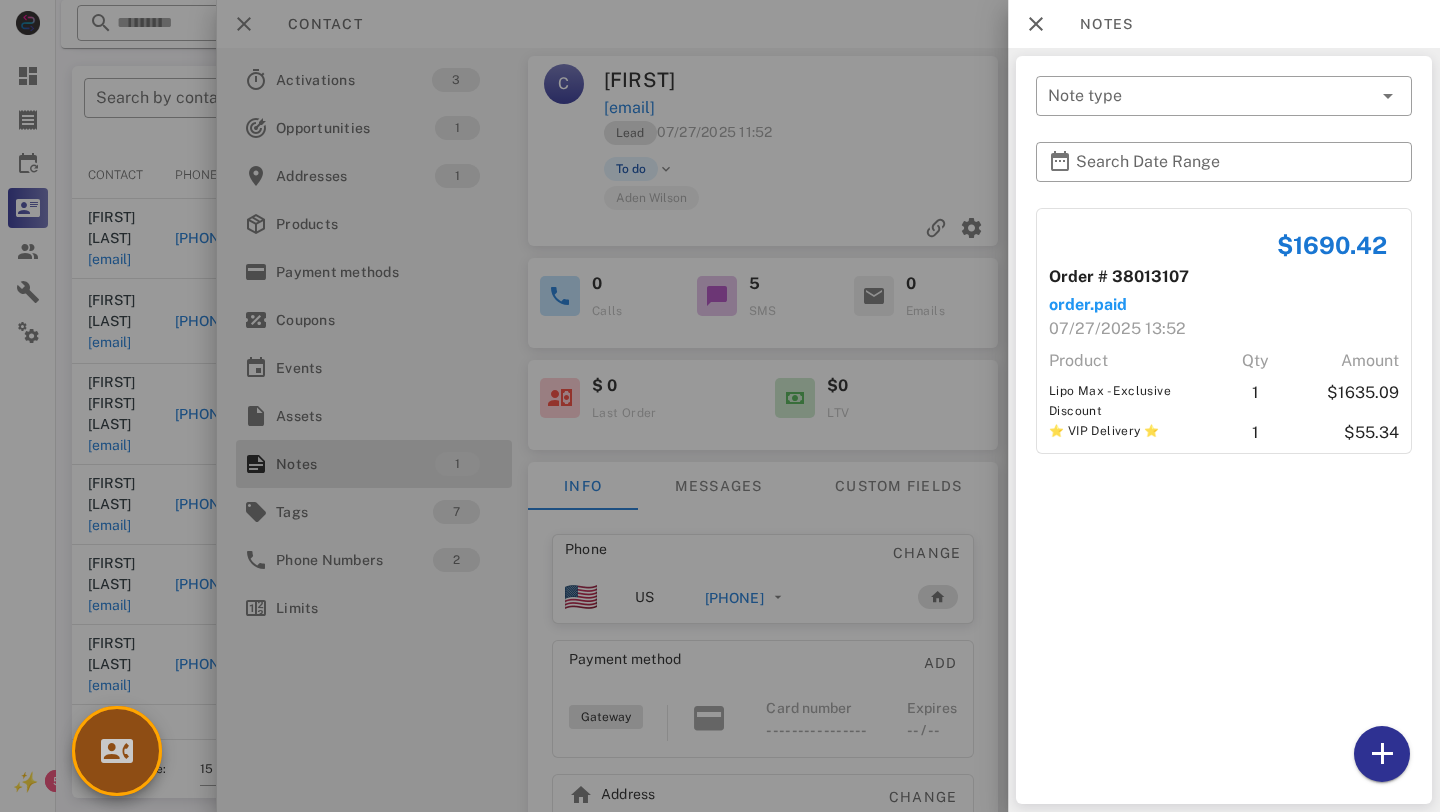 click at bounding box center (117, 751) 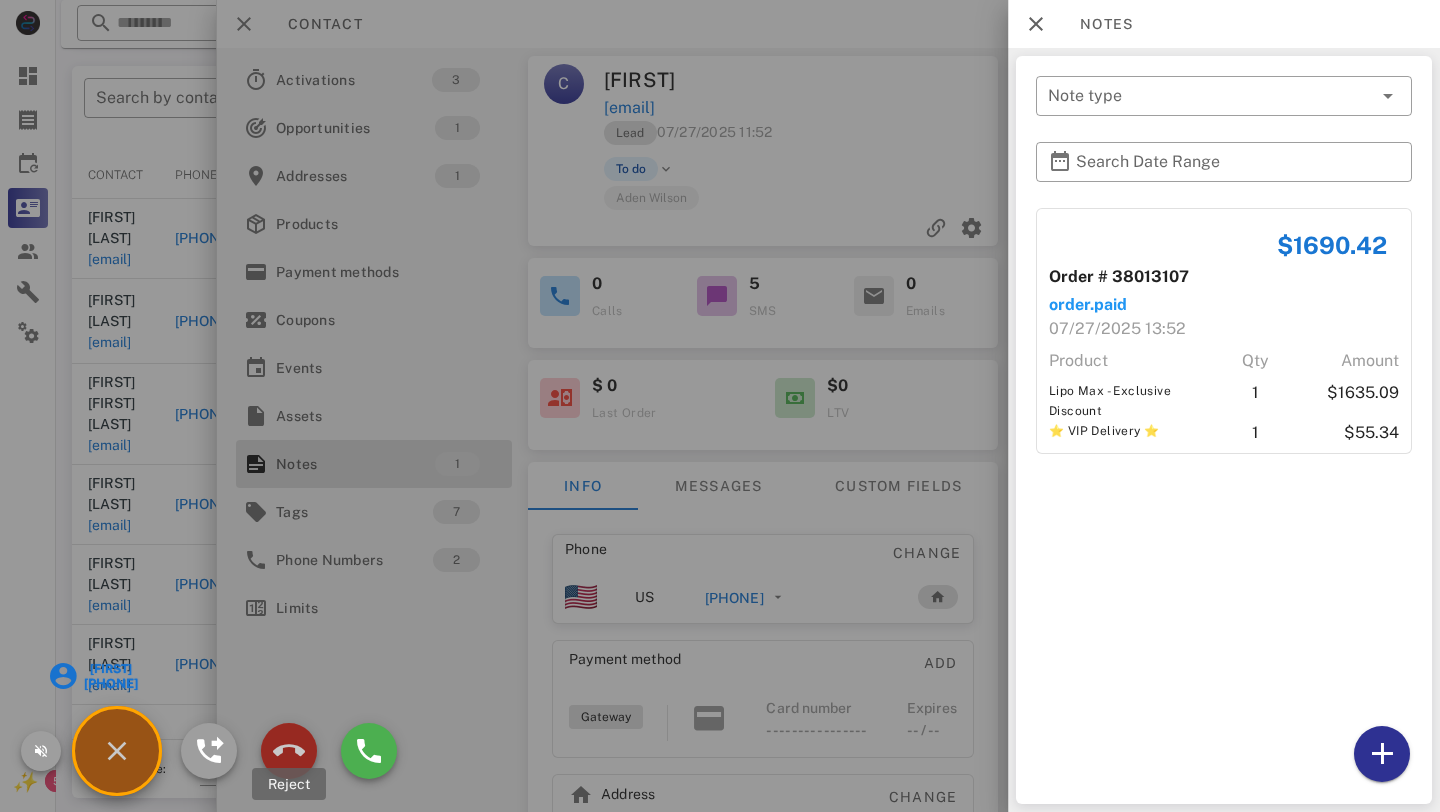 click at bounding box center (289, 751) 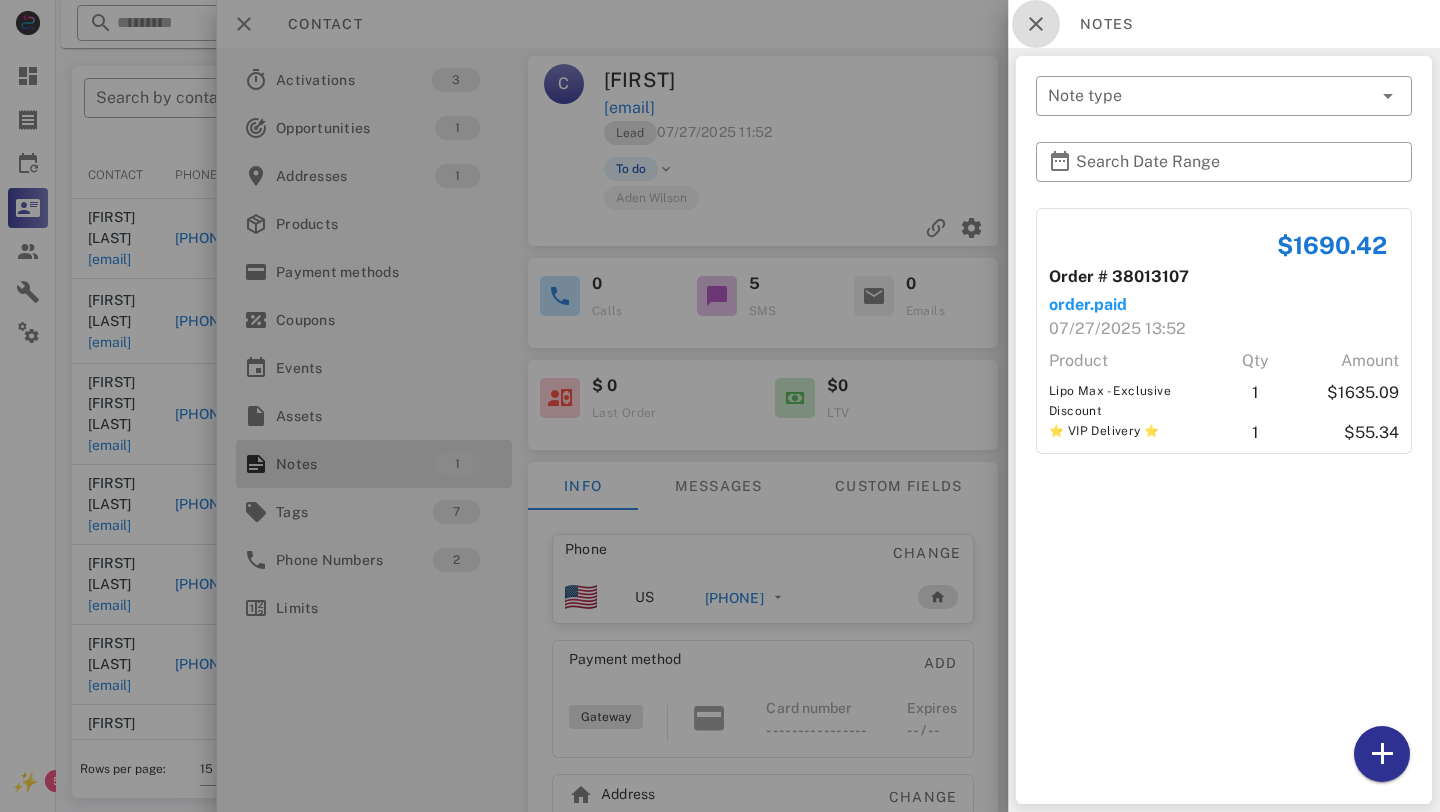 click at bounding box center [1036, 24] 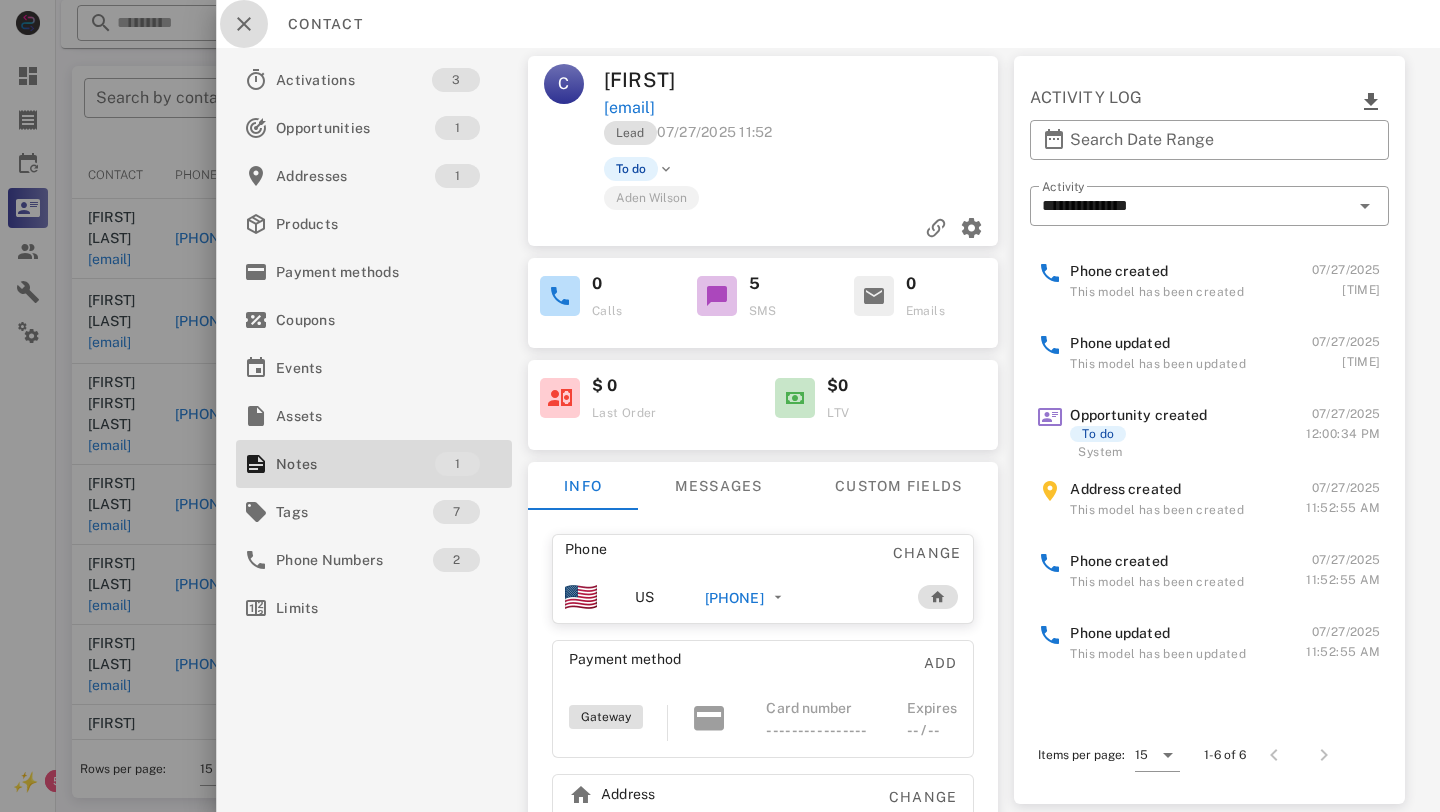 click at bounding box center (244, 24) 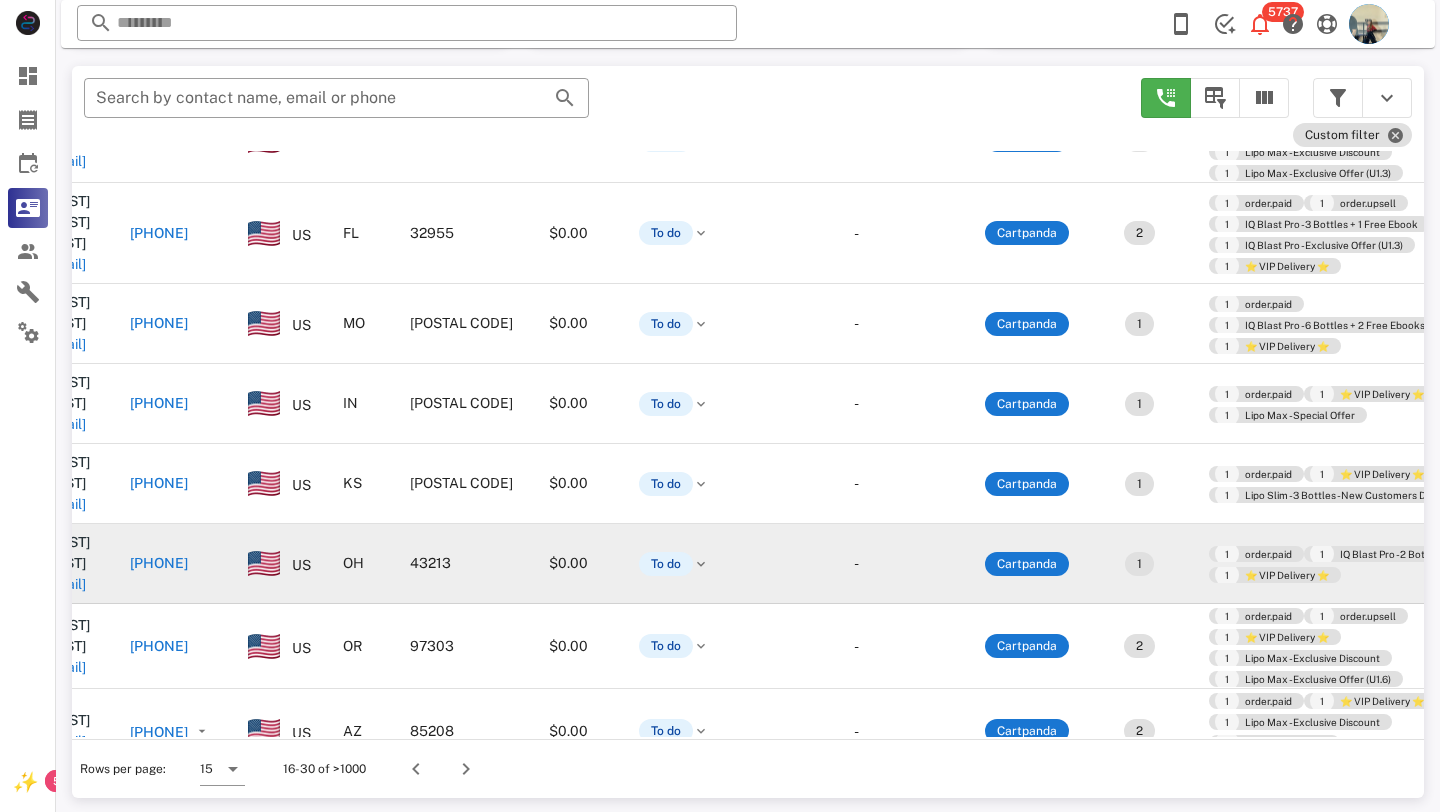 scroll, scrollTop: 181, scrollLeft: 0, axis: vertical 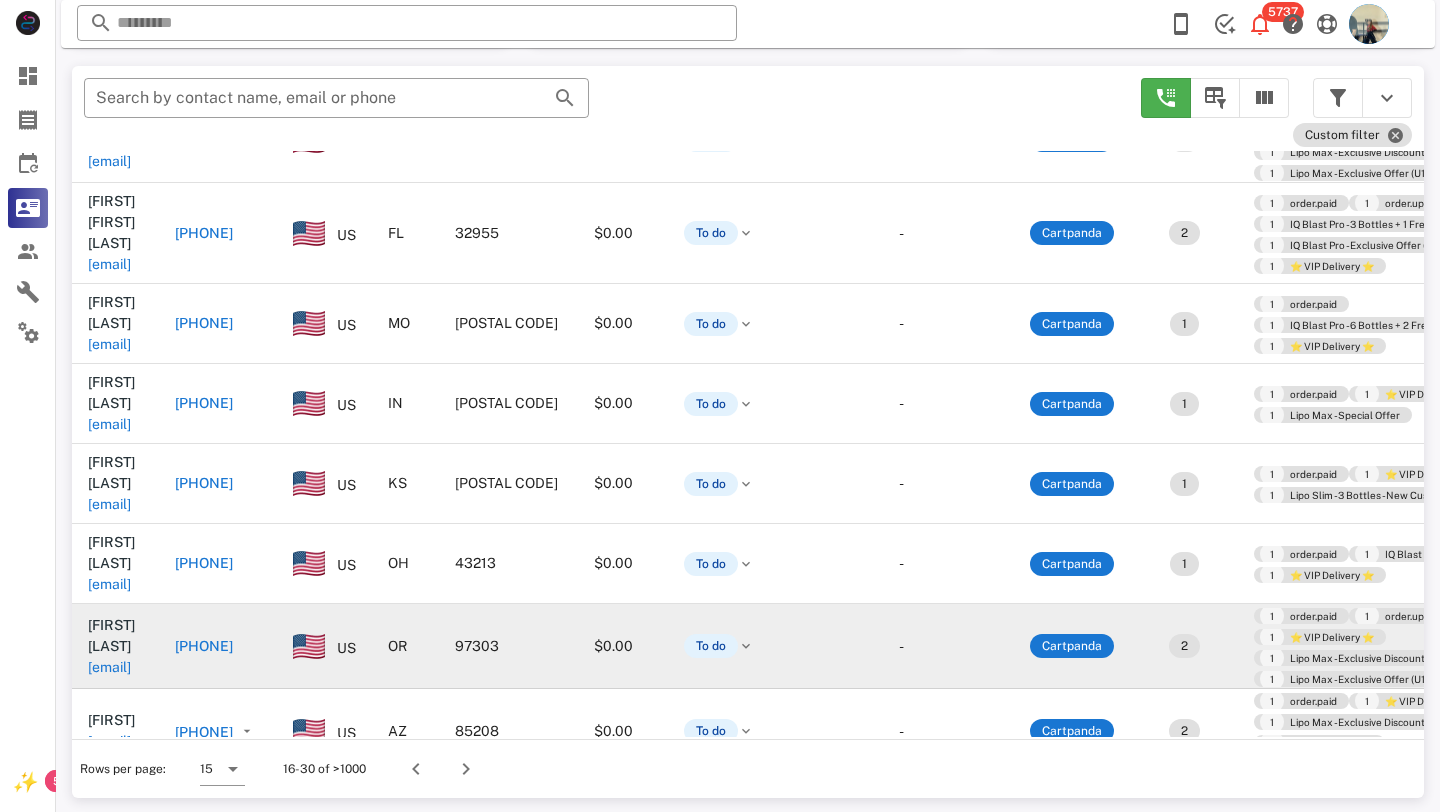 click on "[PHONE]" at bounding box center (320, 530) 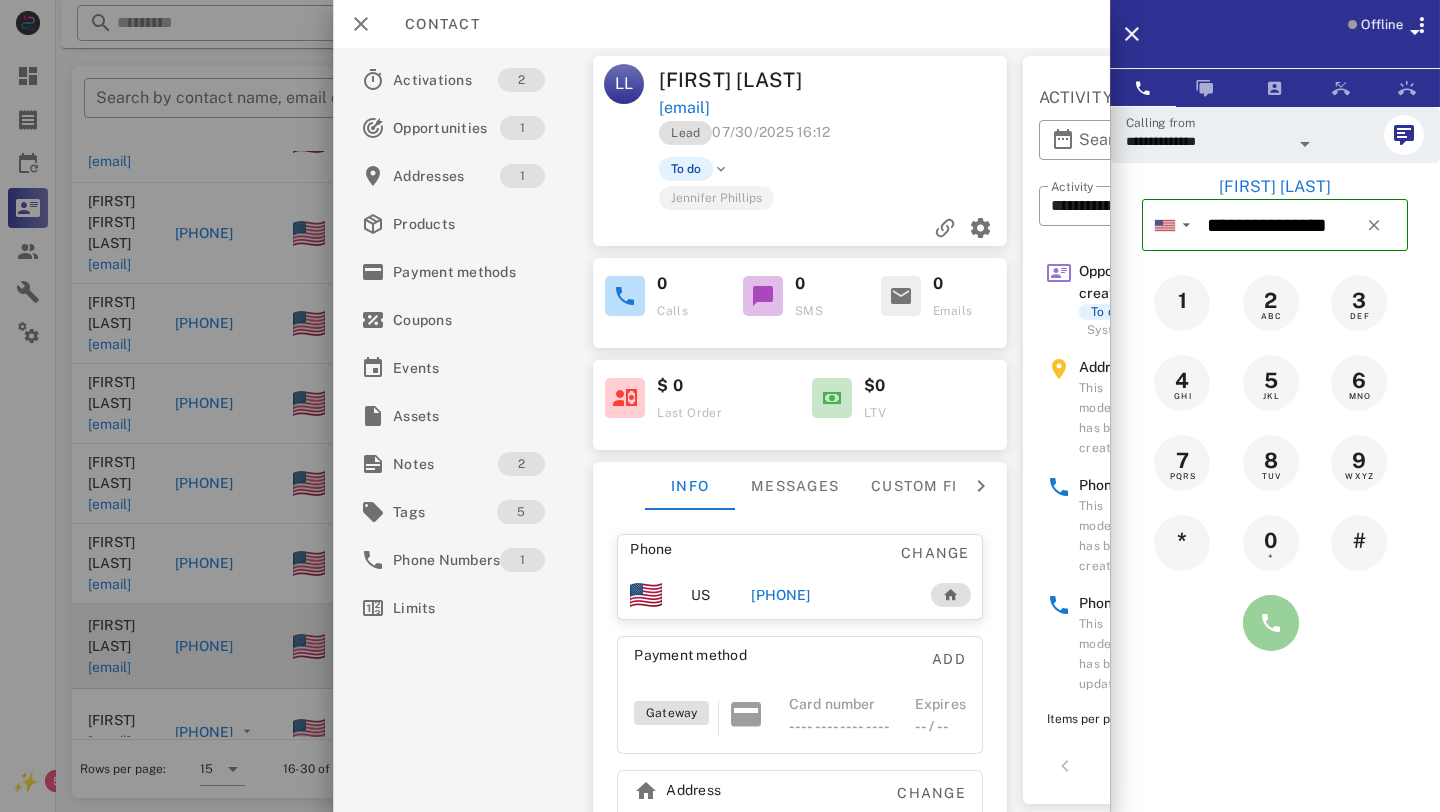 click at bounding box center [1271, 623] 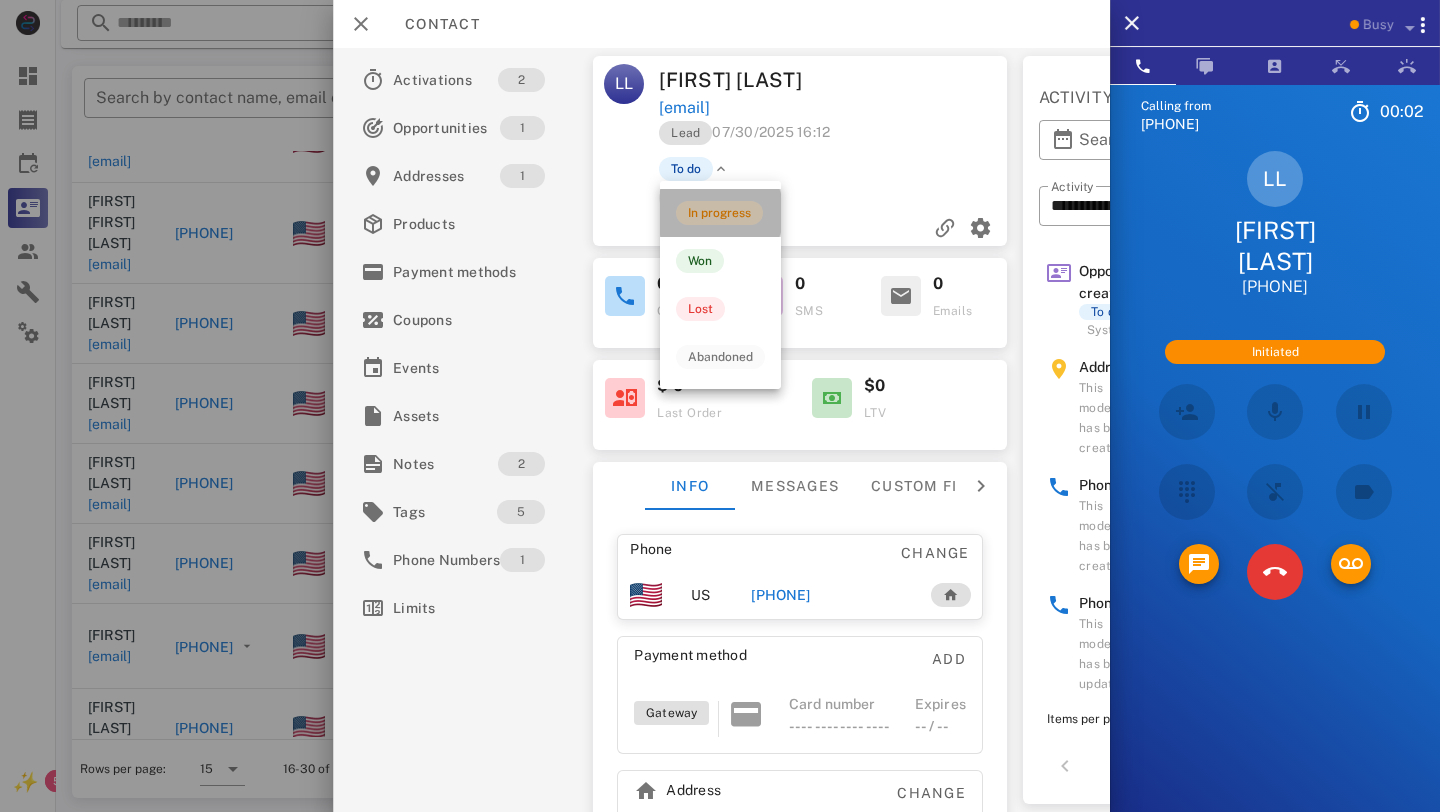 click on "In progress" at bounding box center (719, 213) 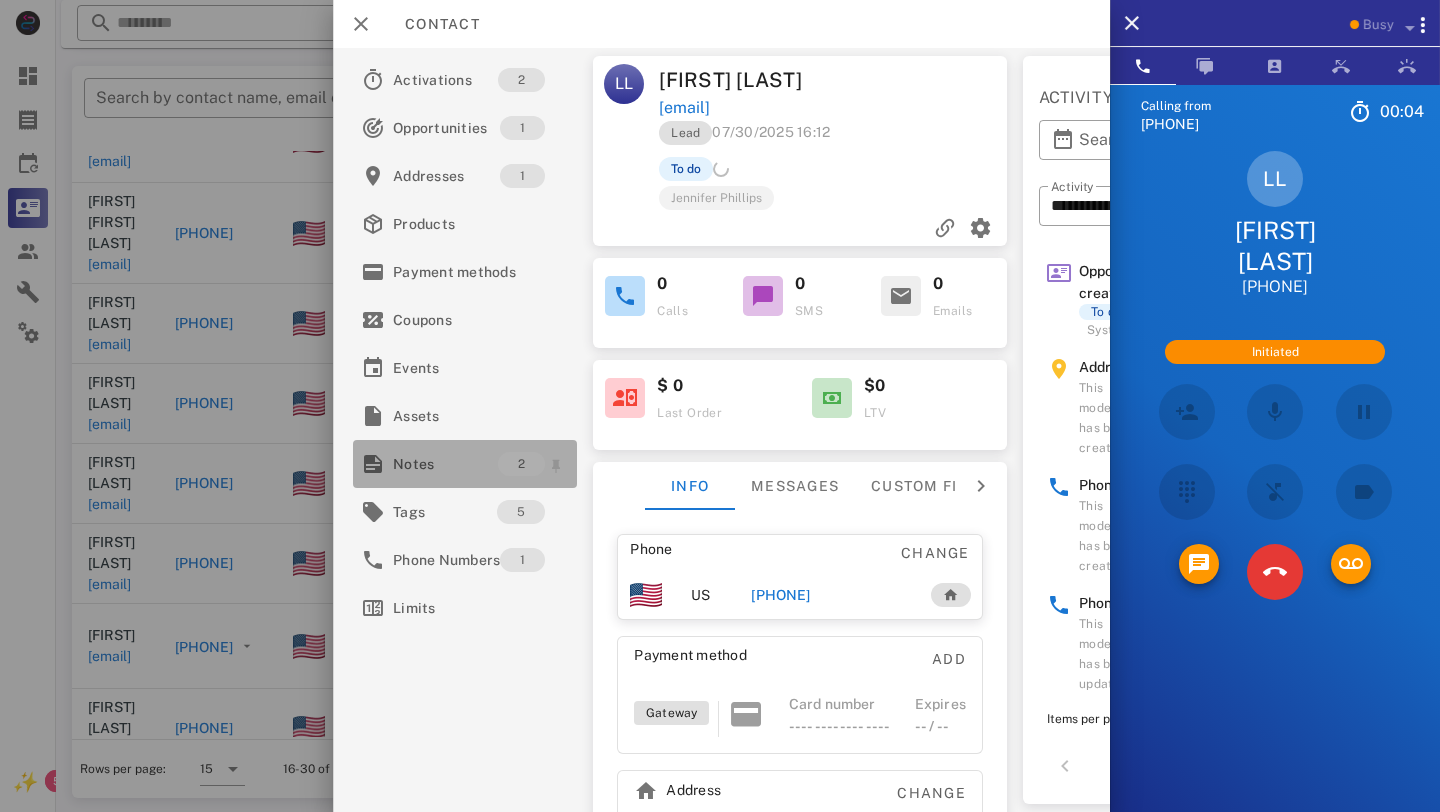 click on "Notes" at bounding box center [445, 464] 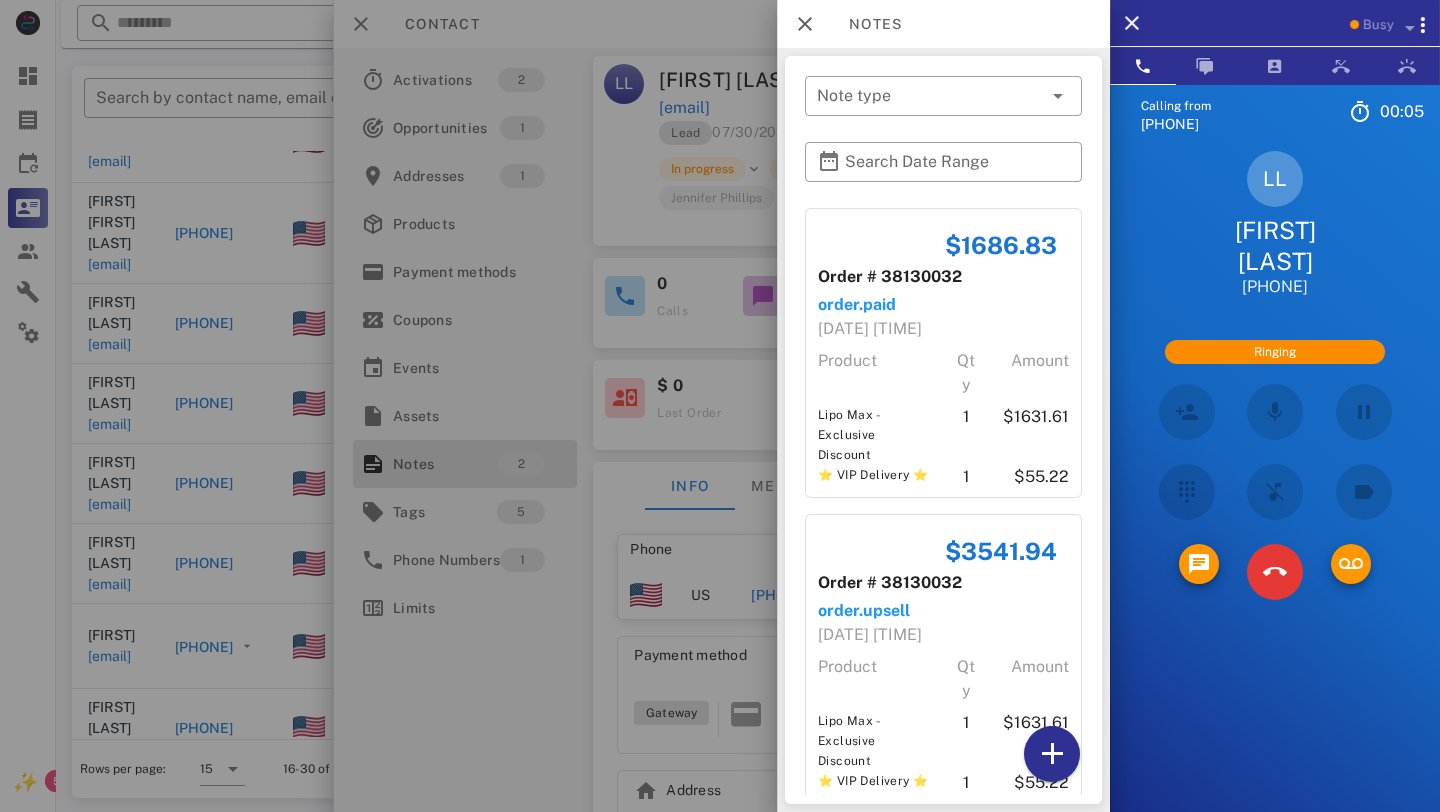 scroll, scrollTop: 57, scrollLeft: 0, axis: vertical 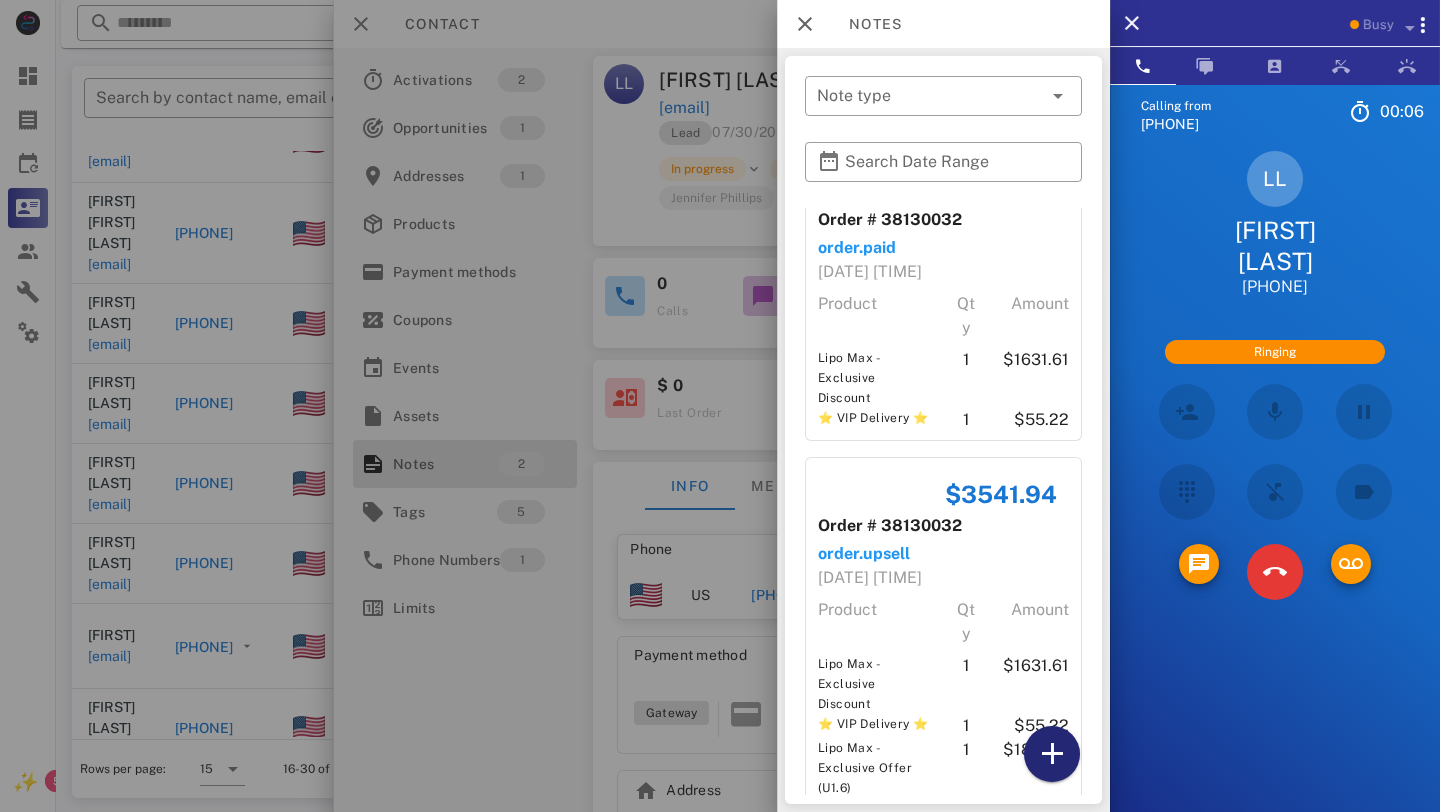 click at bounding box center (1052, 754) 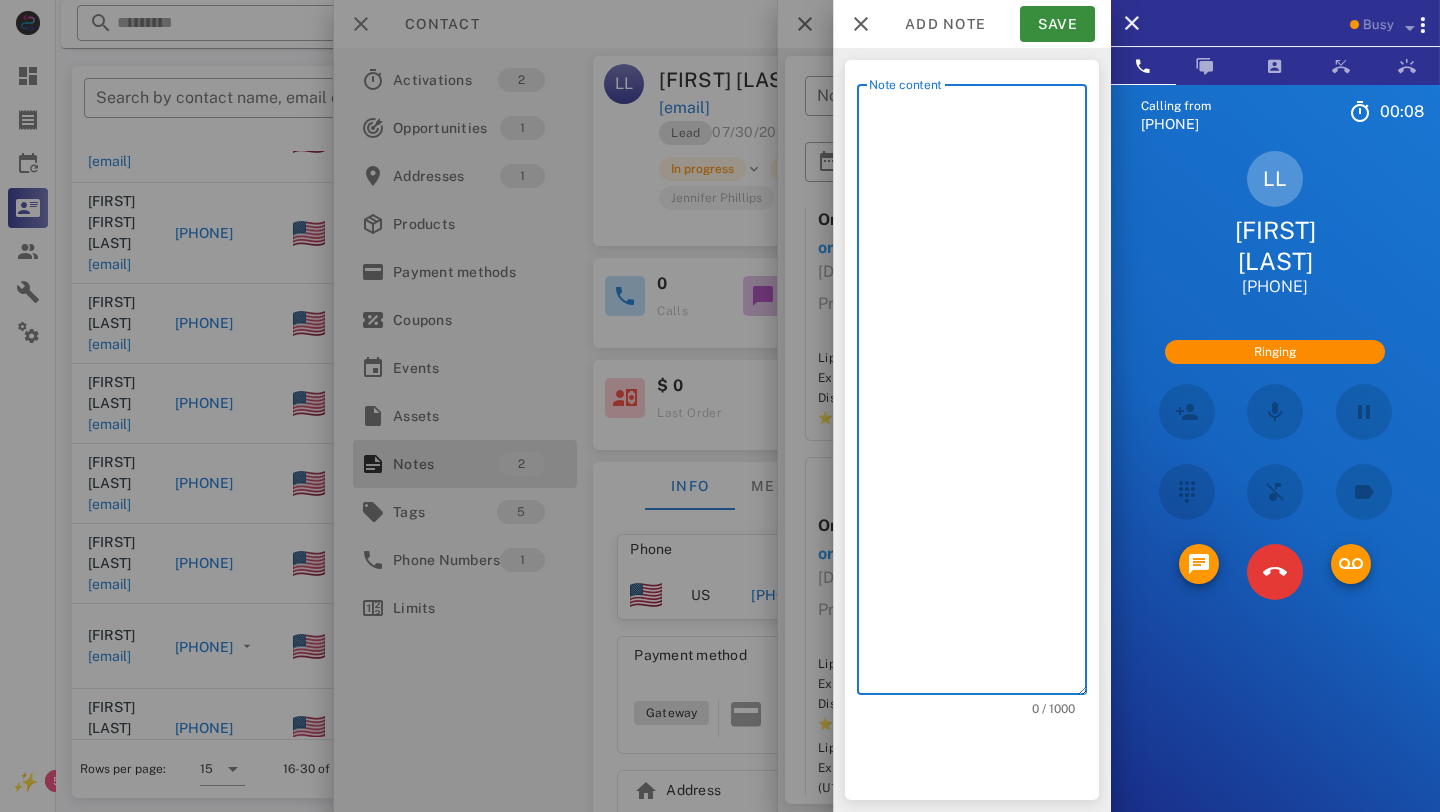 click on "Note content" at bounding box center [978, 394] 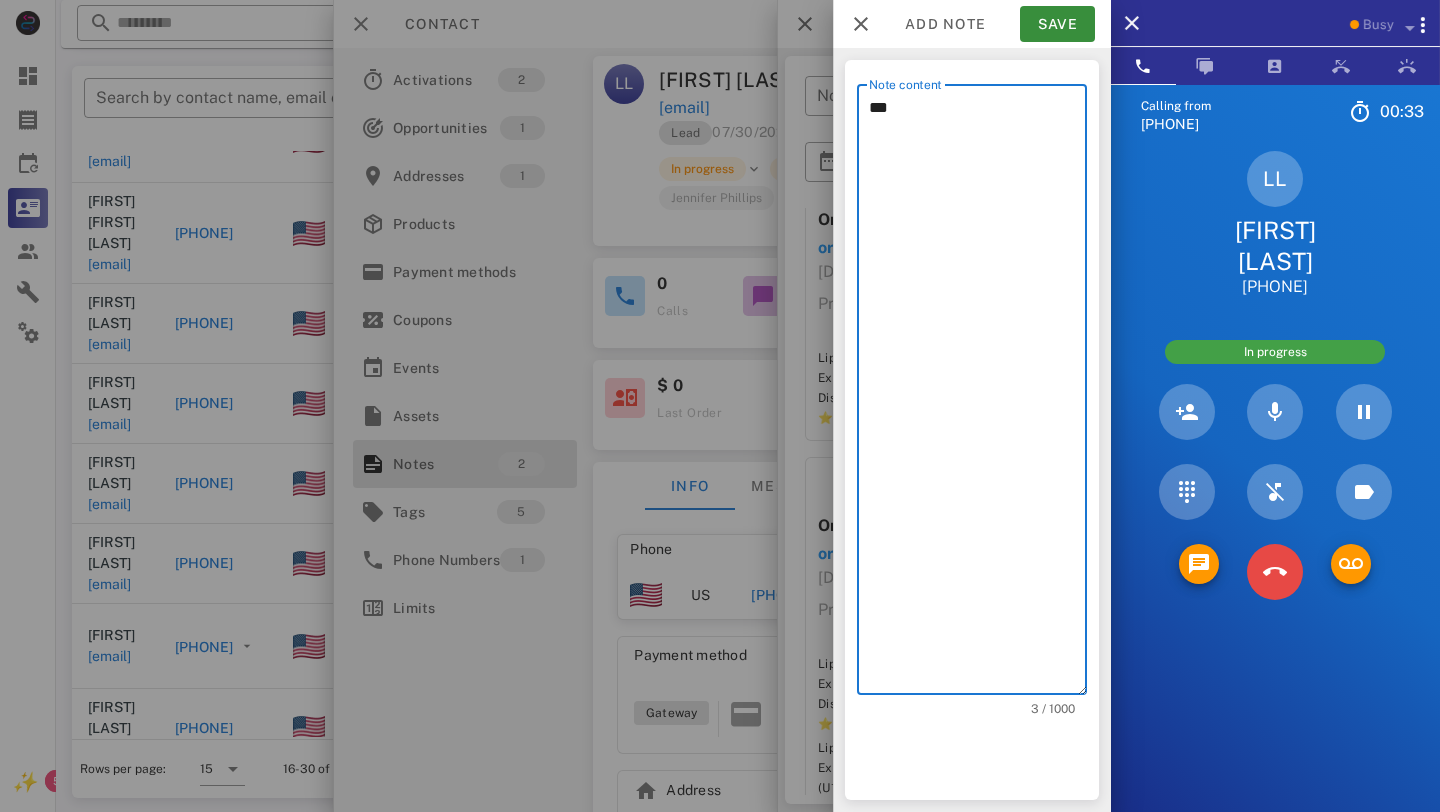 type on "***" 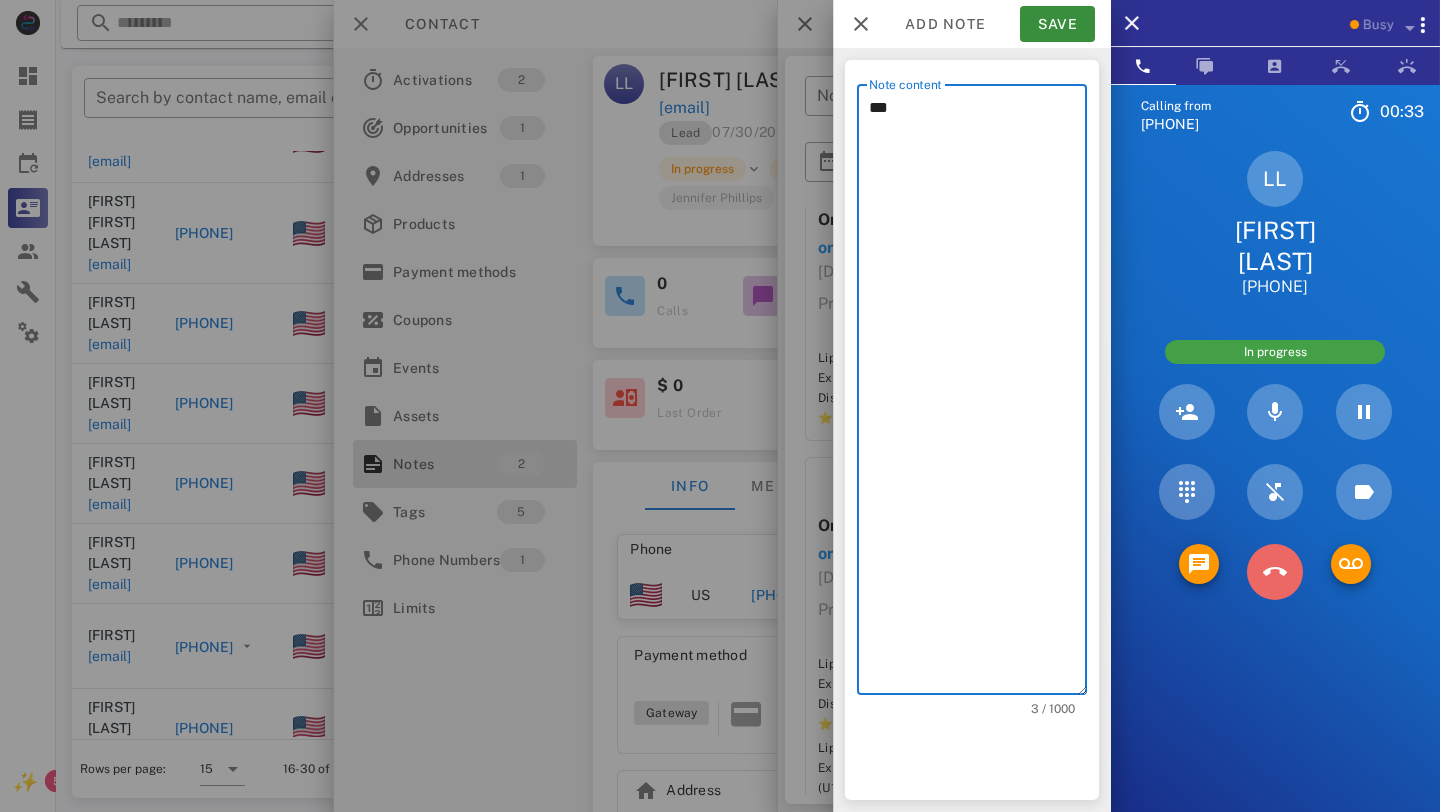 click at bounding box center [1275, 572] 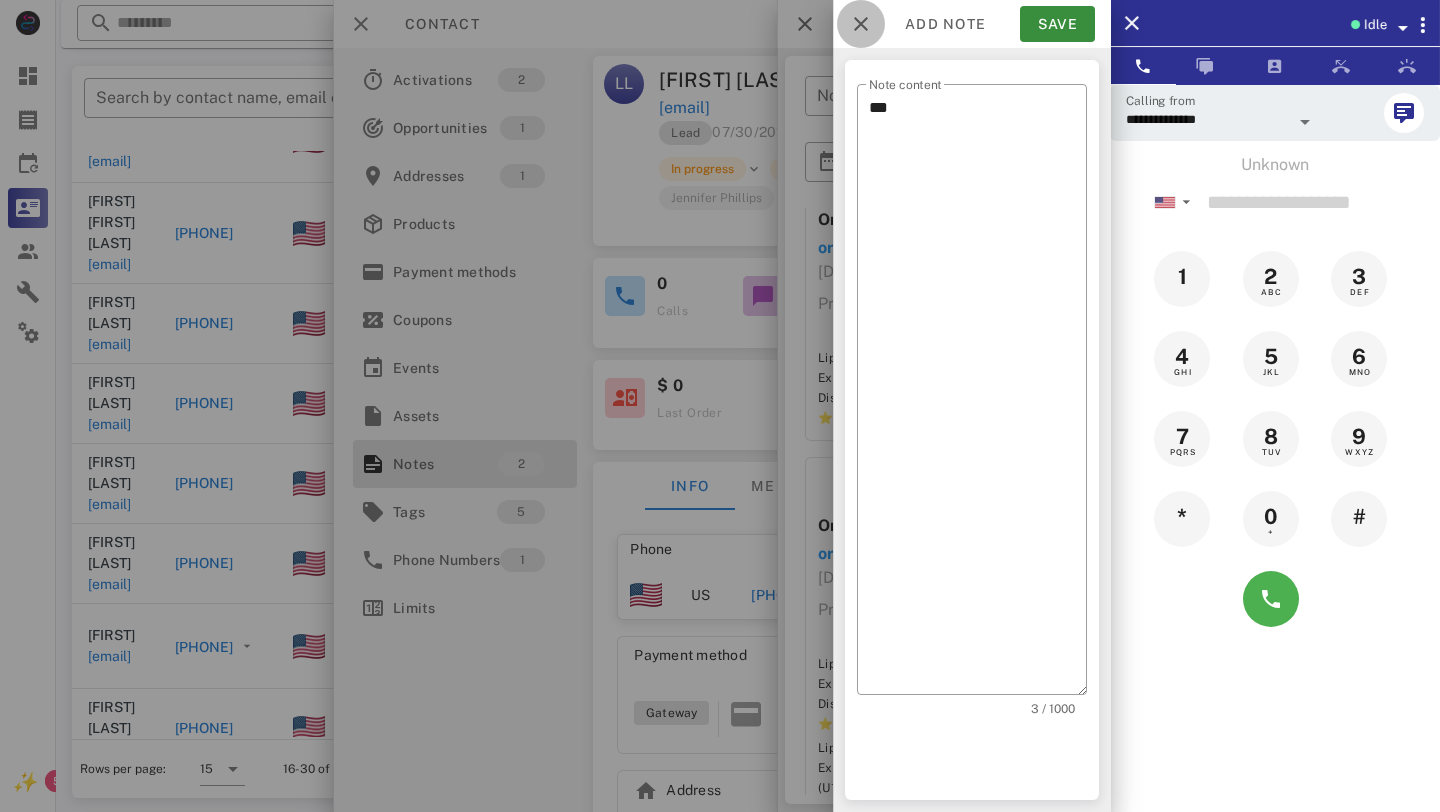 click at bounding box center (861, 24) 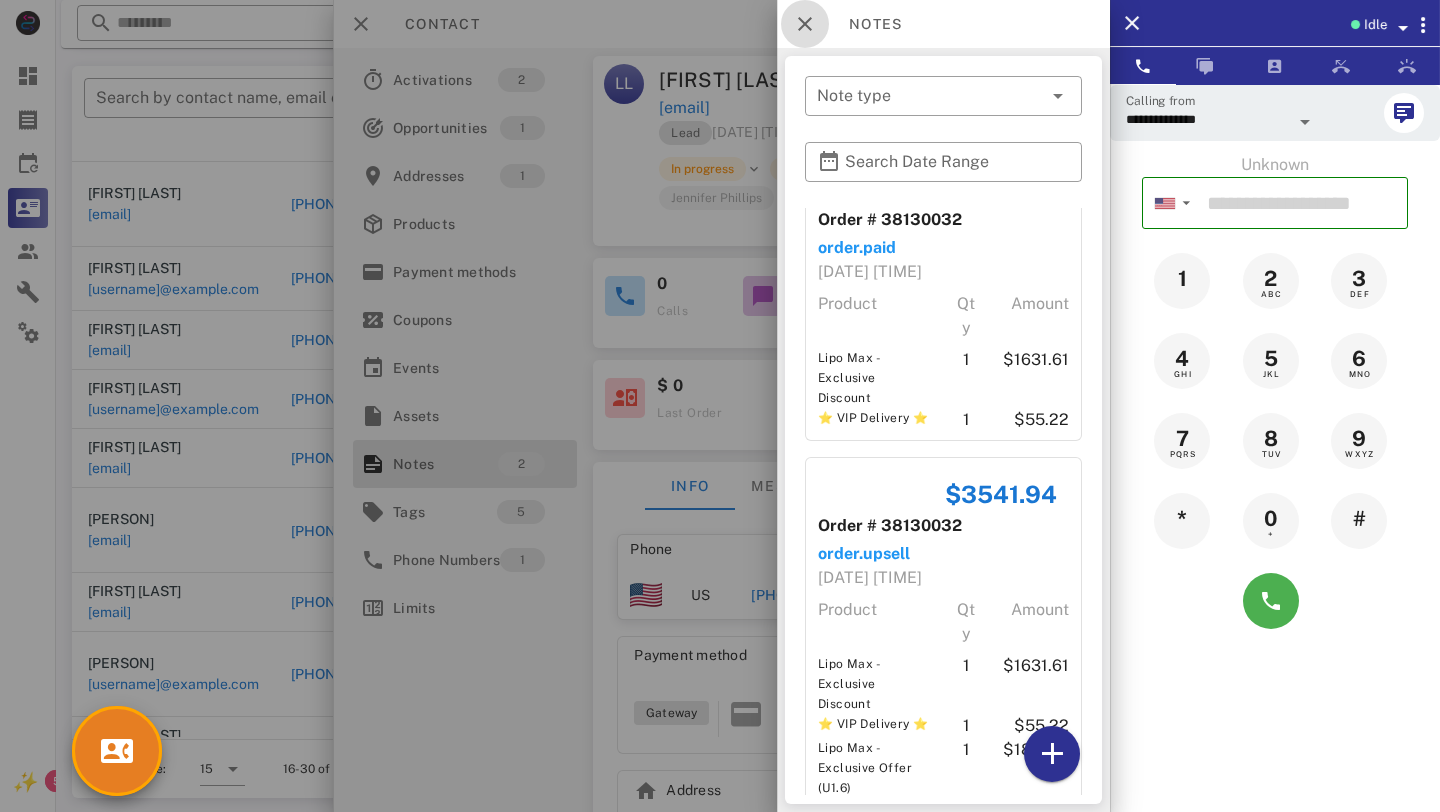 click at bounding box center [805, 24] 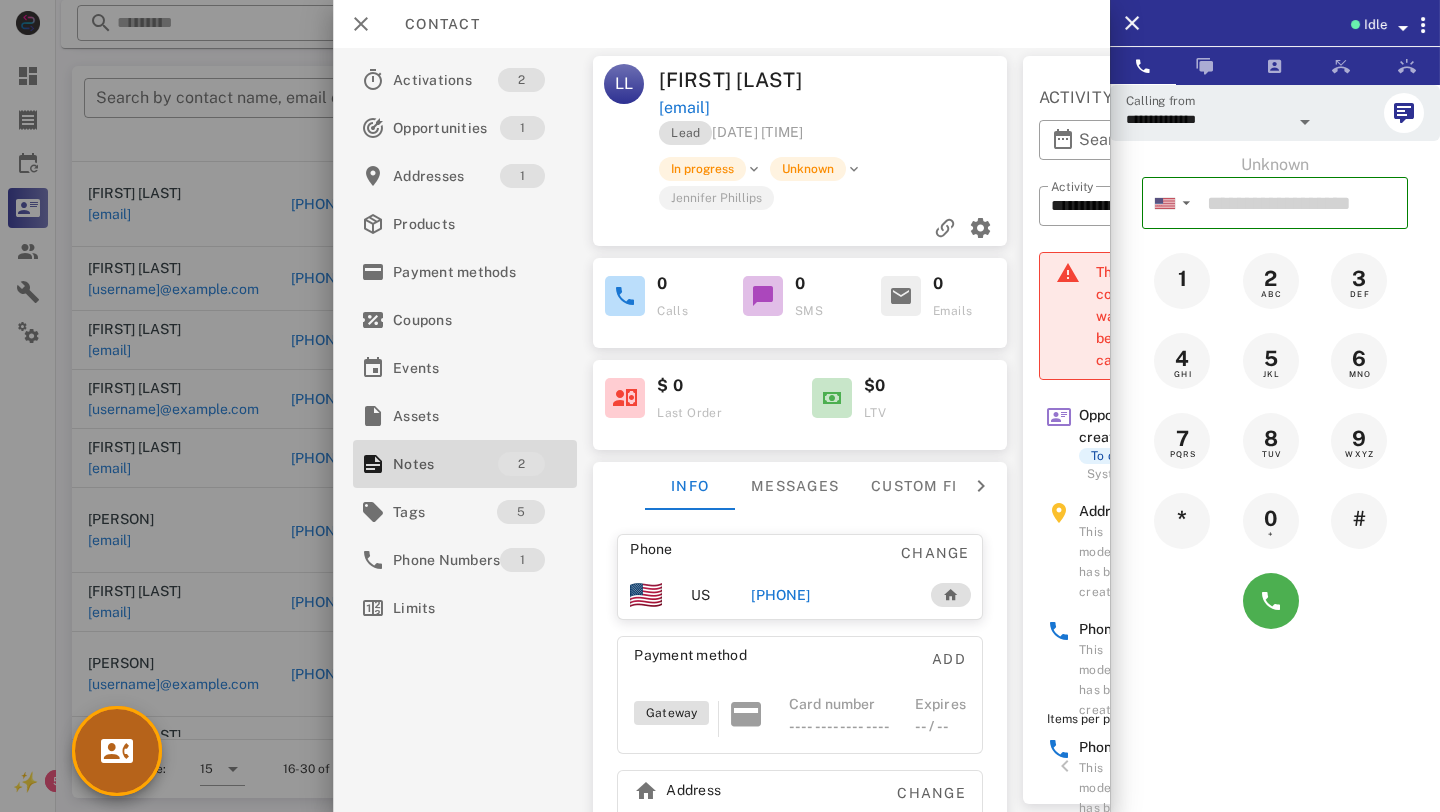click at bounding box center [117, 751] 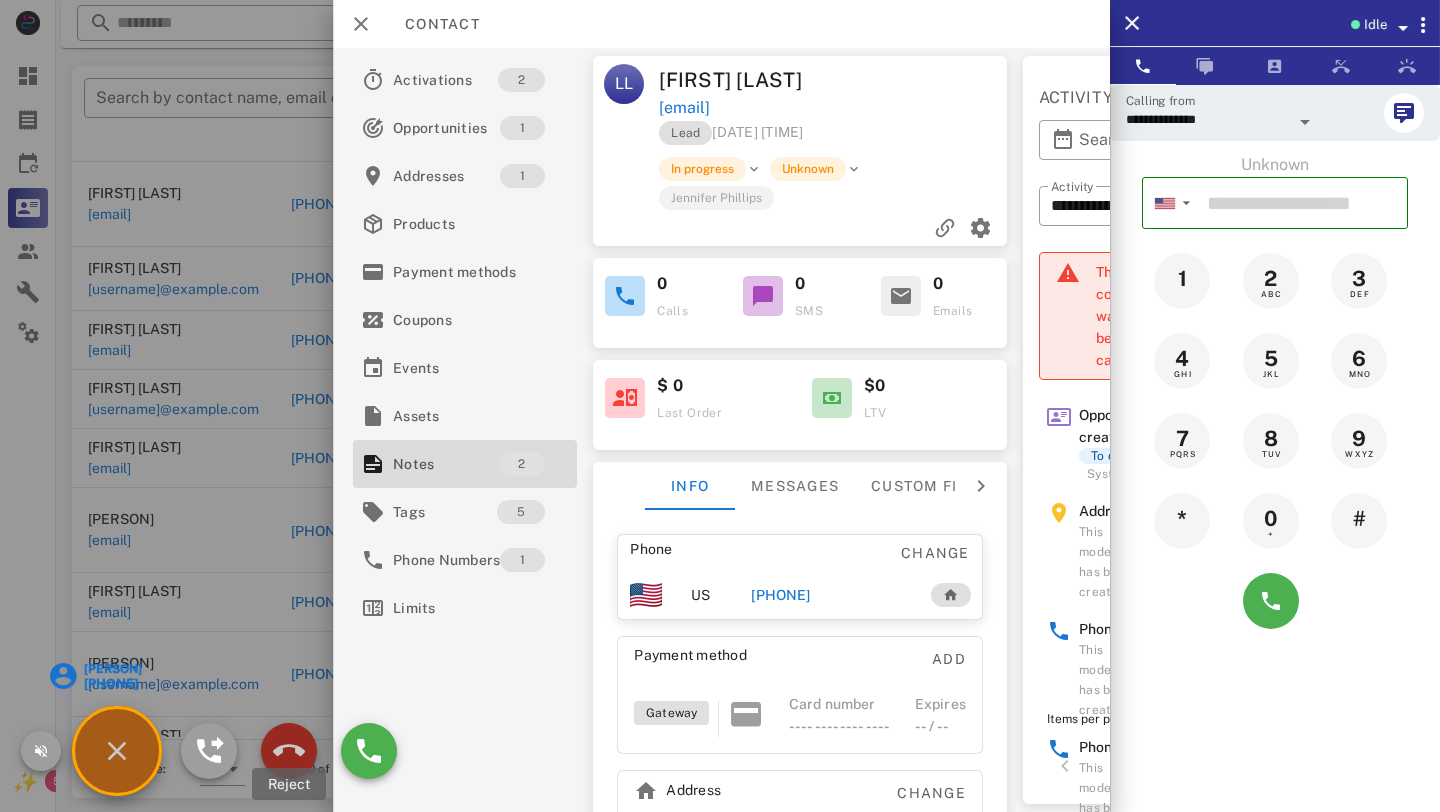 click at bounding box center [289, 751] 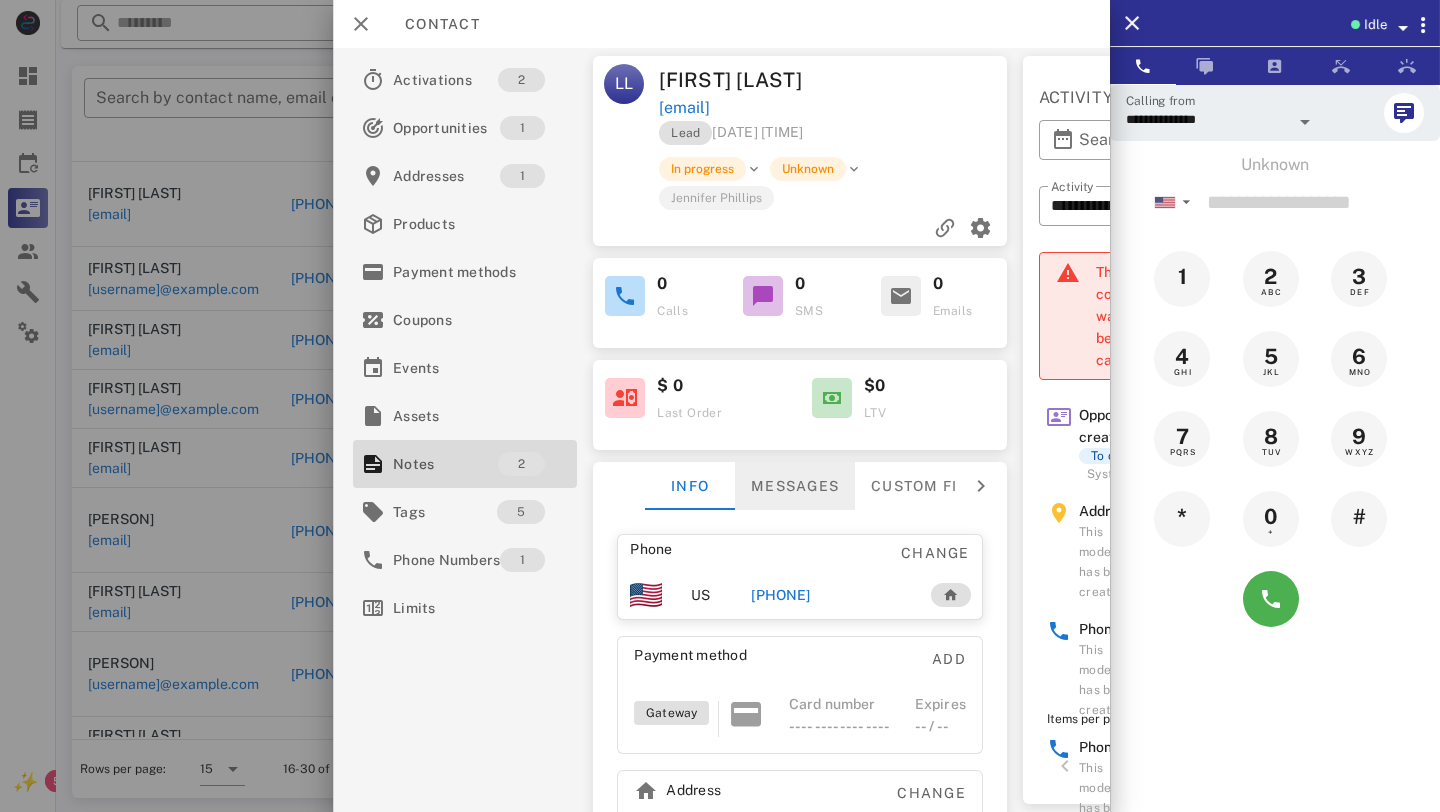 click on "Messages" at bounding box center [795, 486] 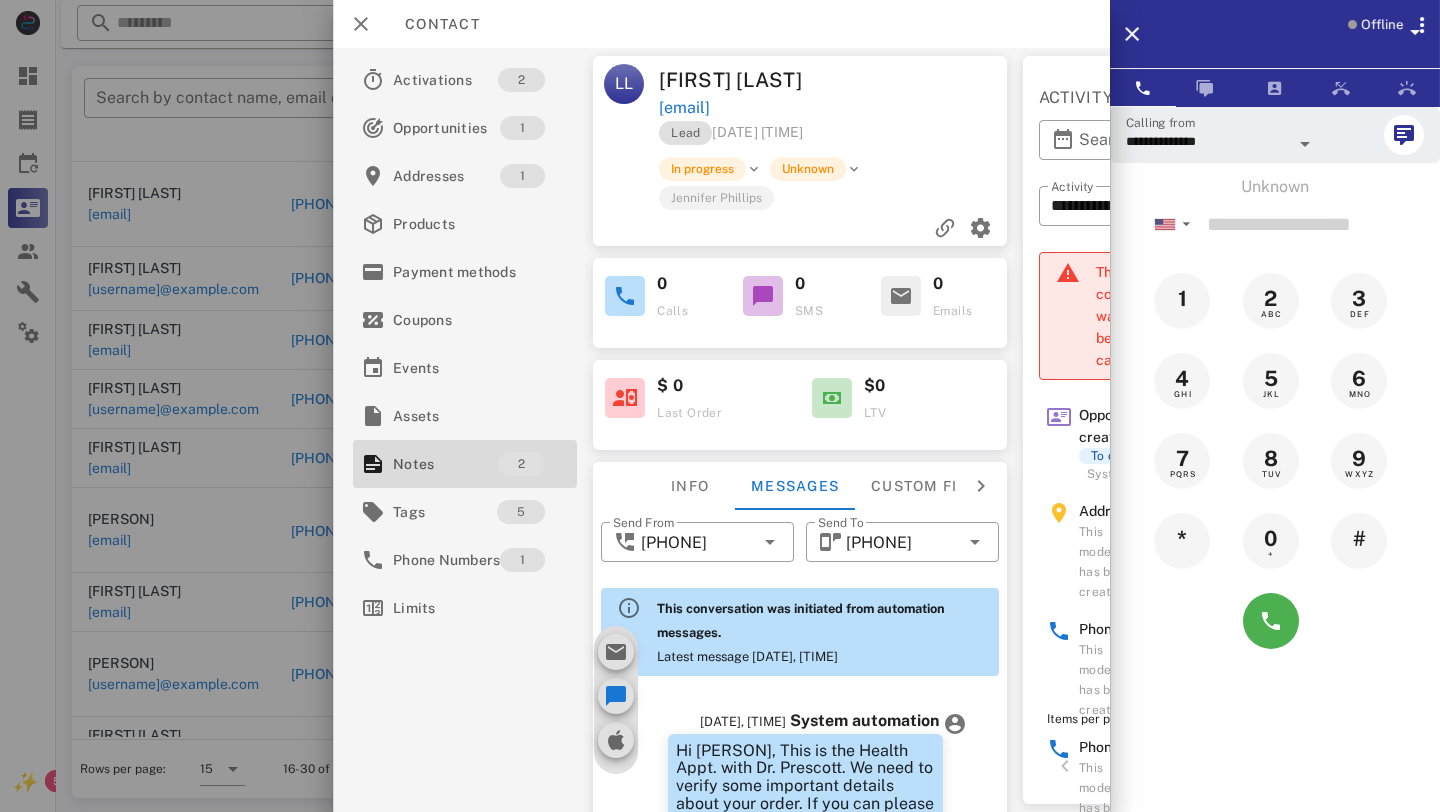 scroll, scrollTop: 595, scrollLeft: 0, axis: vertical 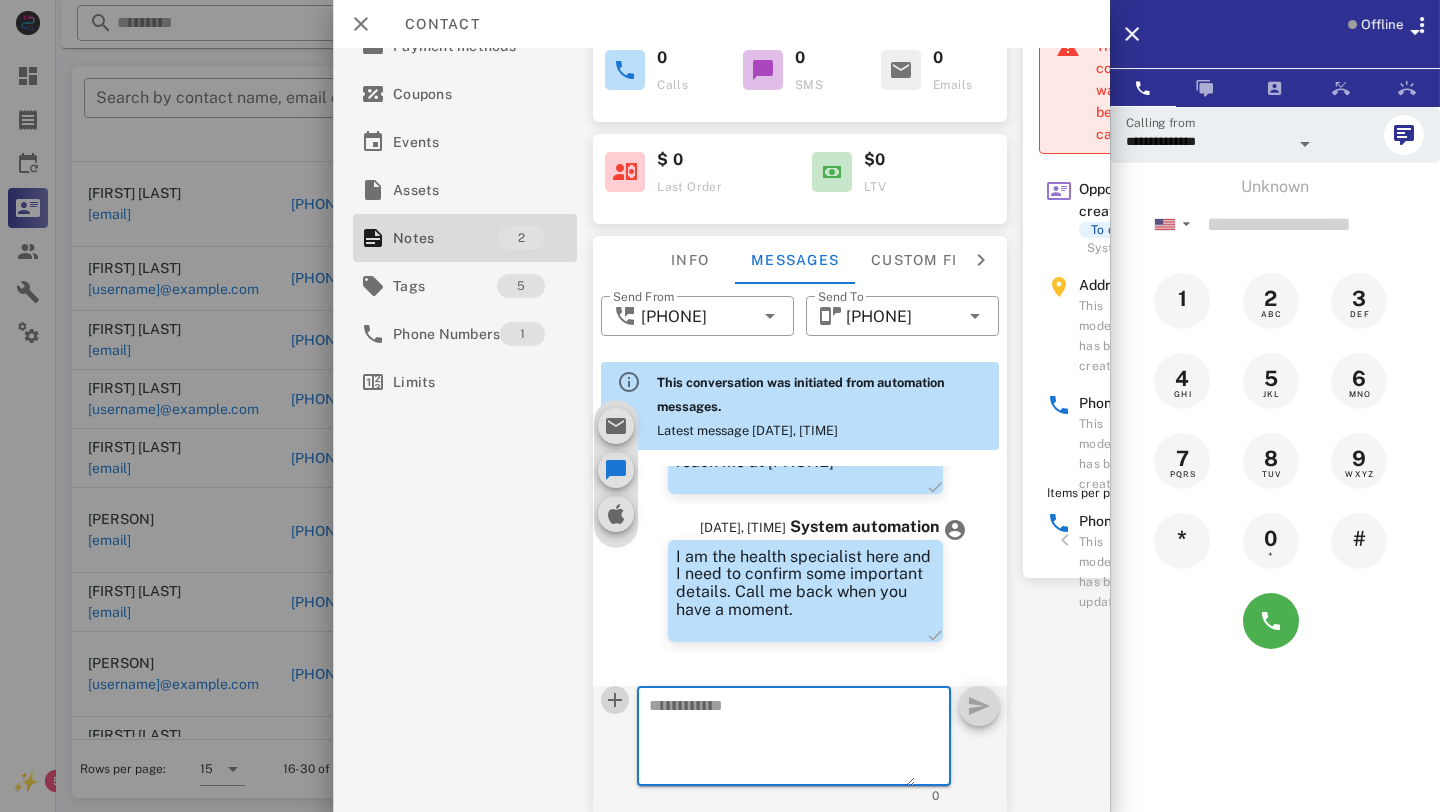 click at bounding box center (615, 700) 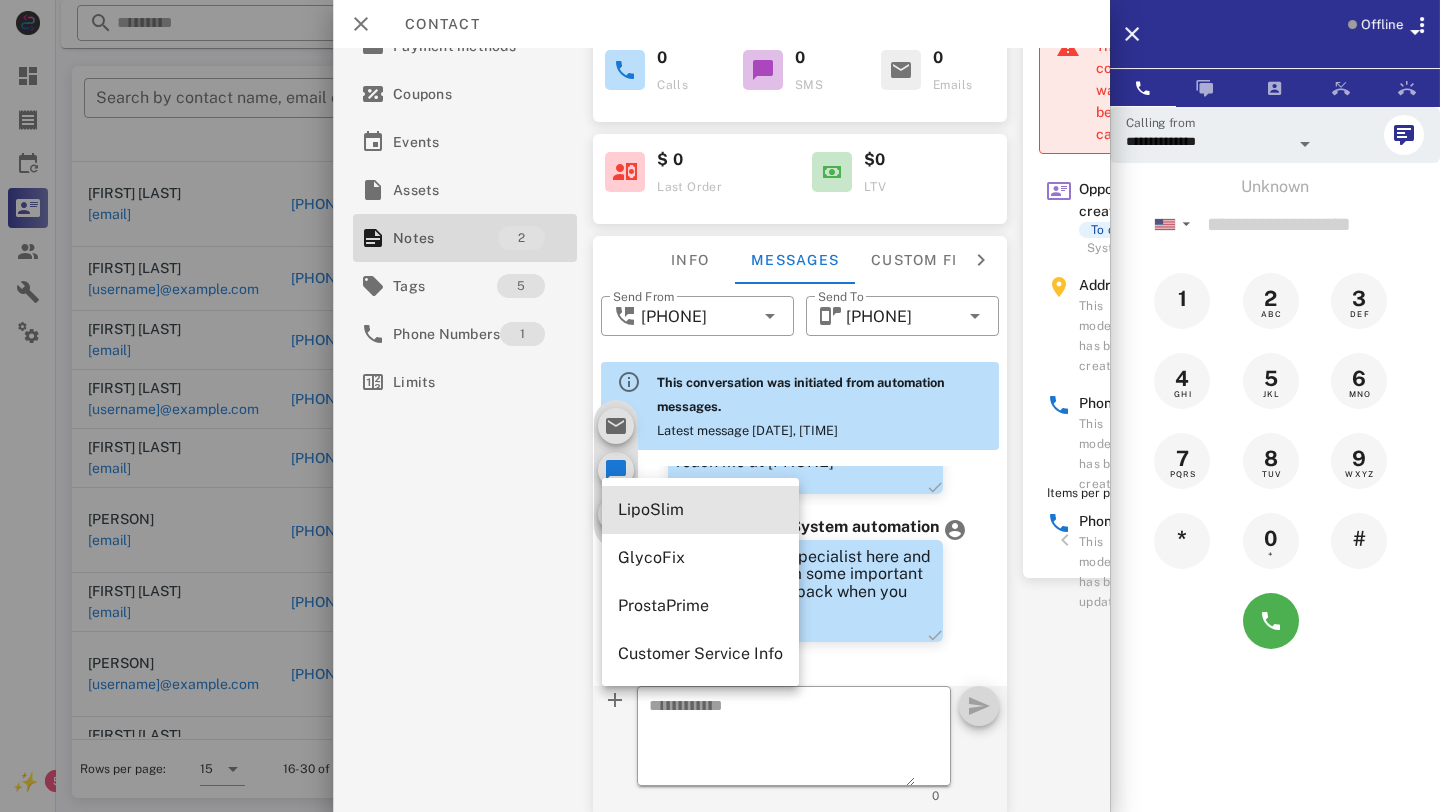 click on "LipoSlim" at bounding box center (700, 509) 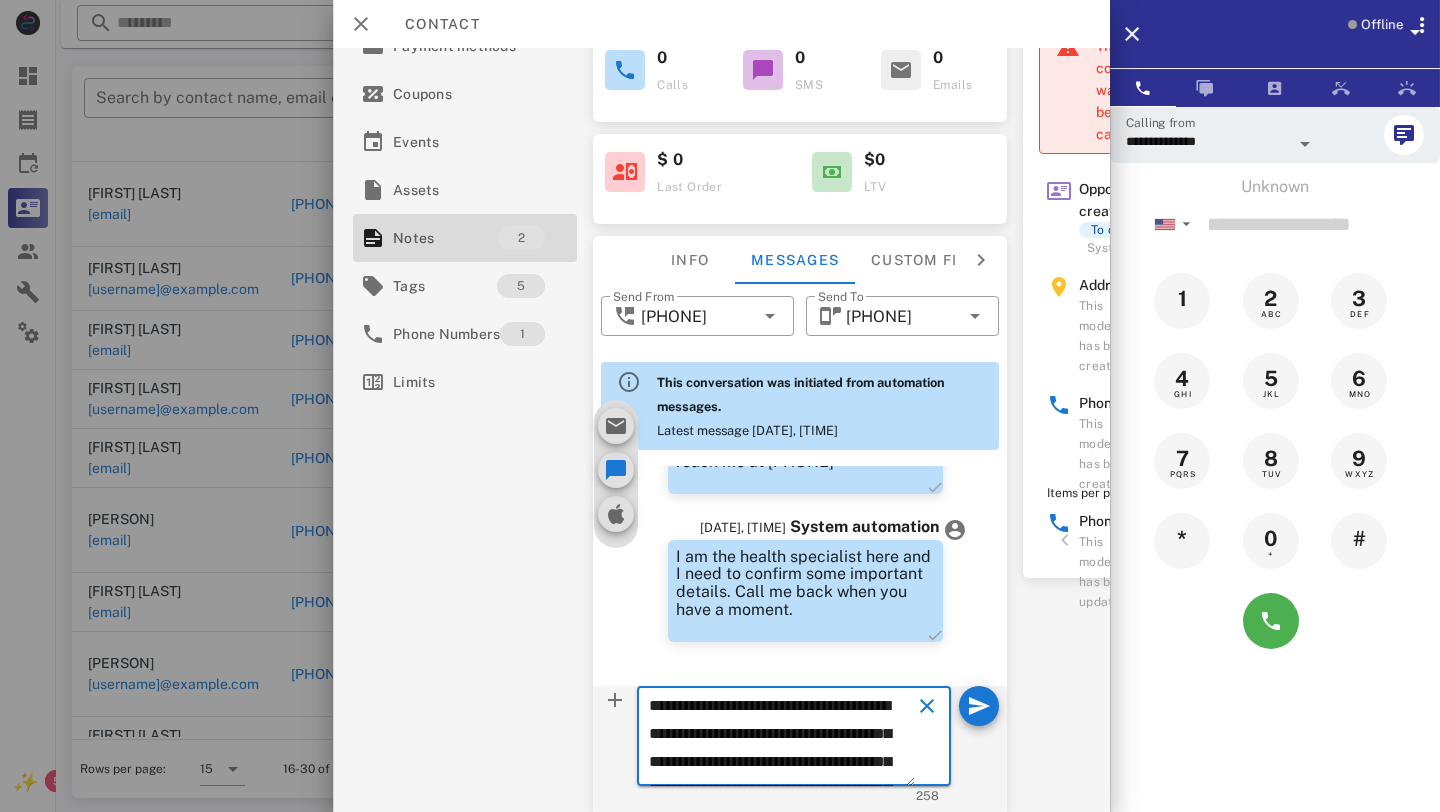 click on "**********" at bounding box center (782, 739) 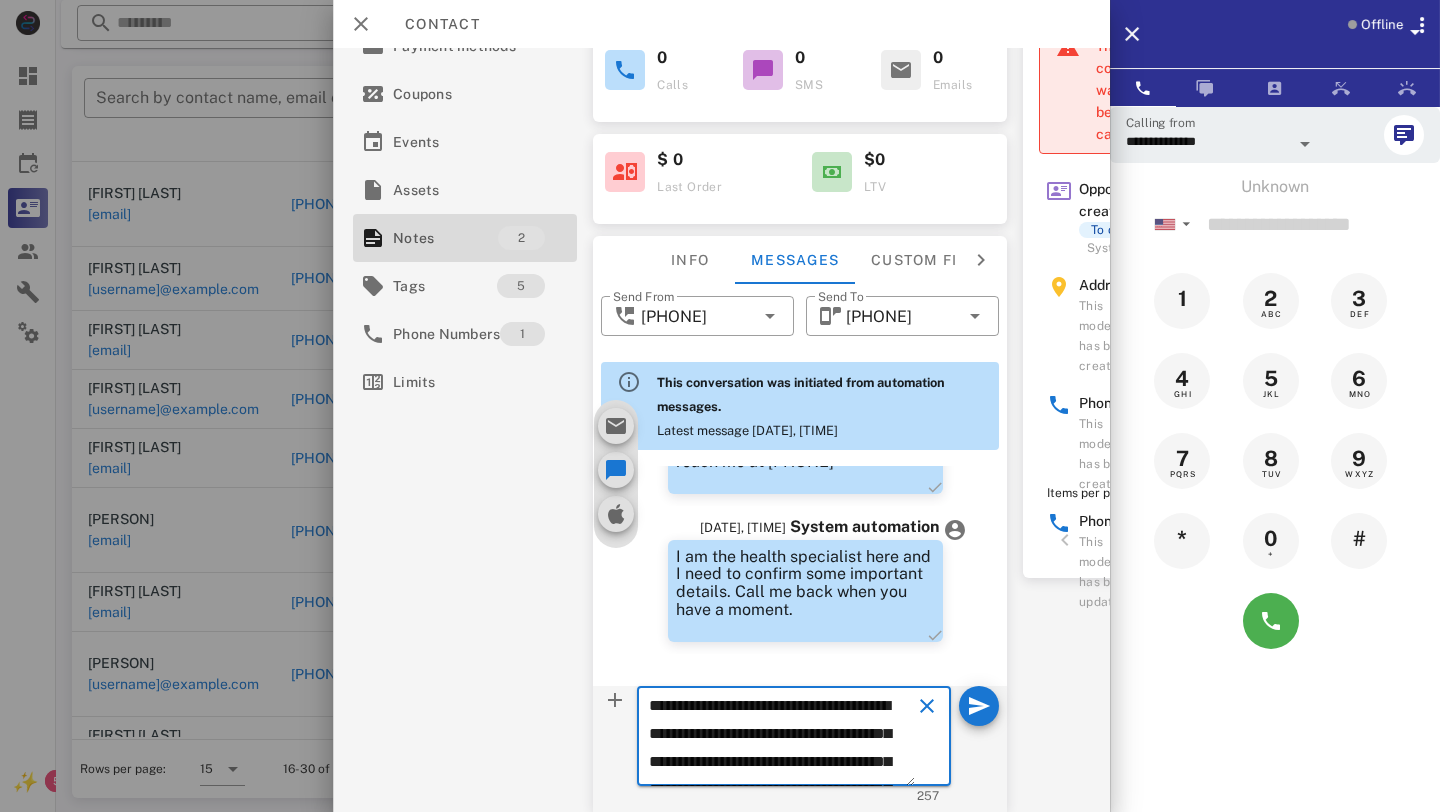 click on "**********" at bounding box center (782, 739) 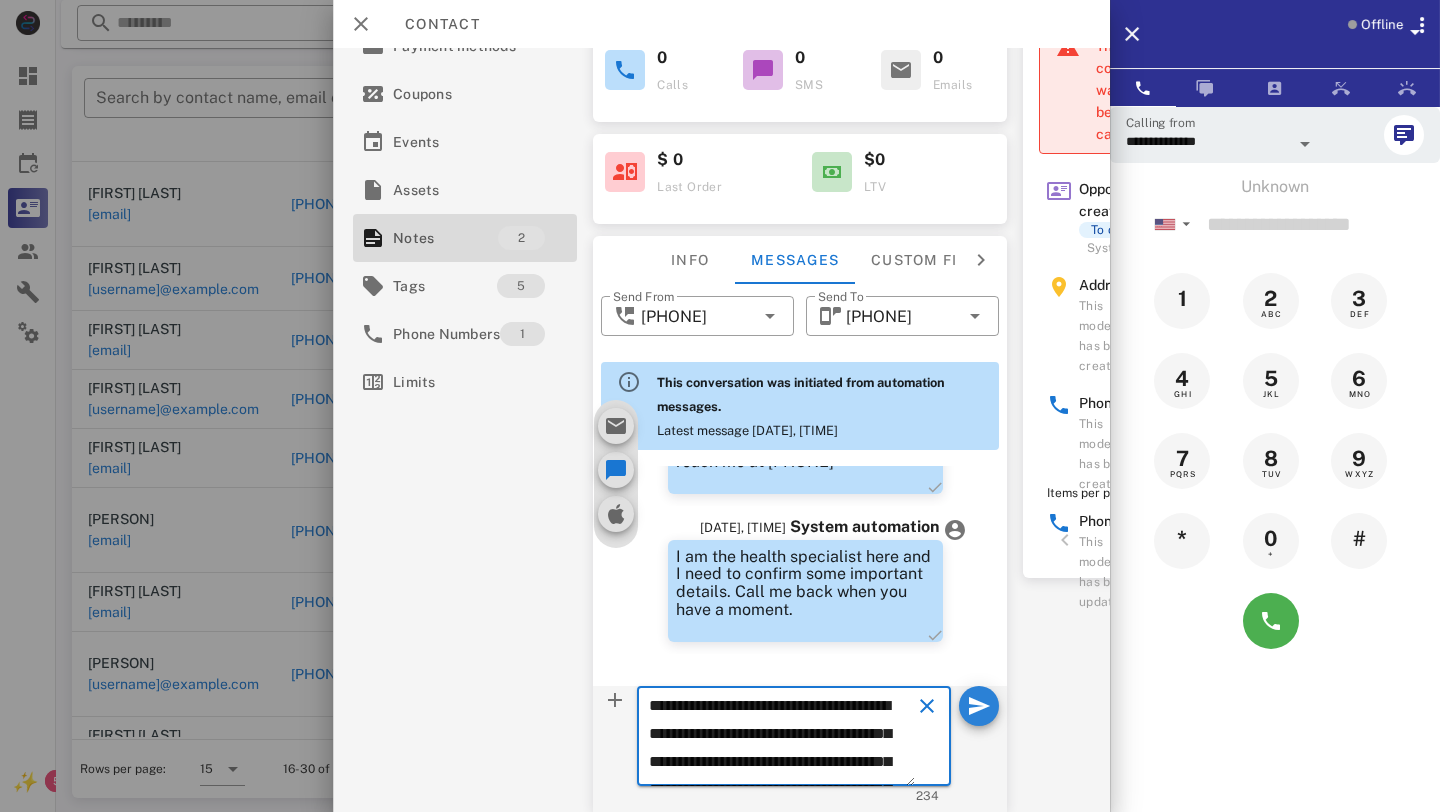 type on "**********" 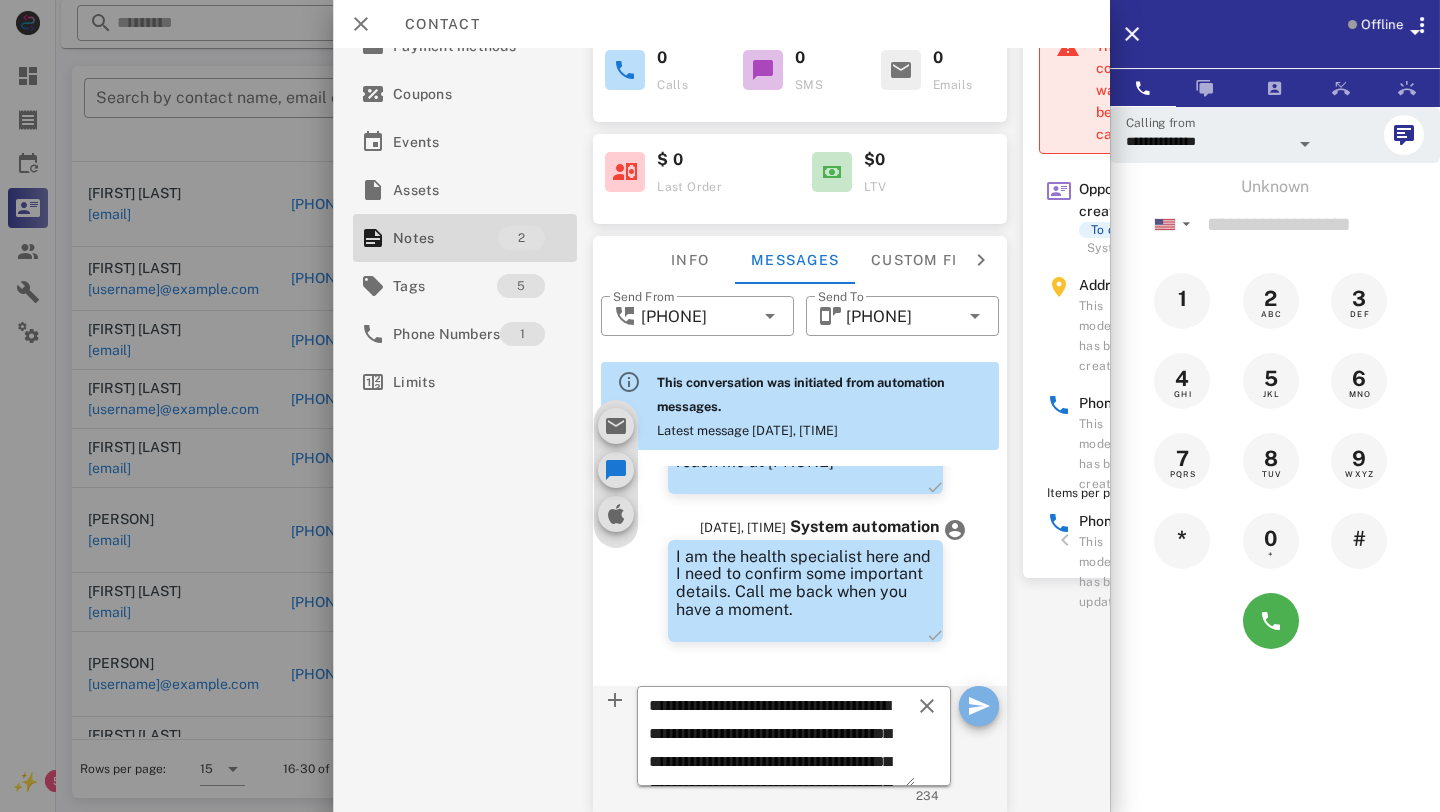 click at bounding box center [979, 706] 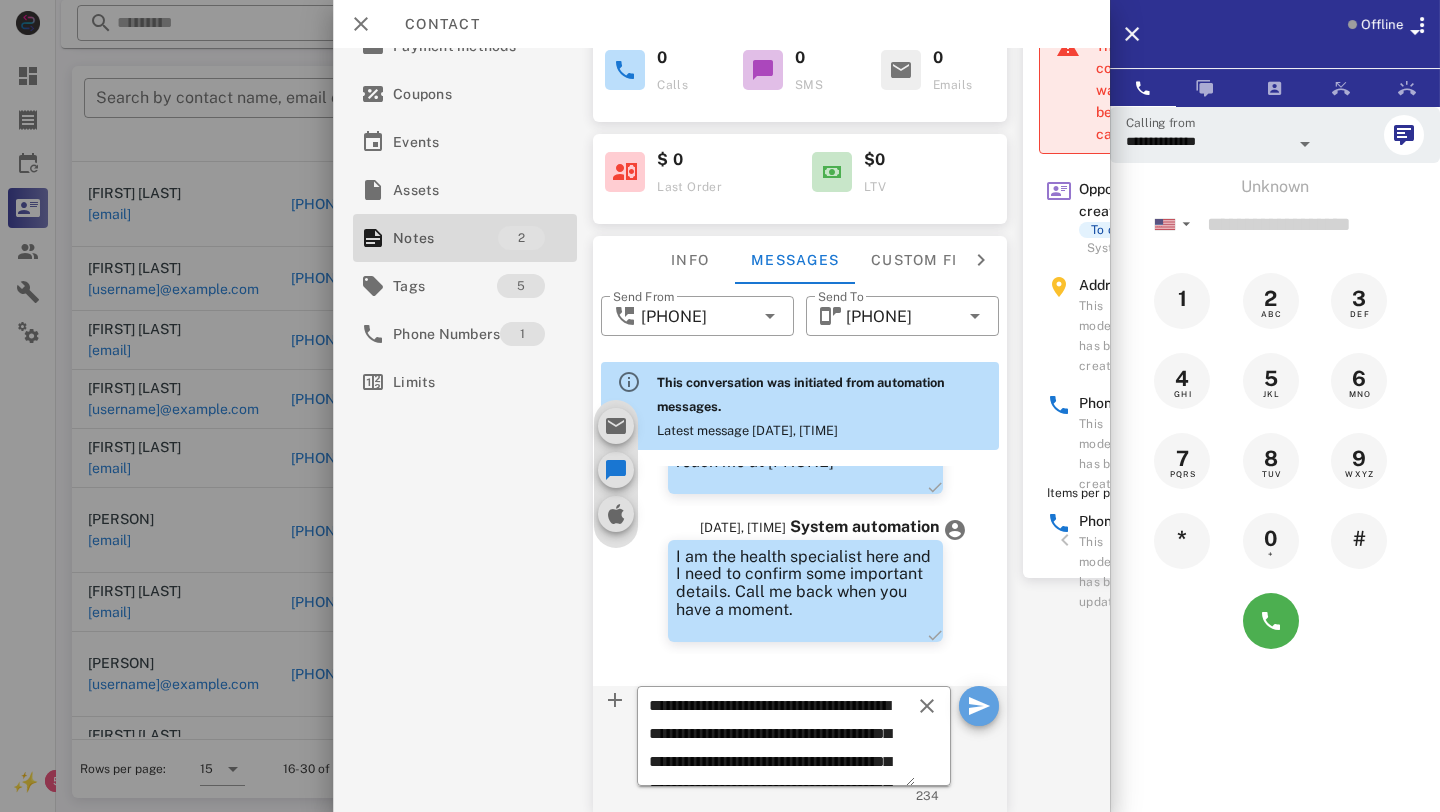 type 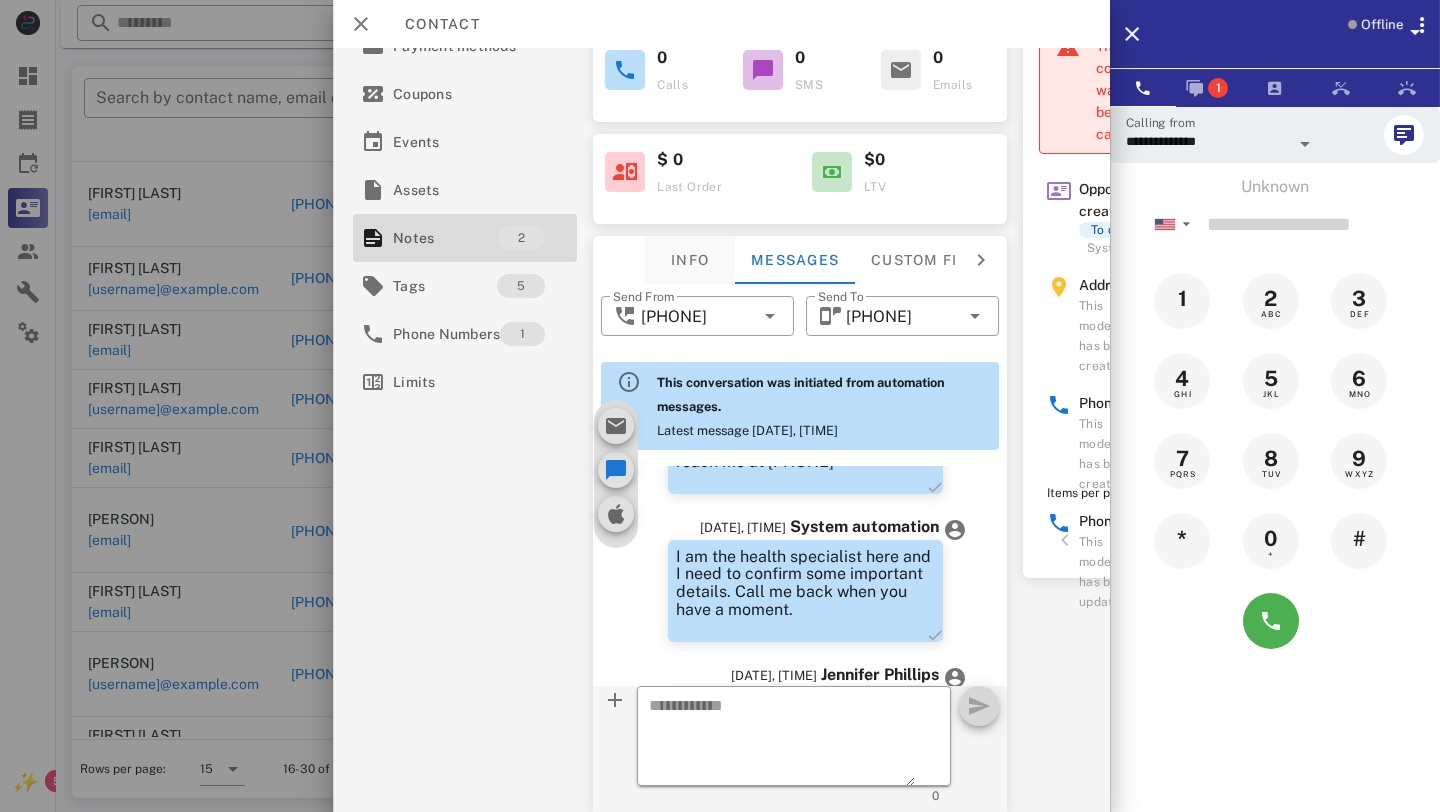 scroll, scrollTop: 796, scrollLeft: 0, axis: vertical 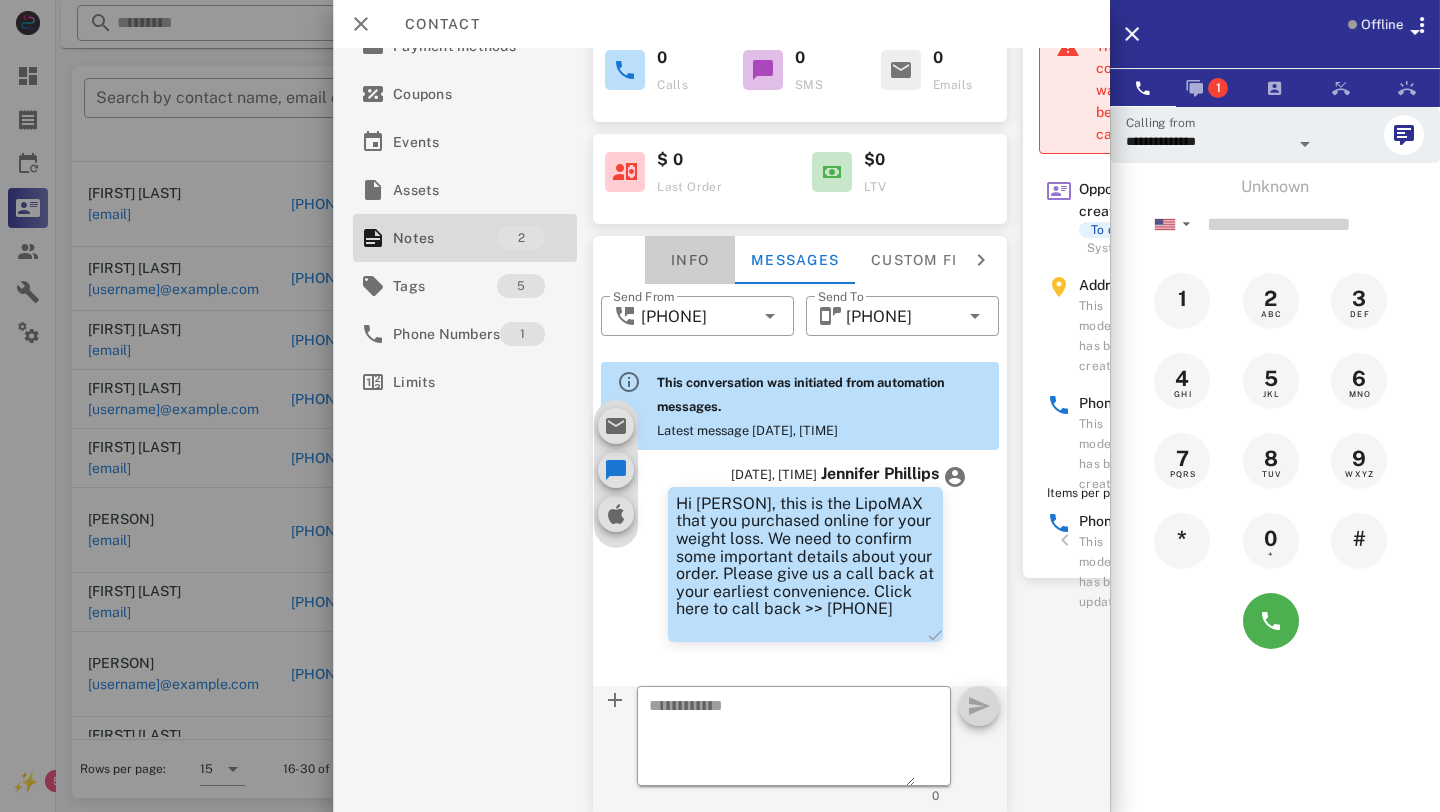 click on "Info" at bounding box center (690, 260) 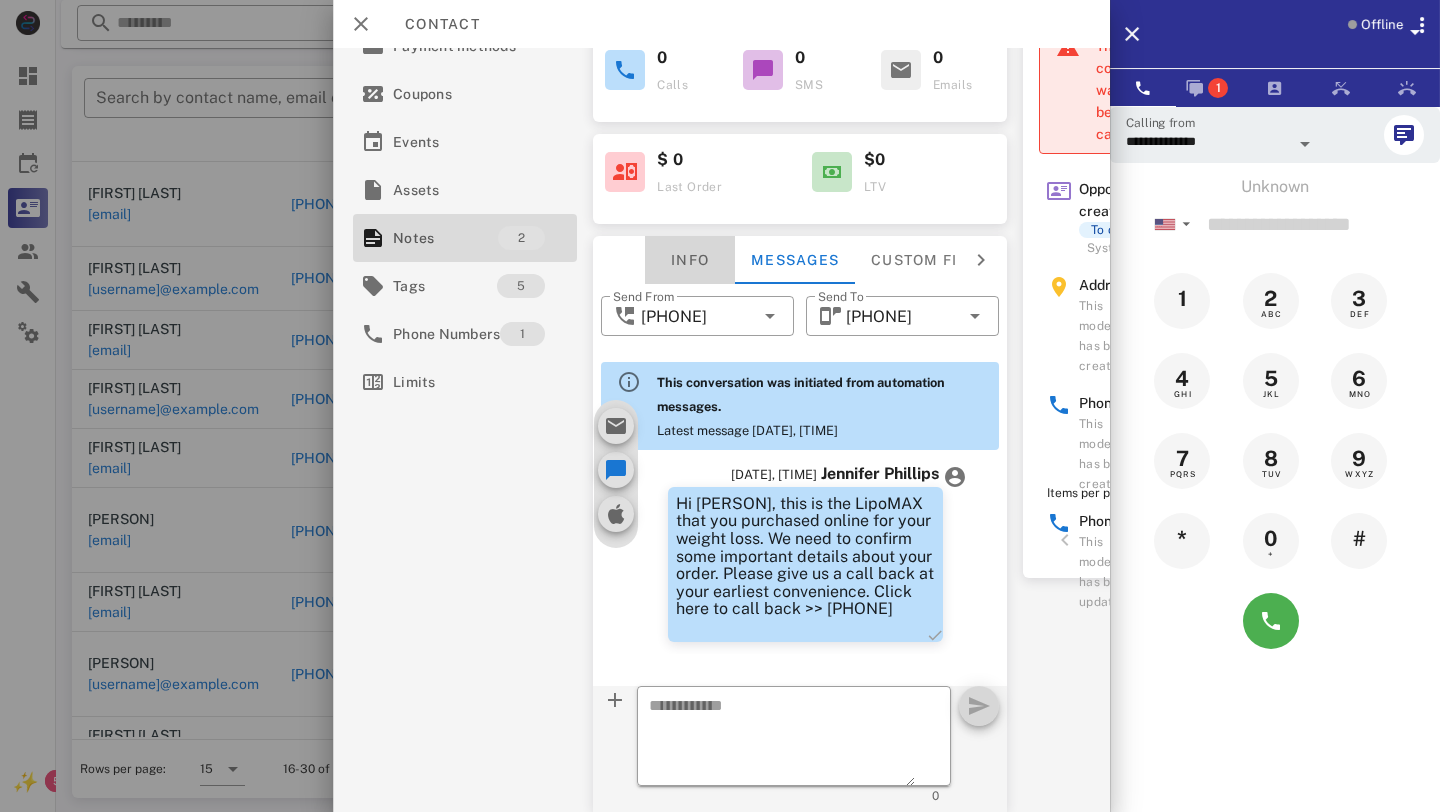 scroll, scrollTop: 110, scrollLeft: 0, axis: vertical 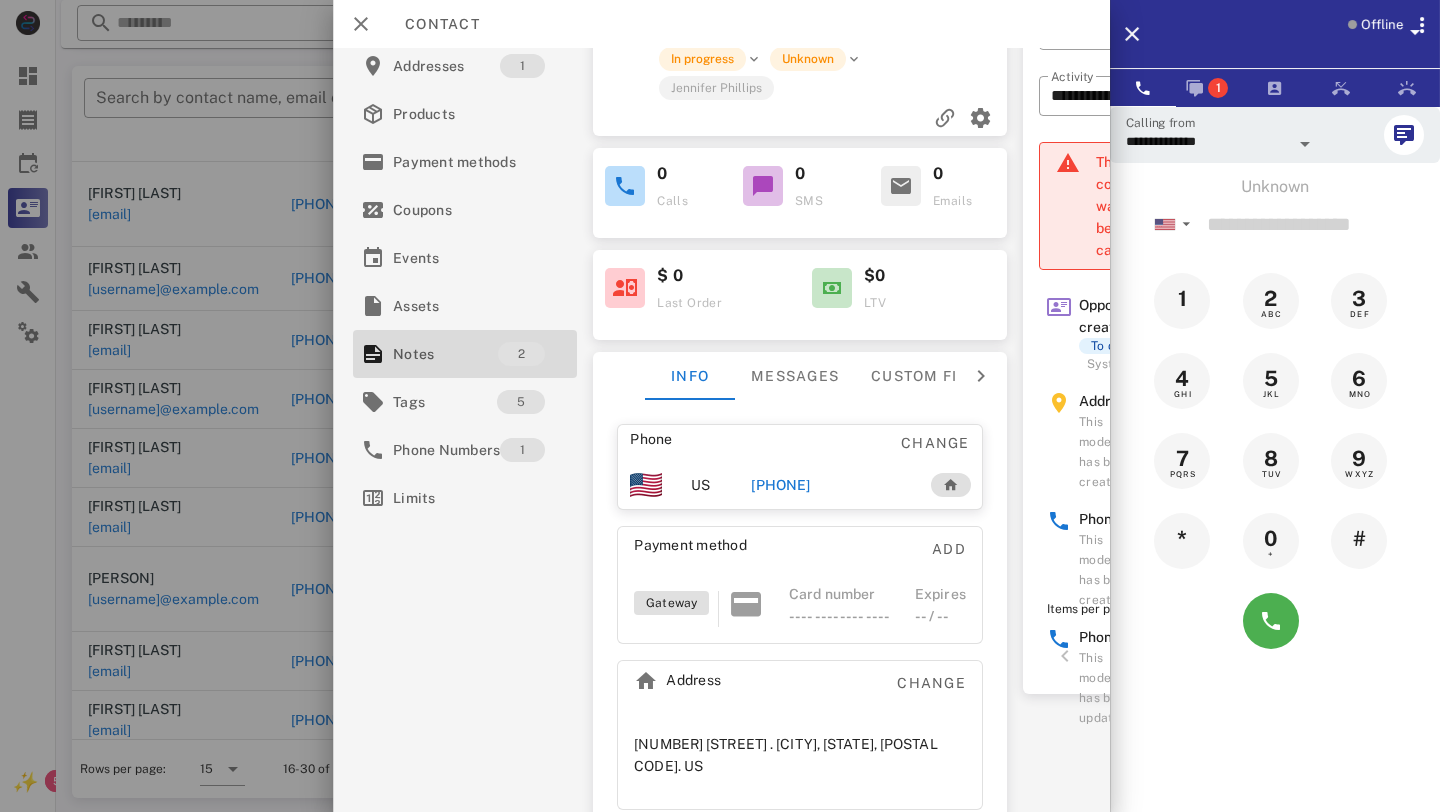click on "[PHONE]" at bounding box center [780, 485] 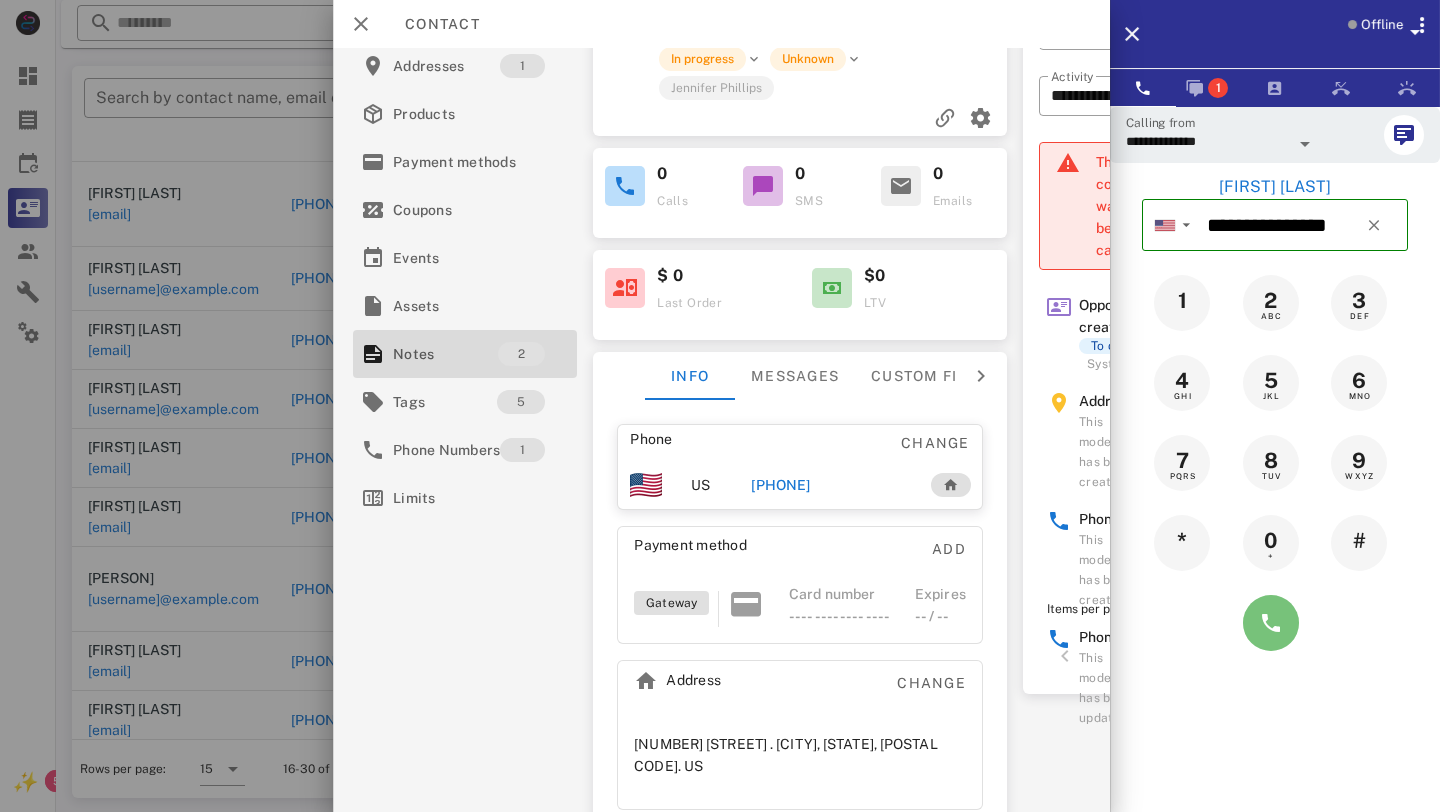 click at bounding box center [1271, 623] 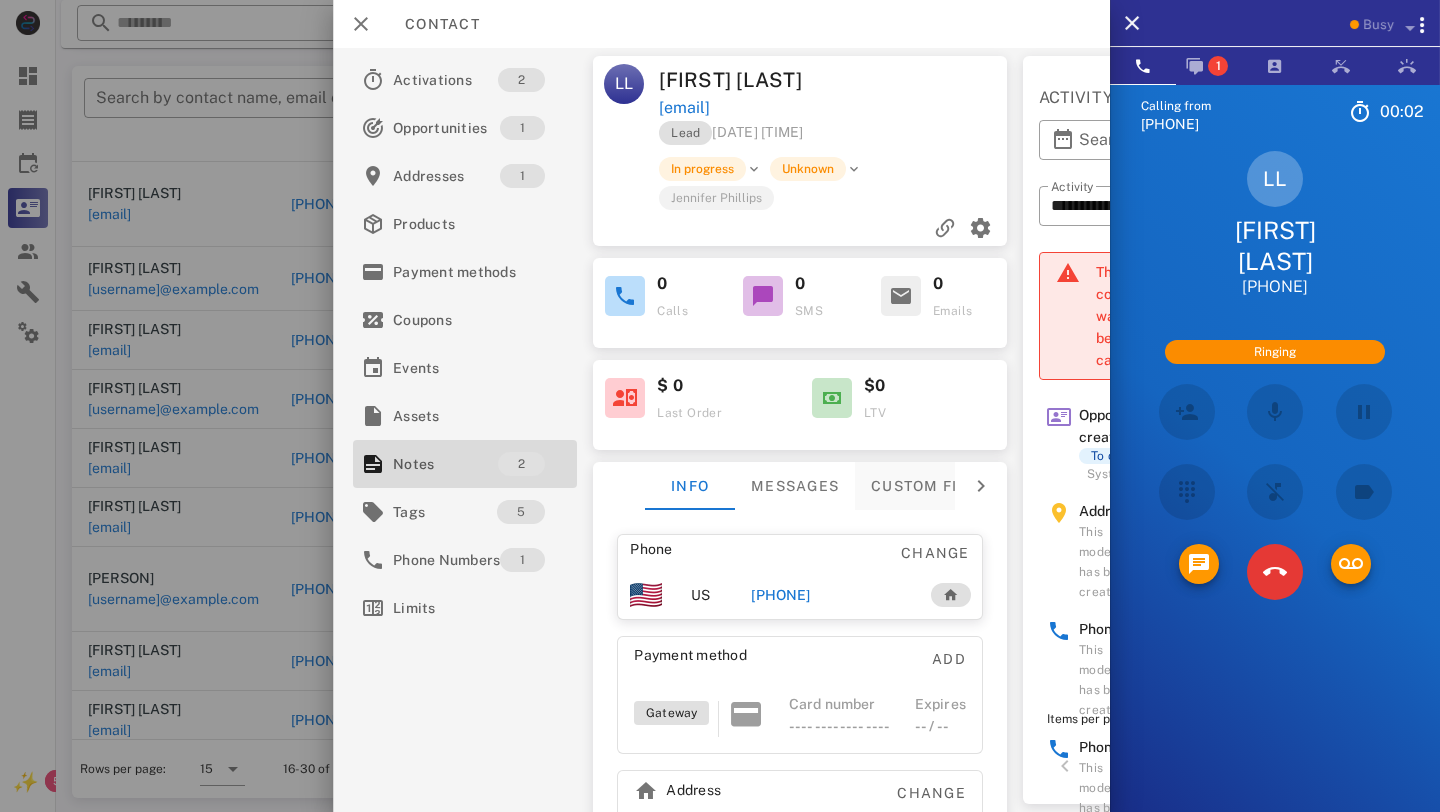 scroll, scrollTop: 1, scrollLeft: 0, axis: vertical 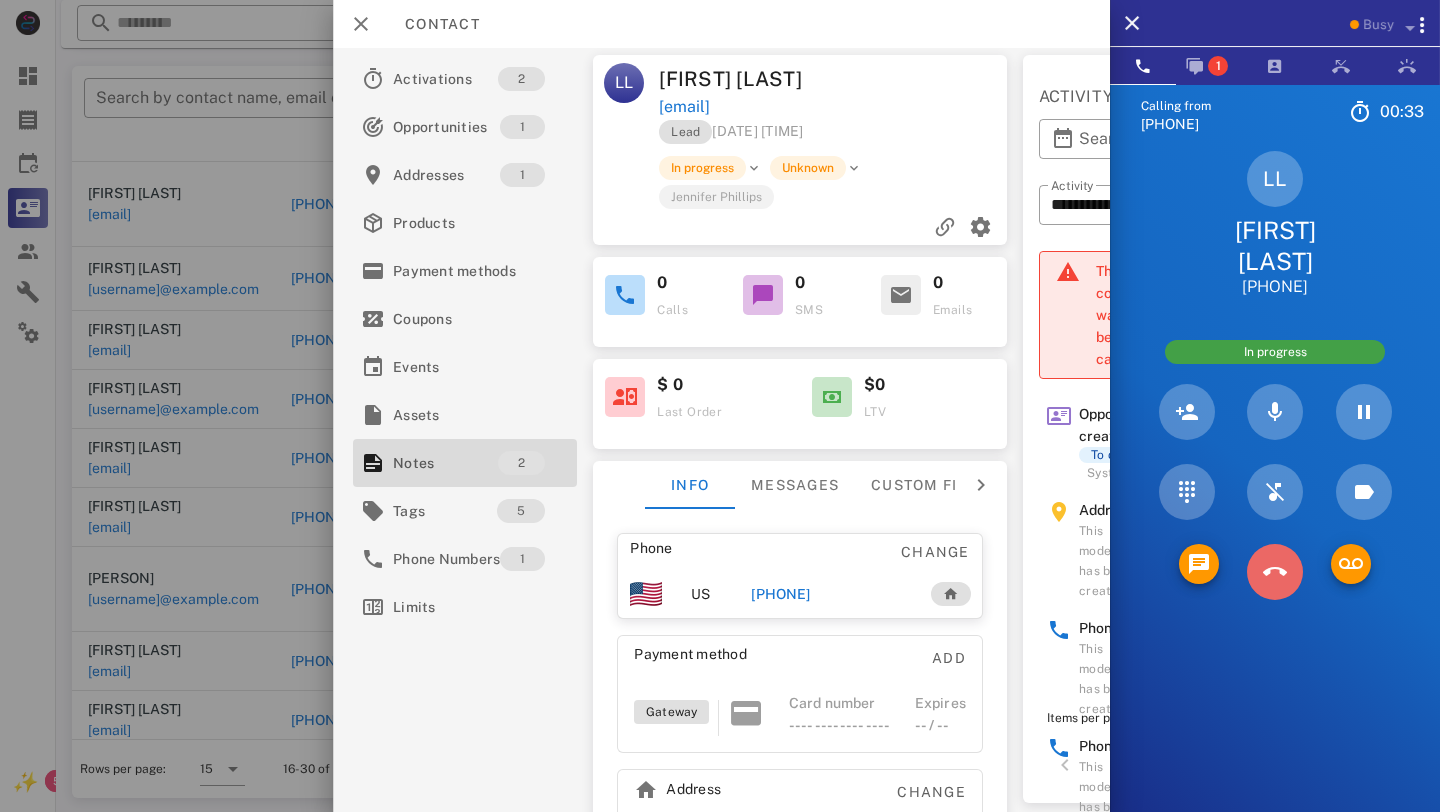 click at bounding box center [1275, 572] 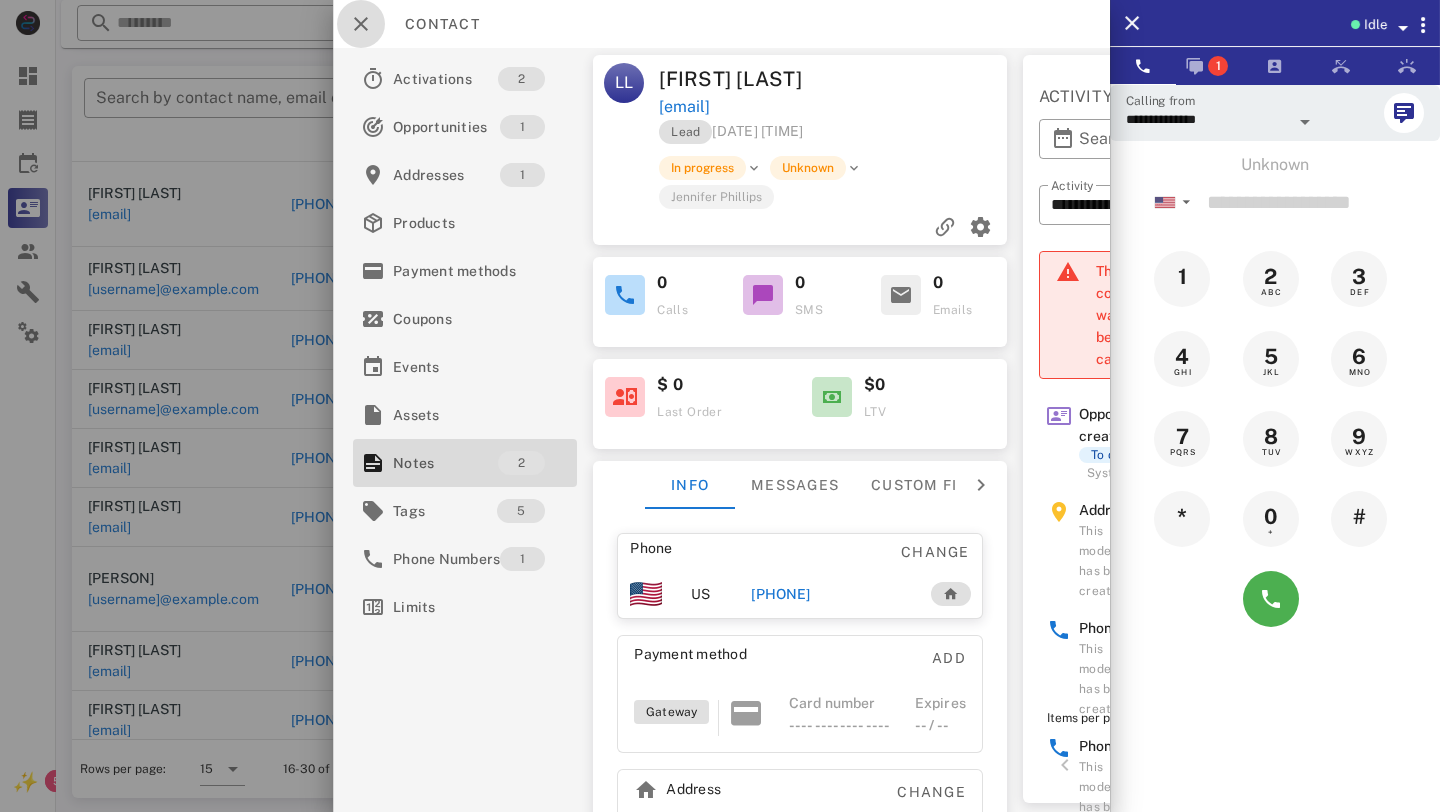 click at bounding box center [361, 24] 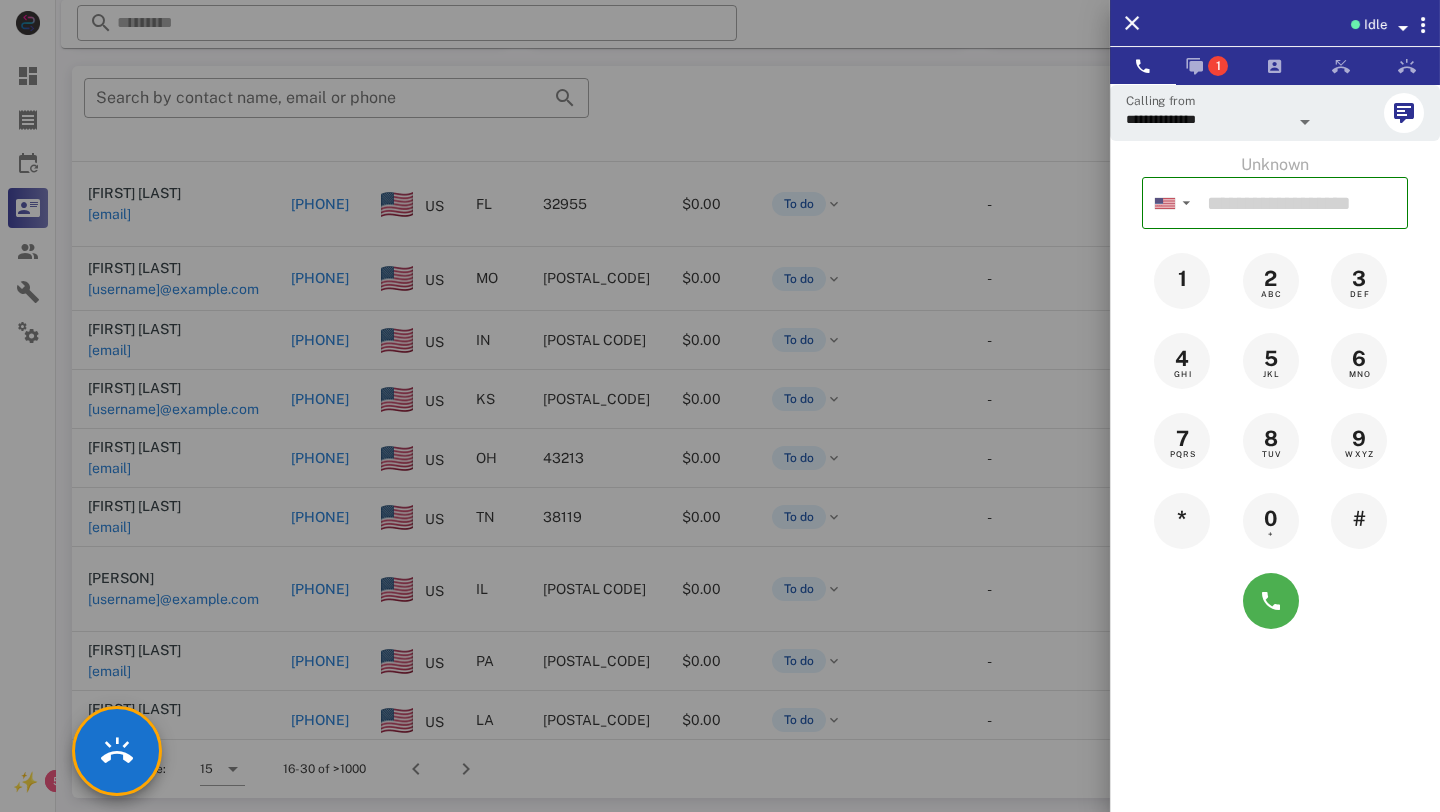 click at bounding box center [720, 406] 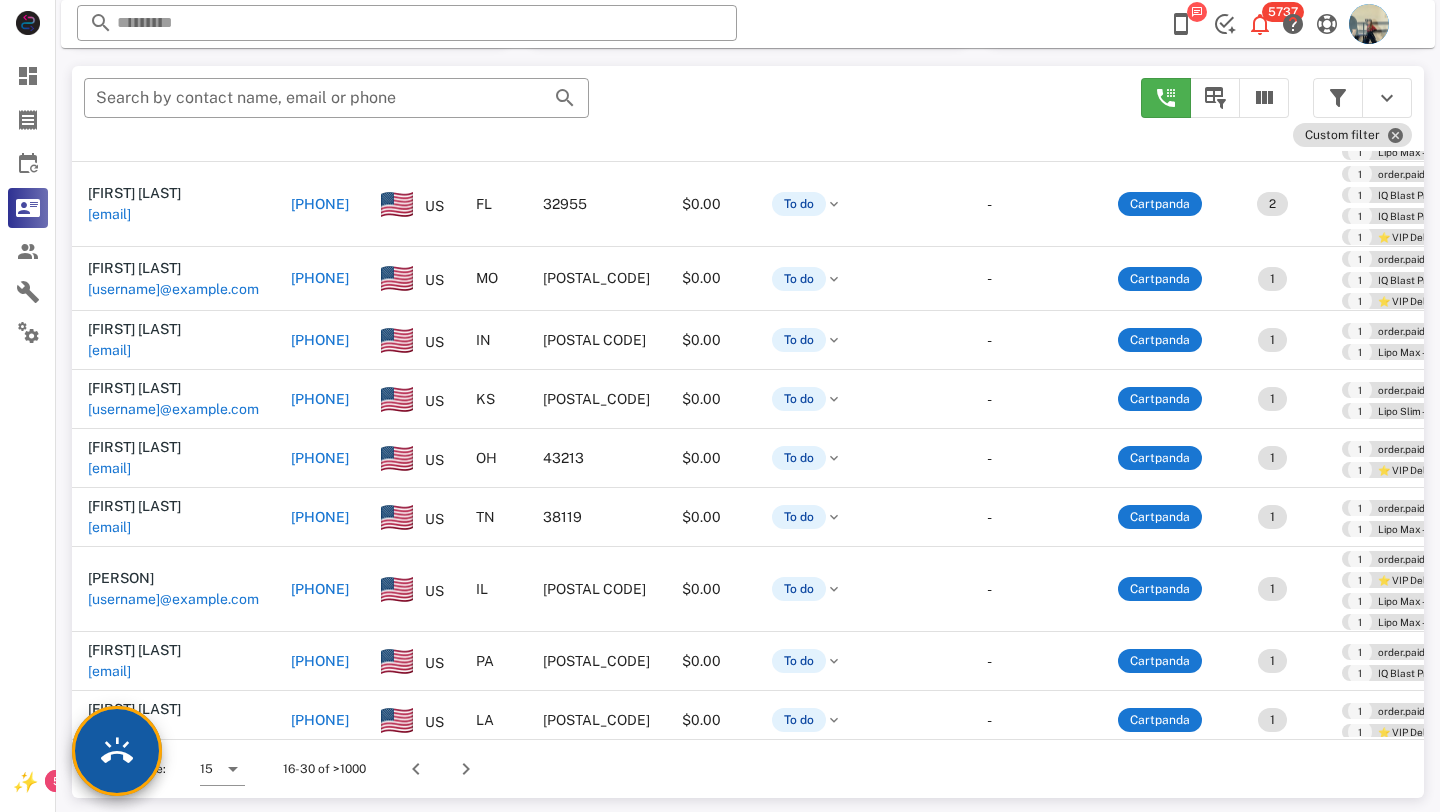 click at bounding box center (117, 751) 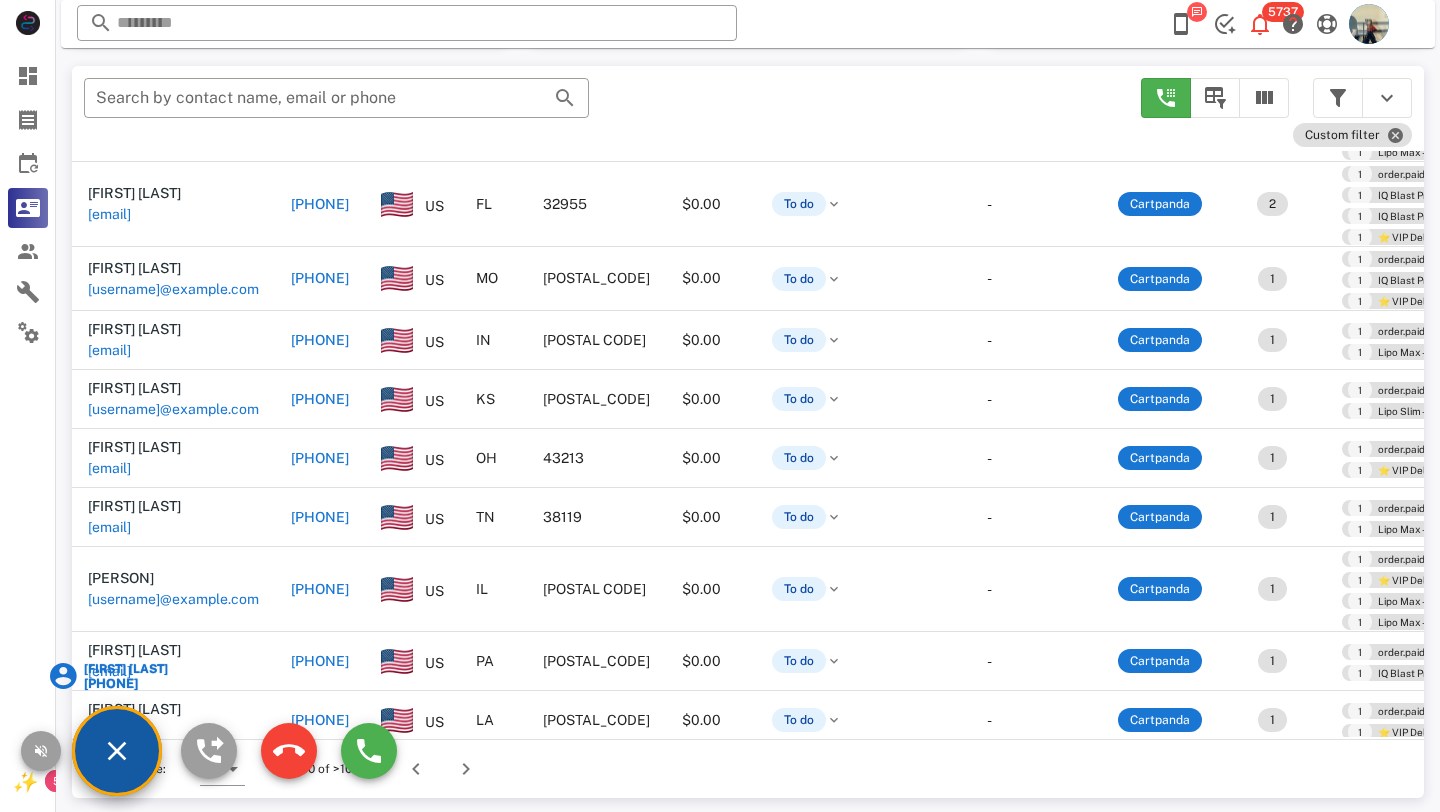 click on "[FIRST] [LAST]" at bounding box center [125, 669] 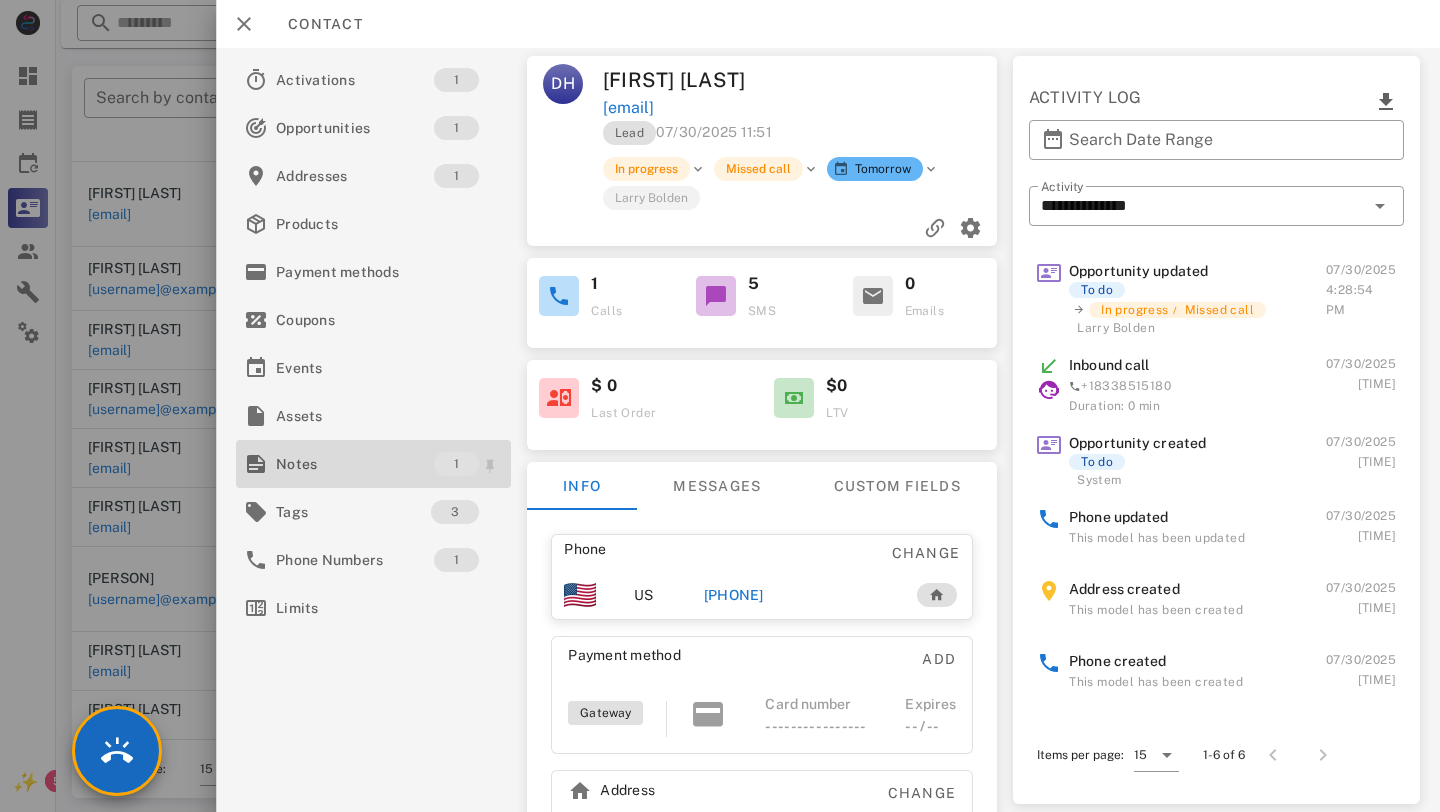 click on "Notes" at bounding box center (355, 464) 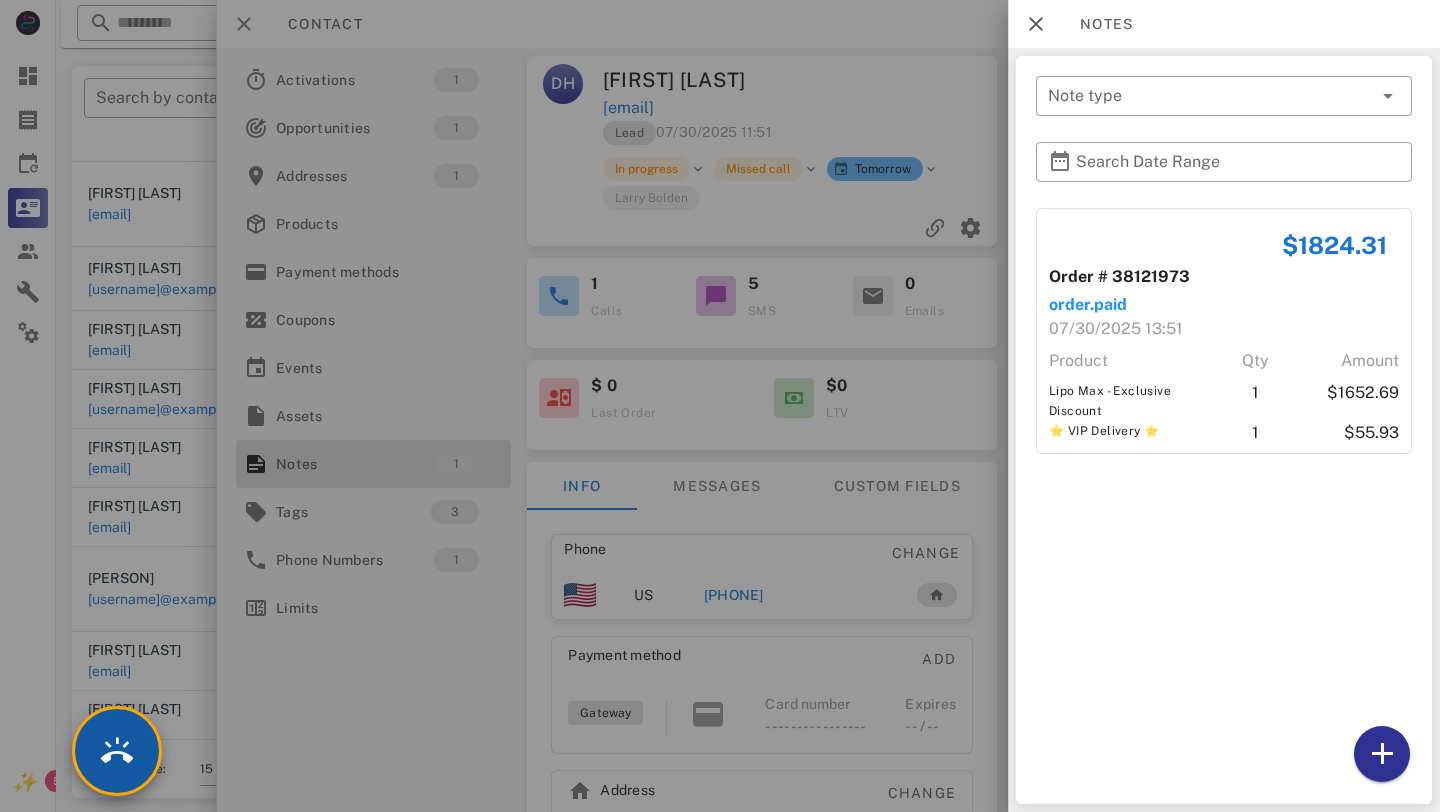 click at bounding box center [117, 751] 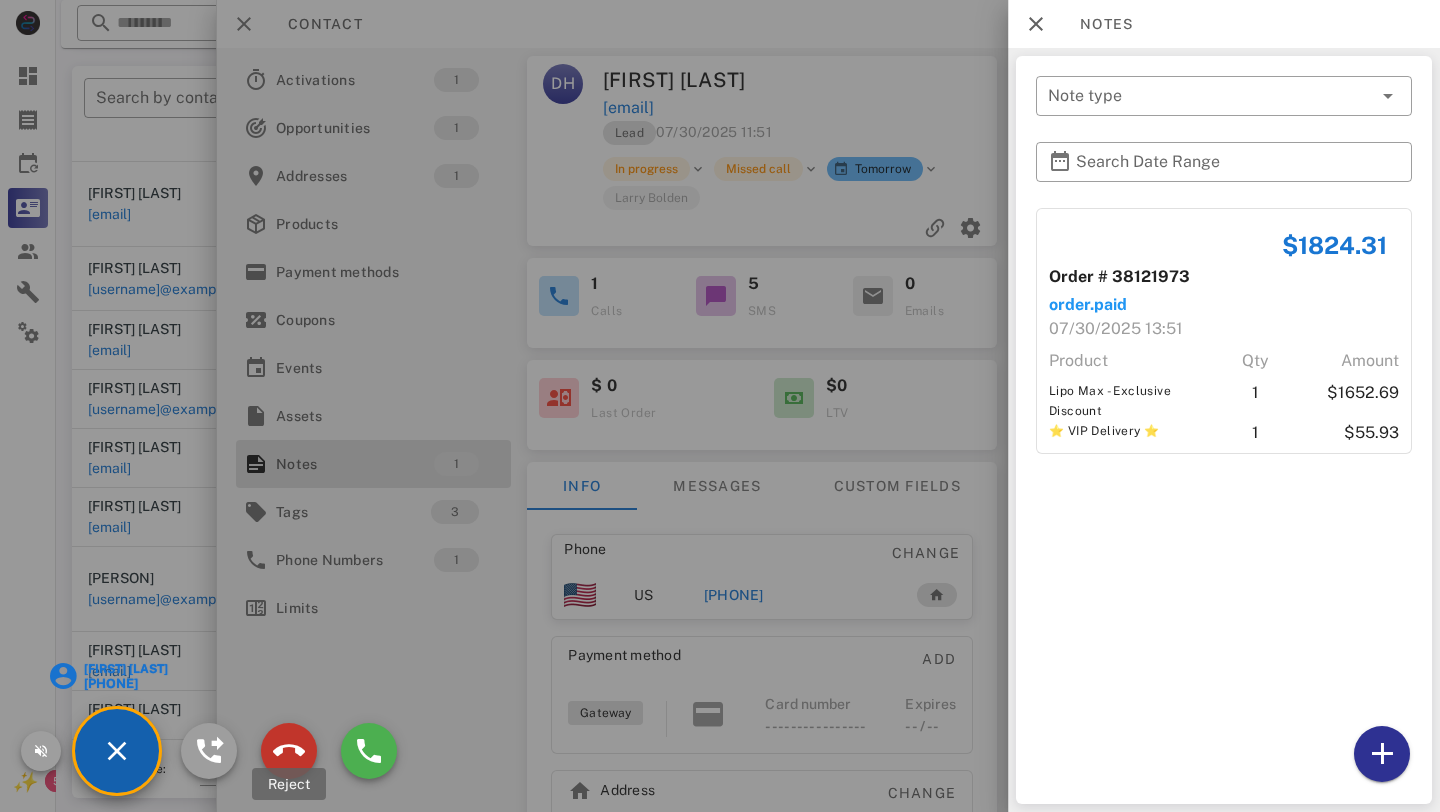 click at bounding box center [289, 751] 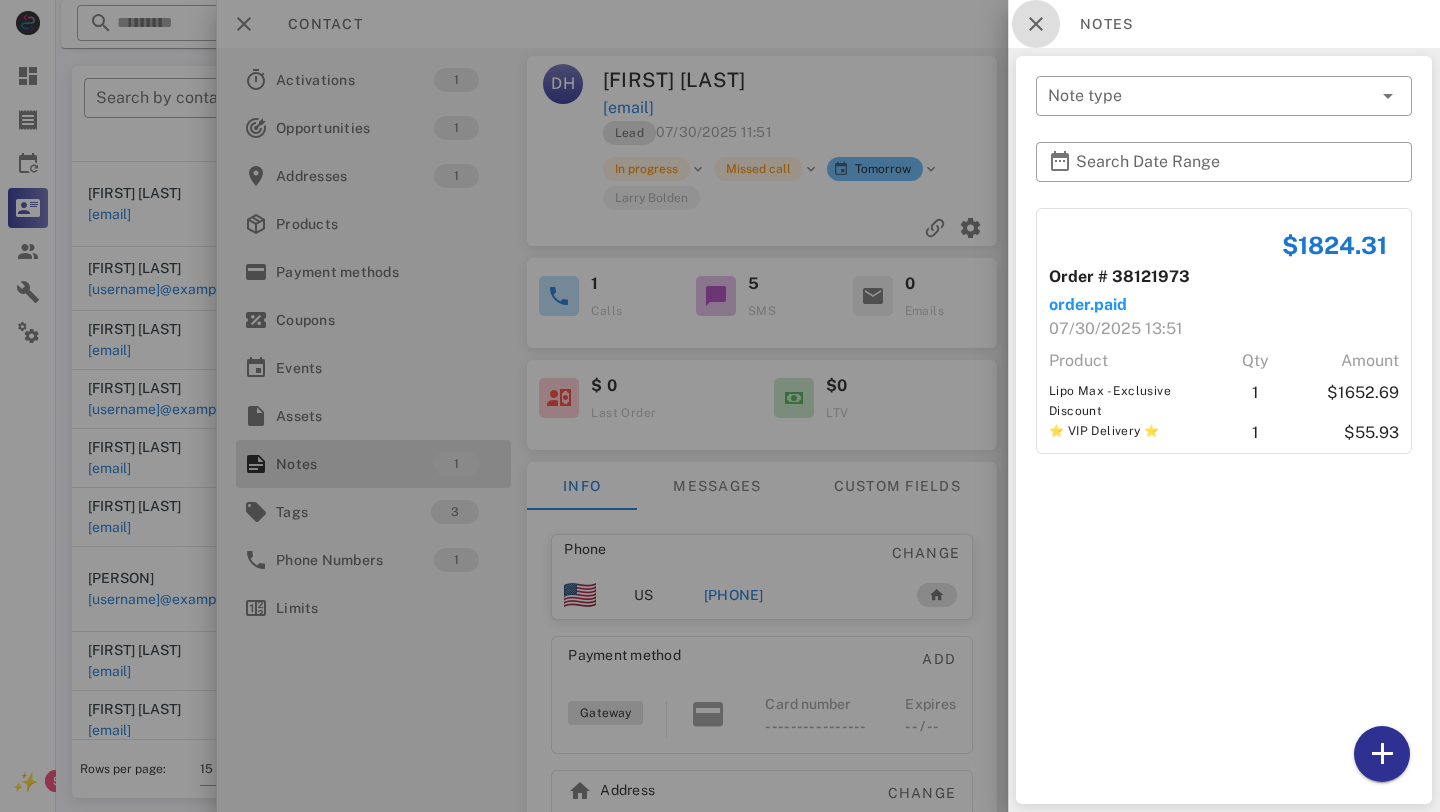 click at bounding box center [1036, 24] 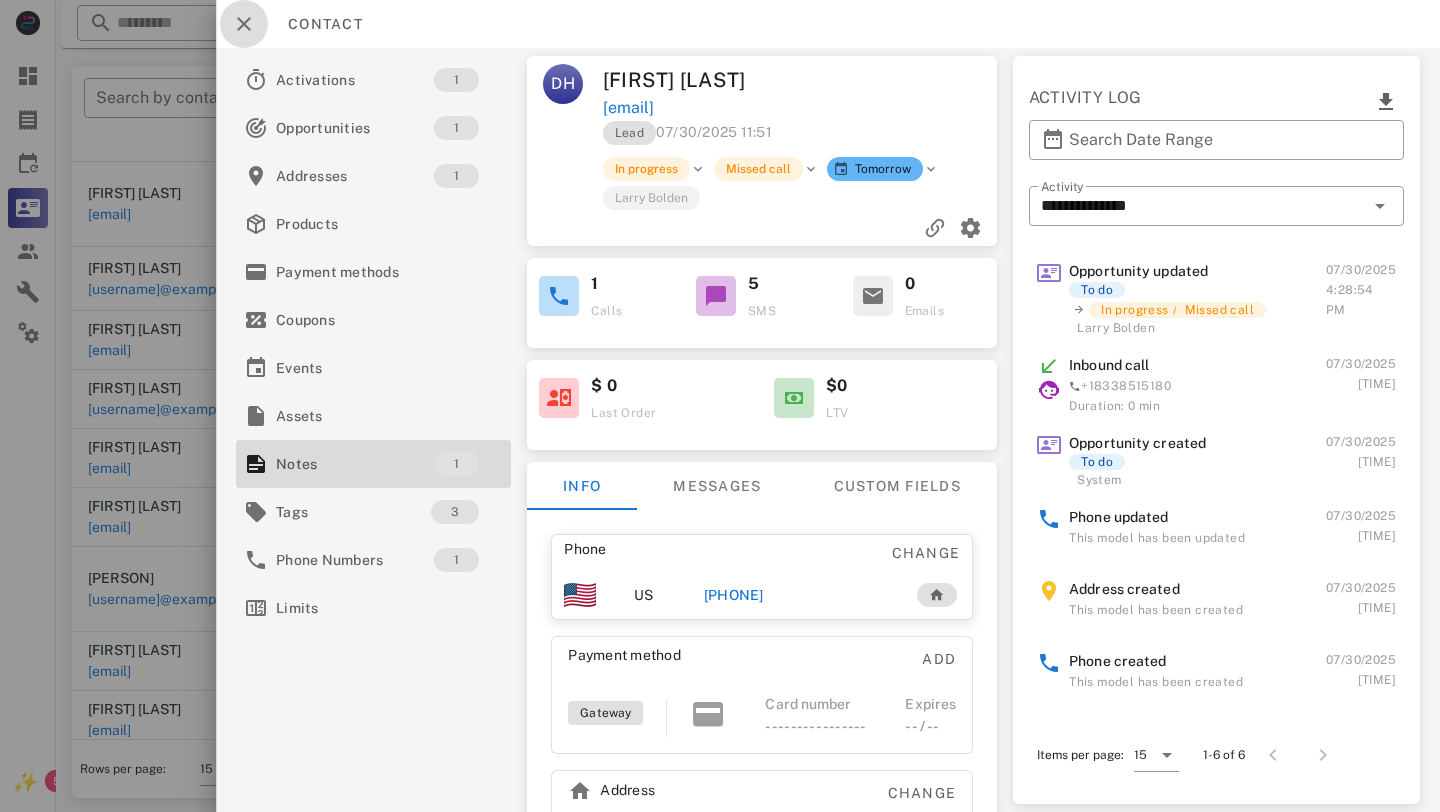 click at bounding box center [244, 24] 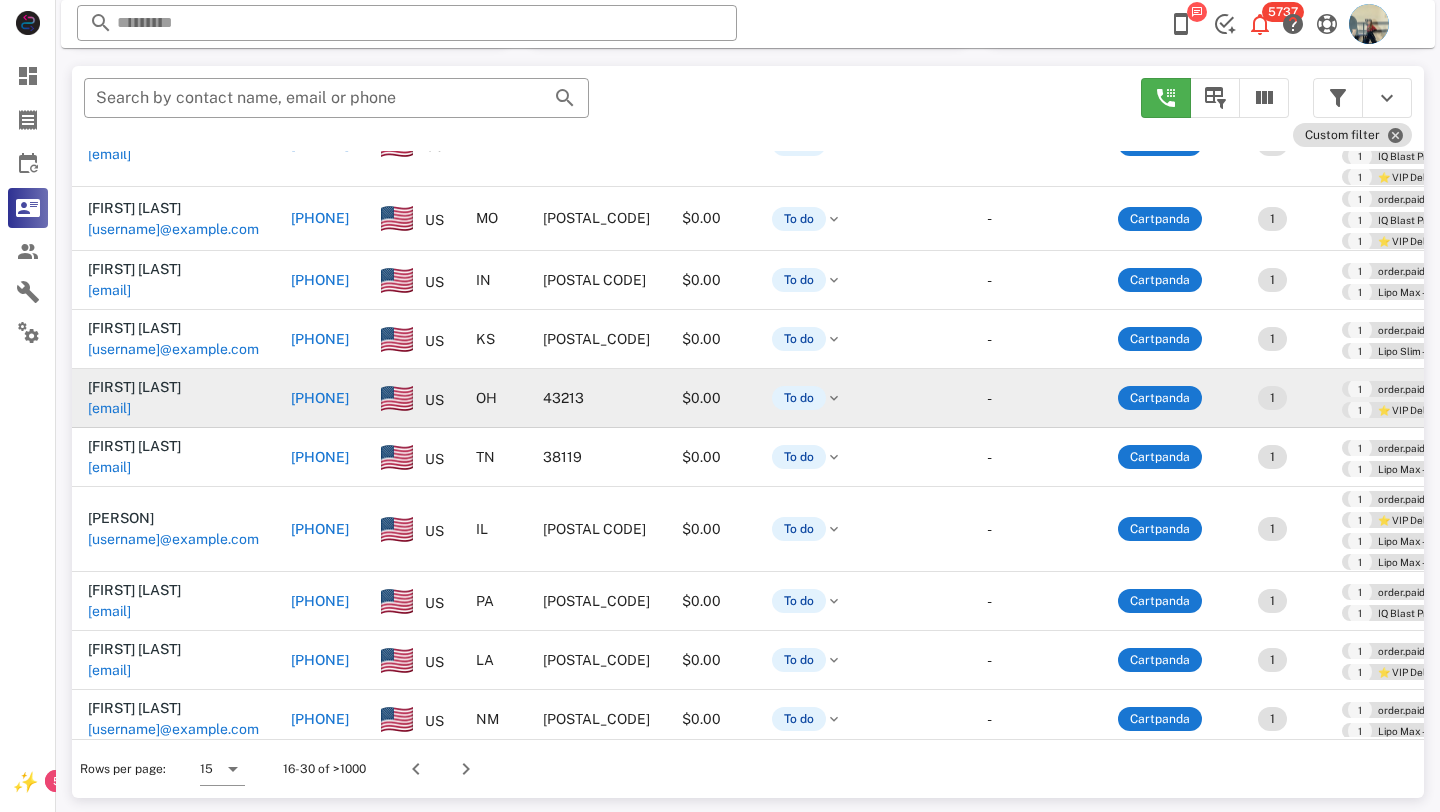 scroll, scrollTop: 252, scrollLeft: 0, axis: vertical 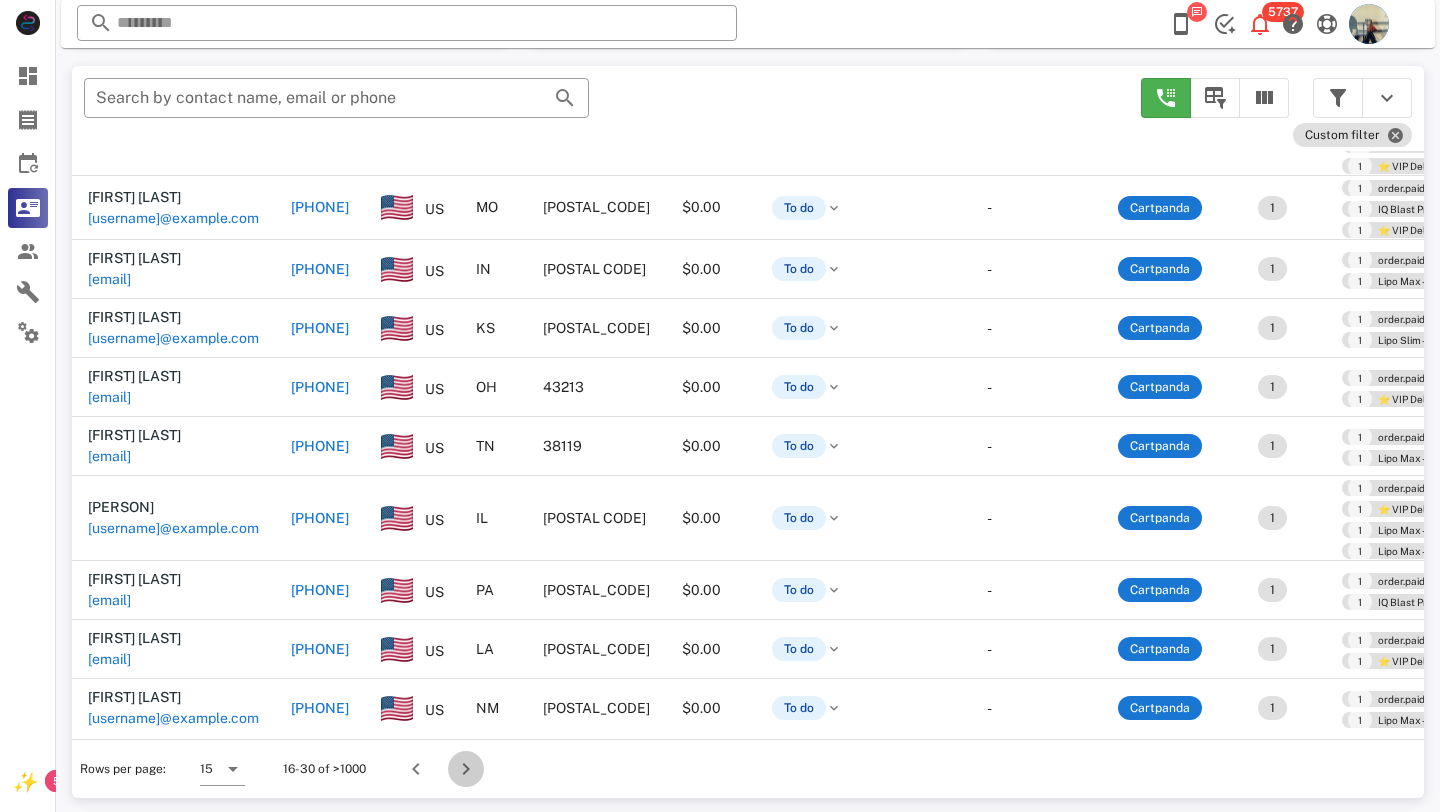 click at bounding box center [466, 769] 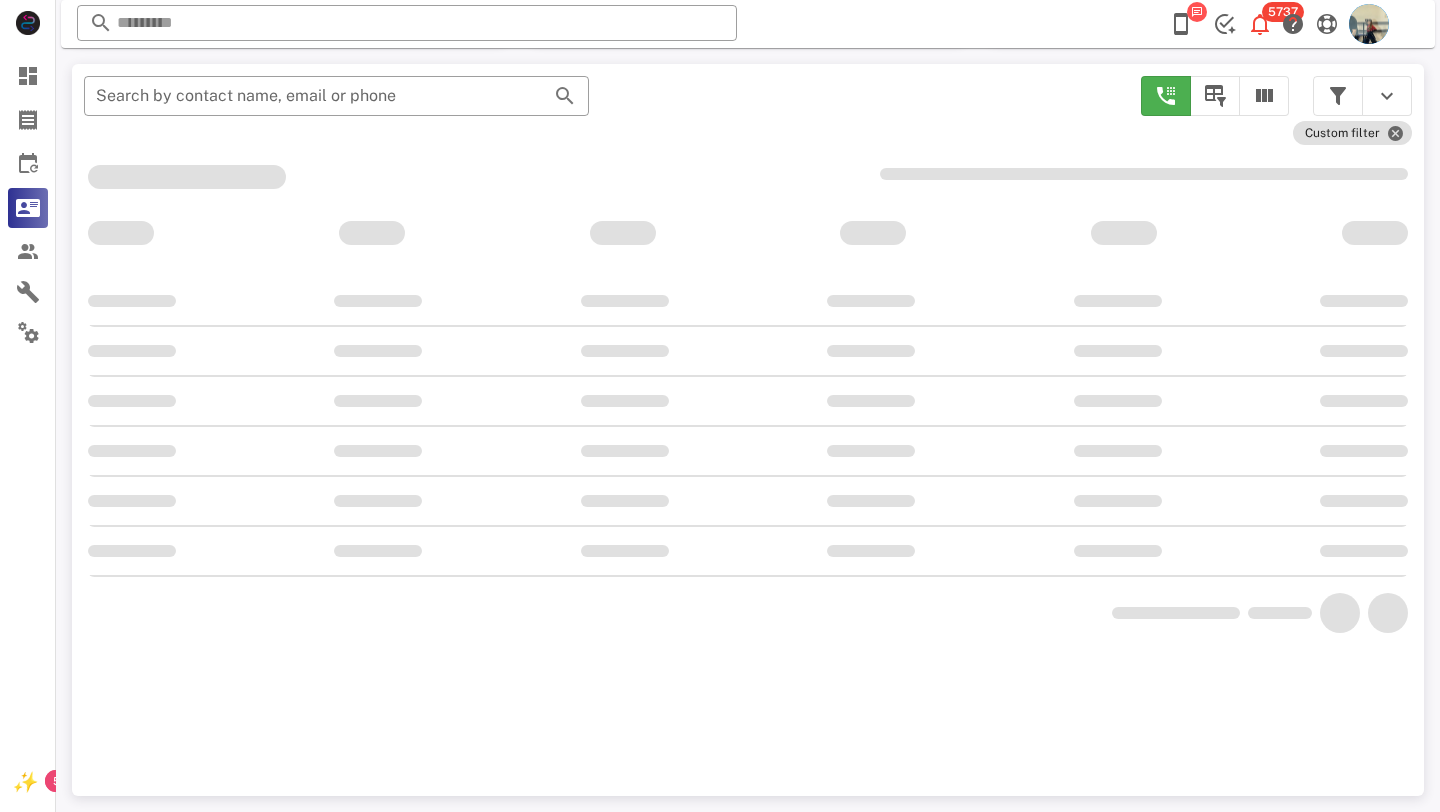 scroll, scrollTop: 356, scrollLeft: 0, axis: vertical 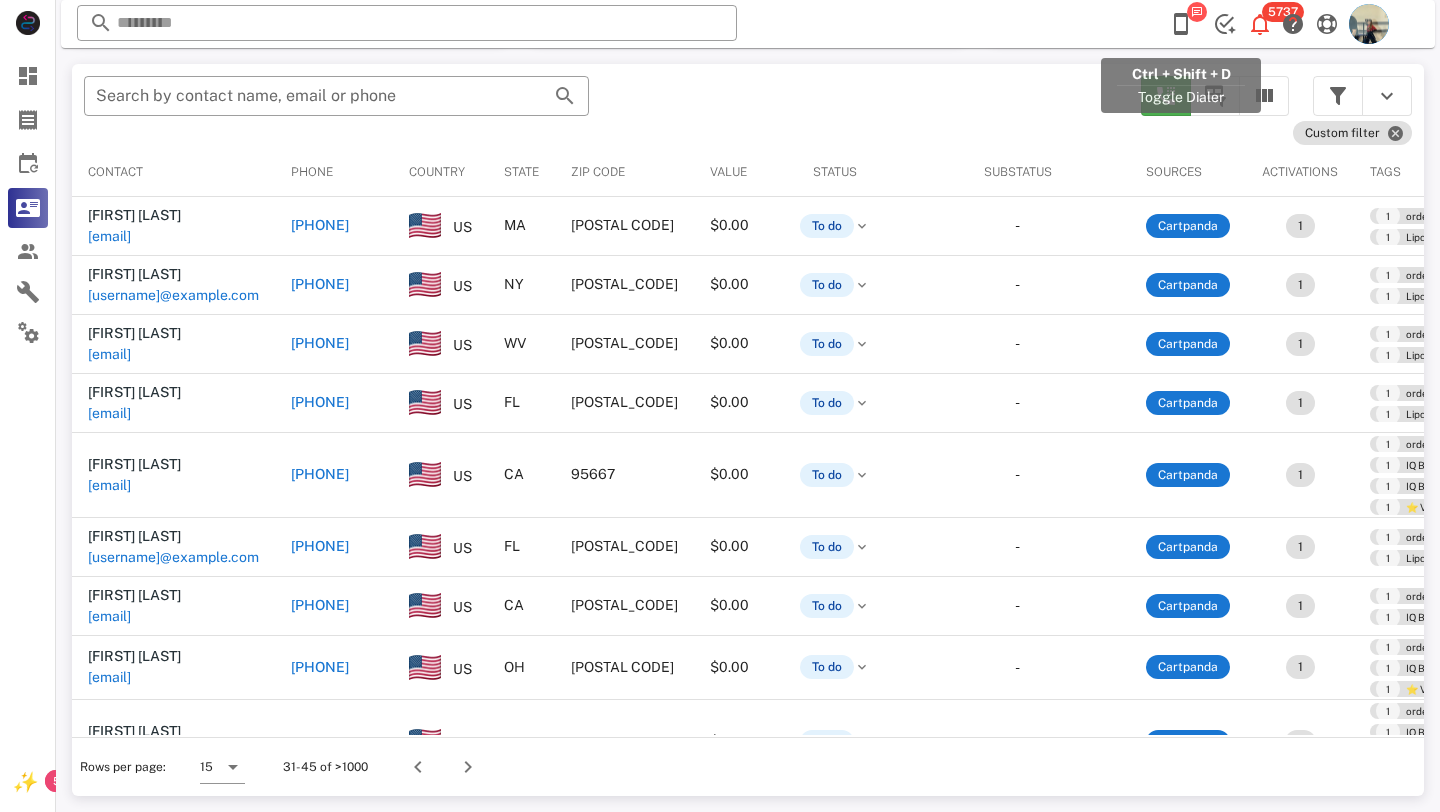 click at bounding box center (1181, 24) 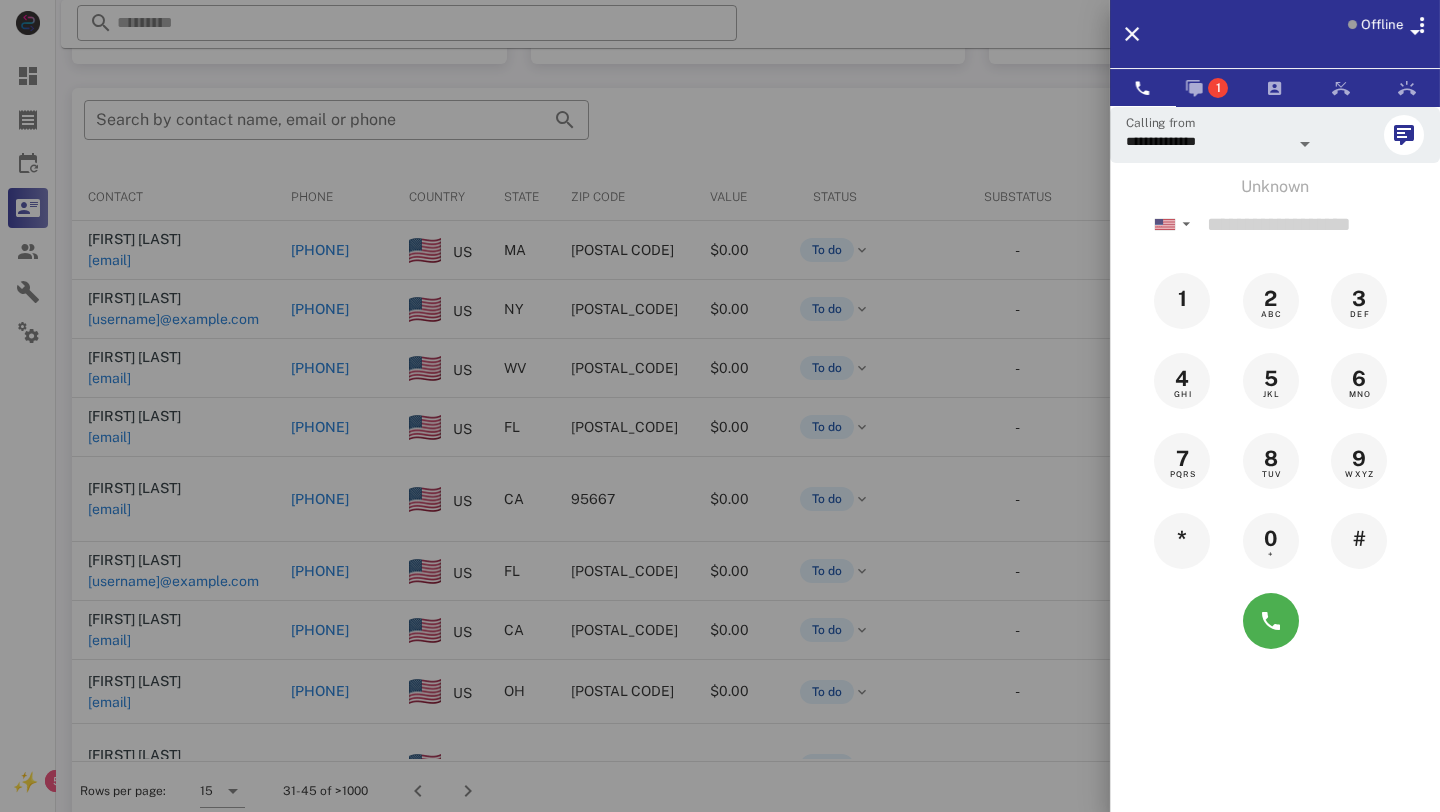 scroll, scrollTop: 378, scrollLeft: 0, axis: vertical 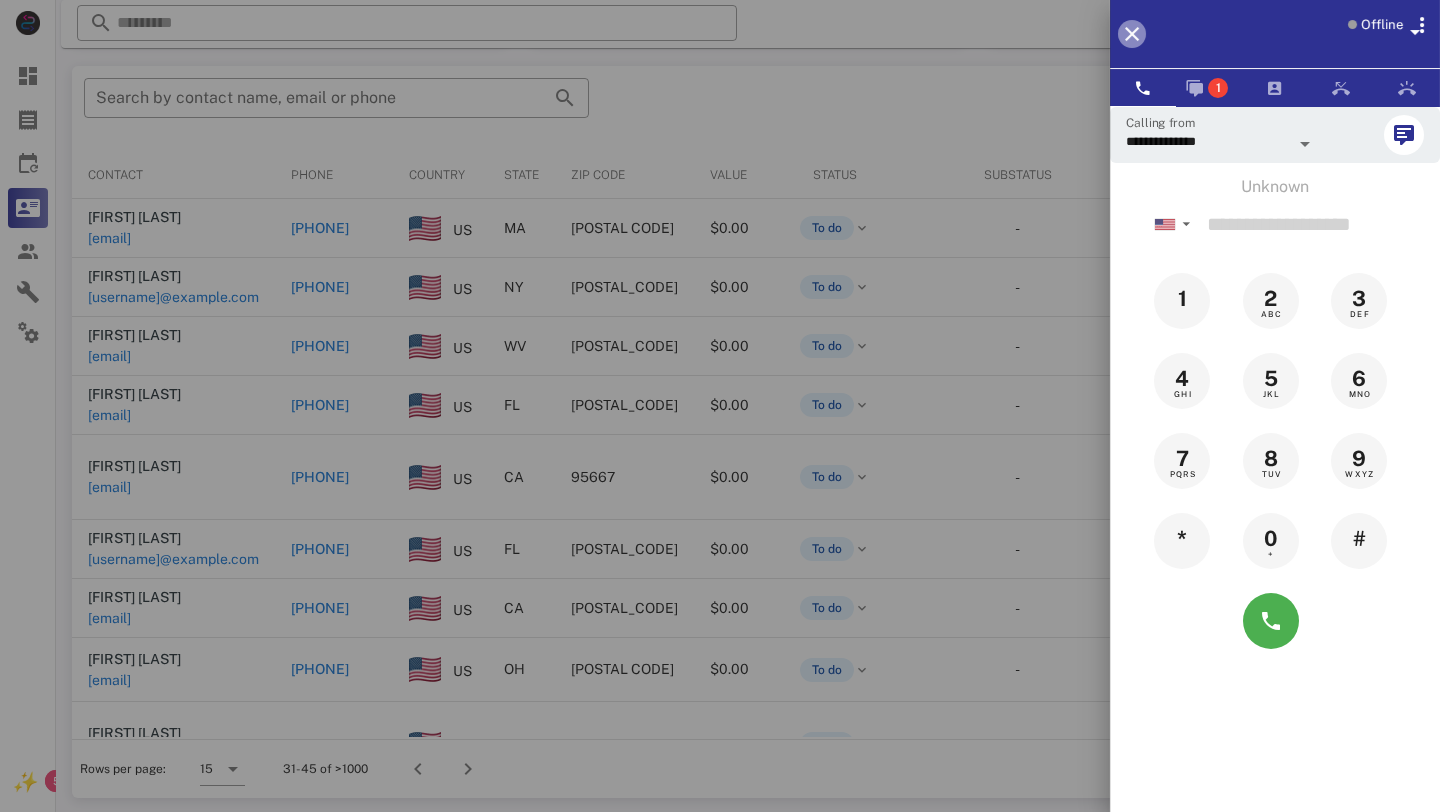 click at bounding box center [1132, 34] 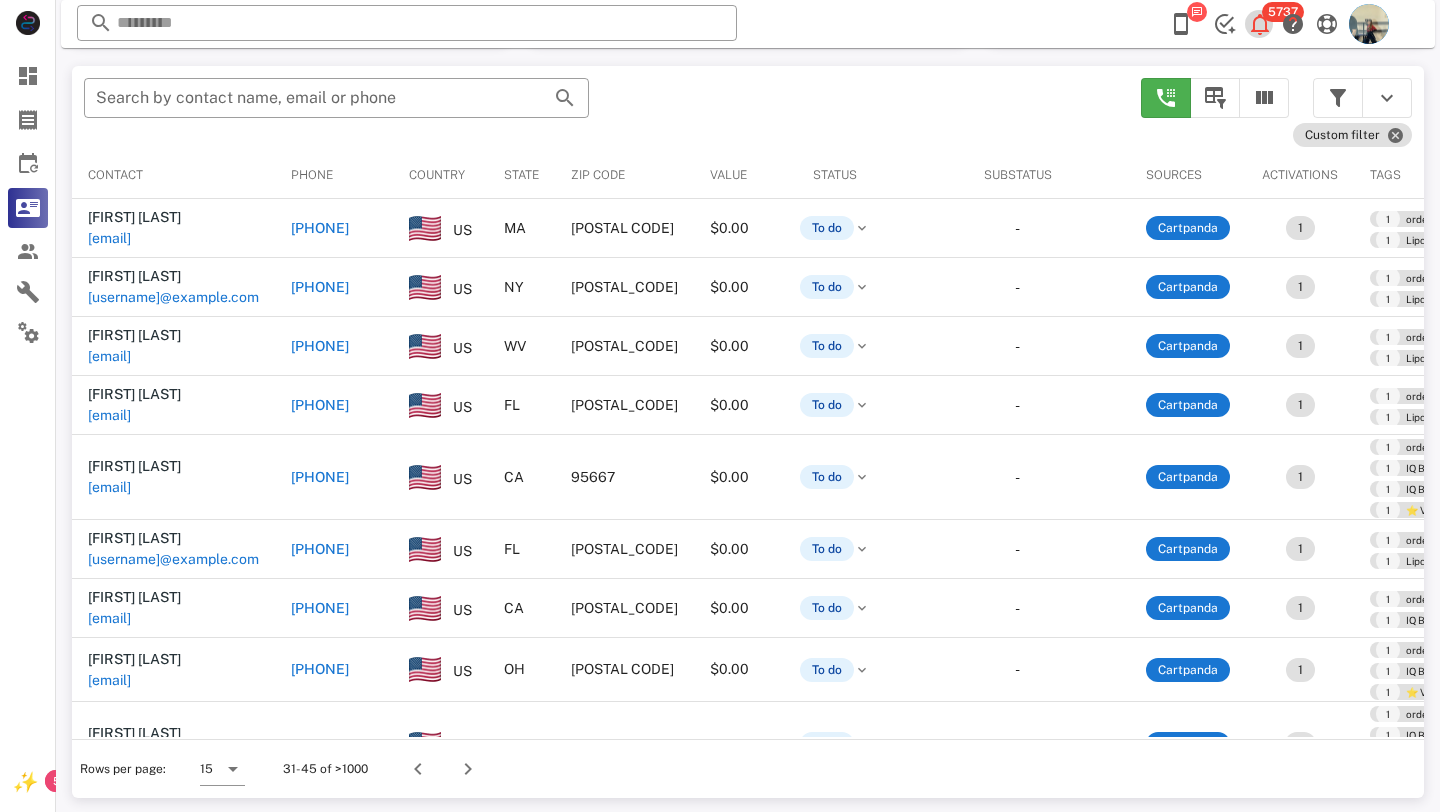 click at bounding box center (1260, 24) 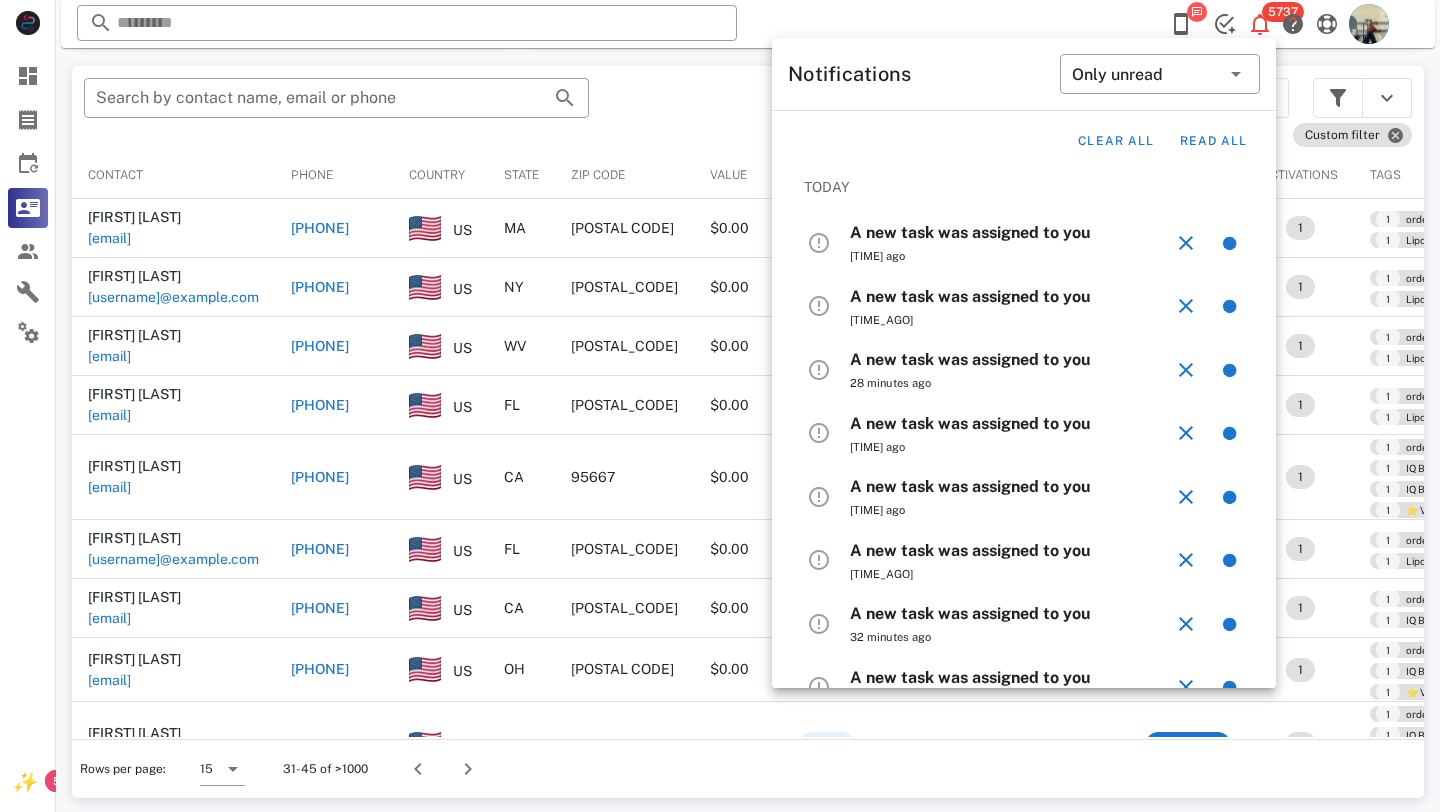 click on "​ 5737 Reload browser Accept" at bounding box center (748, 24) 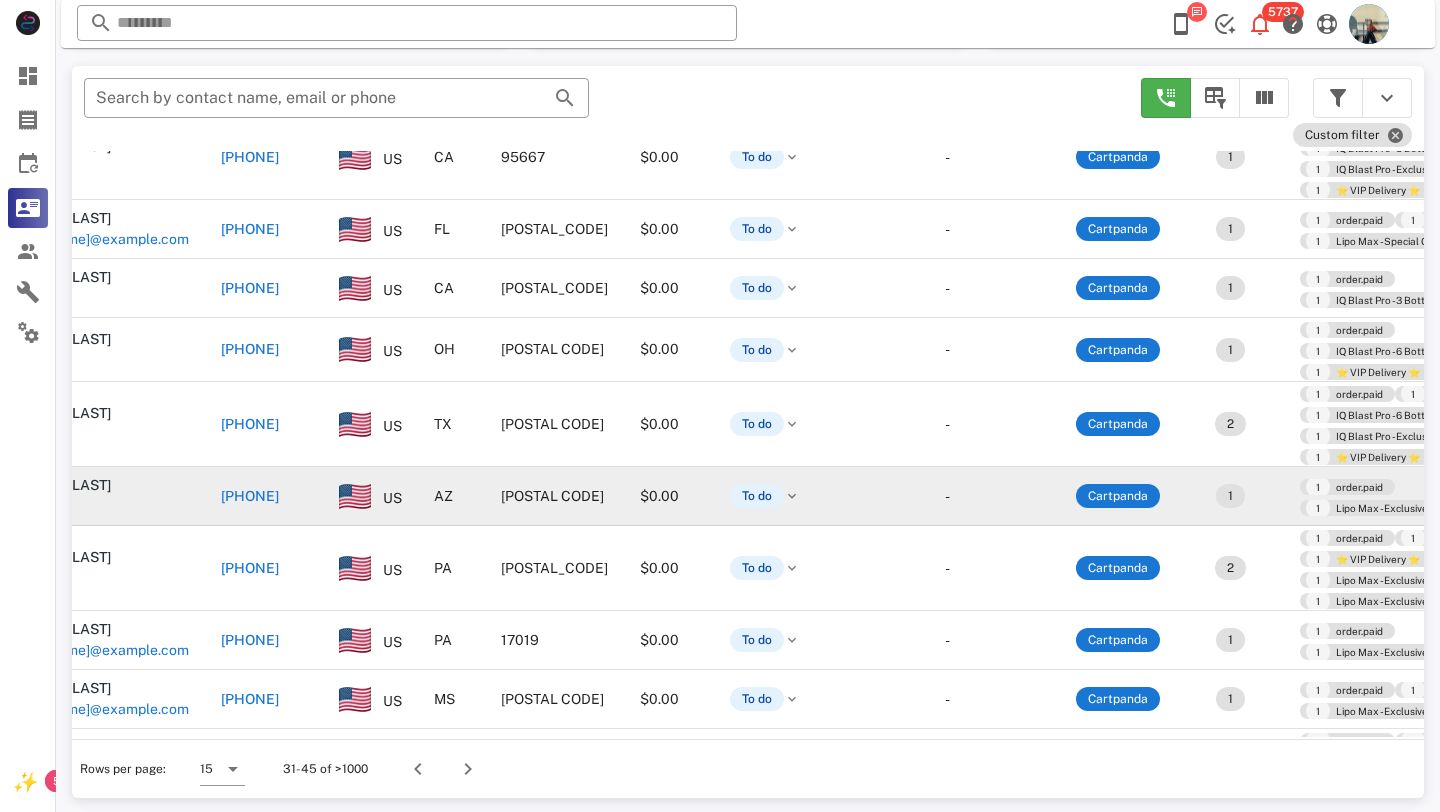 scroll, scrollTop: 320, scrollLeft: 0, axis: vertical 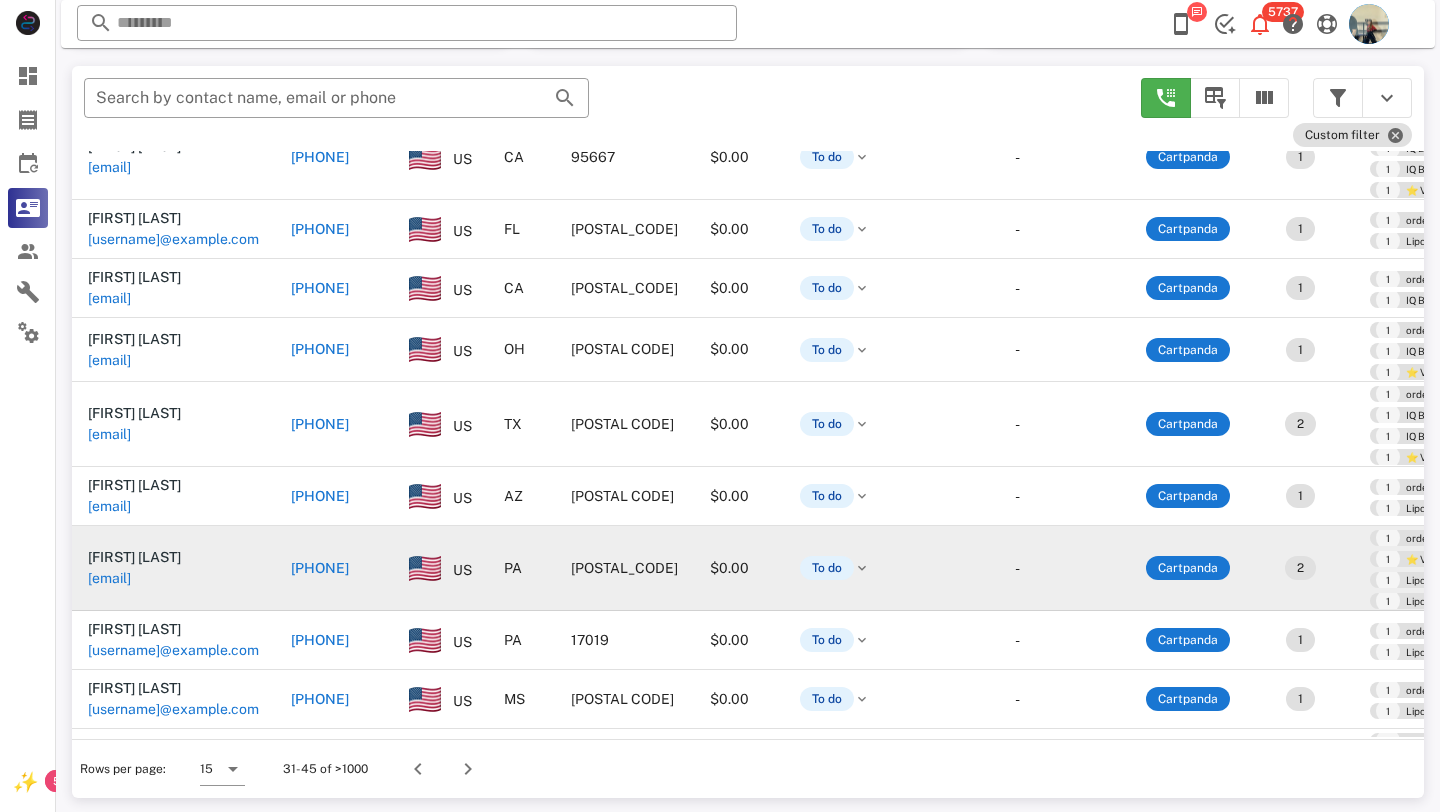 click on "[PHONE]" at bounding box center [320, 568] 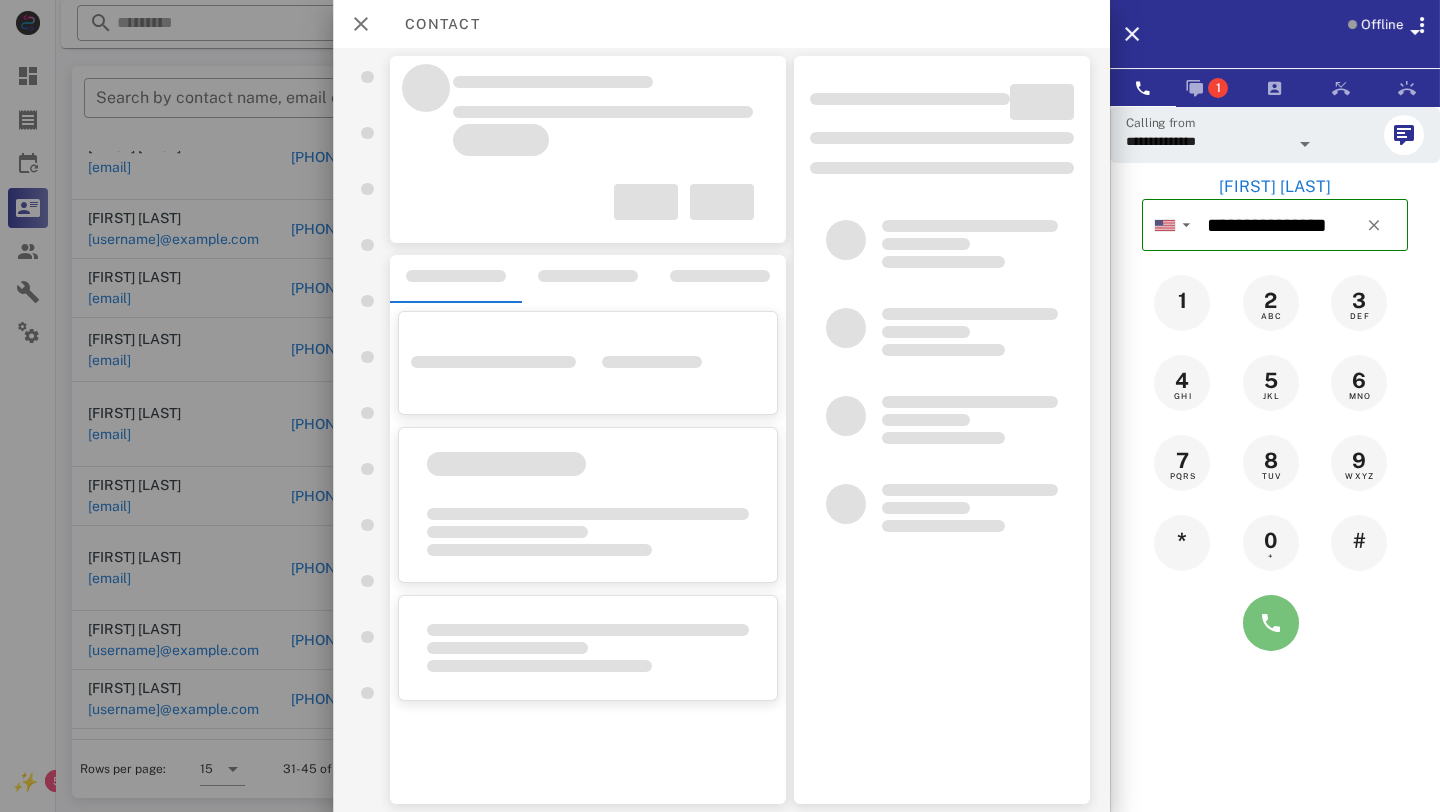 click at bounding box center (1271, 623) 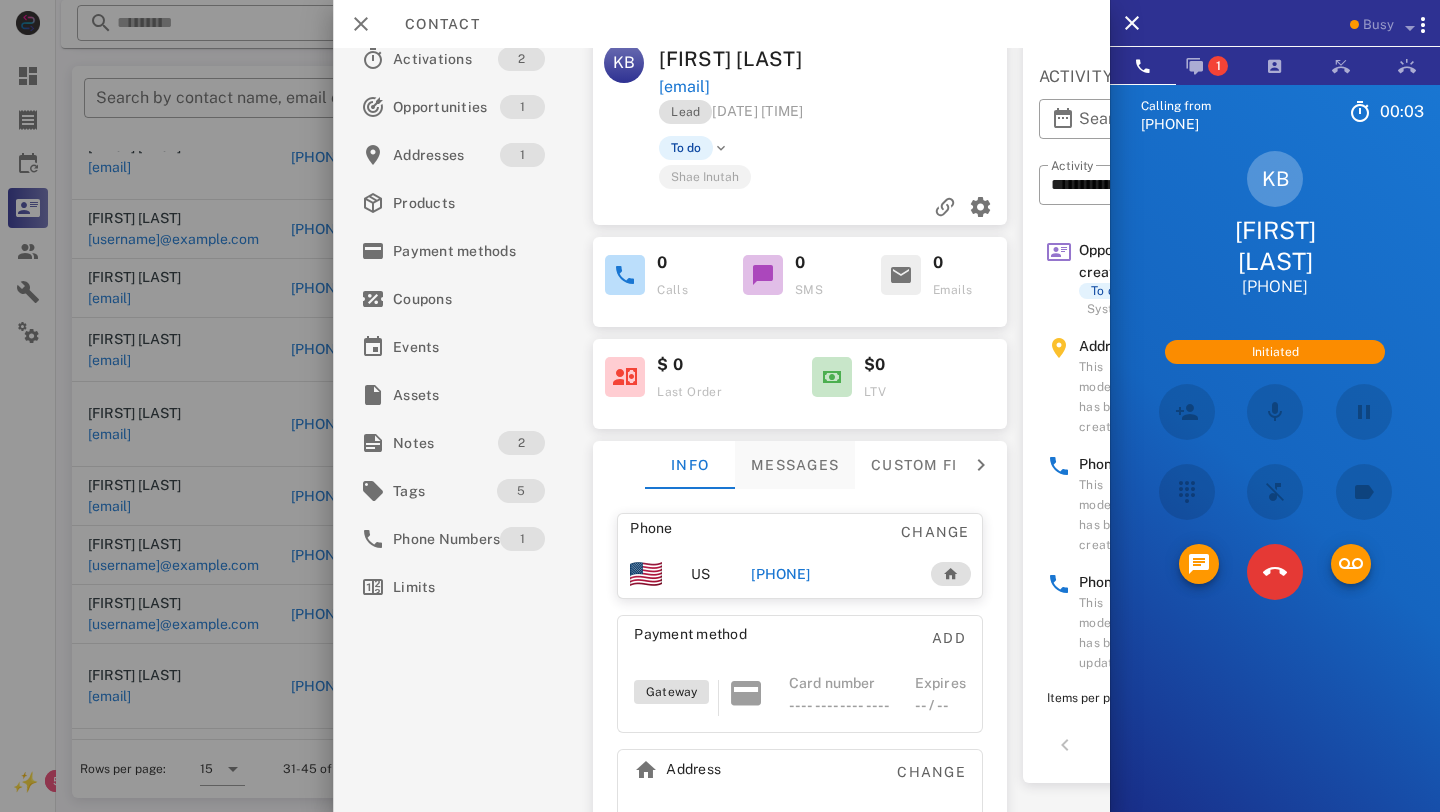 scroll, scrollTop: 0, scrollLeft: 0, axis: both 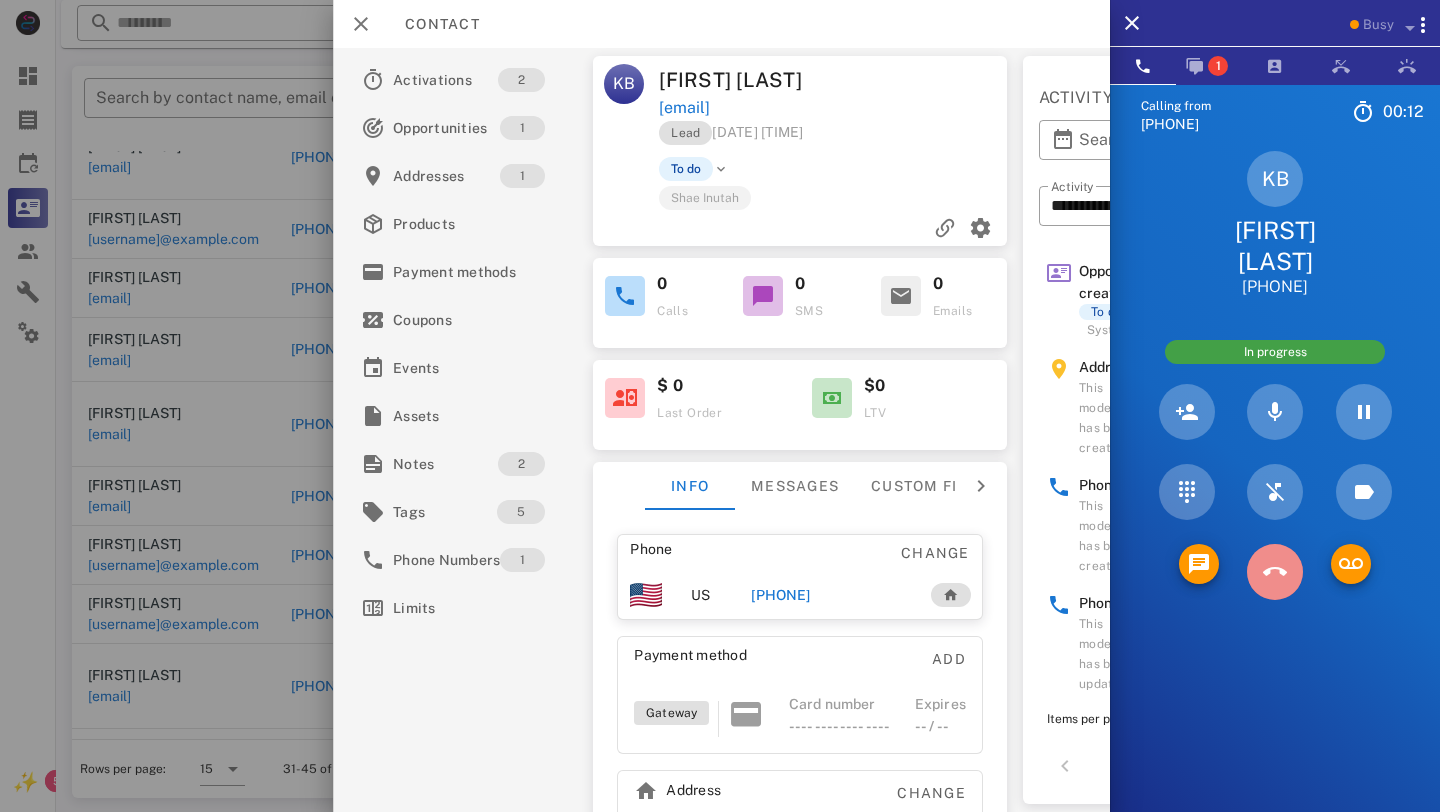 click at bounding box center [1275, 572] 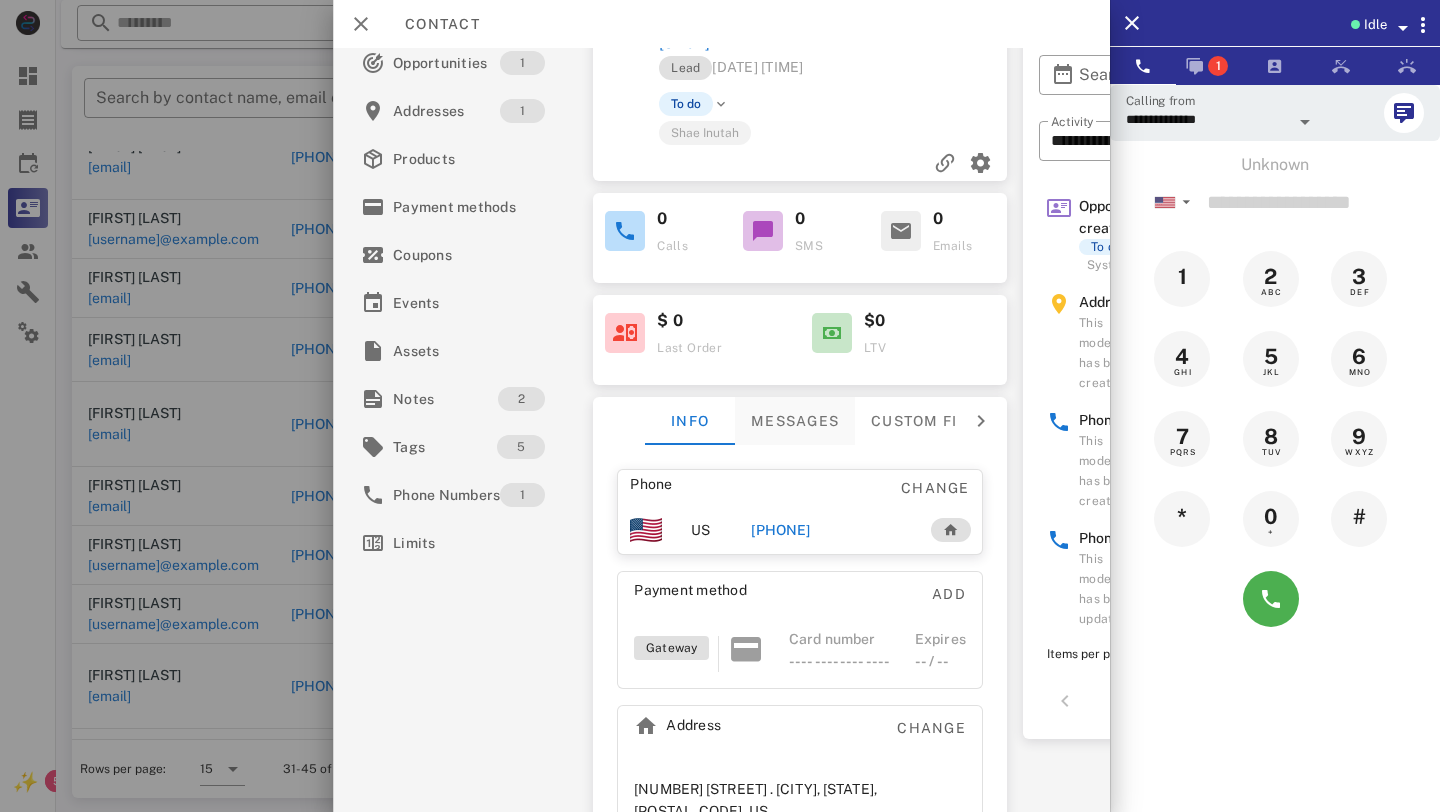 scroll, scrollTop: 110, scrollLeft: 0, axis: vertical 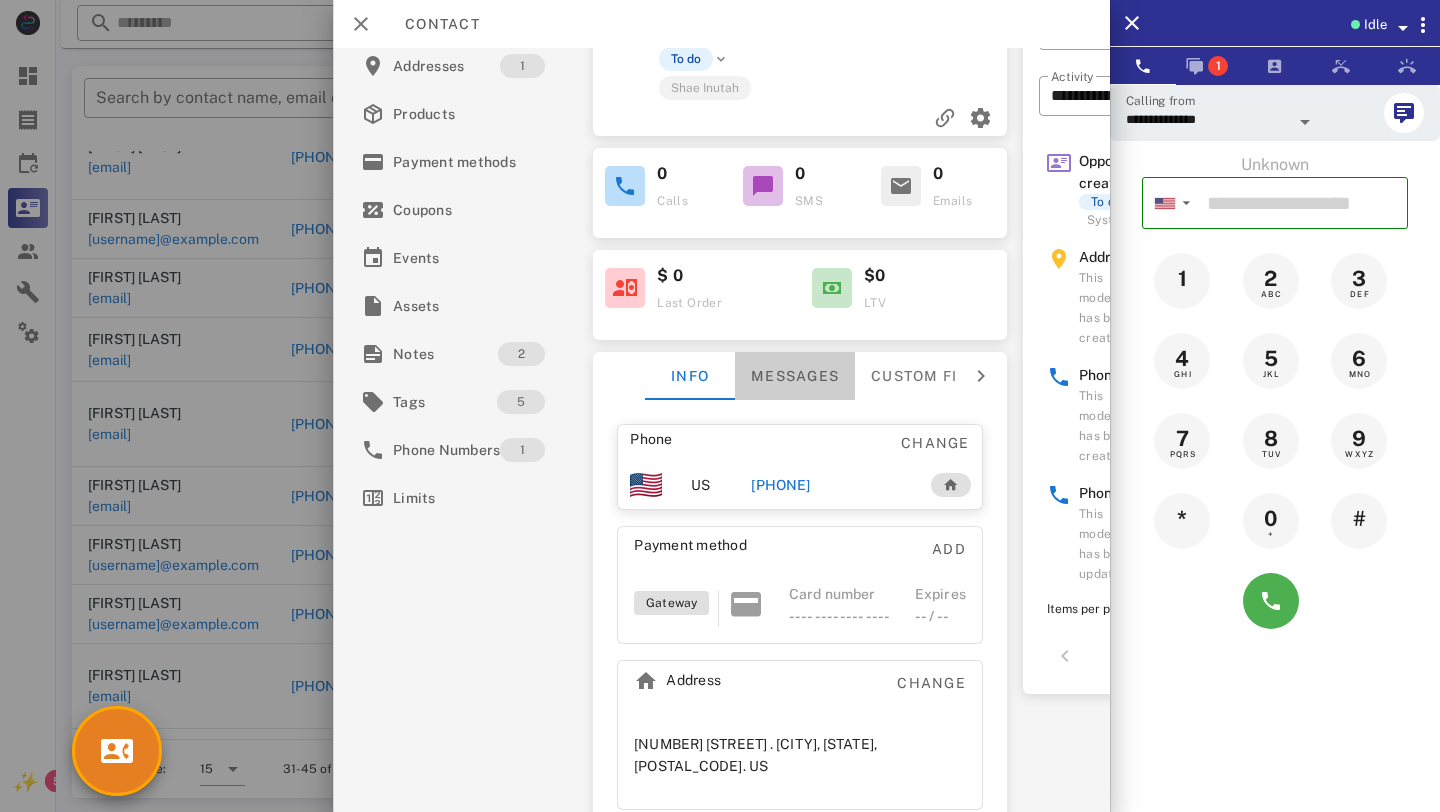 click on "Messages" at bounding box center [795, 376] 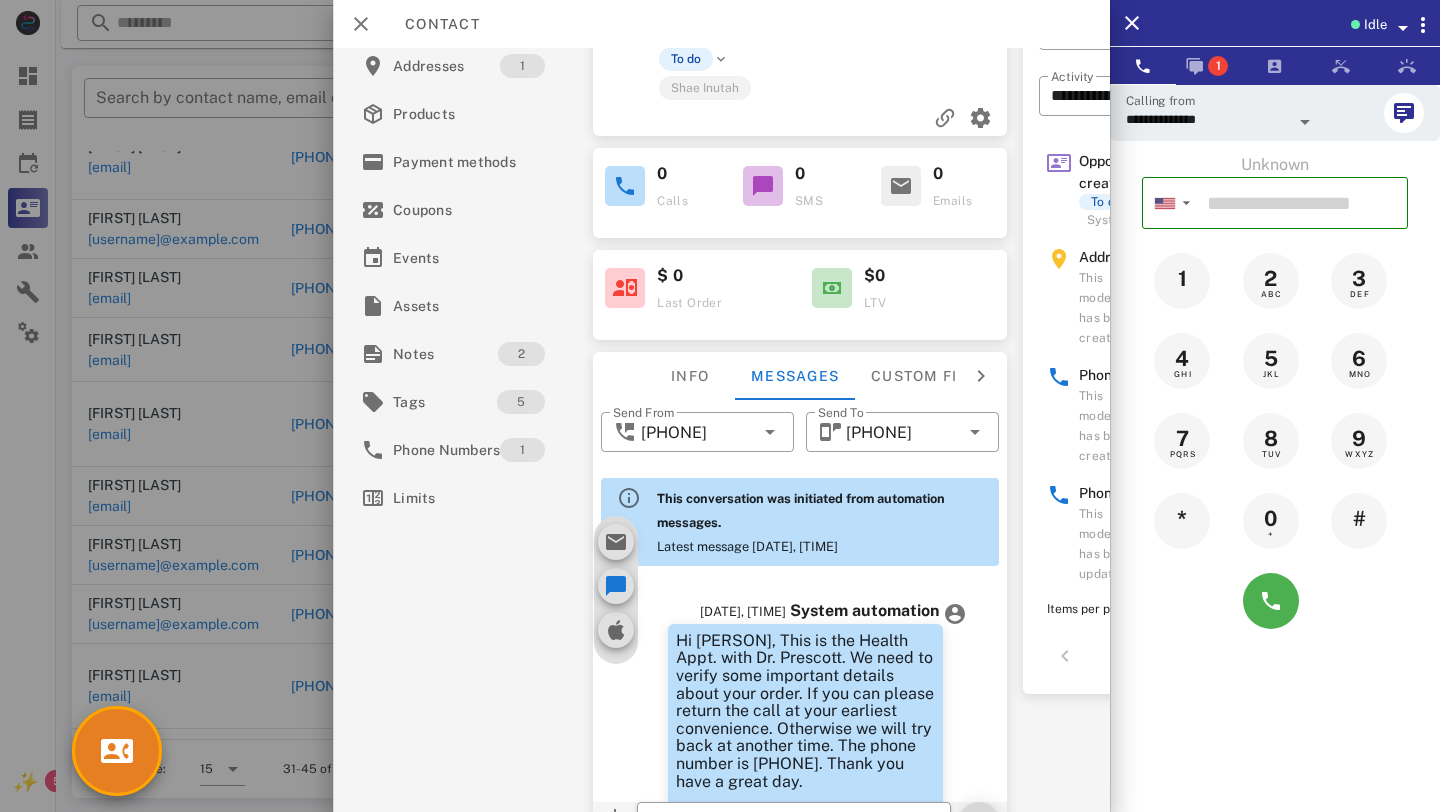scroll, scrollTop: 595, scrollLeft: 0, axis: vertical 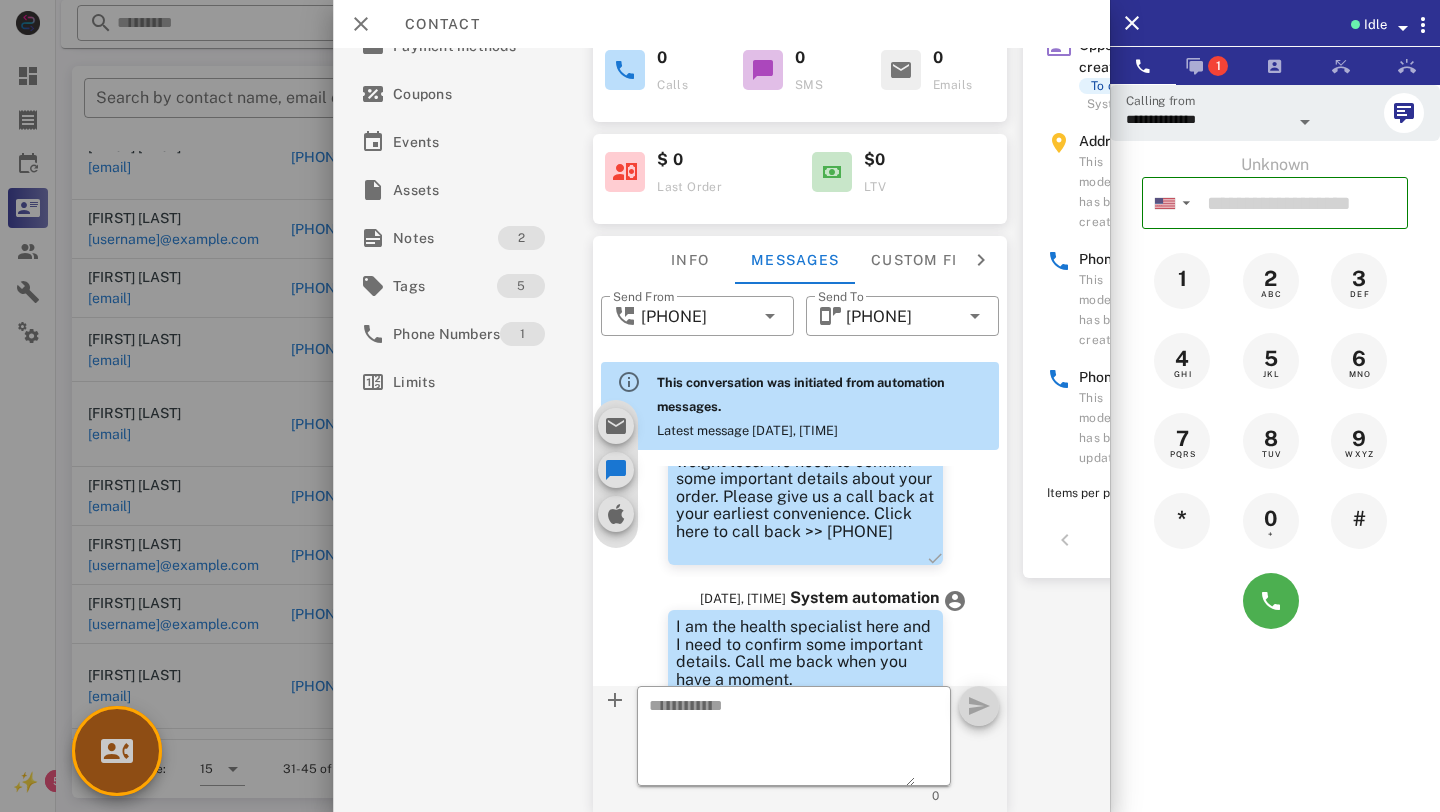 click at bounding box center (117, 751) 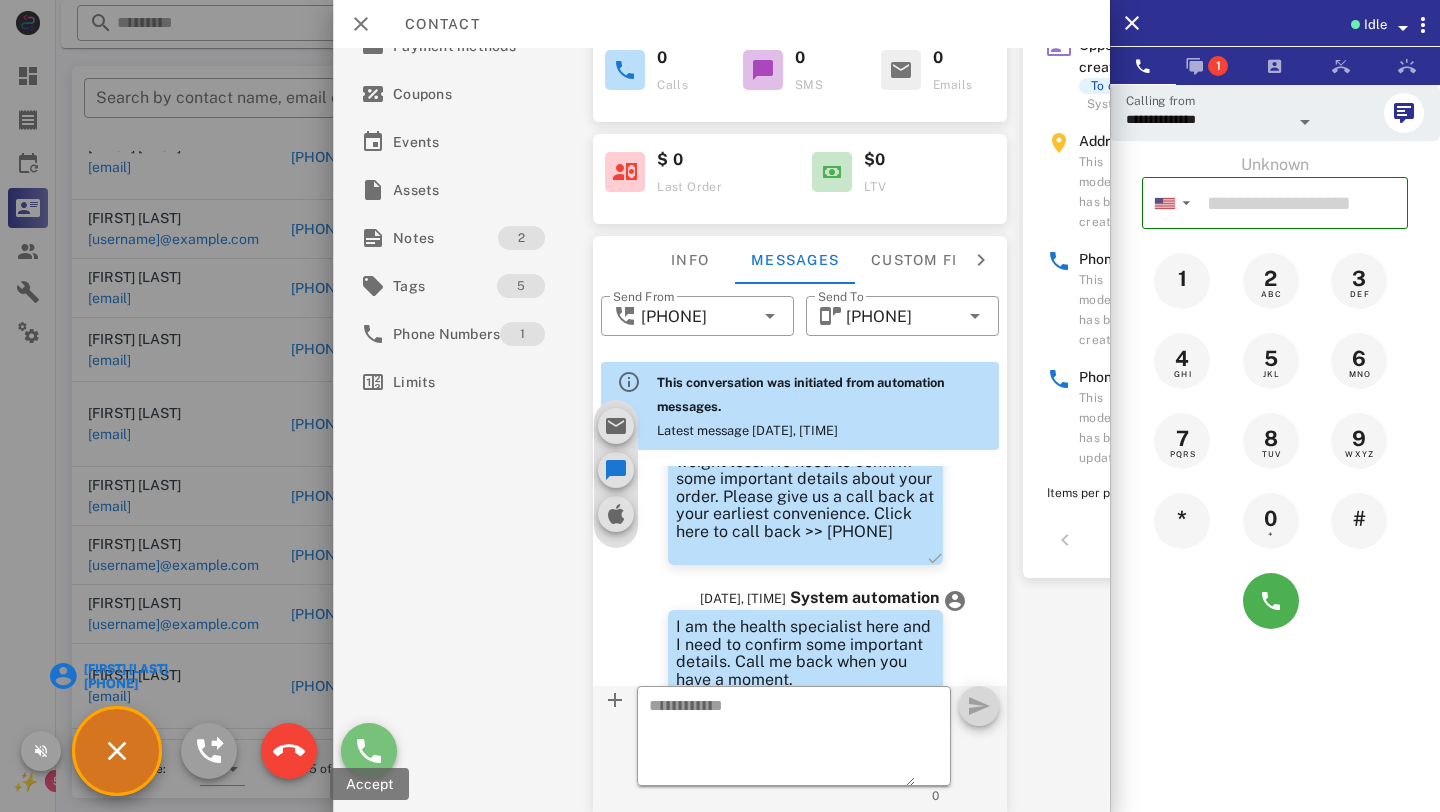 click at bounding box center [369, 751] 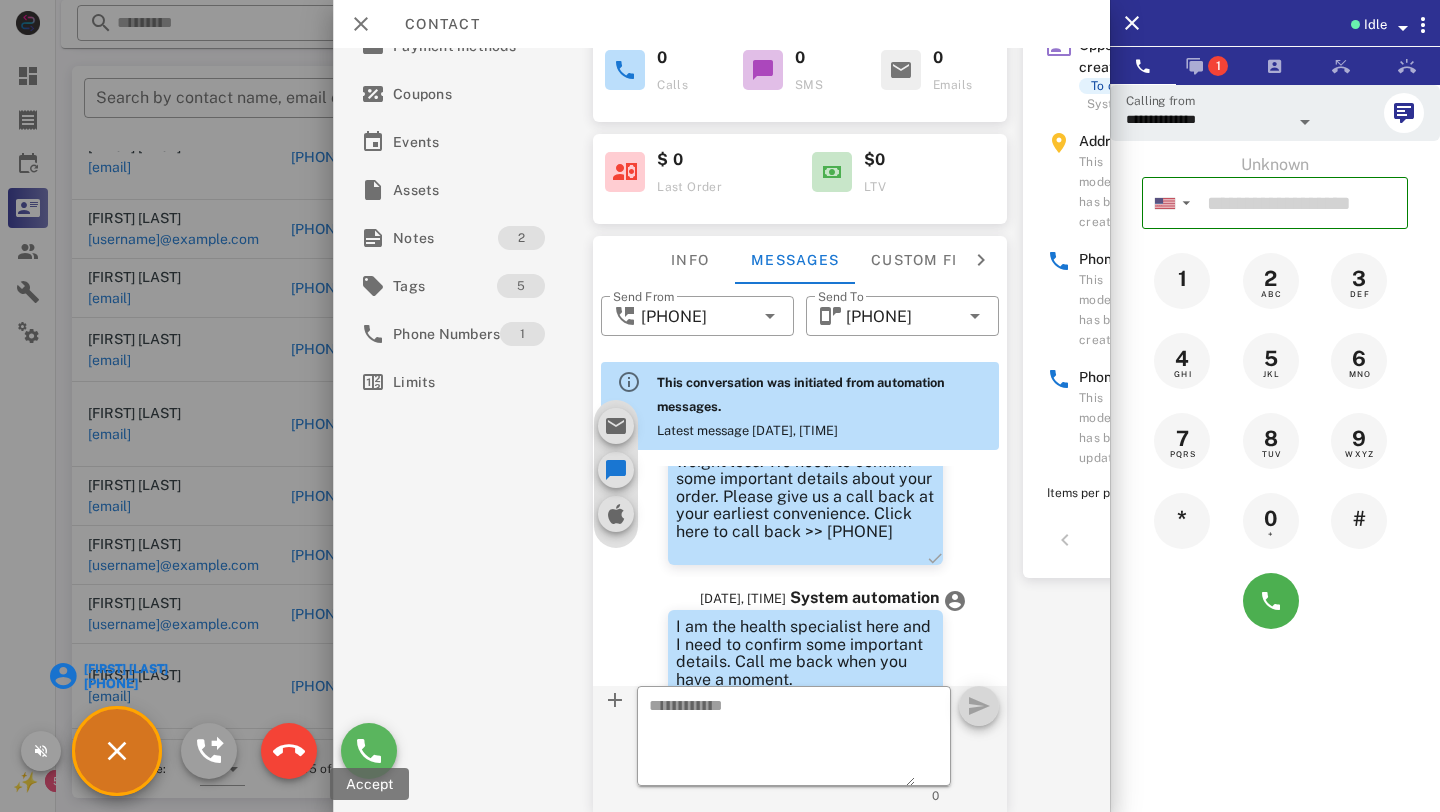 type on "**********" 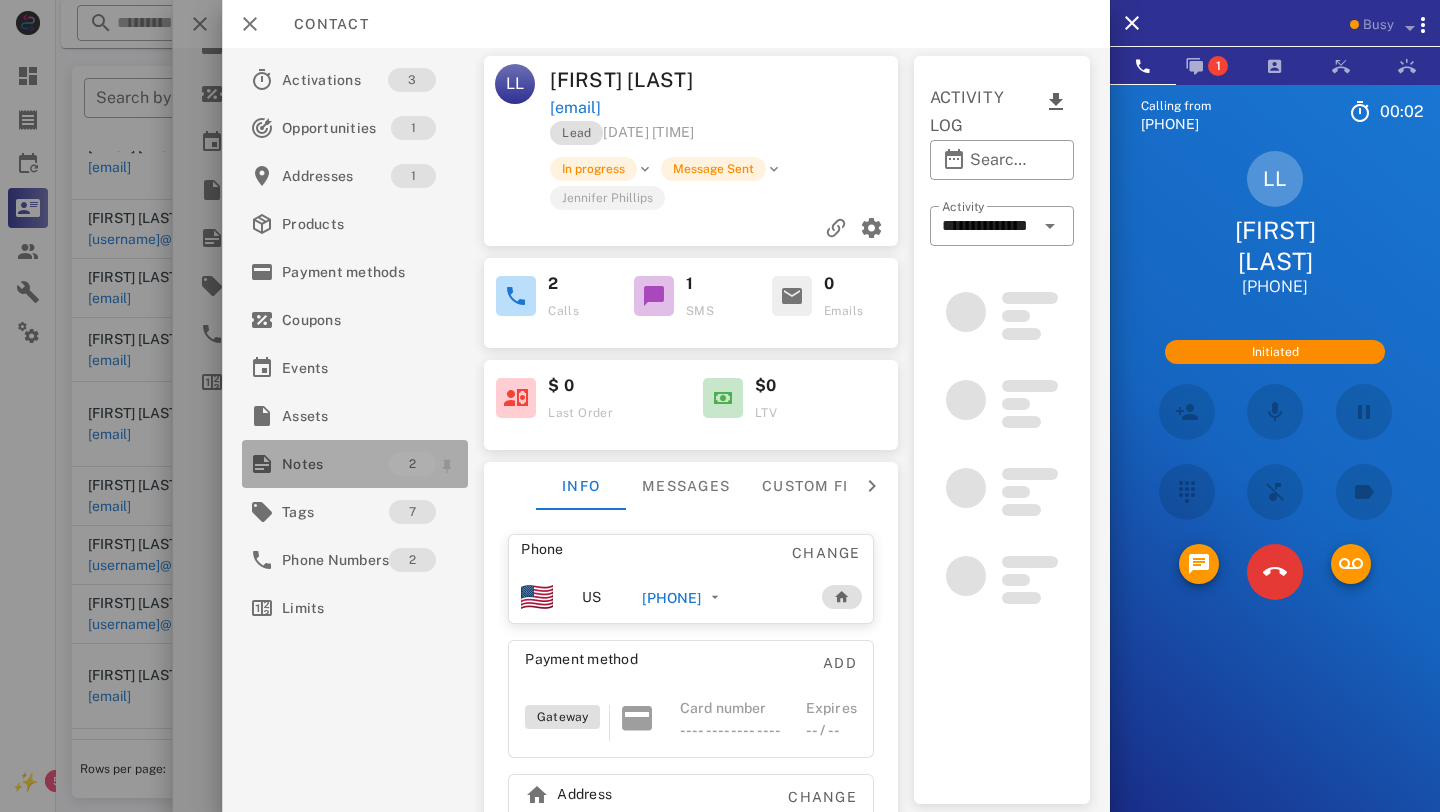 click on "Notes" at bounding box center (335, 464) 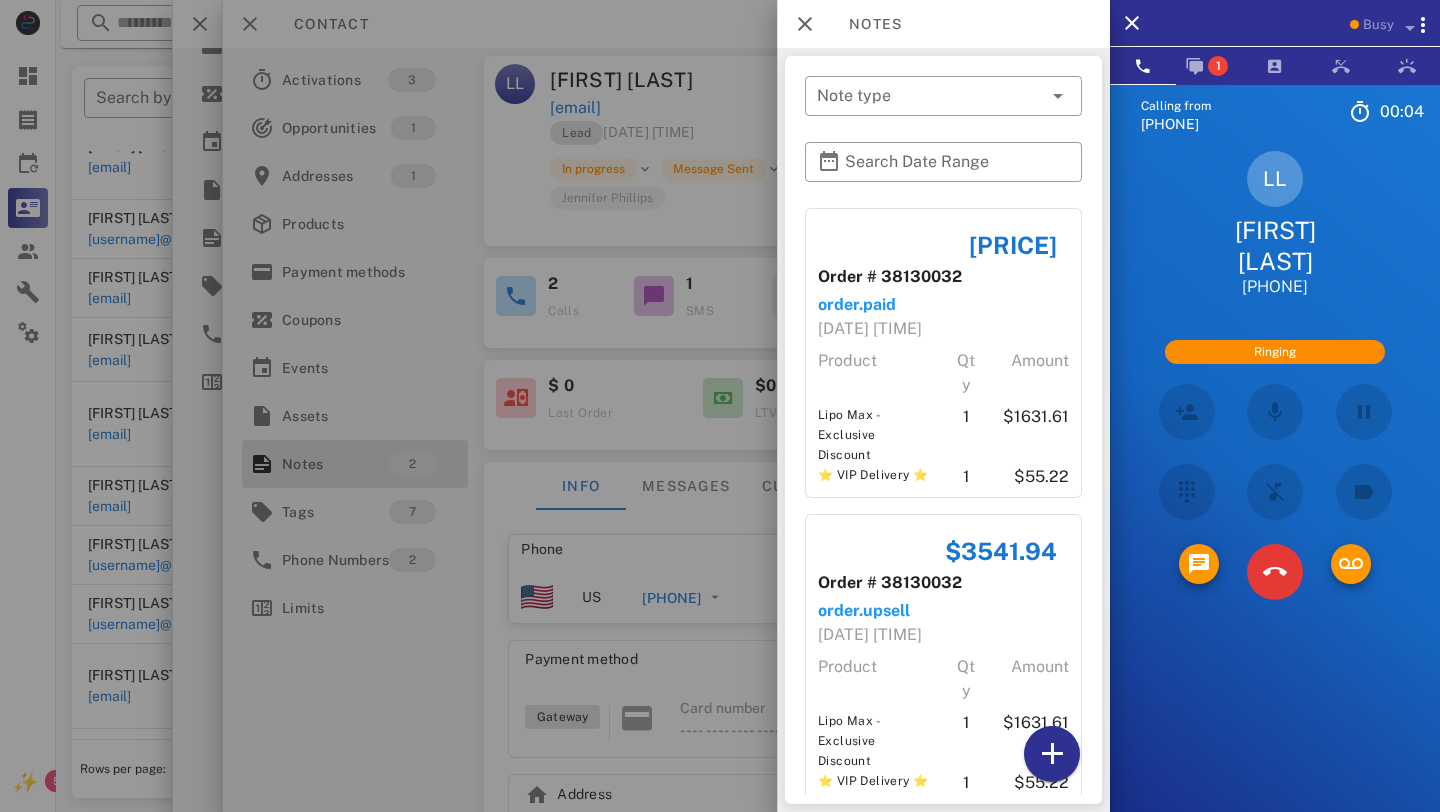 scroll, scrollTop: 57, scrollLeft: 0, axis: vertical 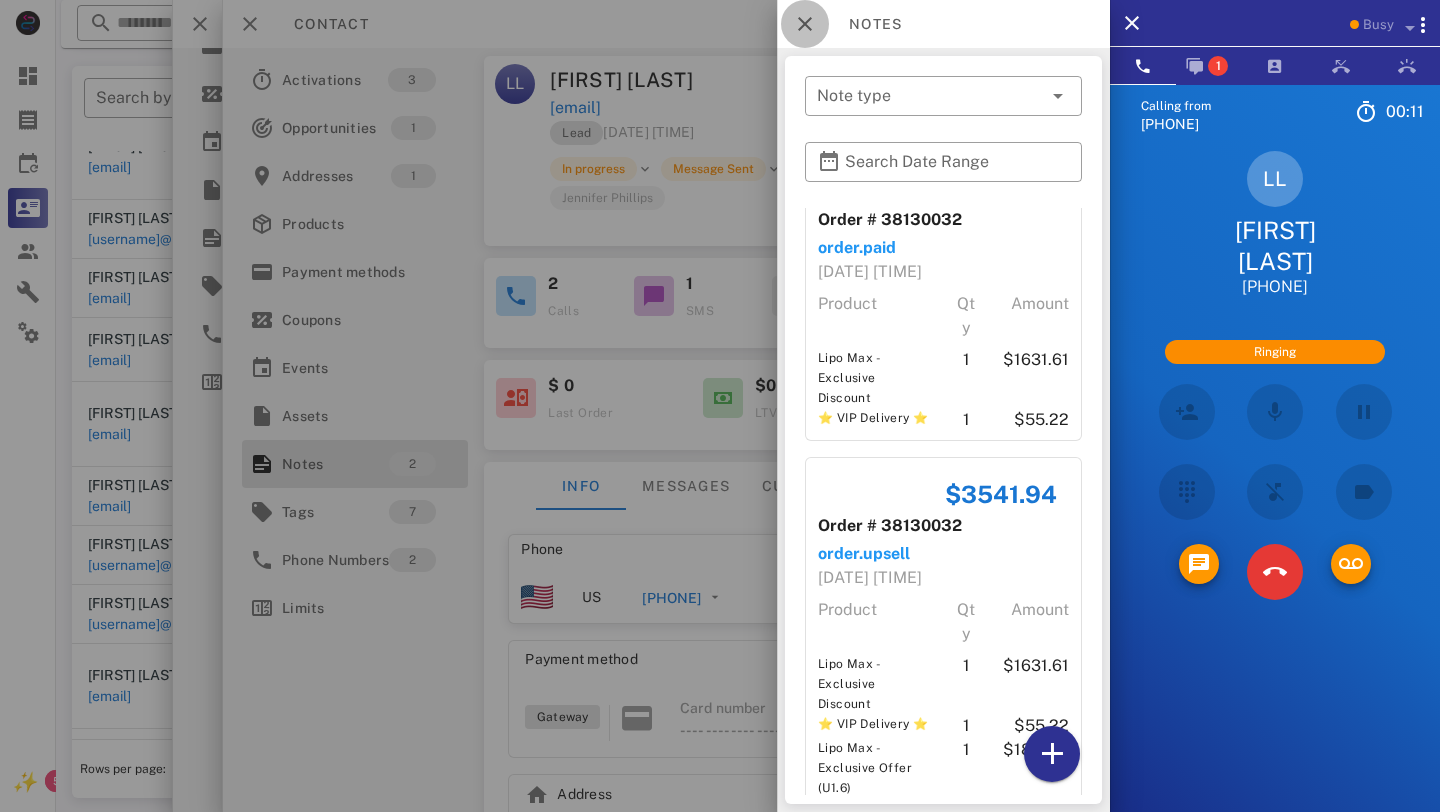click at bounding box center [805, 24] 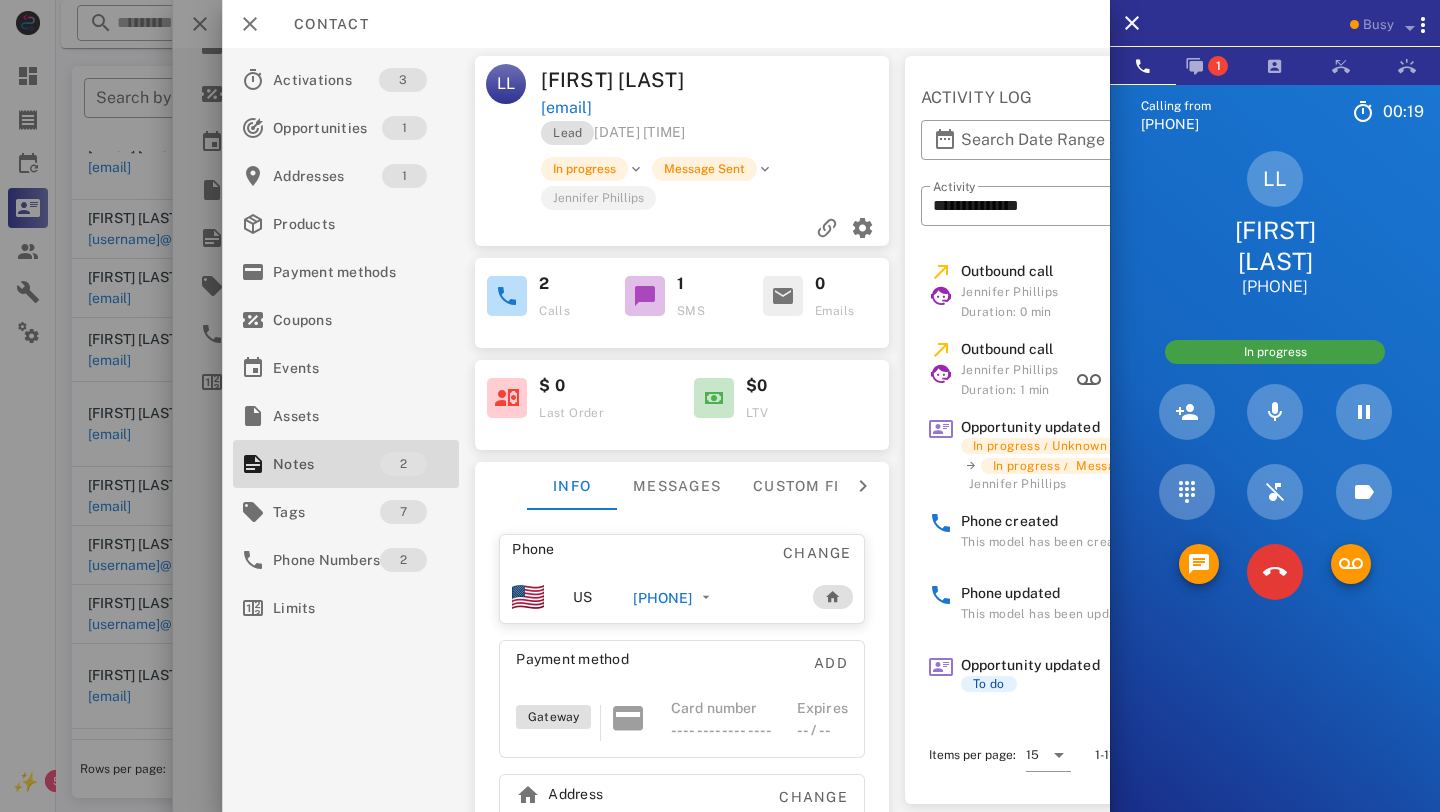 scroll, scrollTop: 0, scrollLeft: 7, axis: horizontal 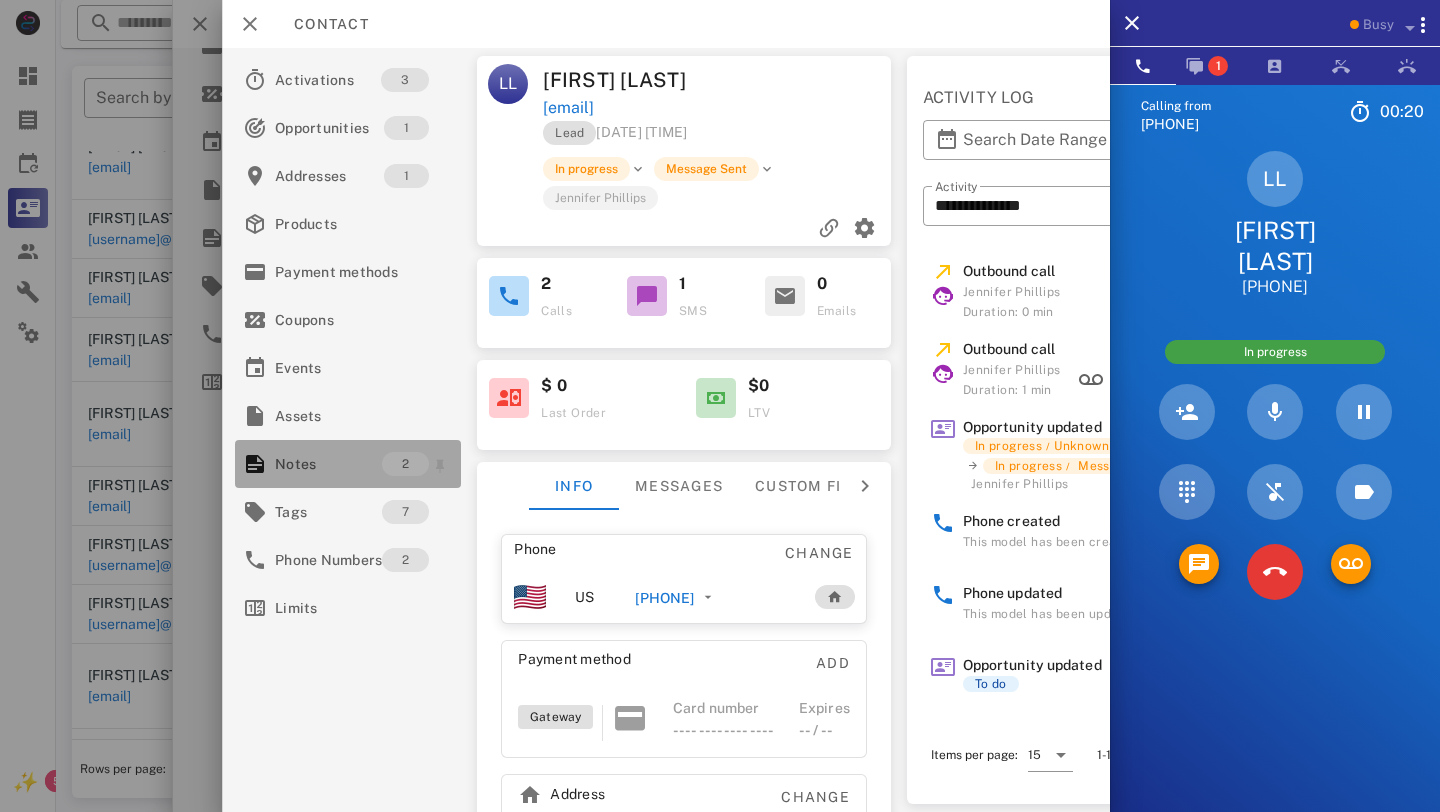 click on "Notes" at bounding box center (328, 464) 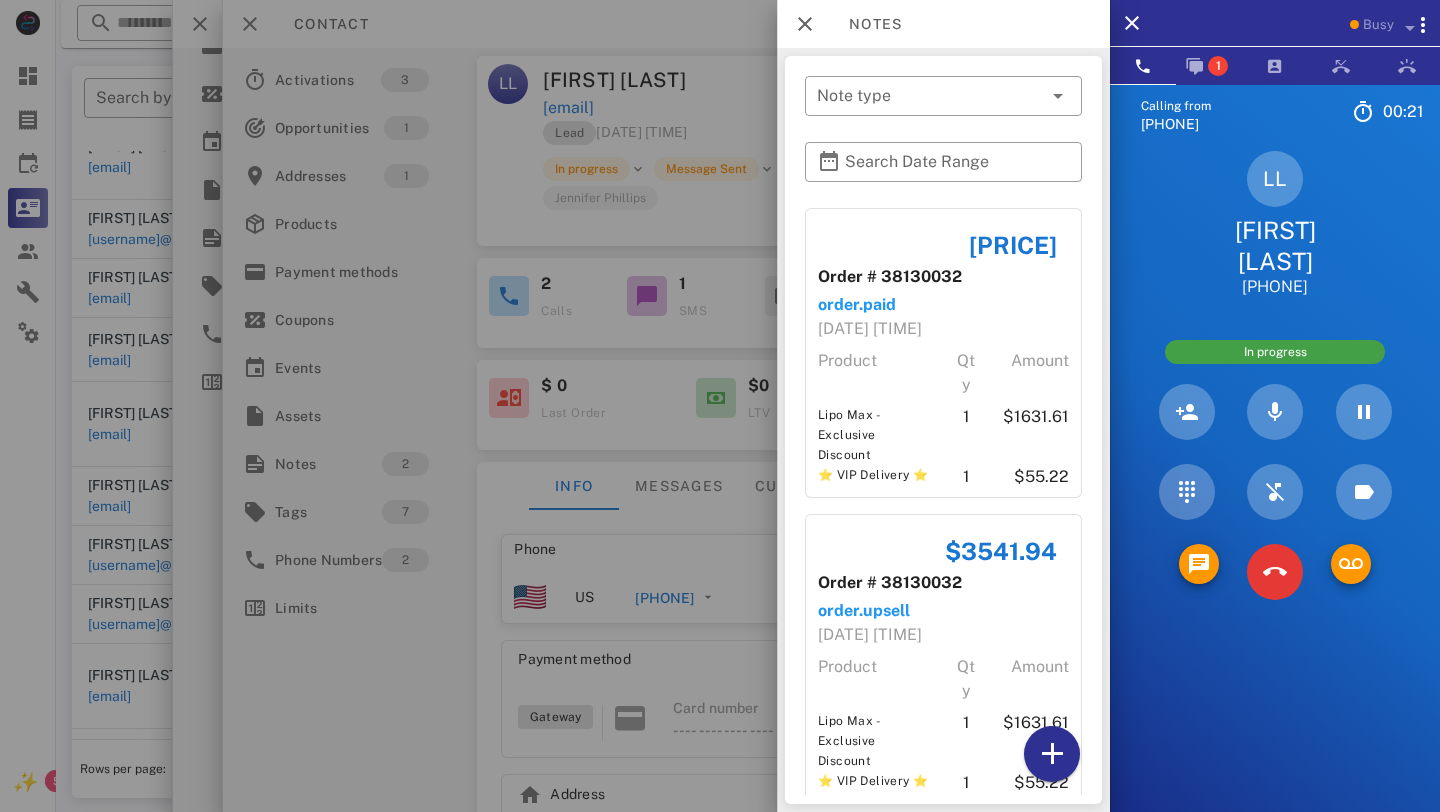 scroll, scrollTop: 57, scrollLeft: 0, axis: vertical 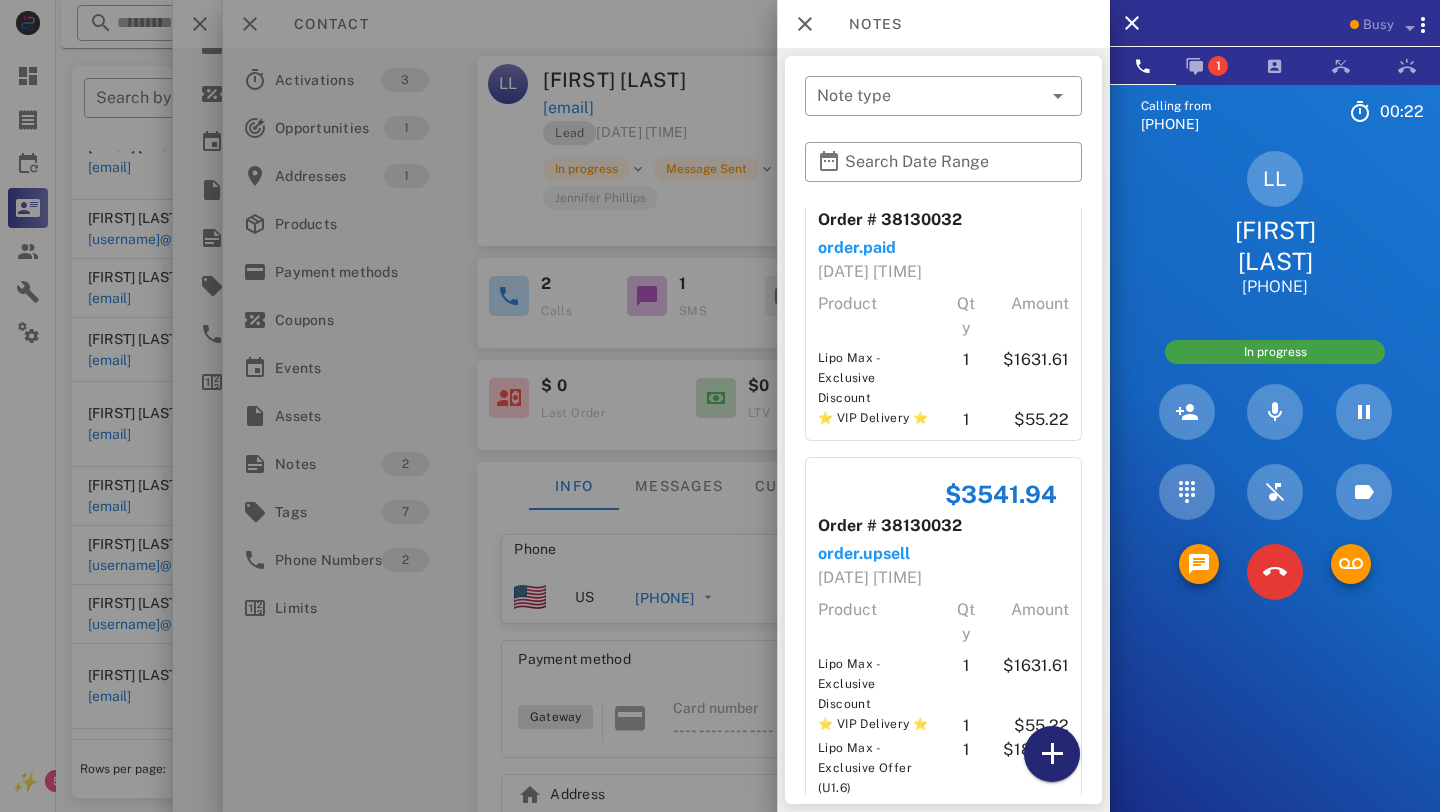 click at bounding box center [1052, 754] 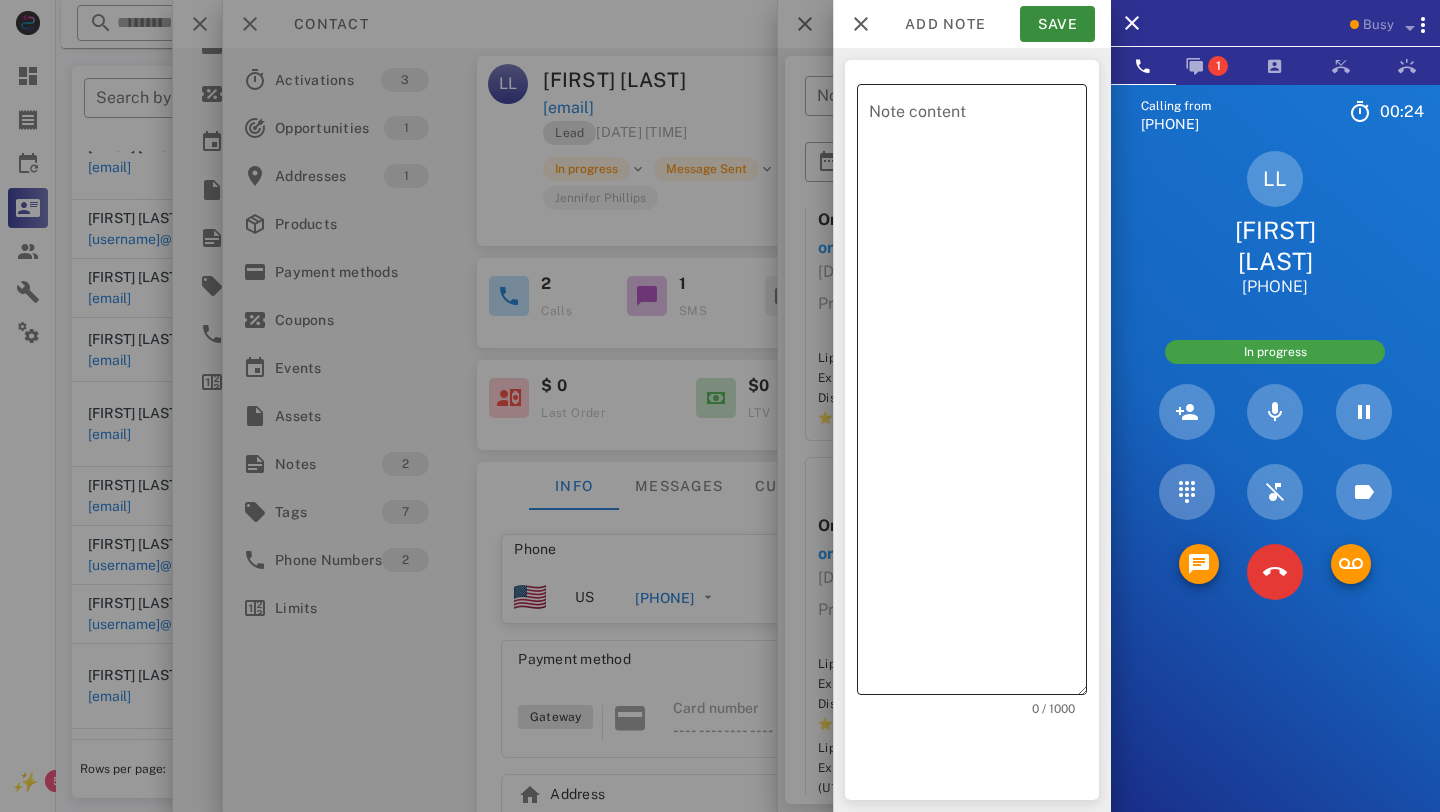 click on "Note content" at bounding box center (978, 394) 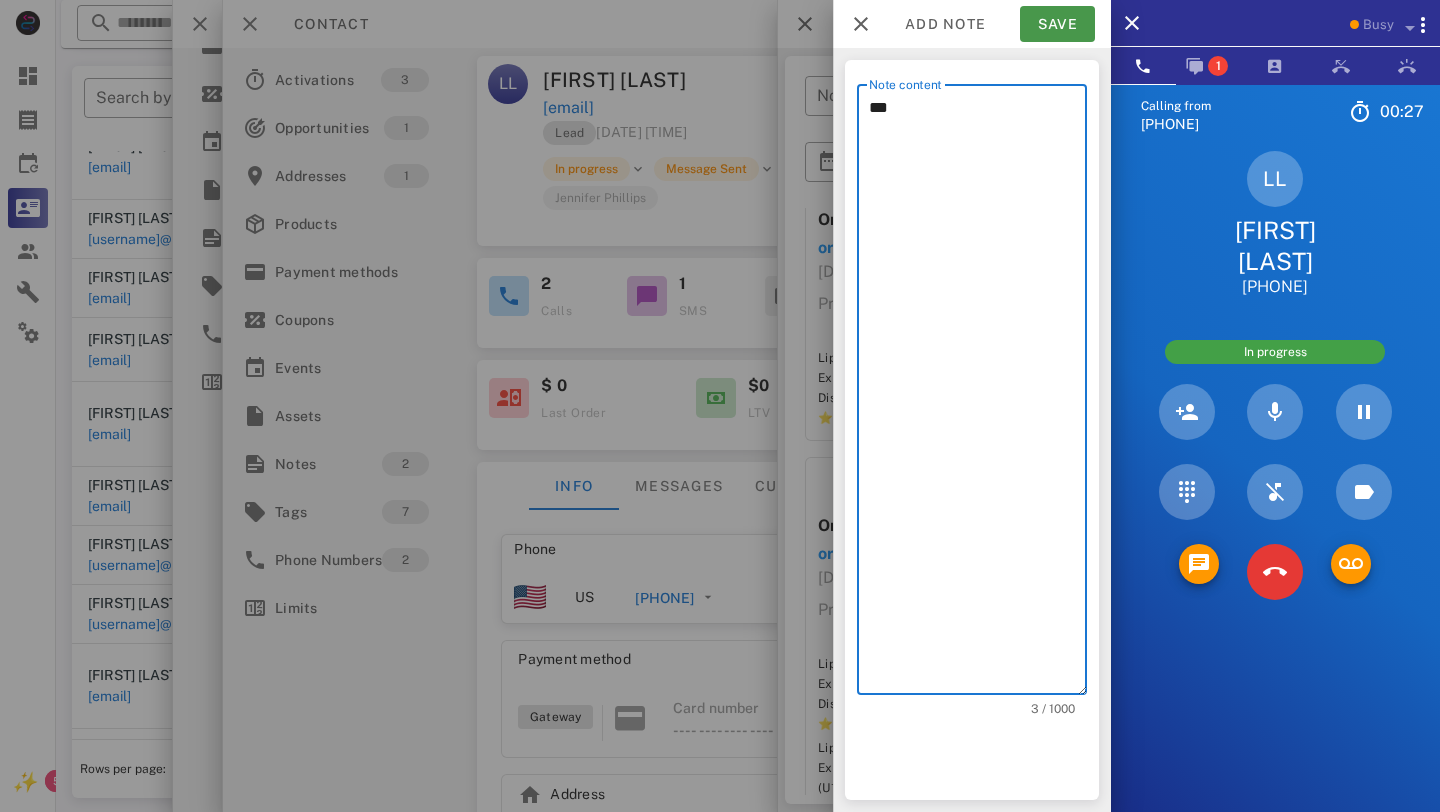 type on "***" 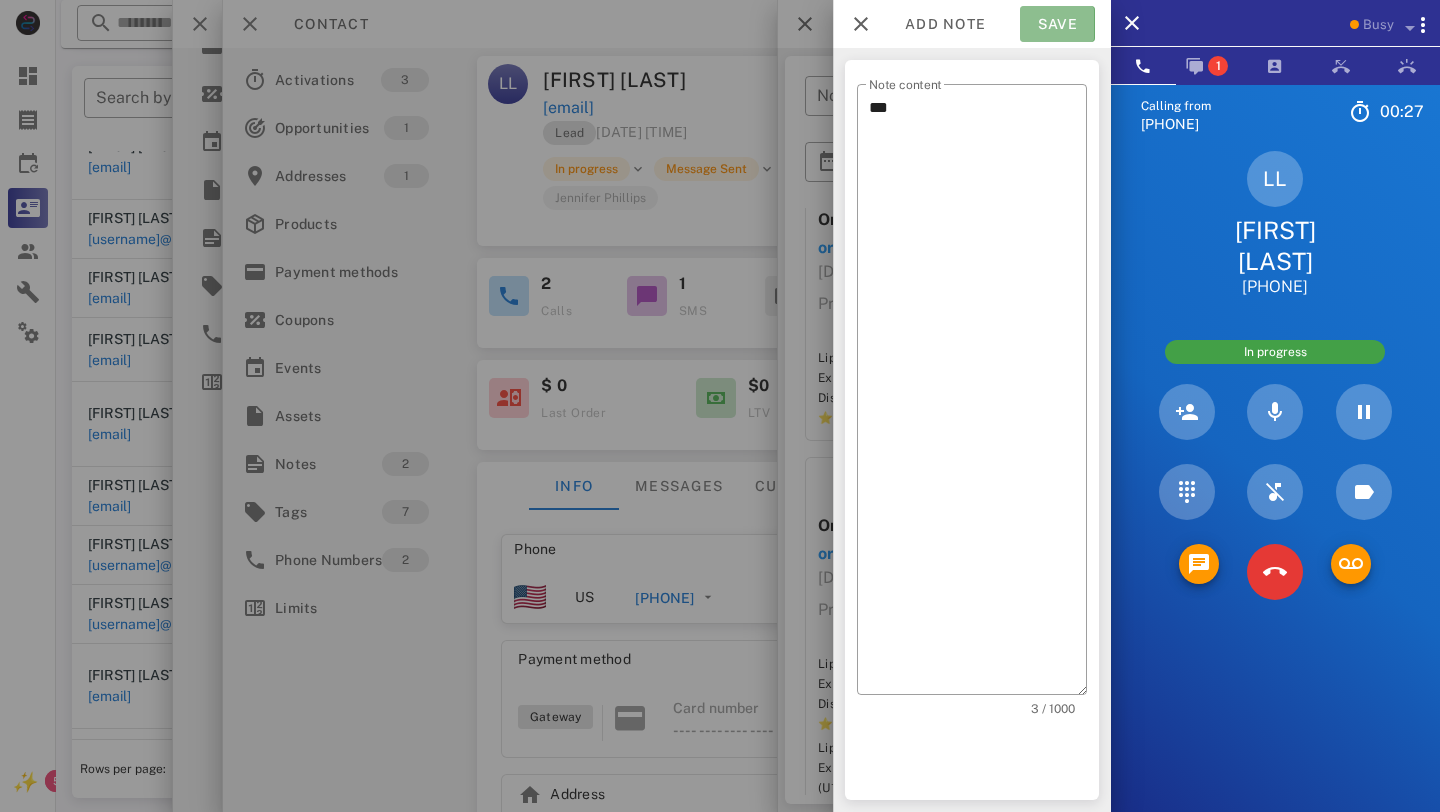 click on "Save" at bounding box center (1057, 24) 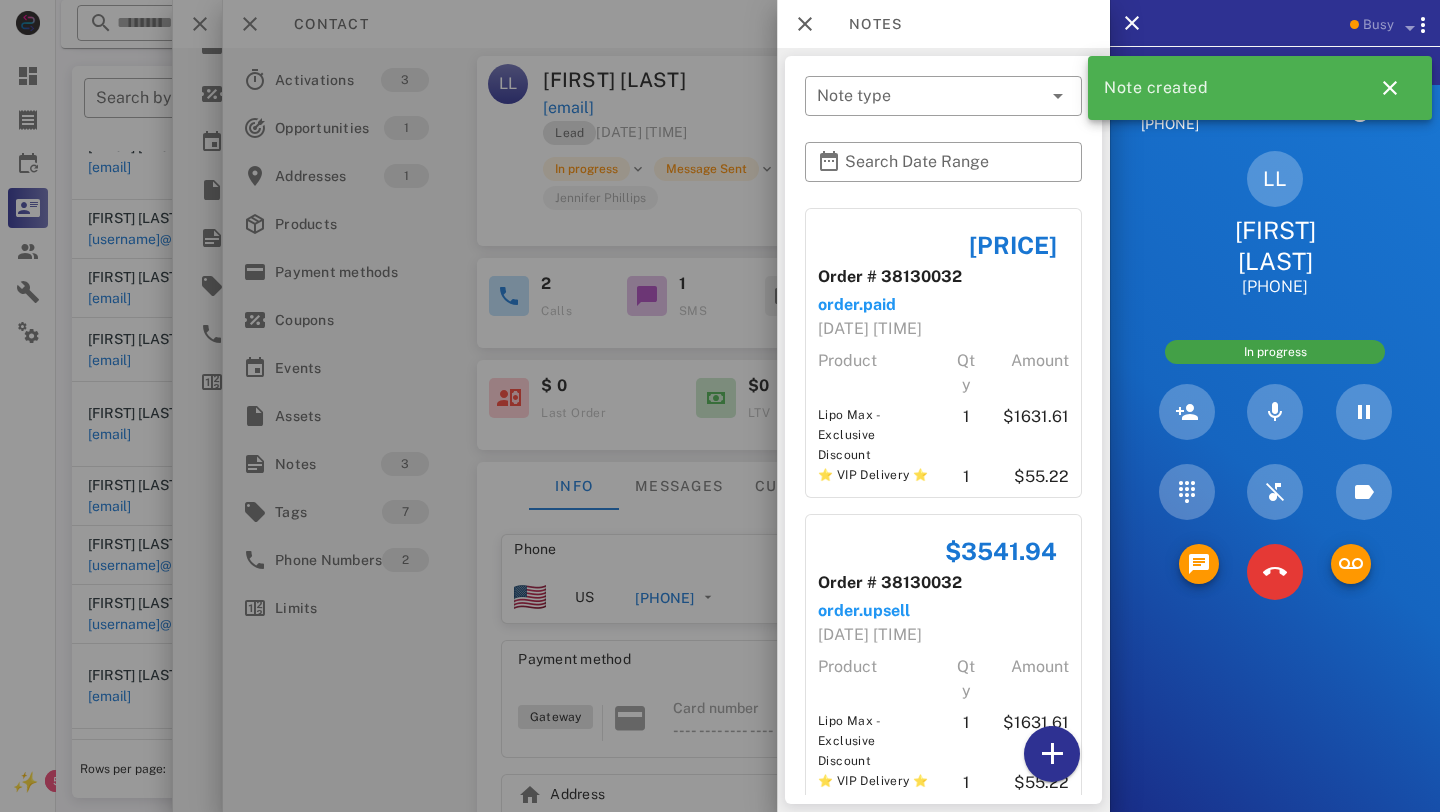 click at bounding box center (720, 406) 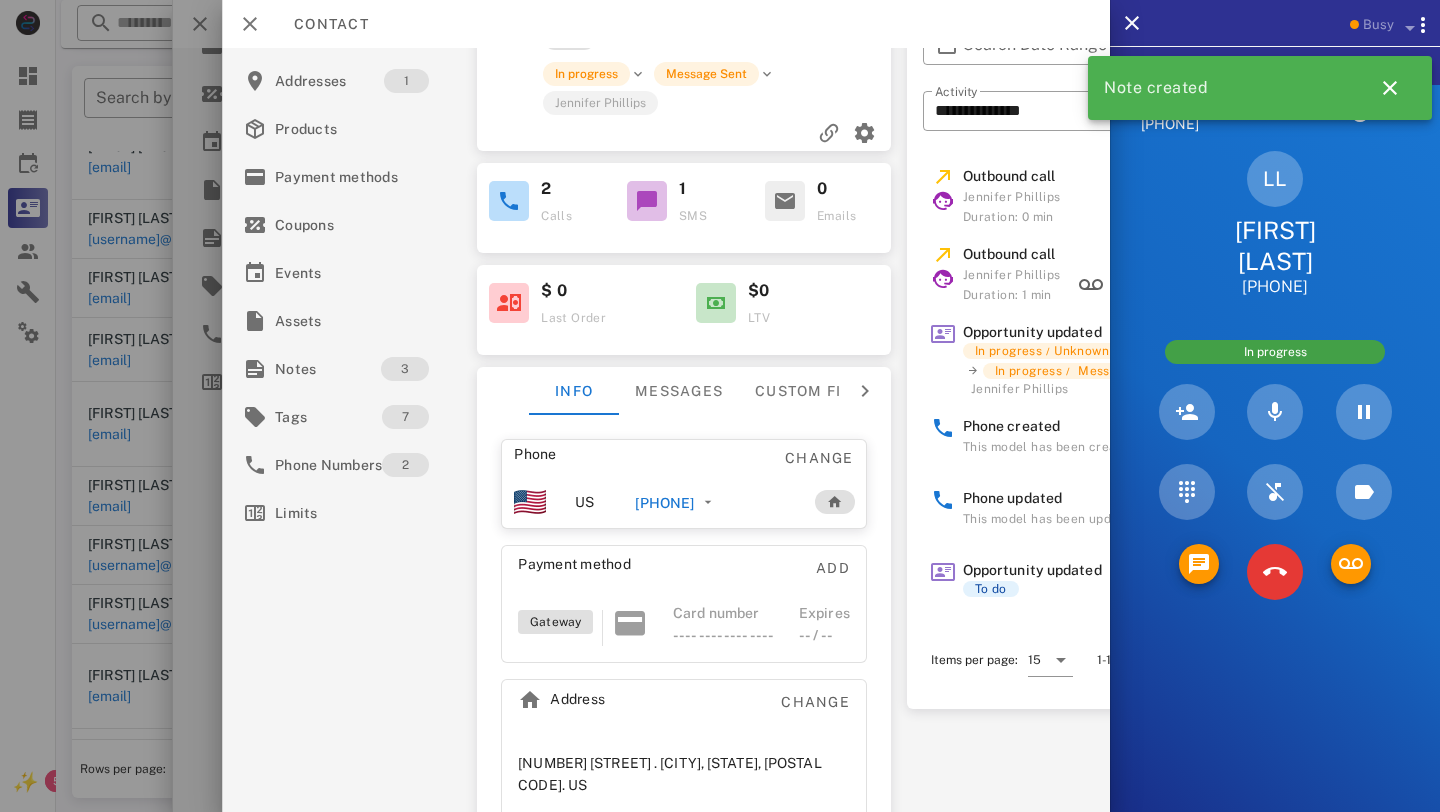 scroll, scrollTop: 114, scrollLeft: 7, axis: both 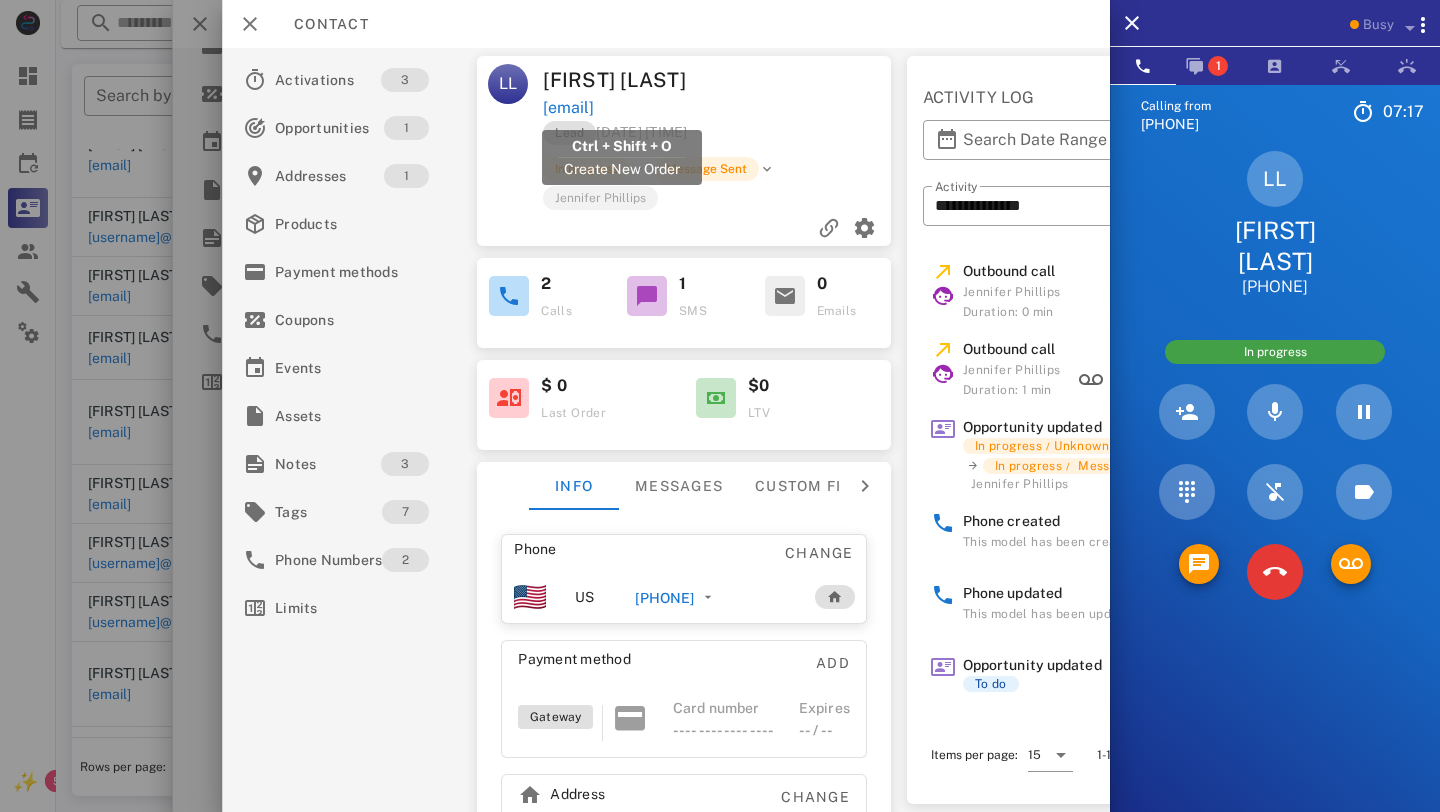 click on "[EMAIL]" at bounding box center (568, 108) 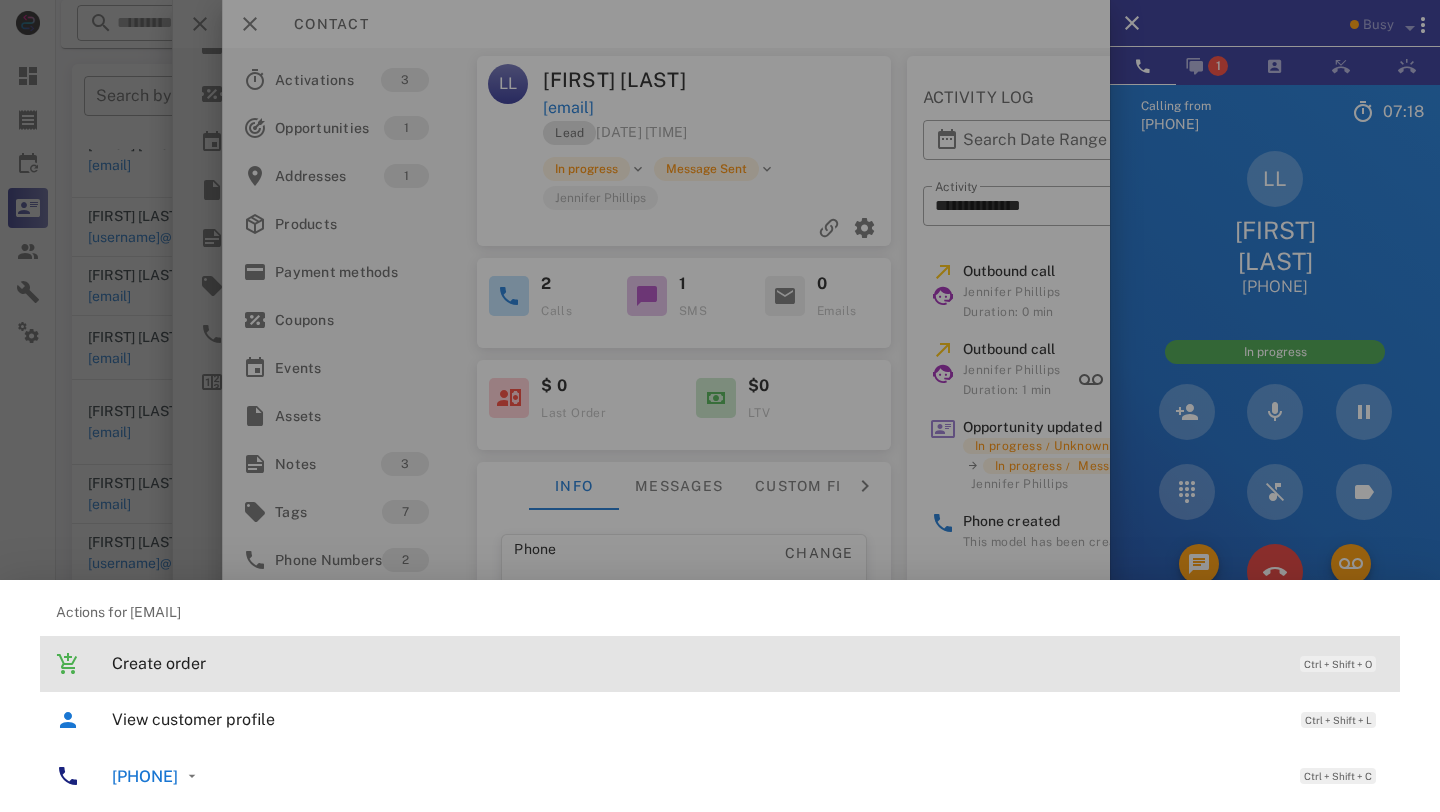 click on "Create order" at bounding box center [696, 663] 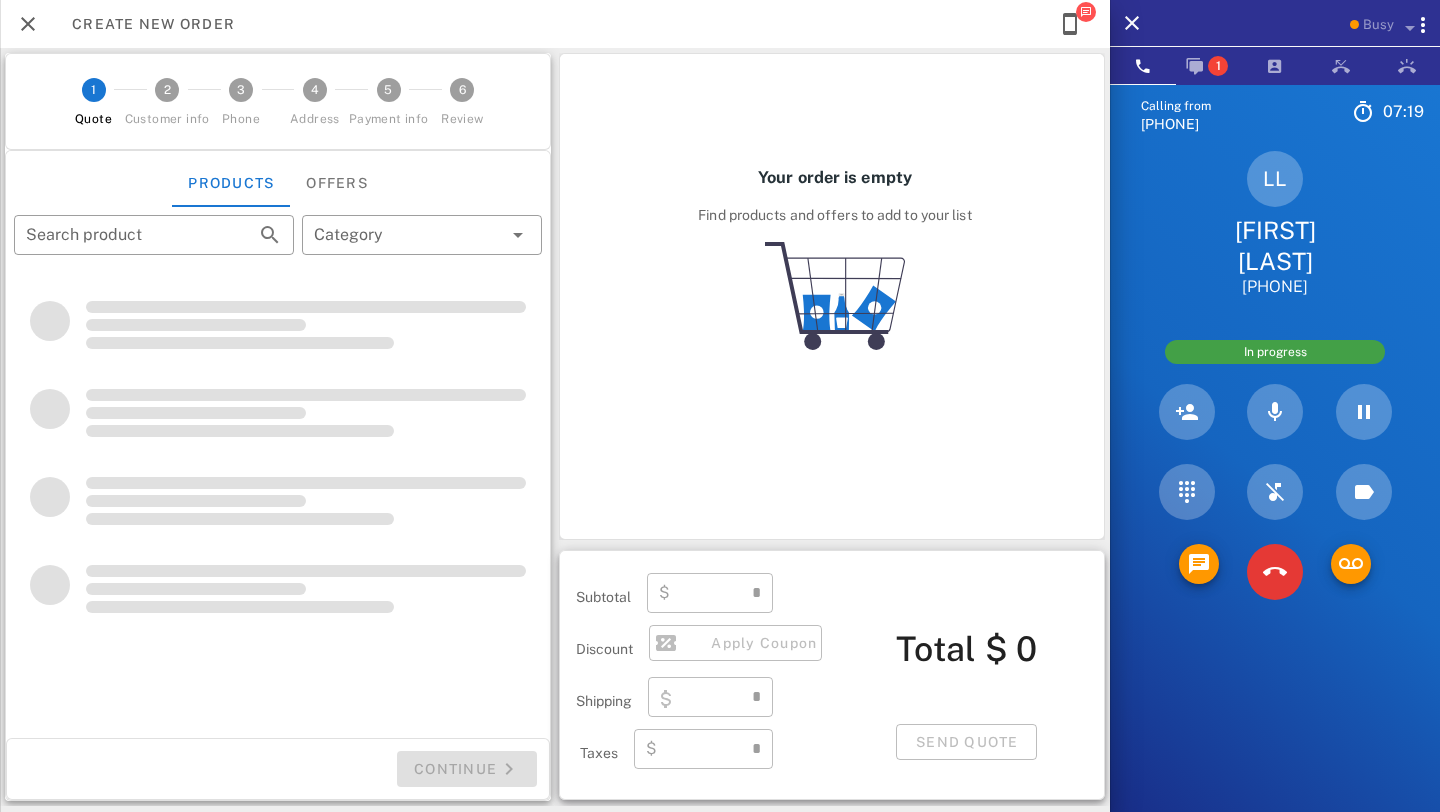 scroll, scrollTop: 560, scrollLeft: 0, axis: vertical 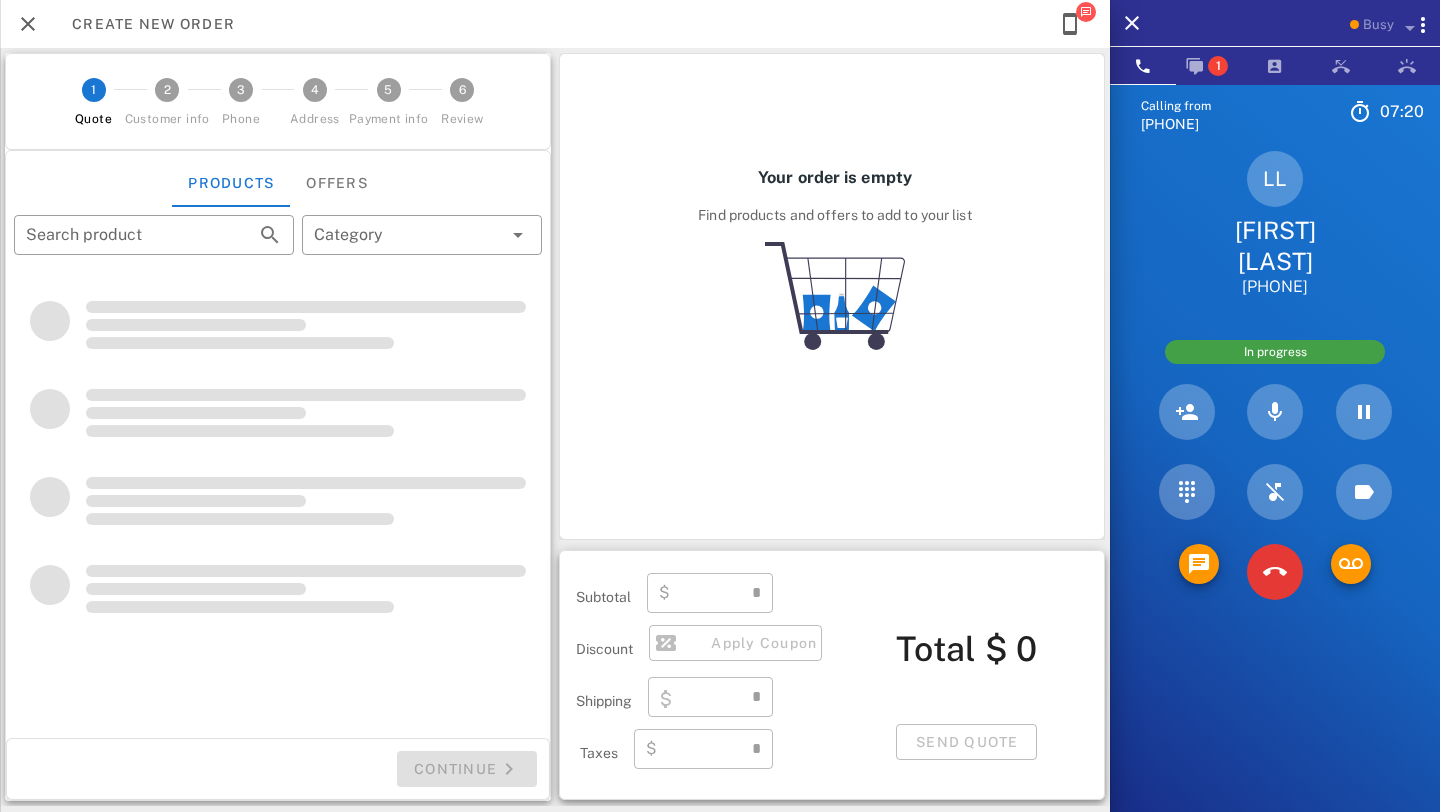 type on "**********" 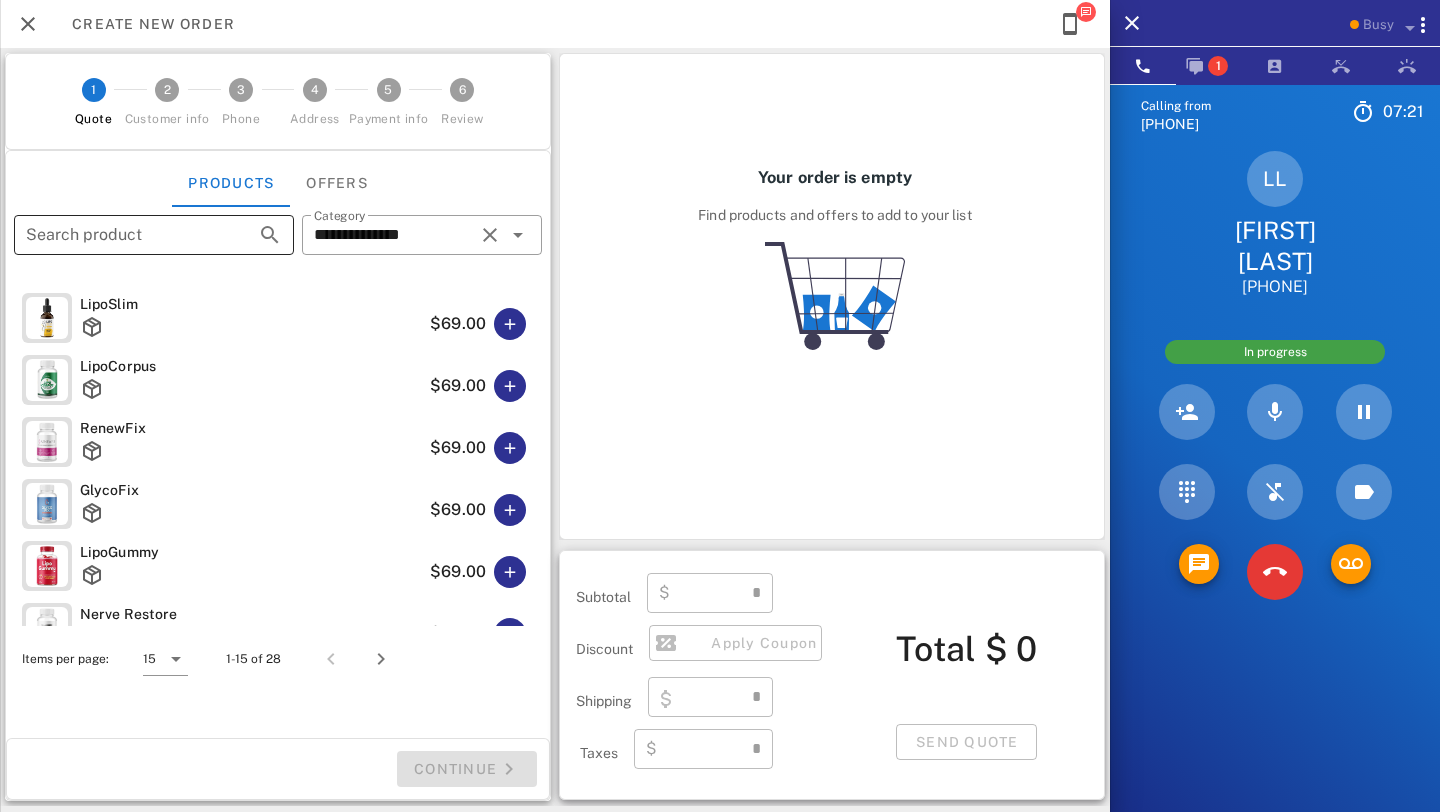 click on "Search product" at bounding box center (126, 235) 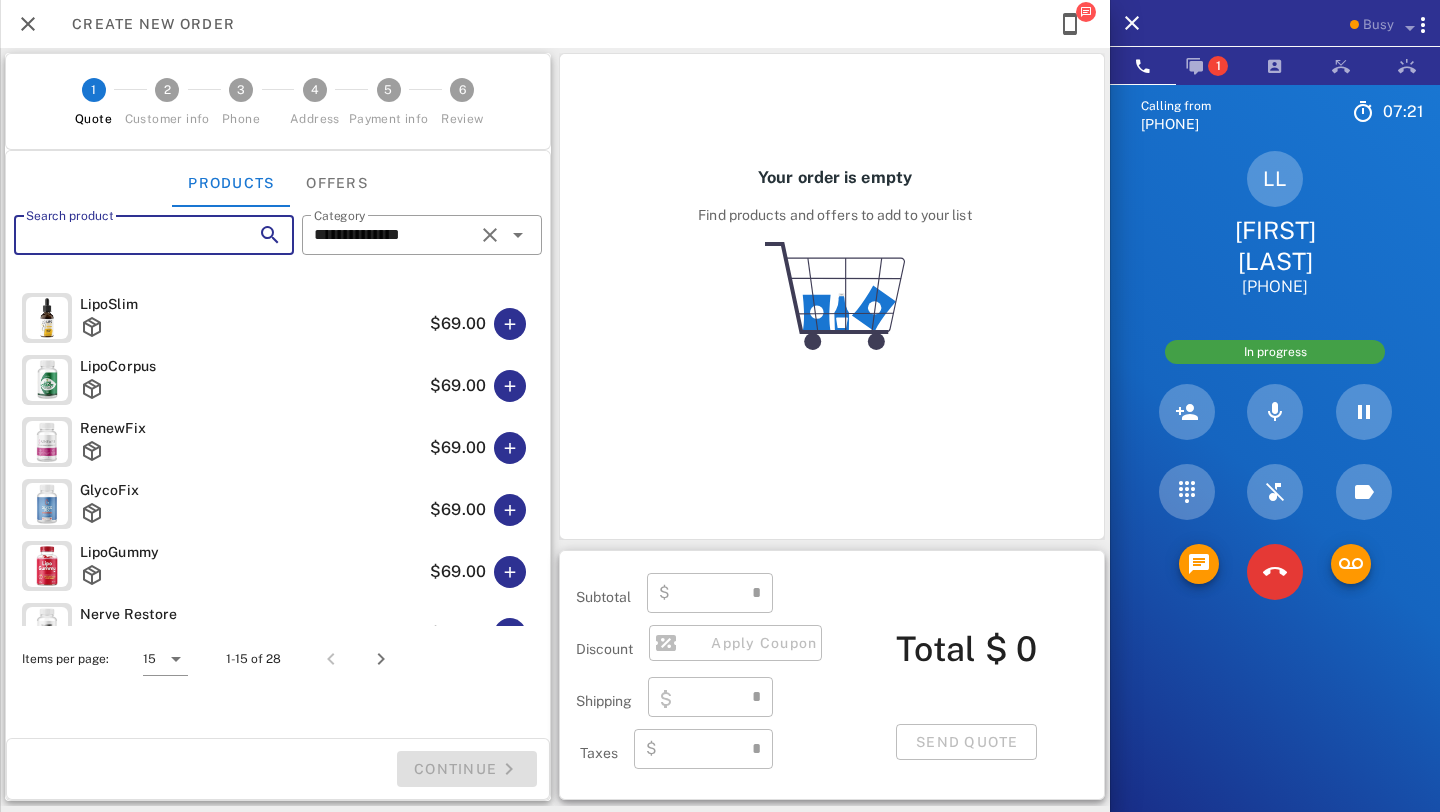 type on "****" 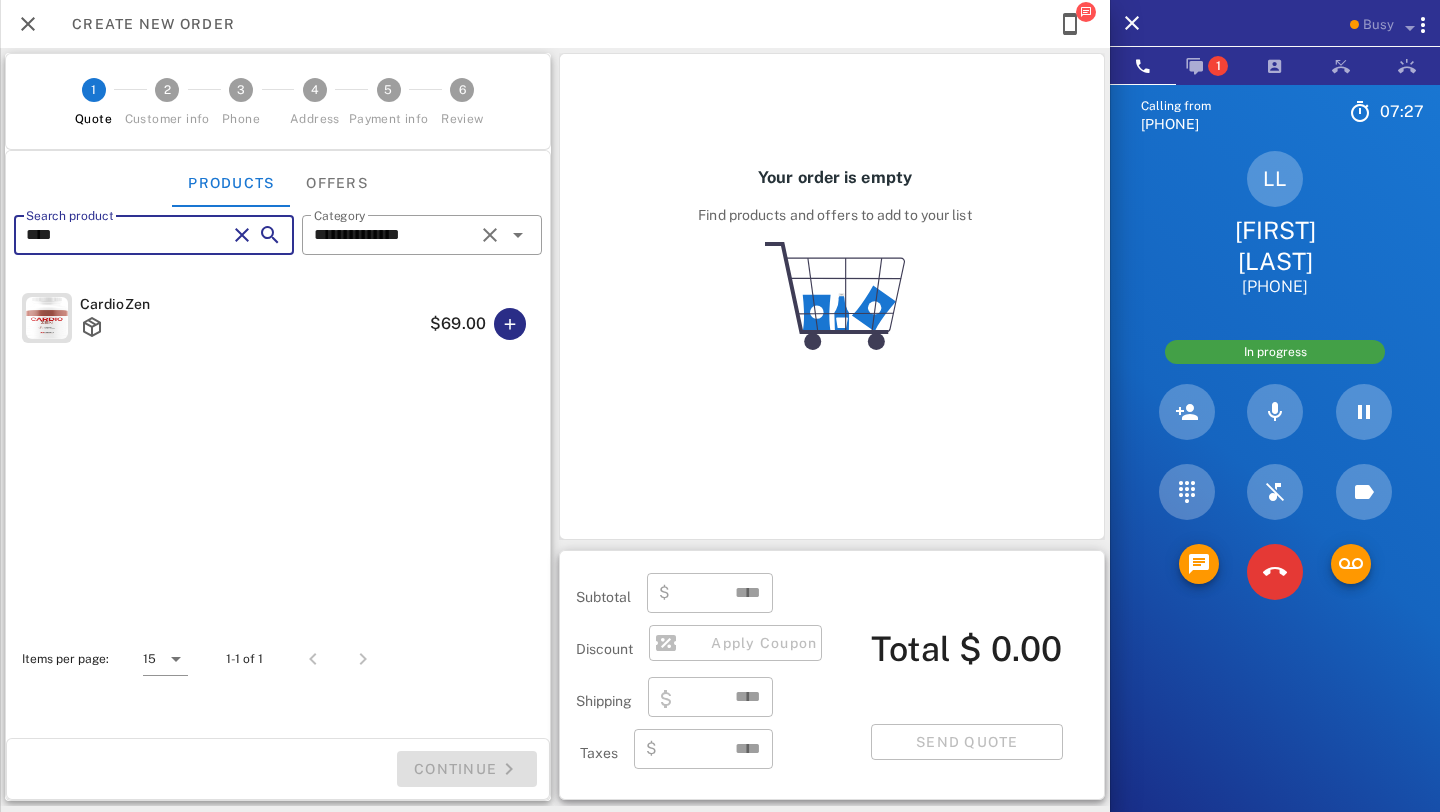 type on "****" 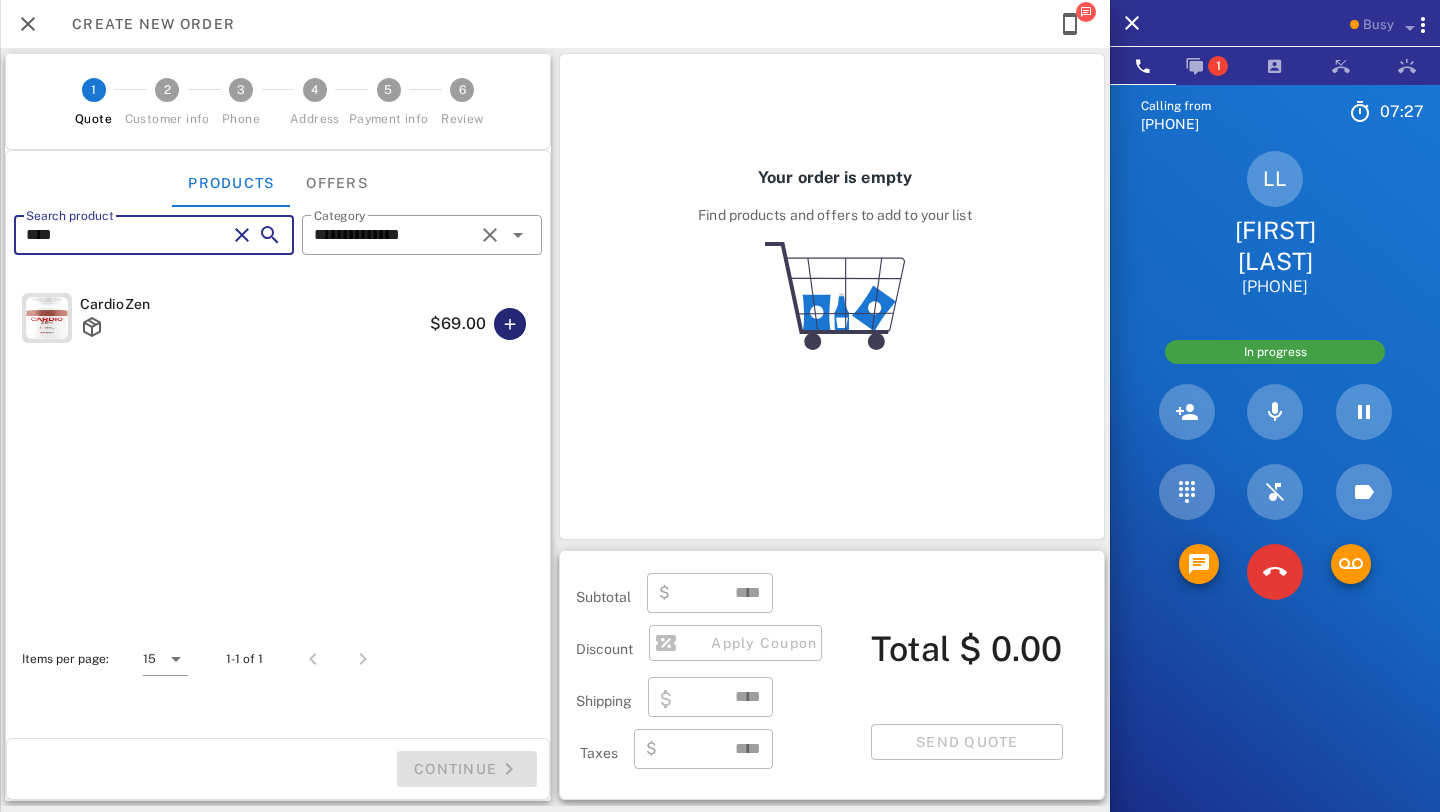 click at bounding box center [510, 324] 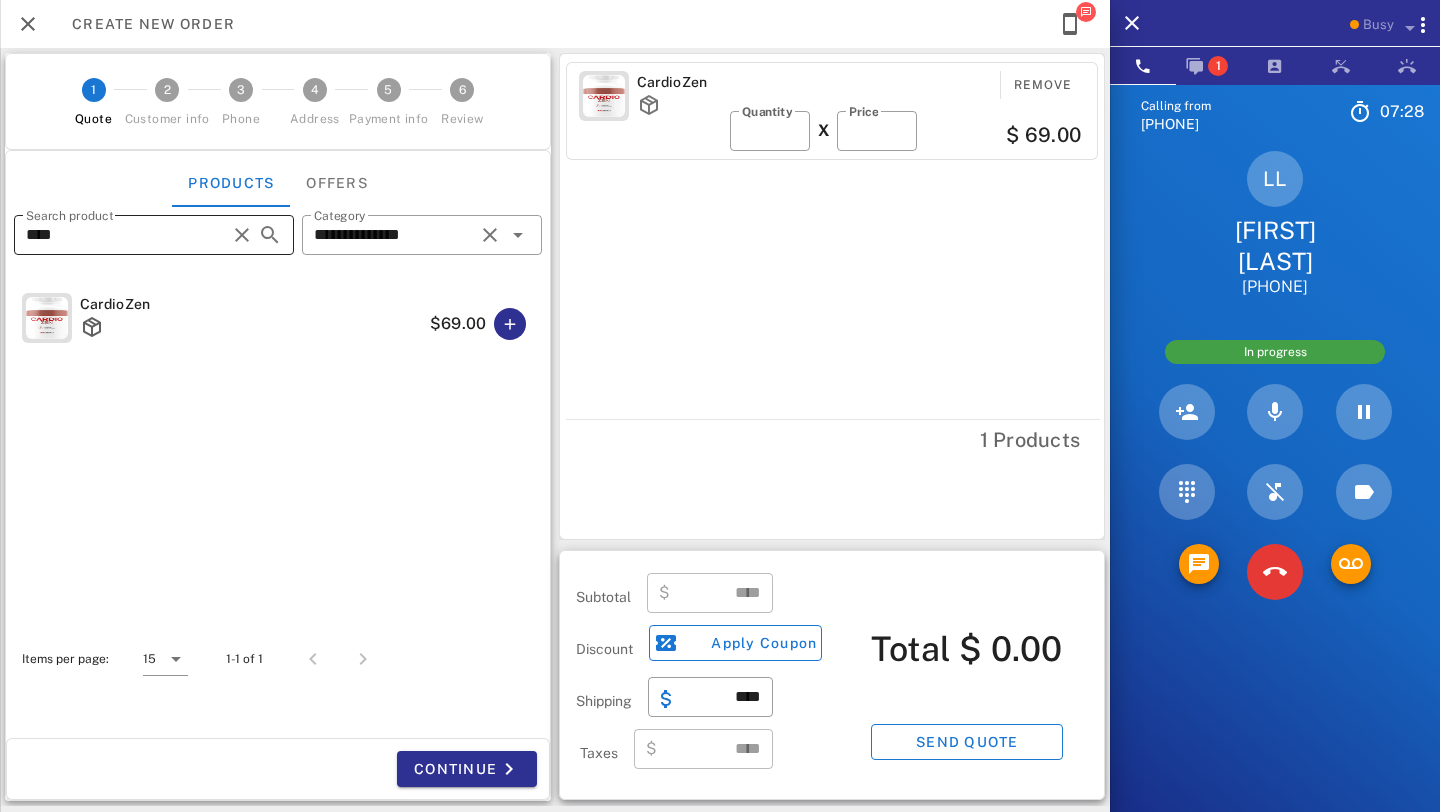 click on "****" at bounding box center (126, 235) 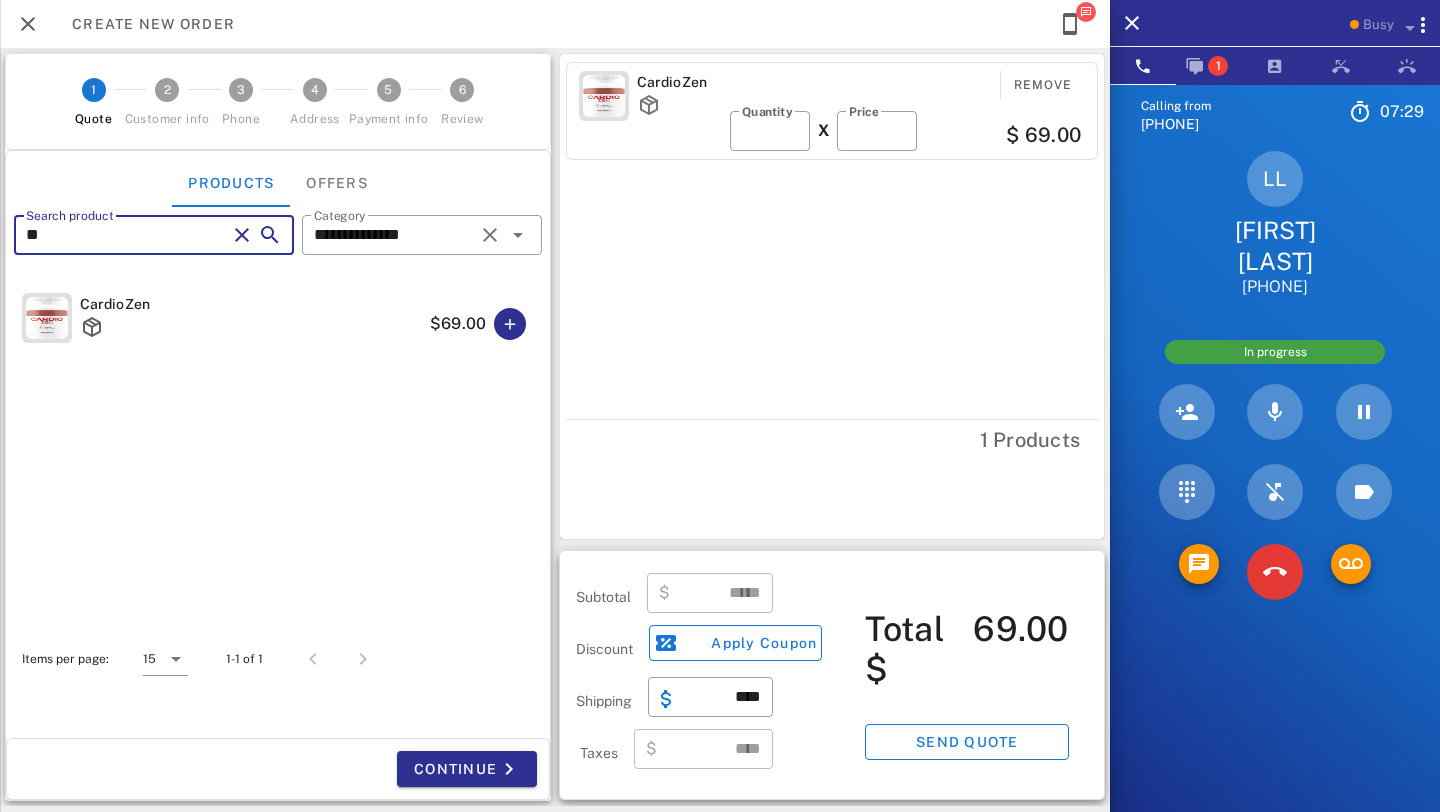 type on "*" 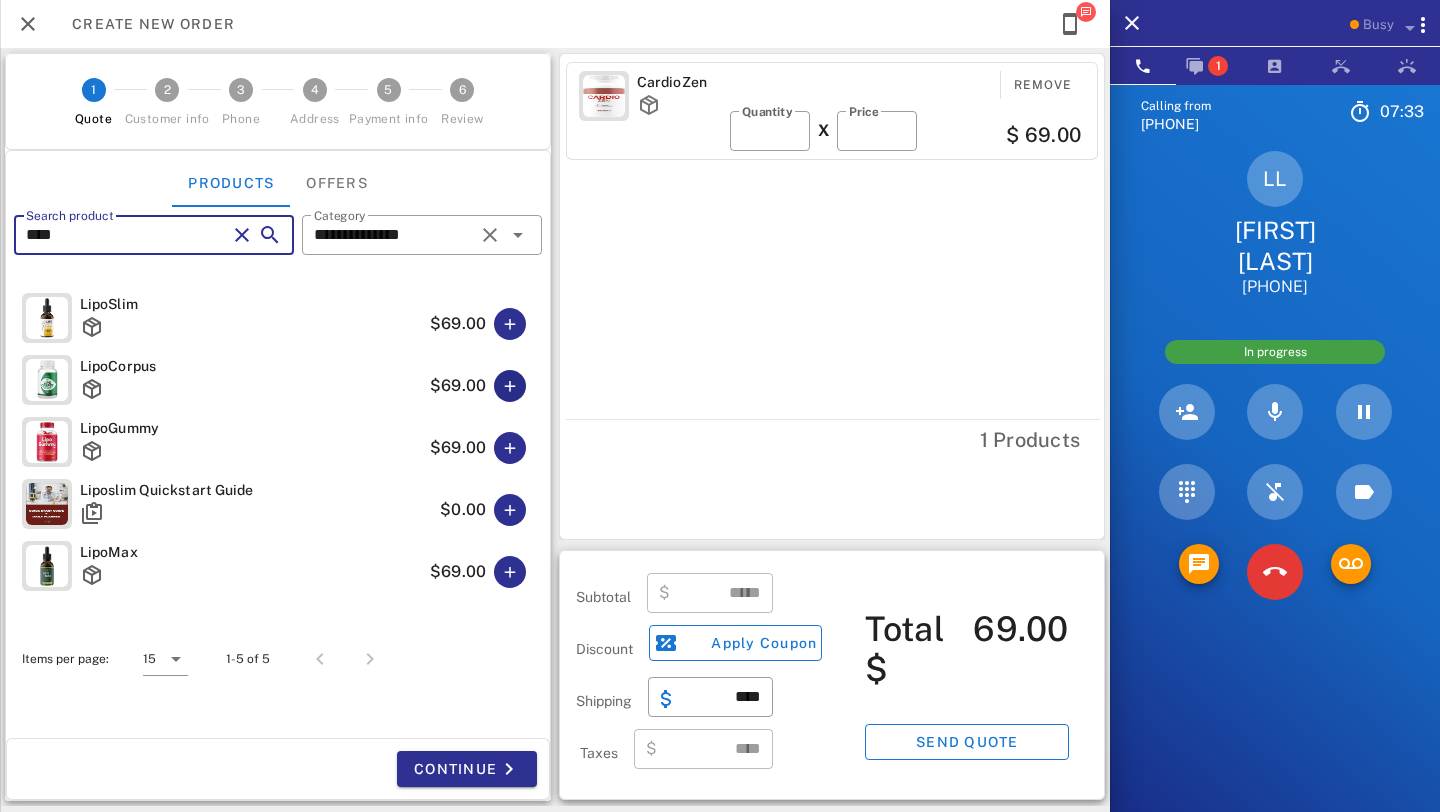 type on "****" 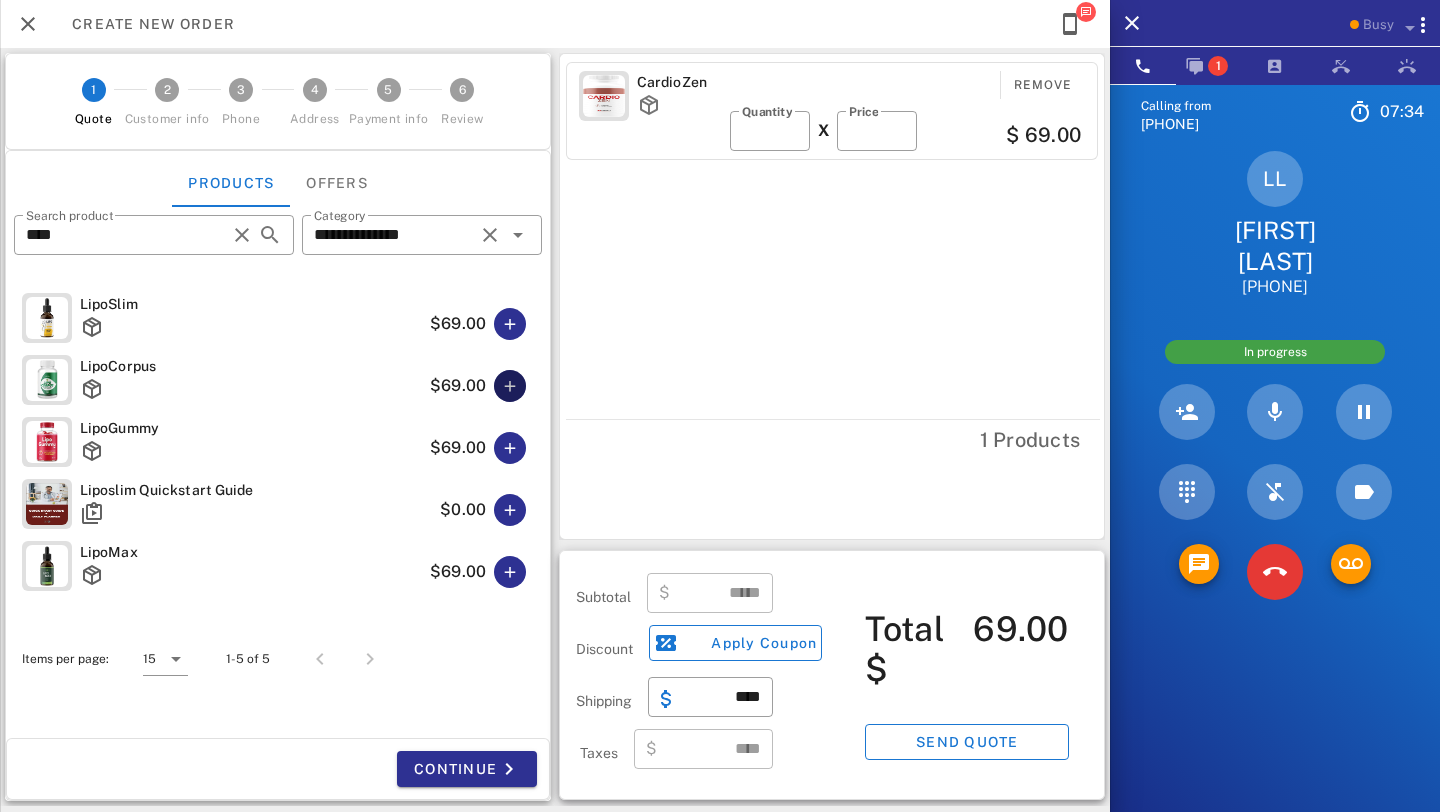 click at bounding box center [510, 386] 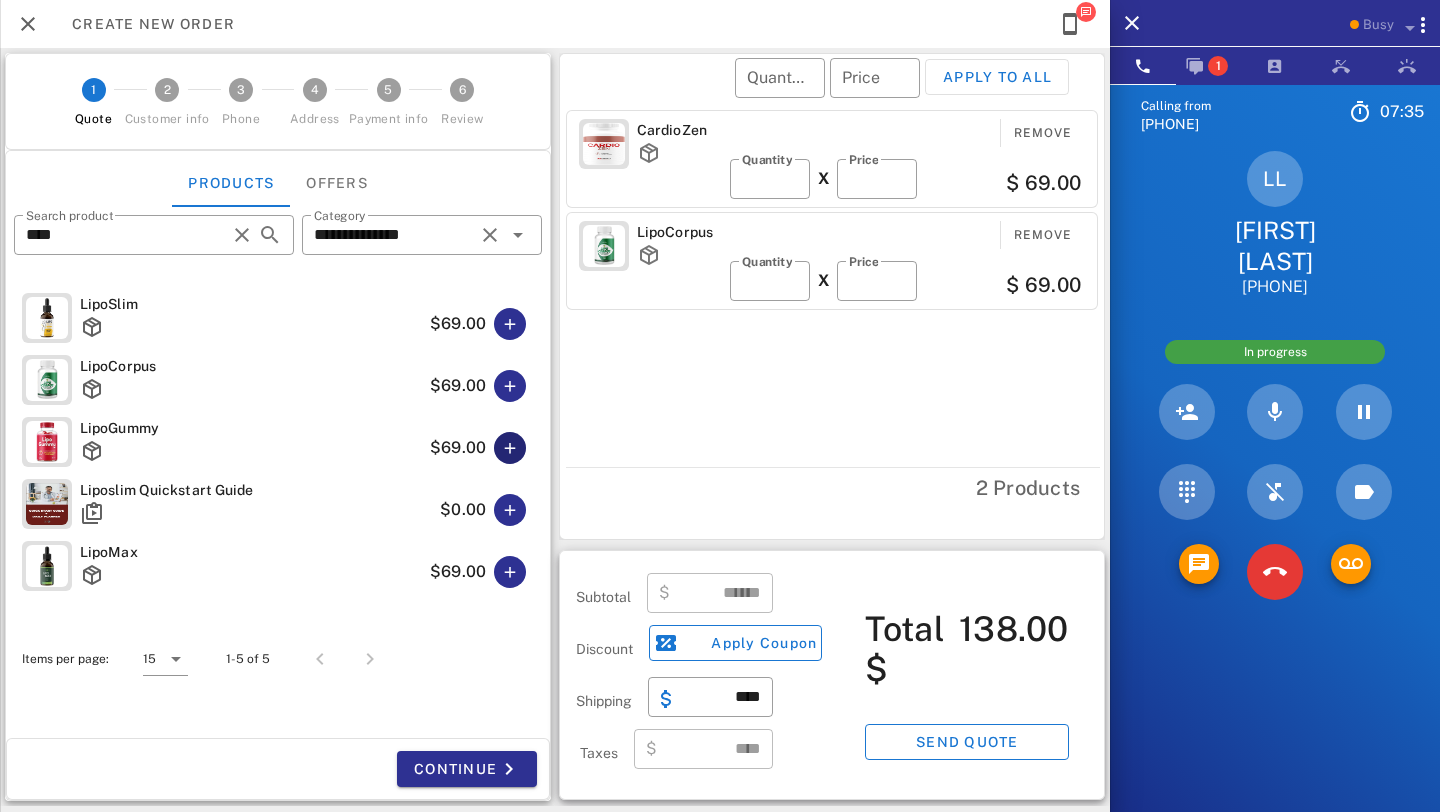 click at bounding box center [510, 448] 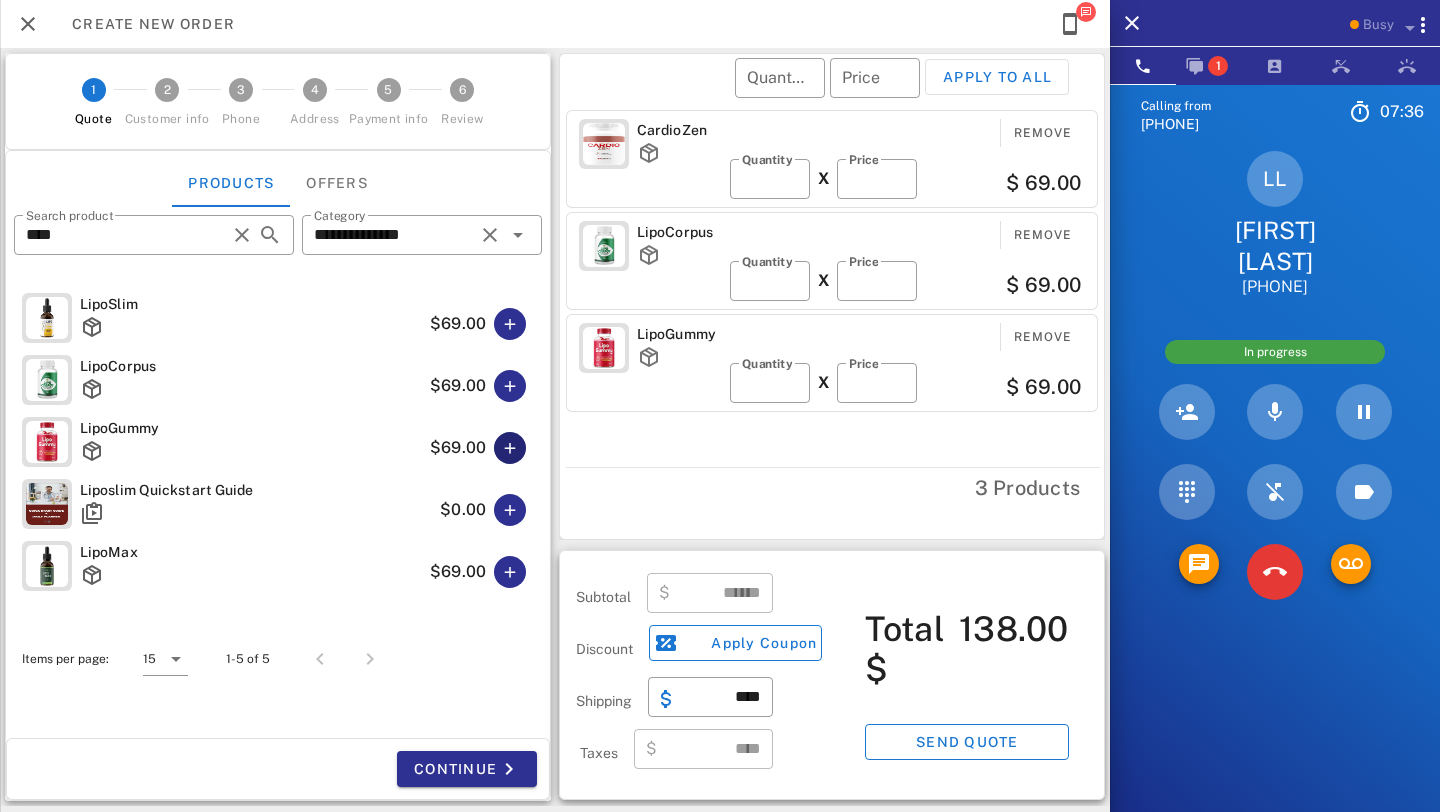 type on "******" 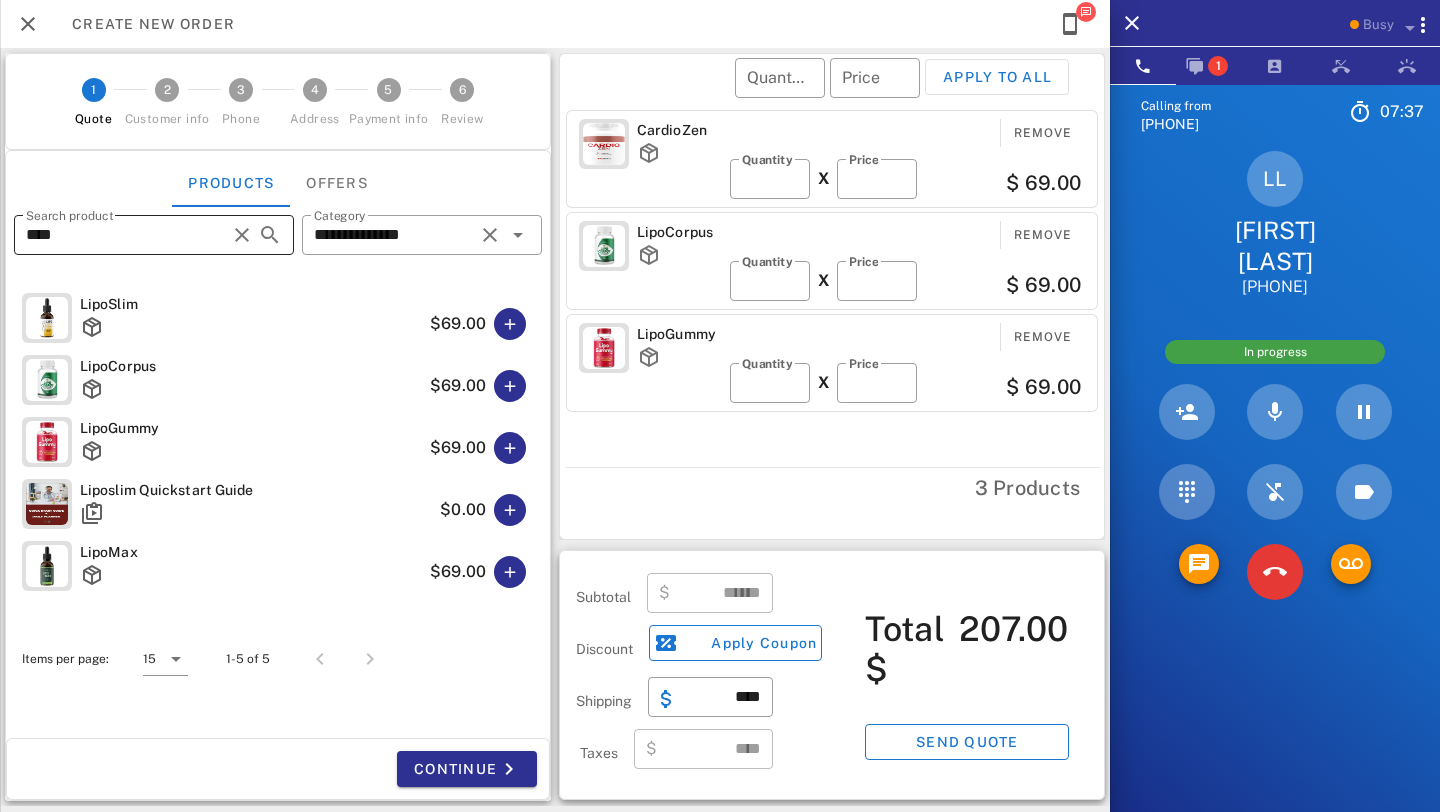 click on "****" at bounding box center (126, 235) 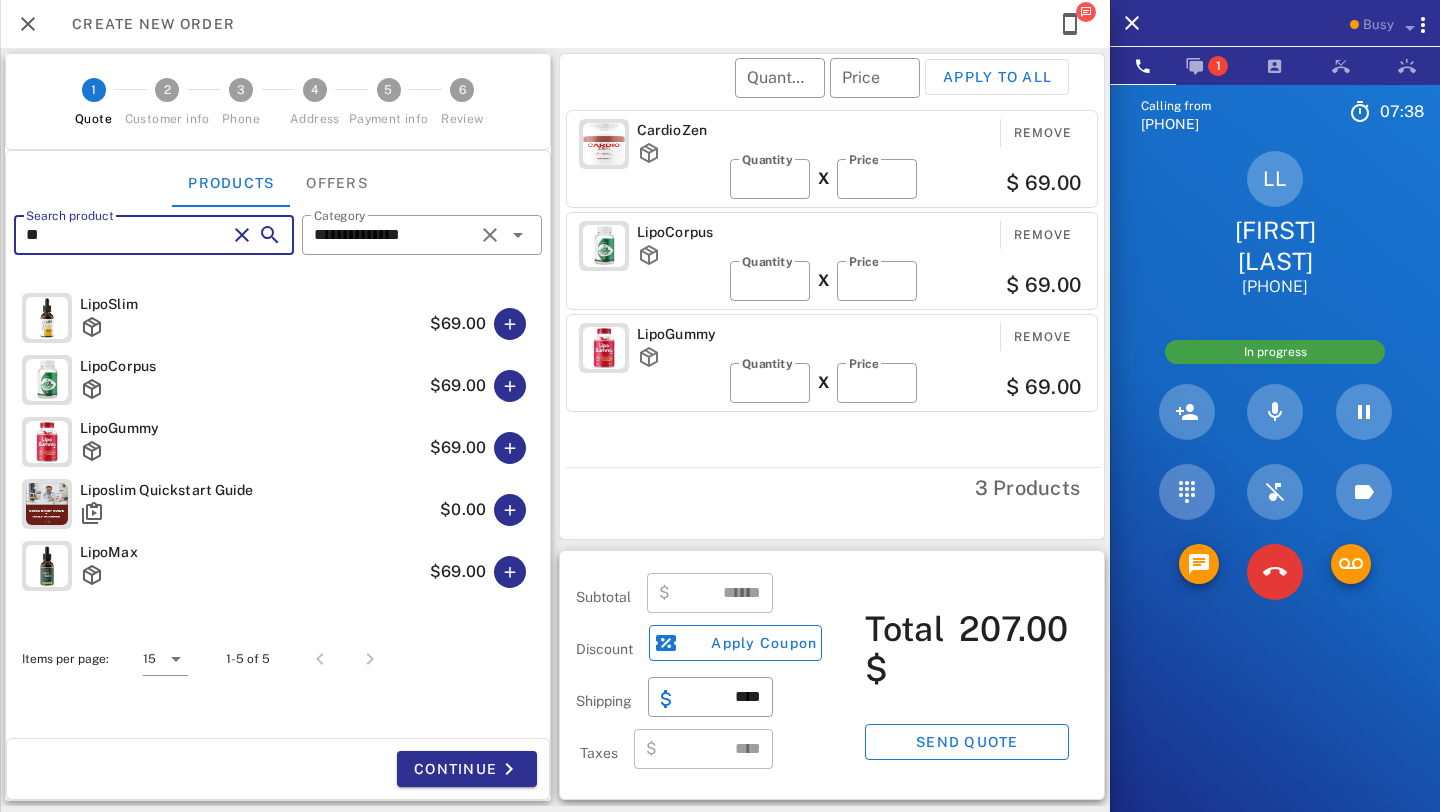 type on "*" 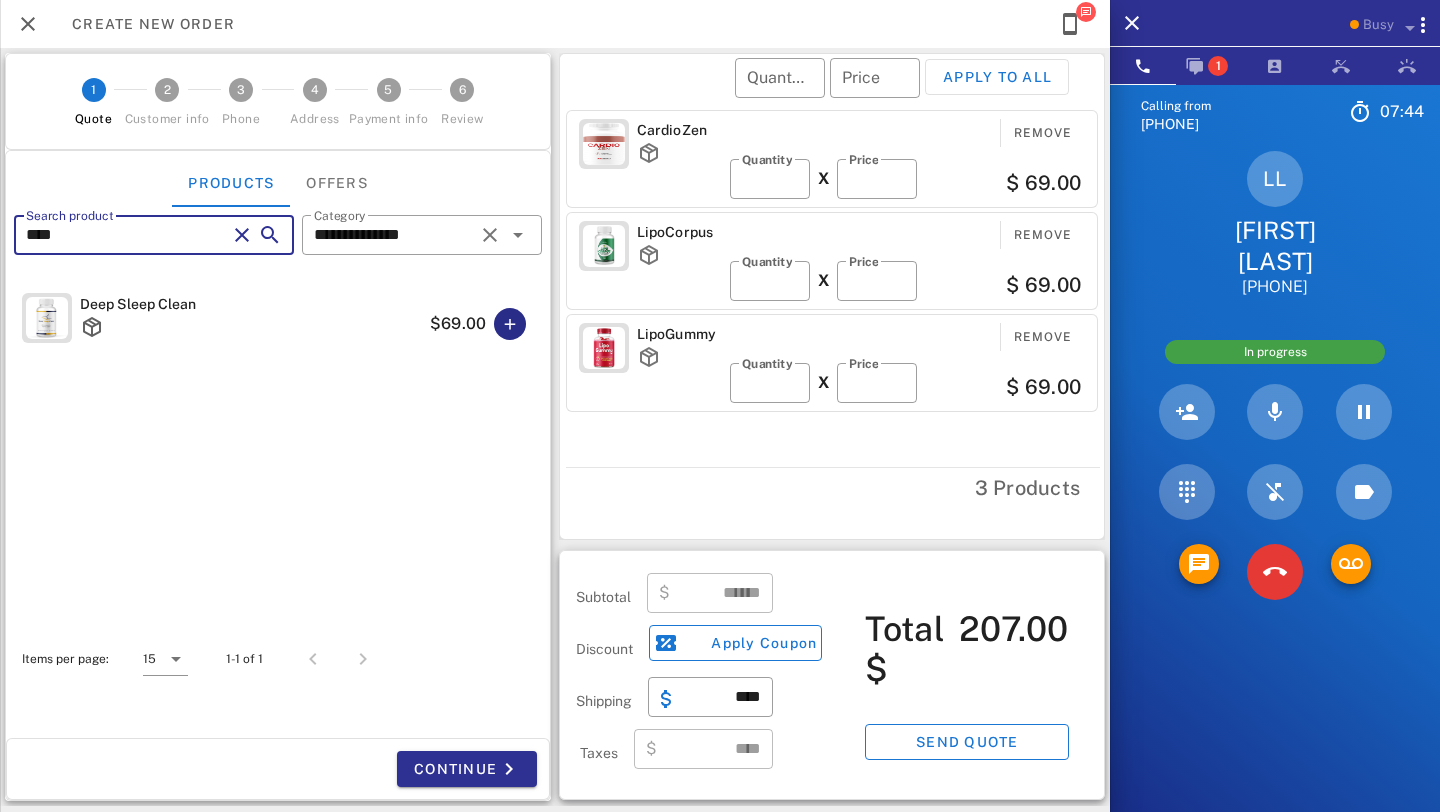 type on "****" 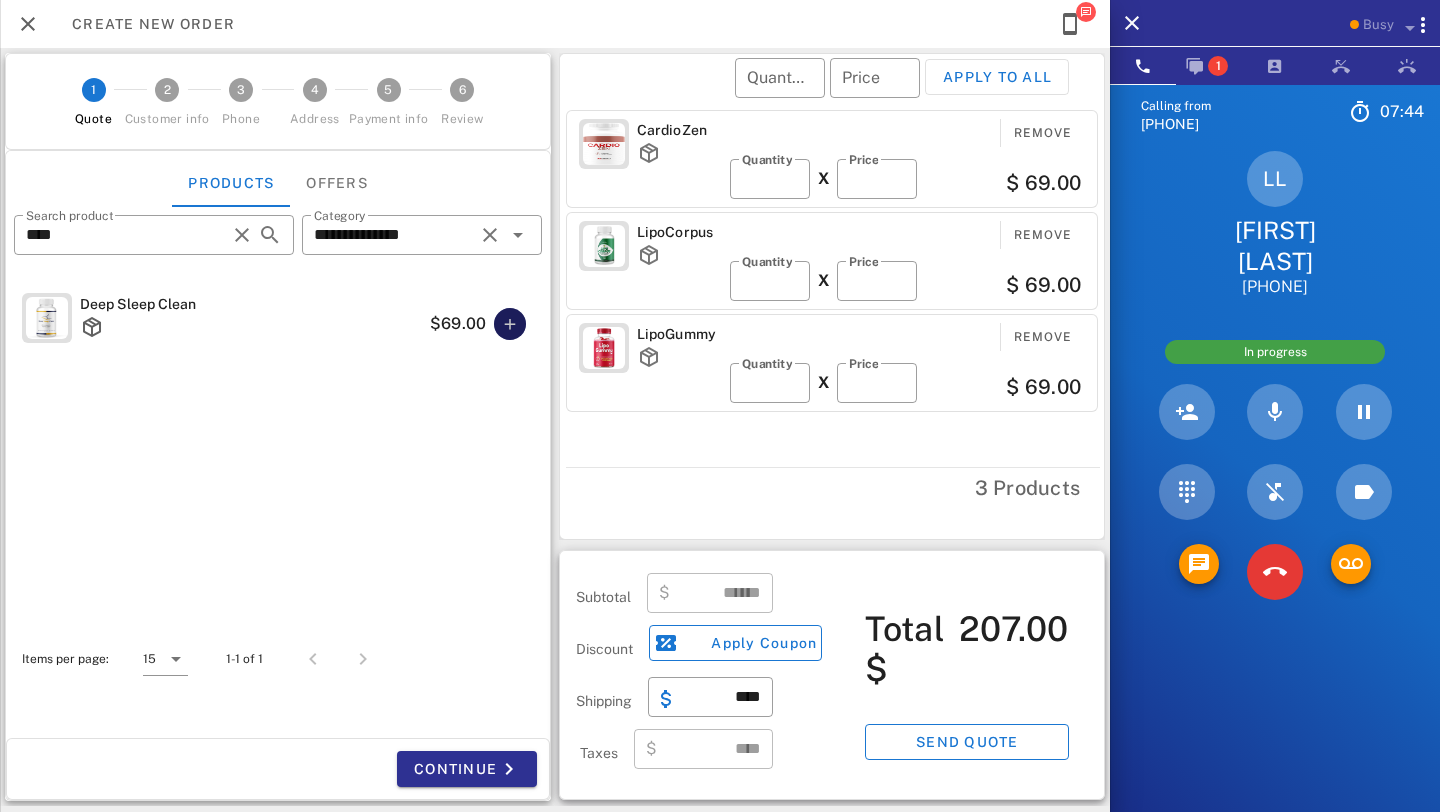 click at bounding box center [510, 324] 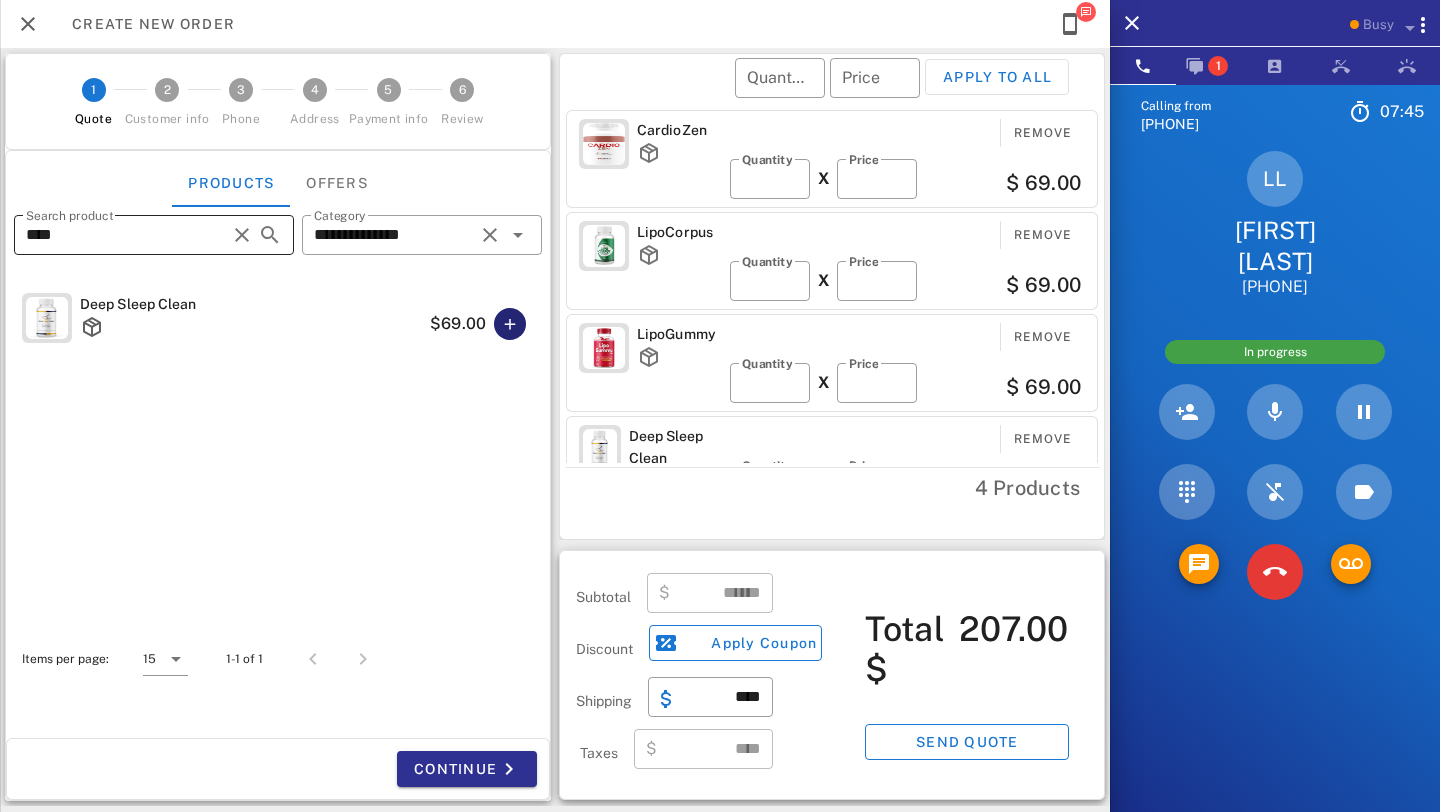 type on "******" 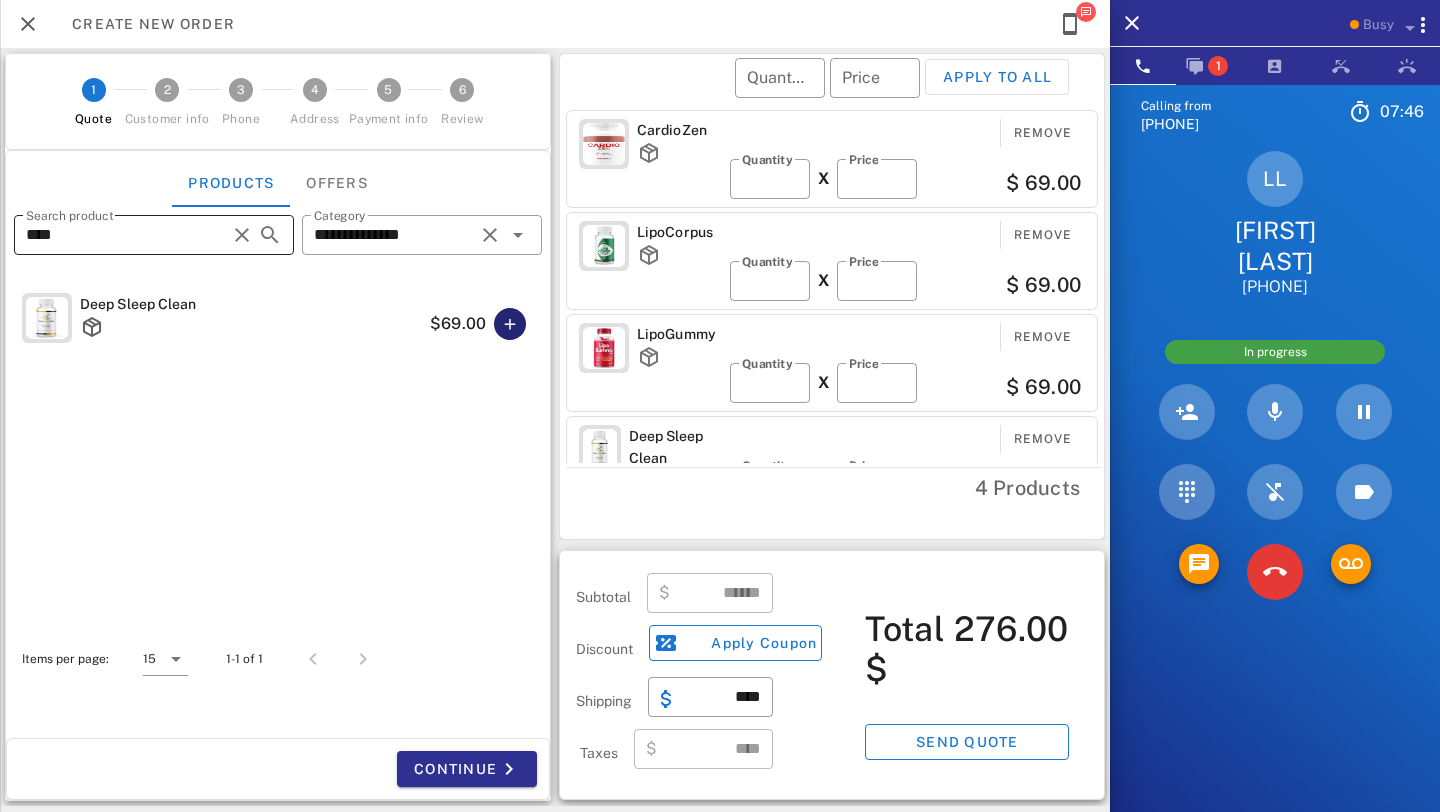 click at bounding box center [242, 235] 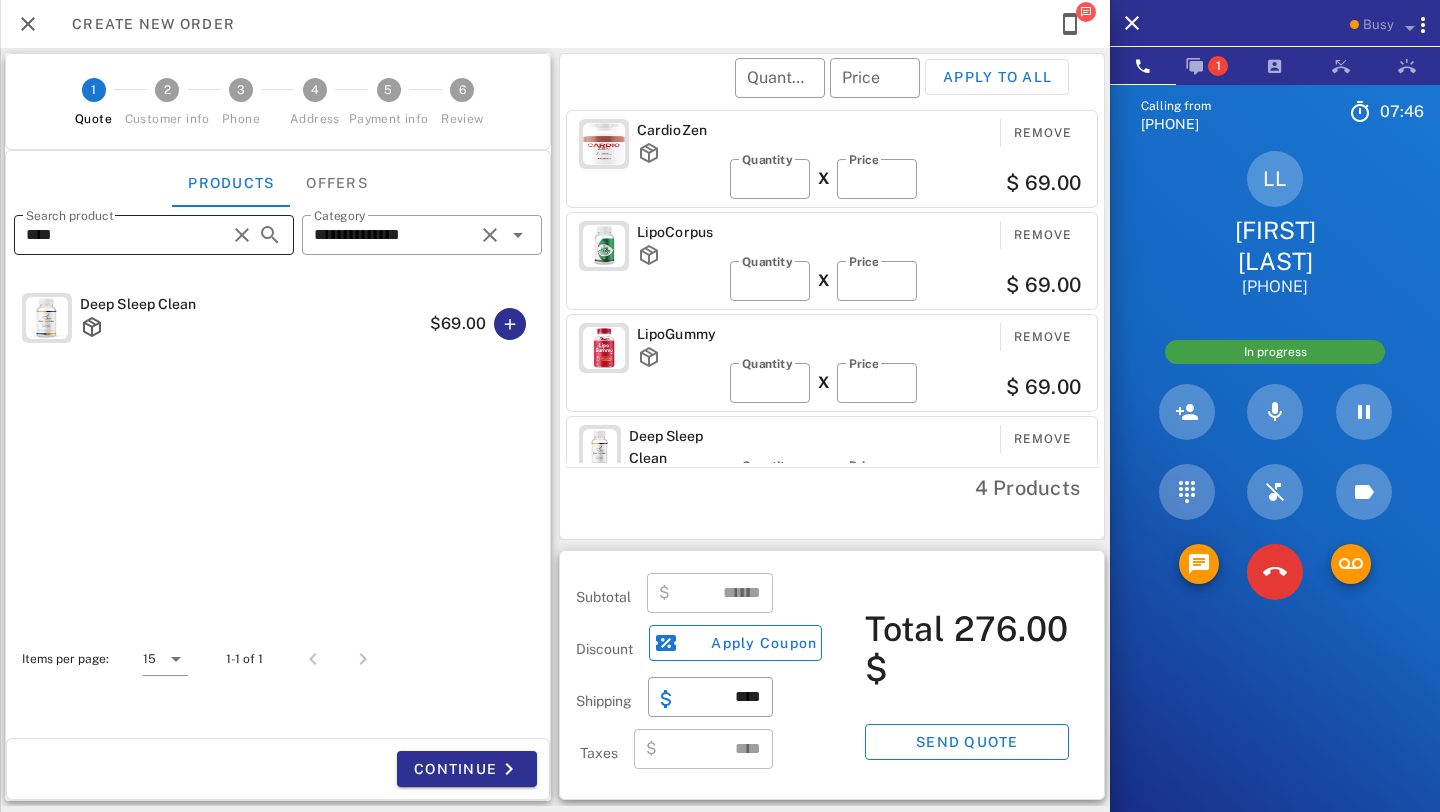 type 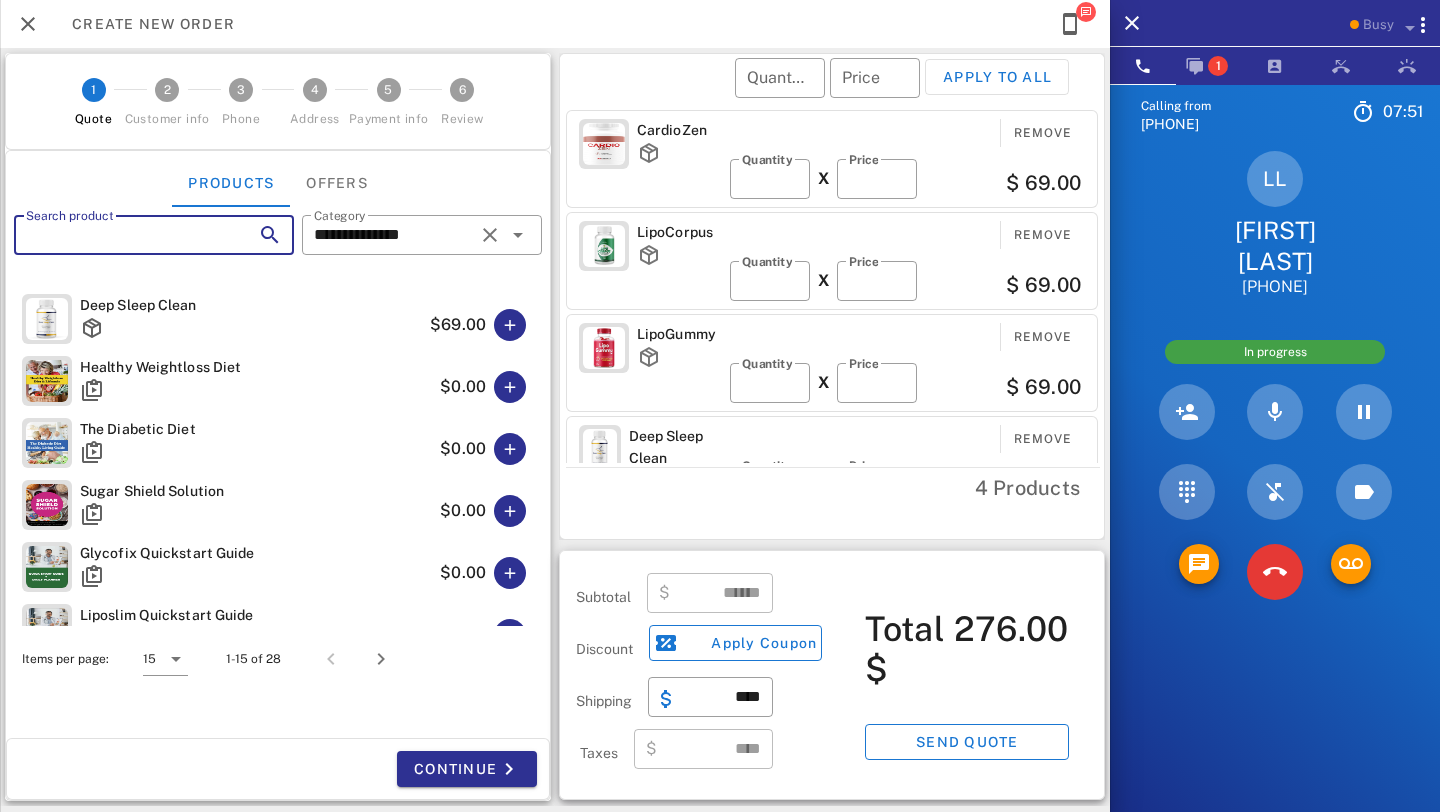 scroll, scrollTop: 575, scrollLeft: 0, axis: vertical 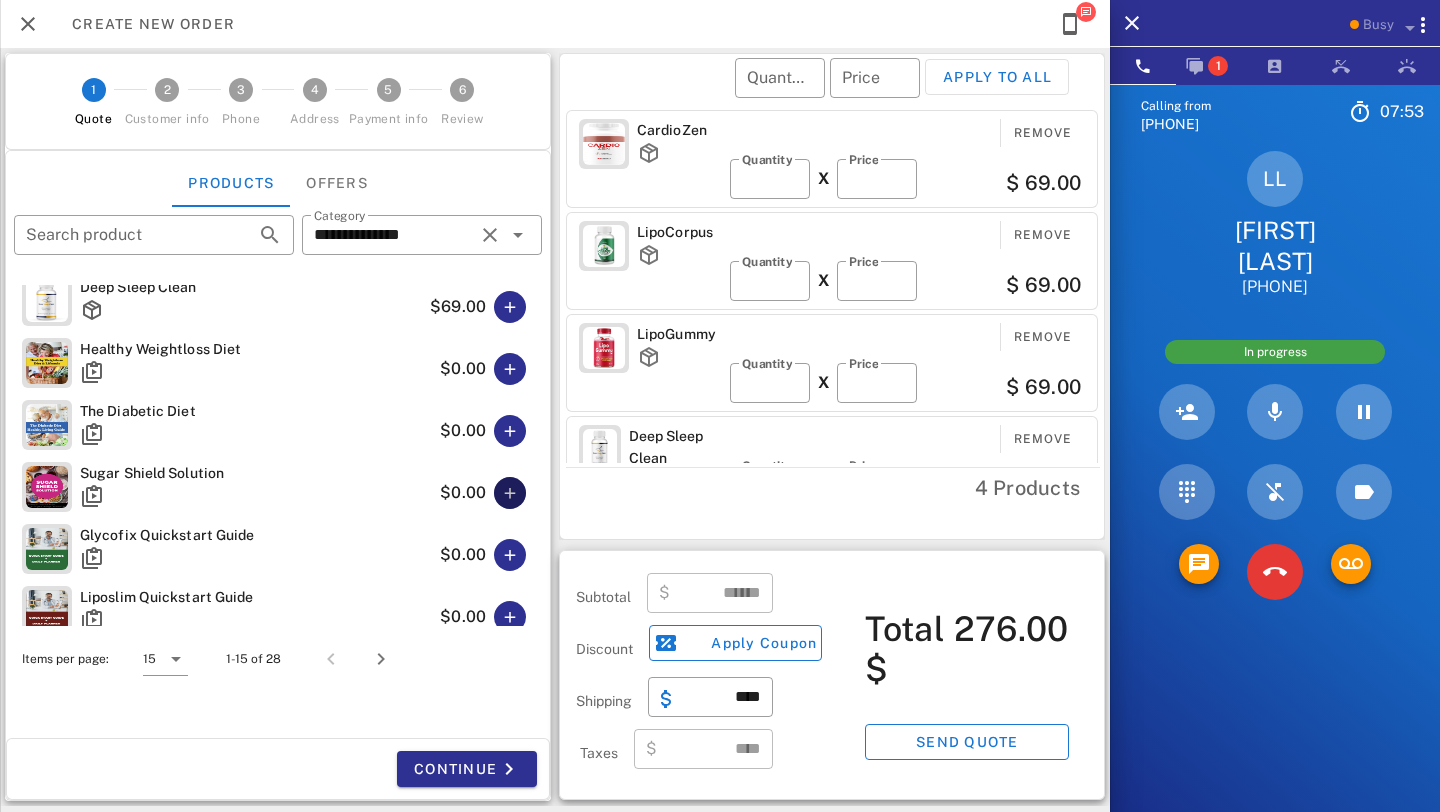 click at bounding box center [510, 493] 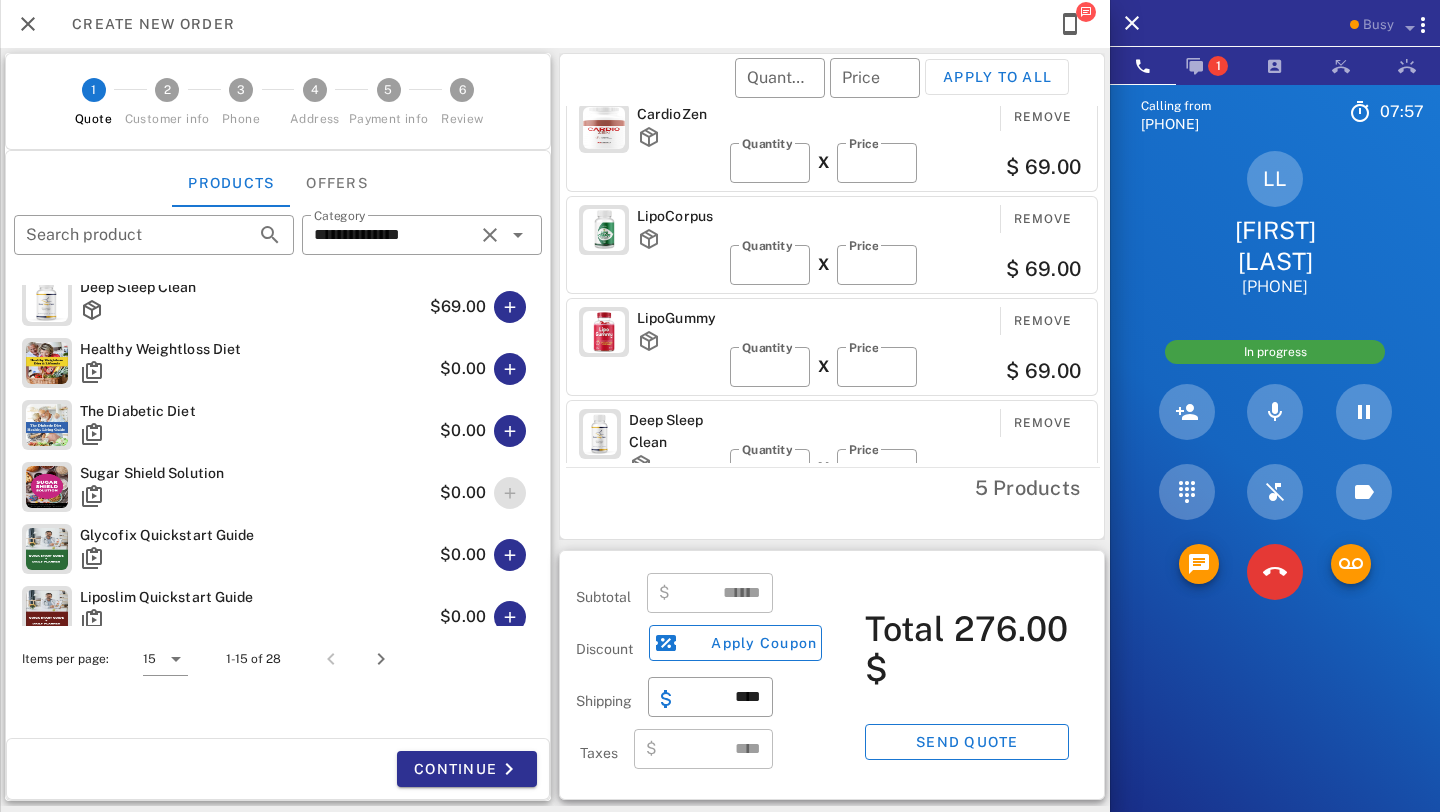 scroll, scrollTop: 0, scrollLeft: 0, axis: both 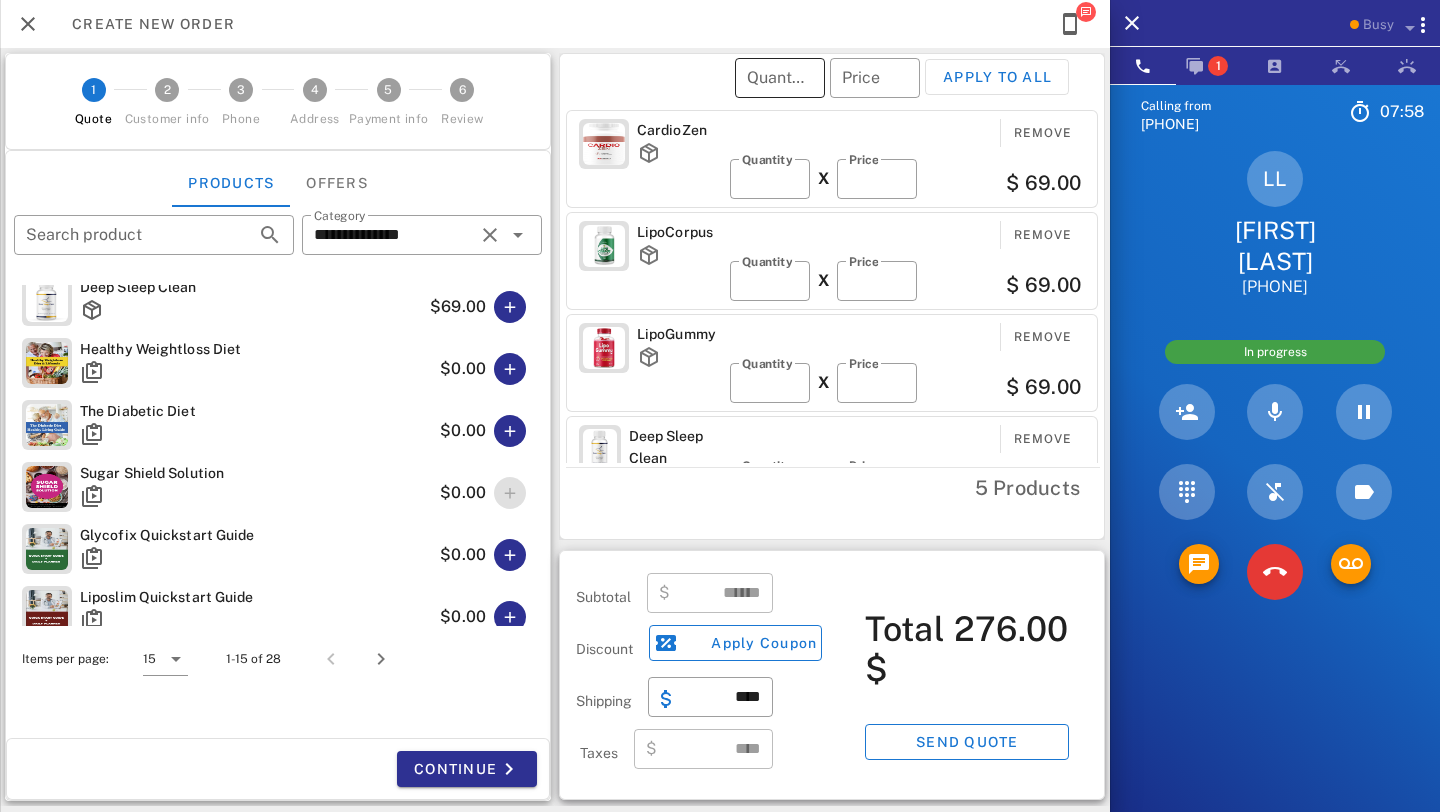 click on "Quantity" at bounding box center [780, 78] 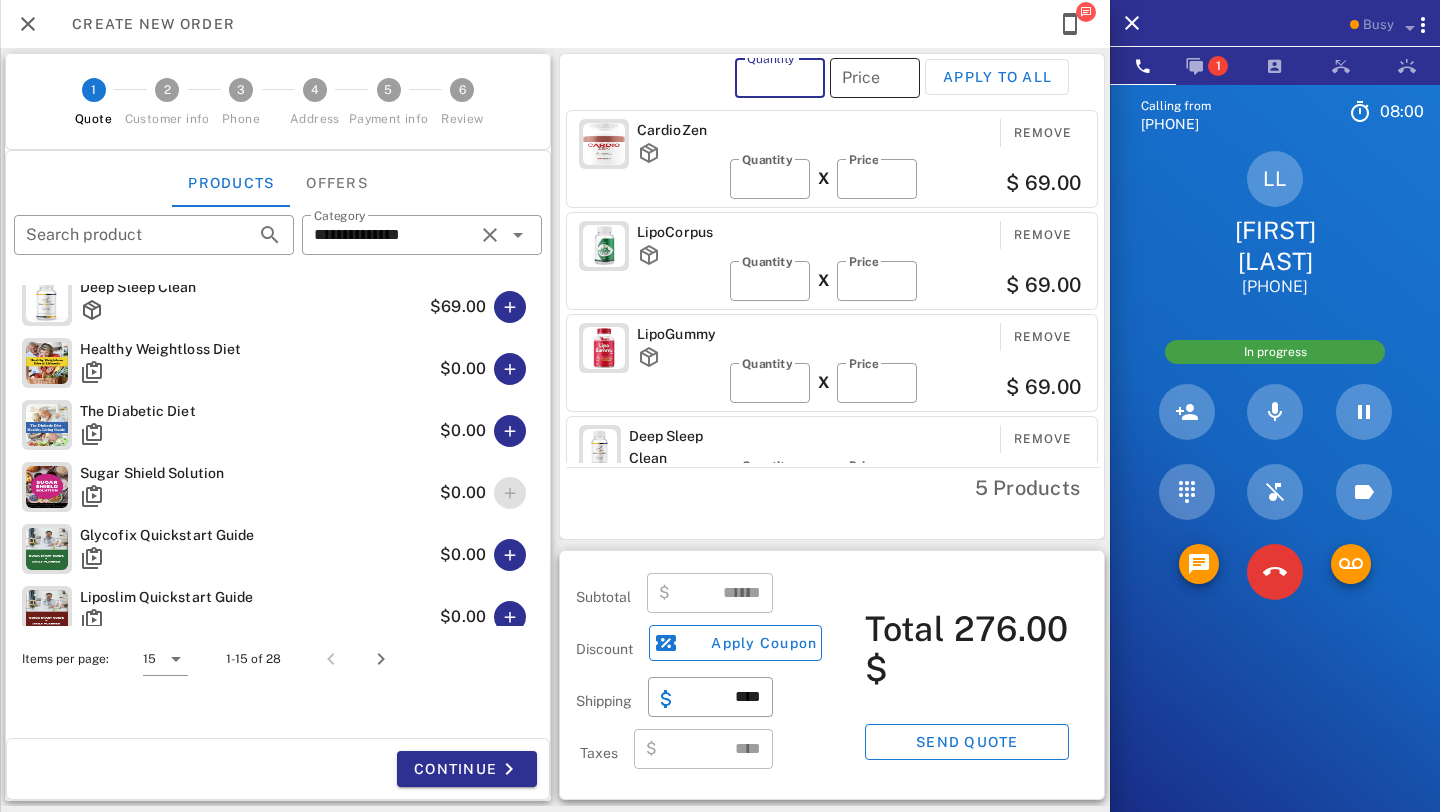 type on "**" 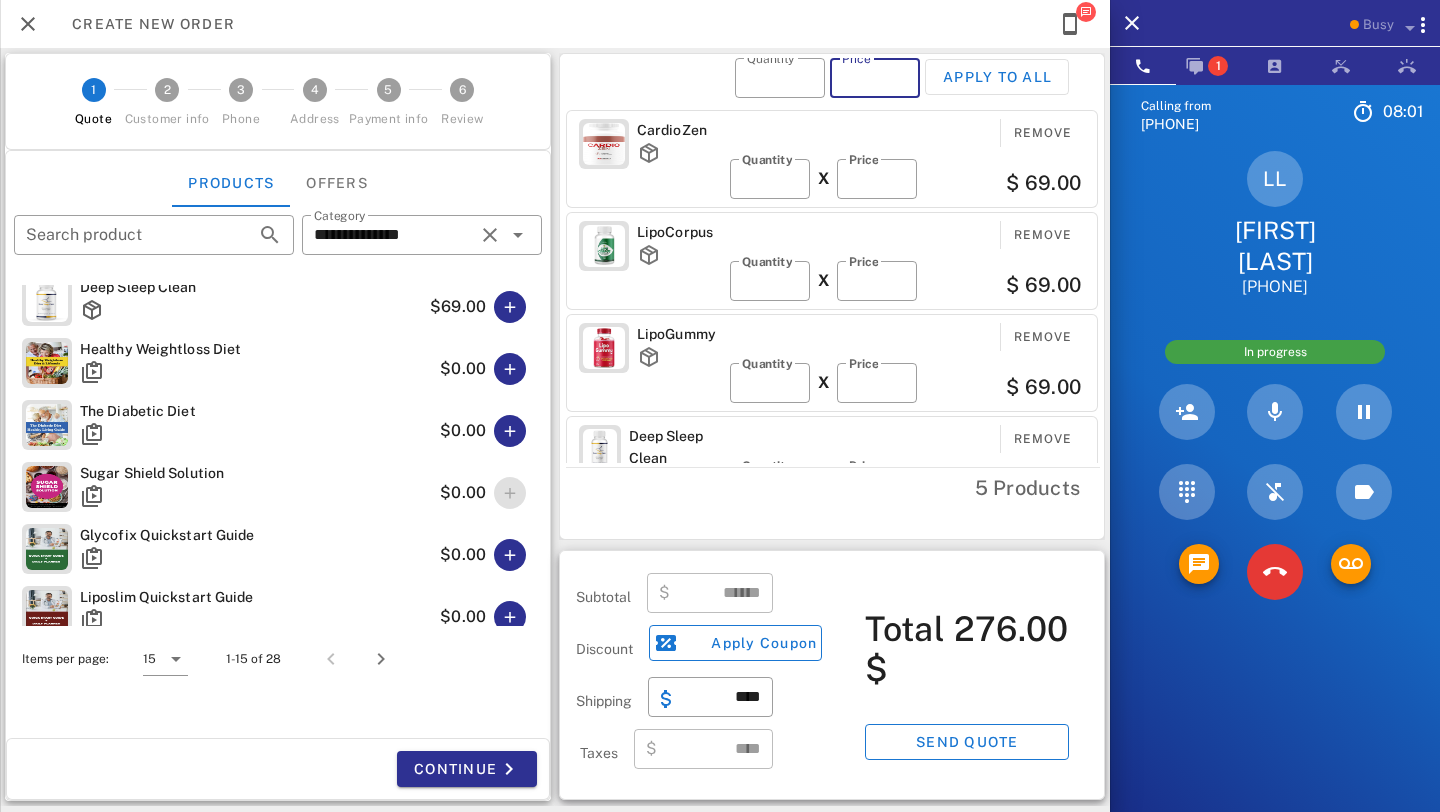 click on "Price" at bounding box center (875, 78) 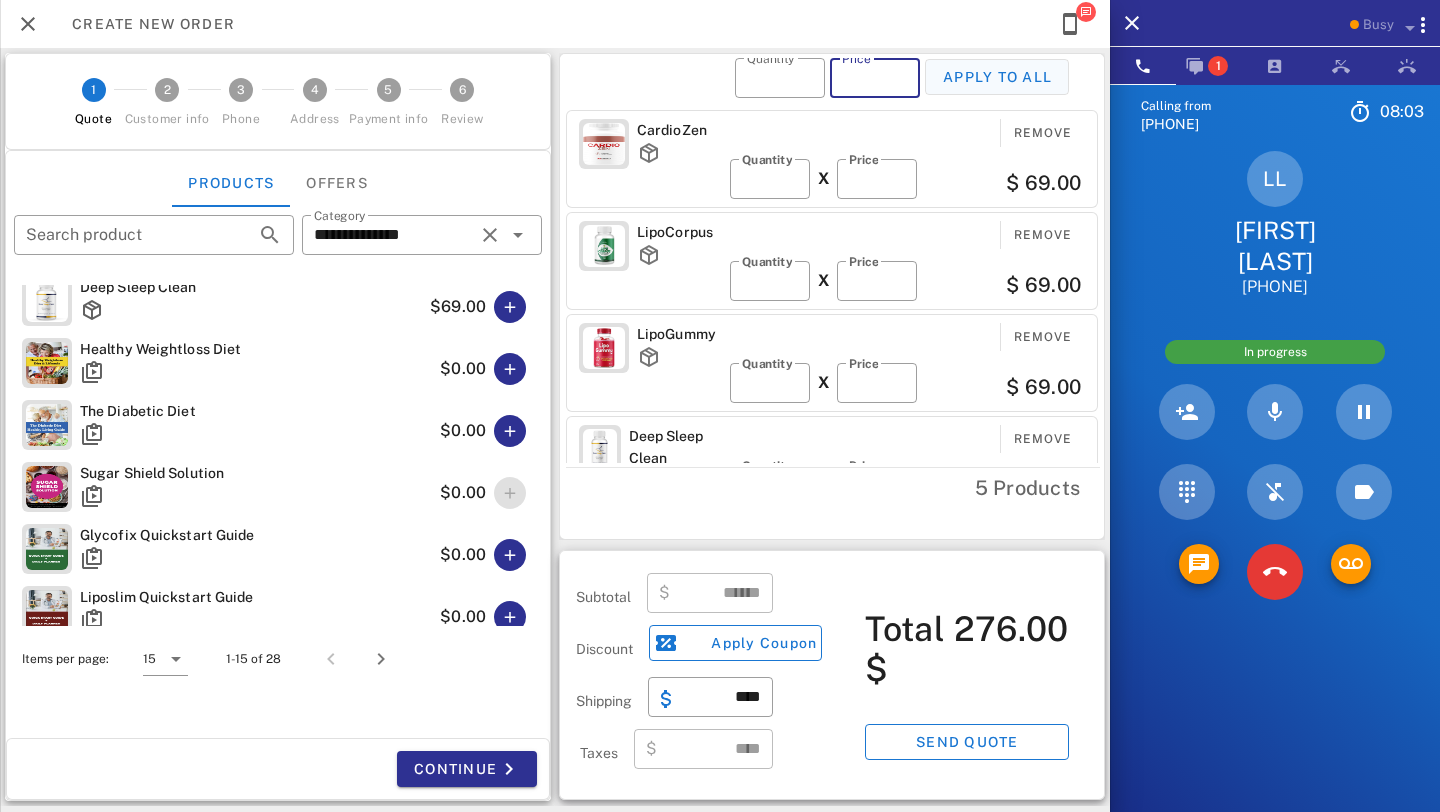 type on "**" 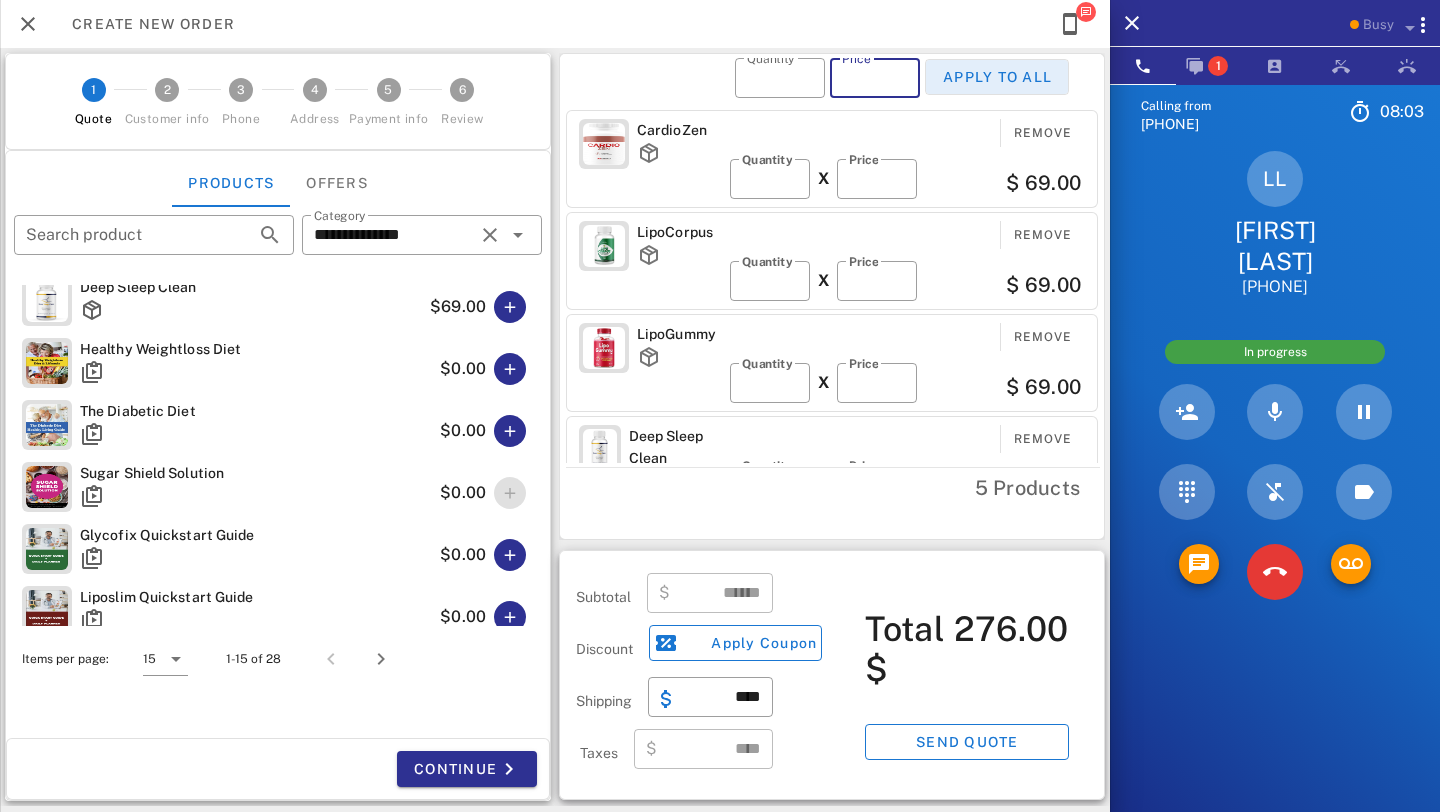 click on "Apply to all" at bounding box center [997, 77] 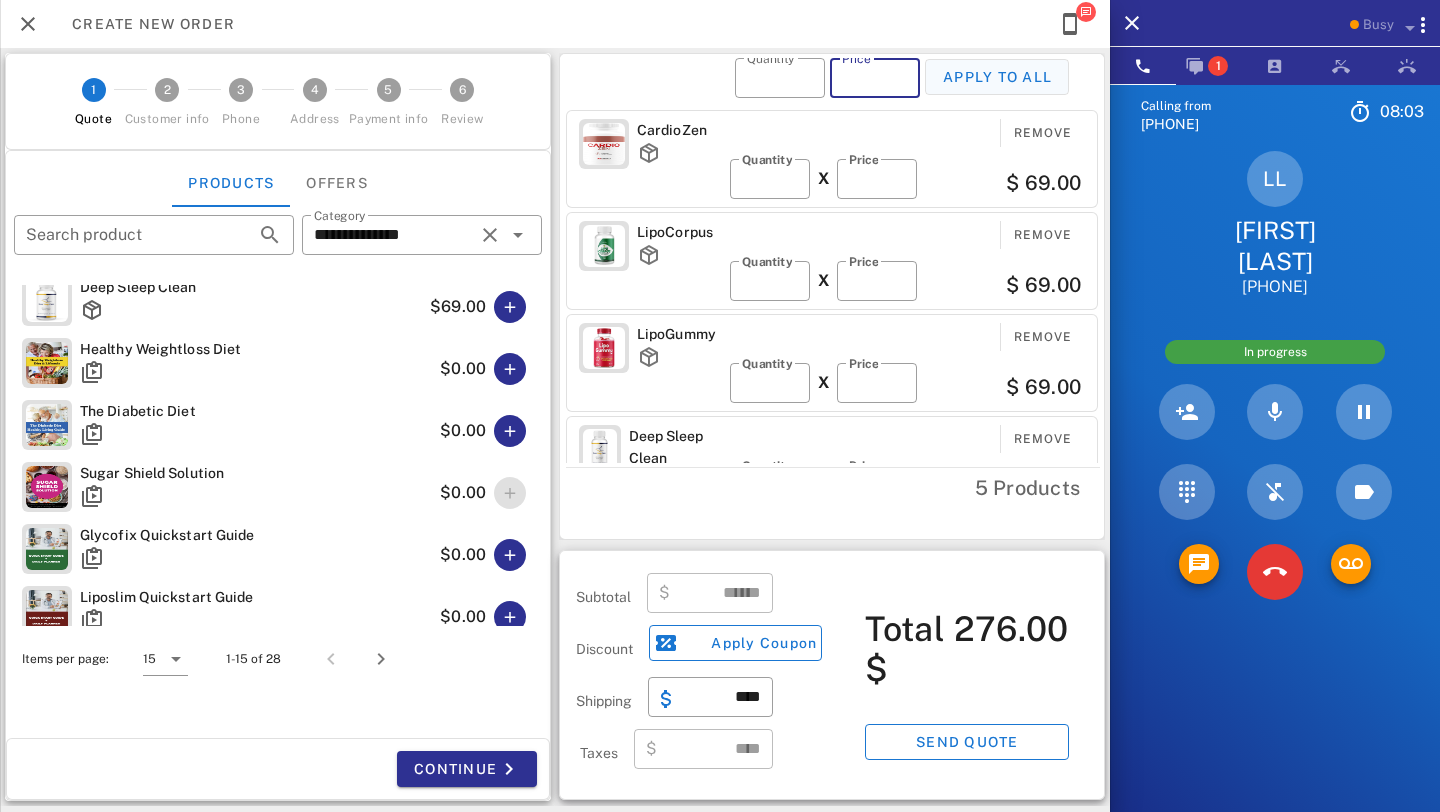 type on "**" 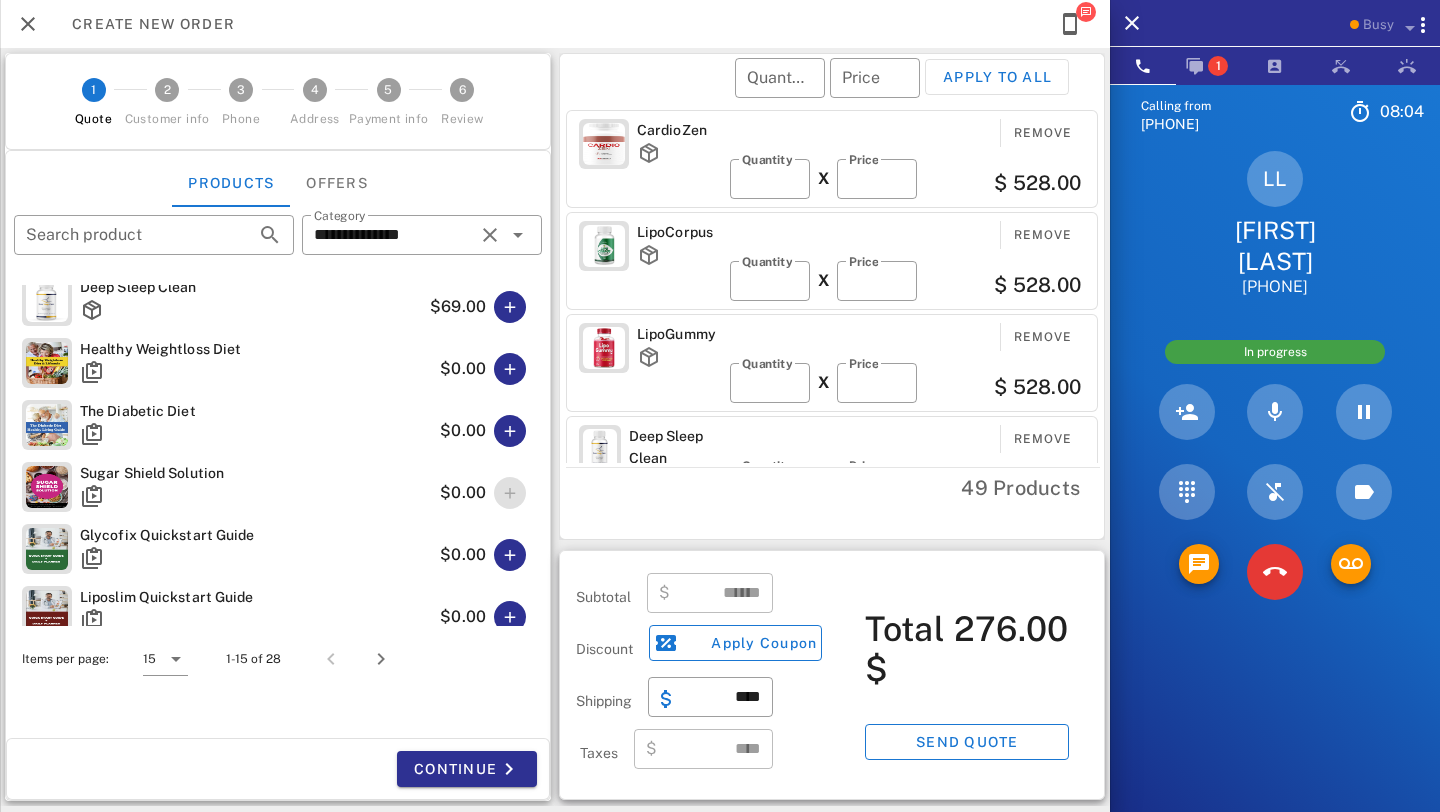 type on "*******" 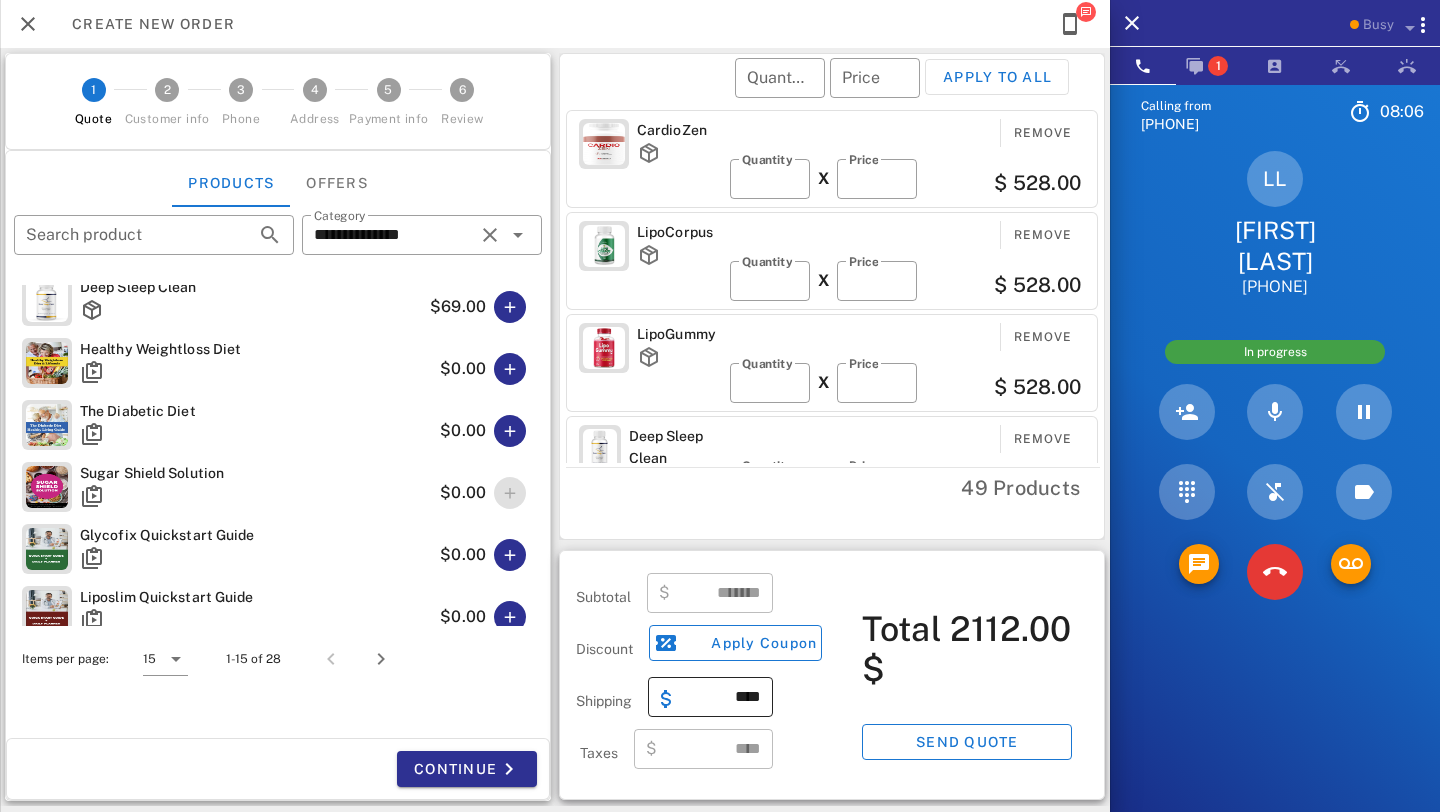click on "​ ****" at bounding box center [710, 697] 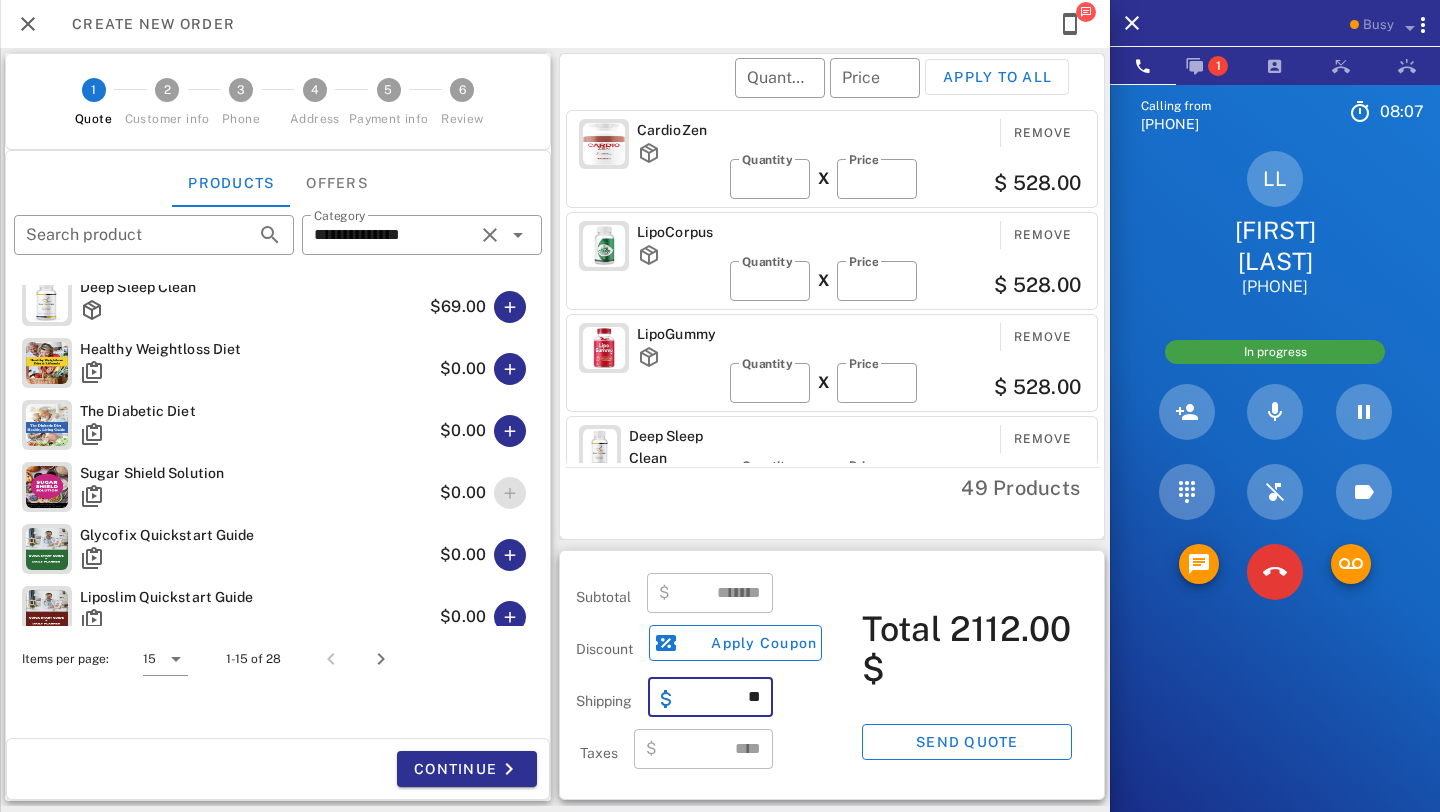 type on "*" 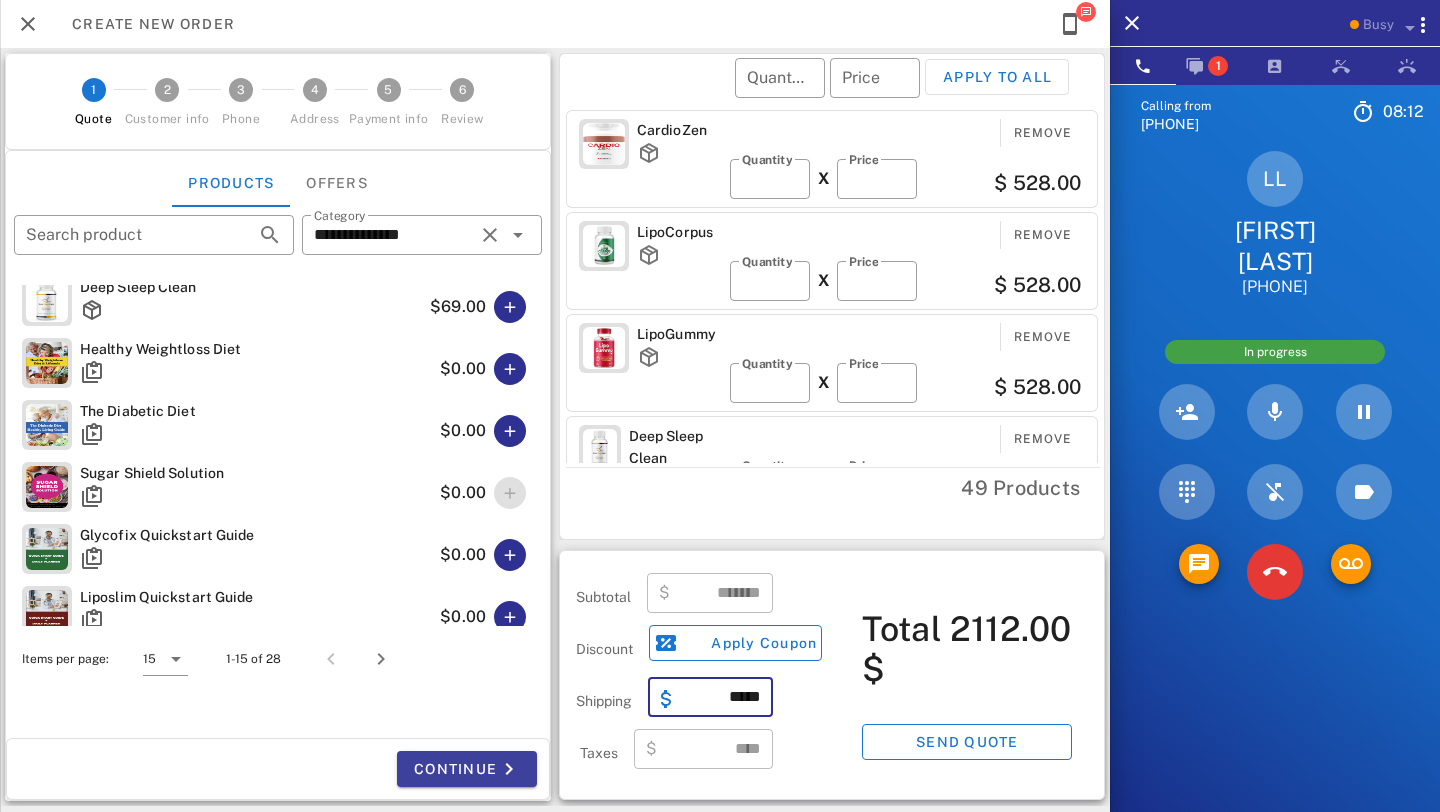 type on "*****" 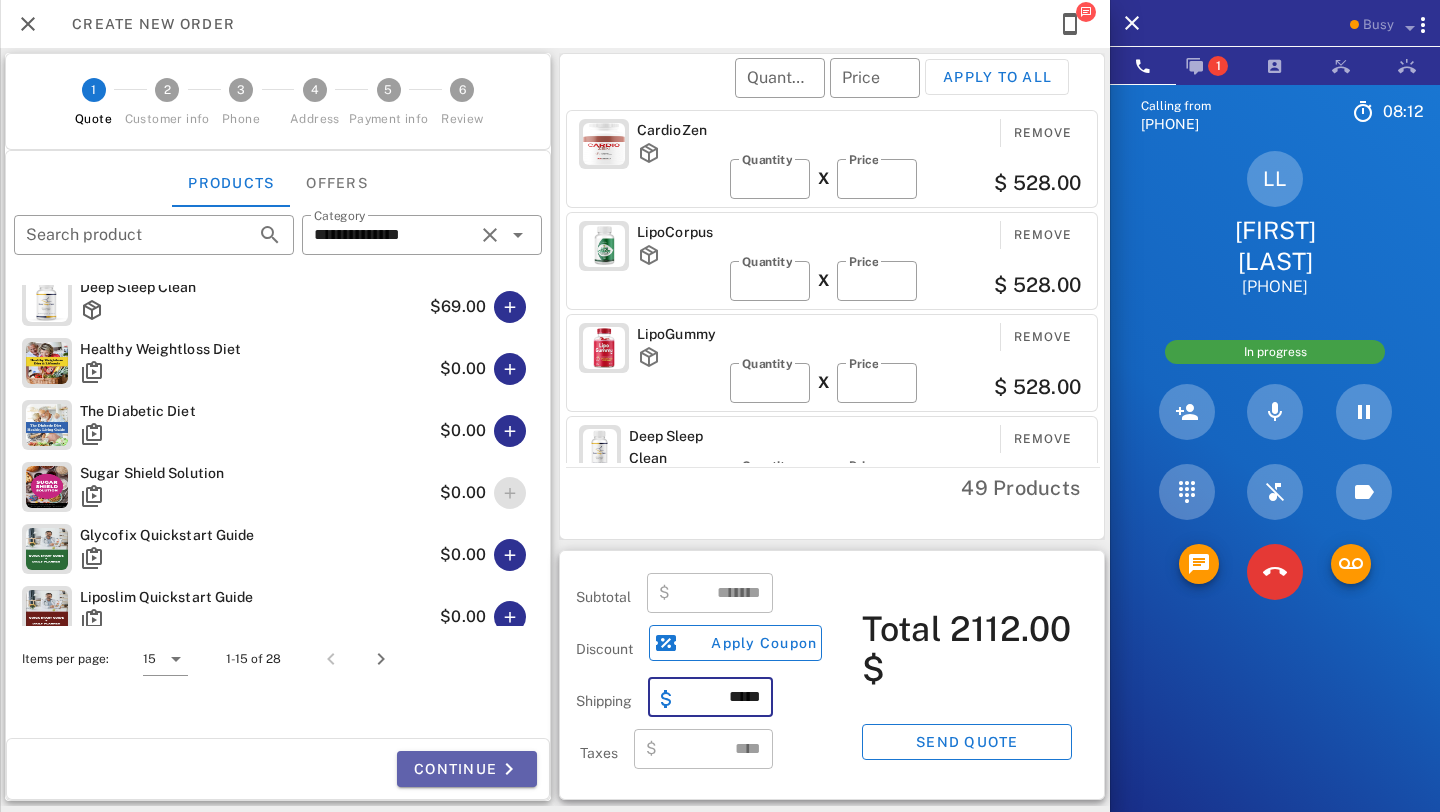 click at bounding box center (509, 769) 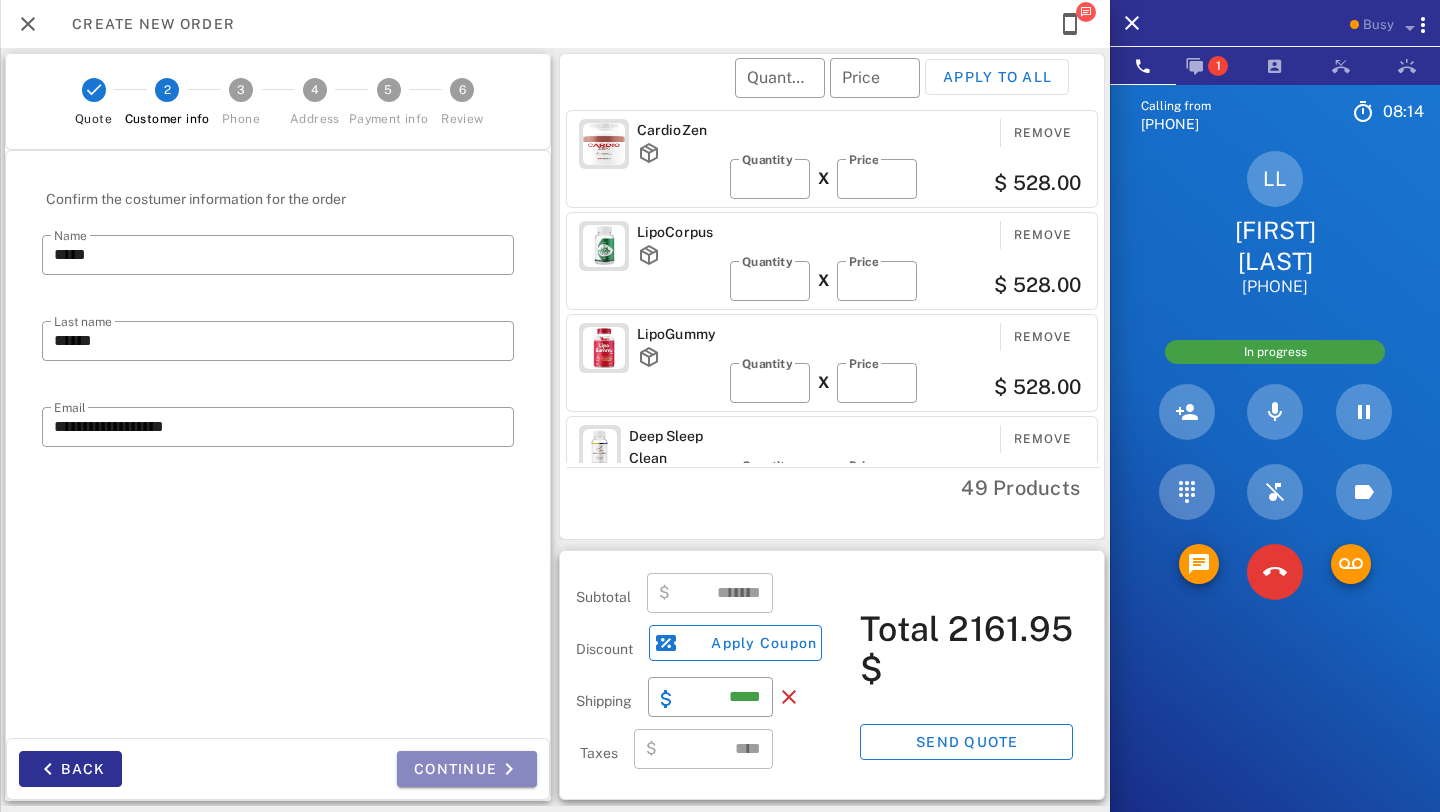 click at bounding box center (509, 769) 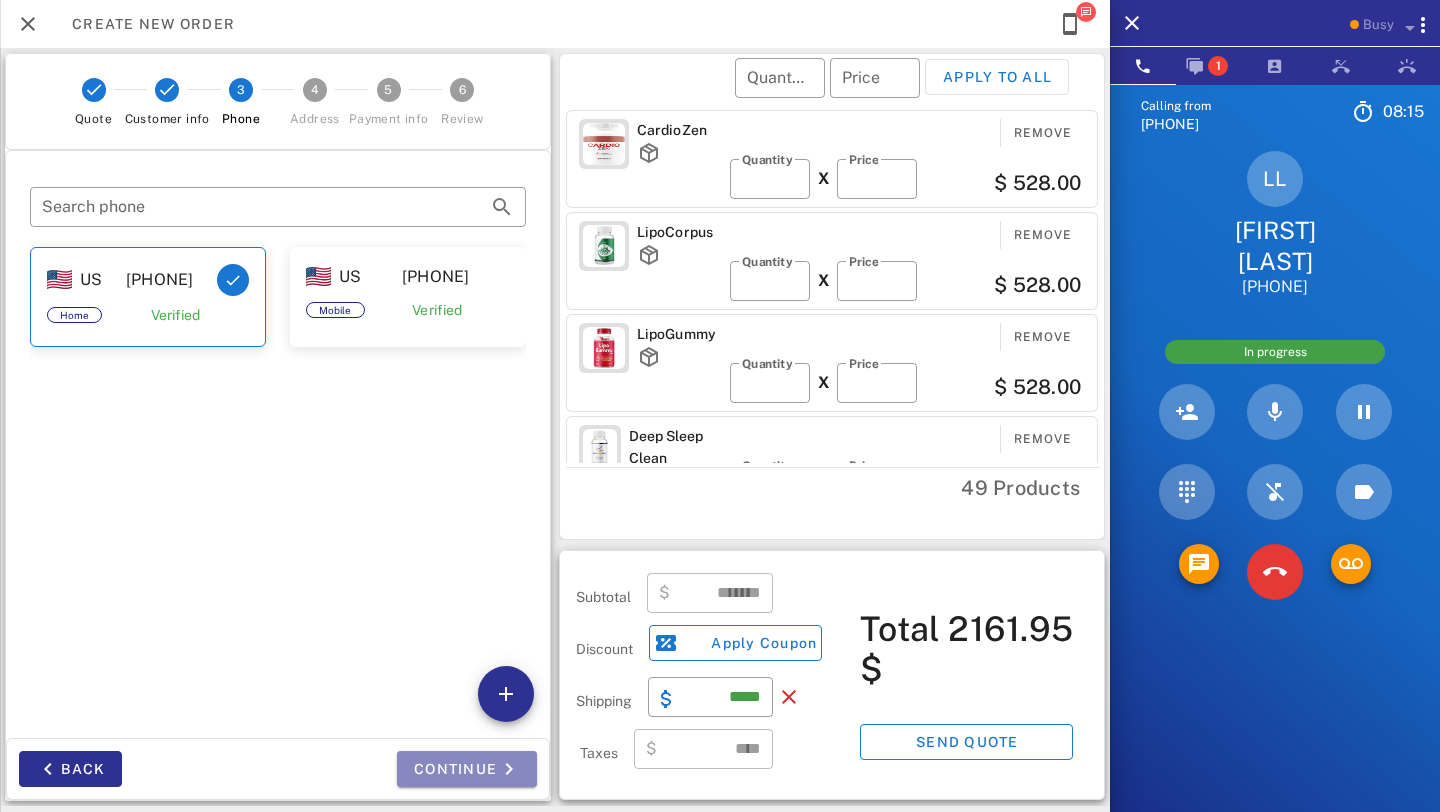 click at bounding box center [509, 769] 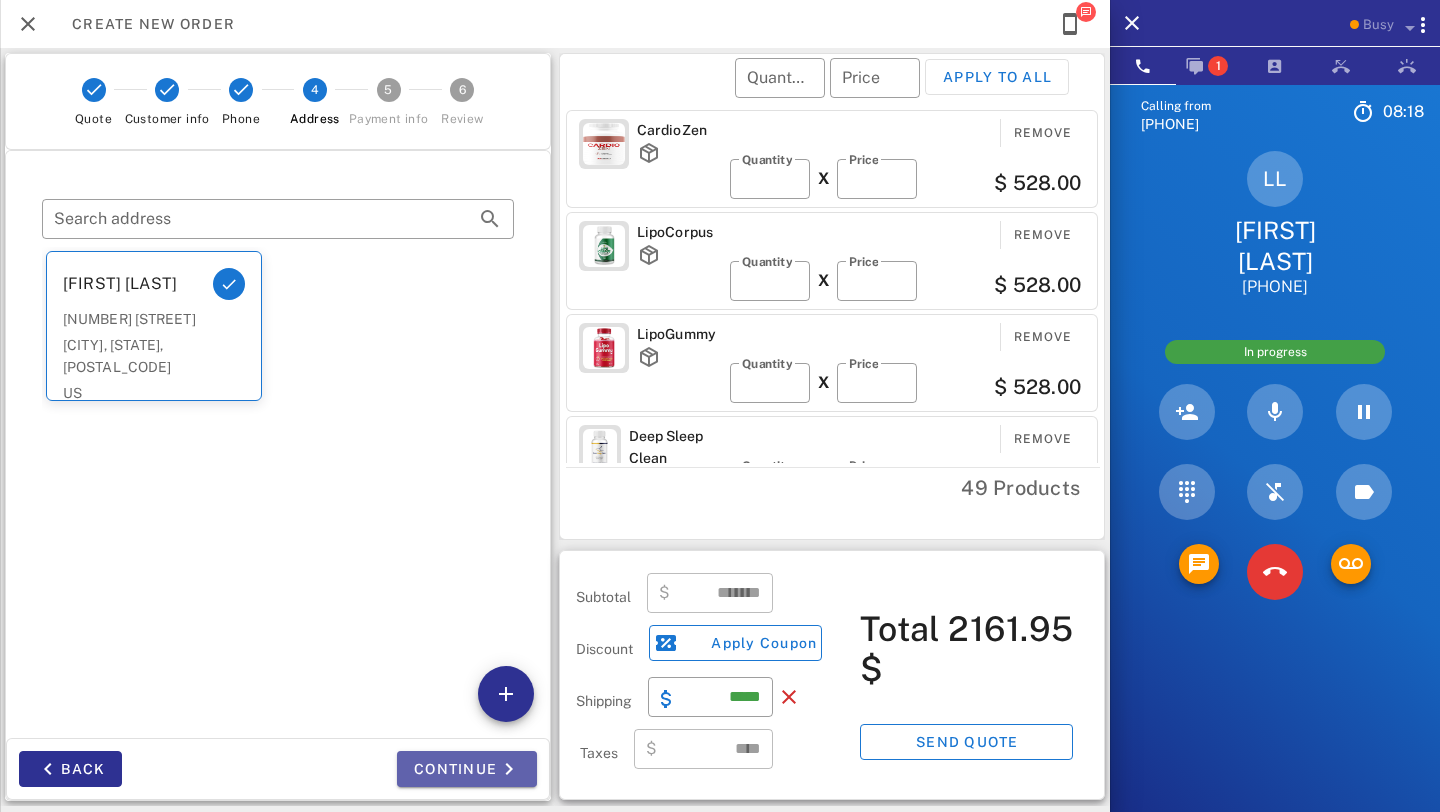 click at bounding box center [509, 769] 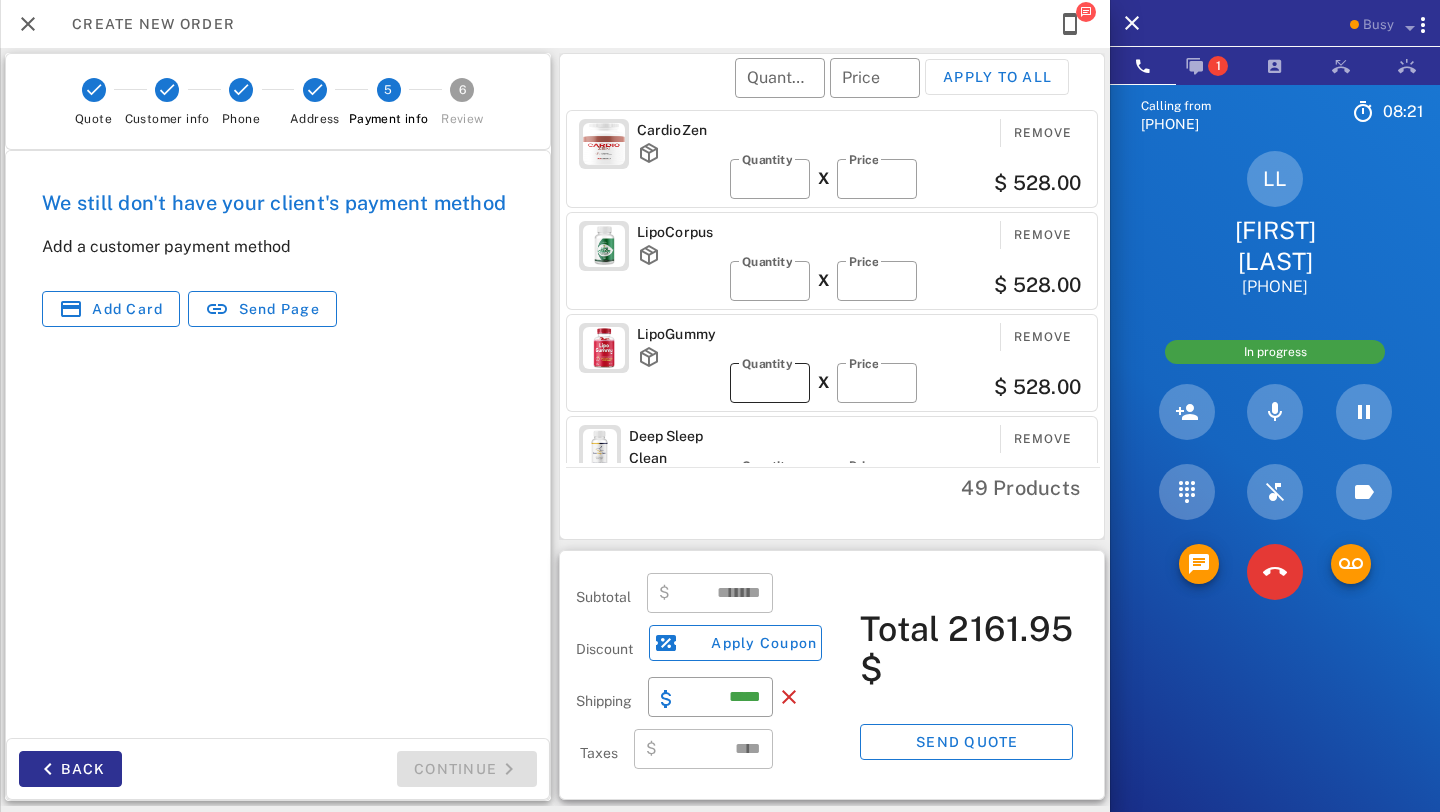 scroll, scrollTop: 0, scrollLeft: 0, axis: both 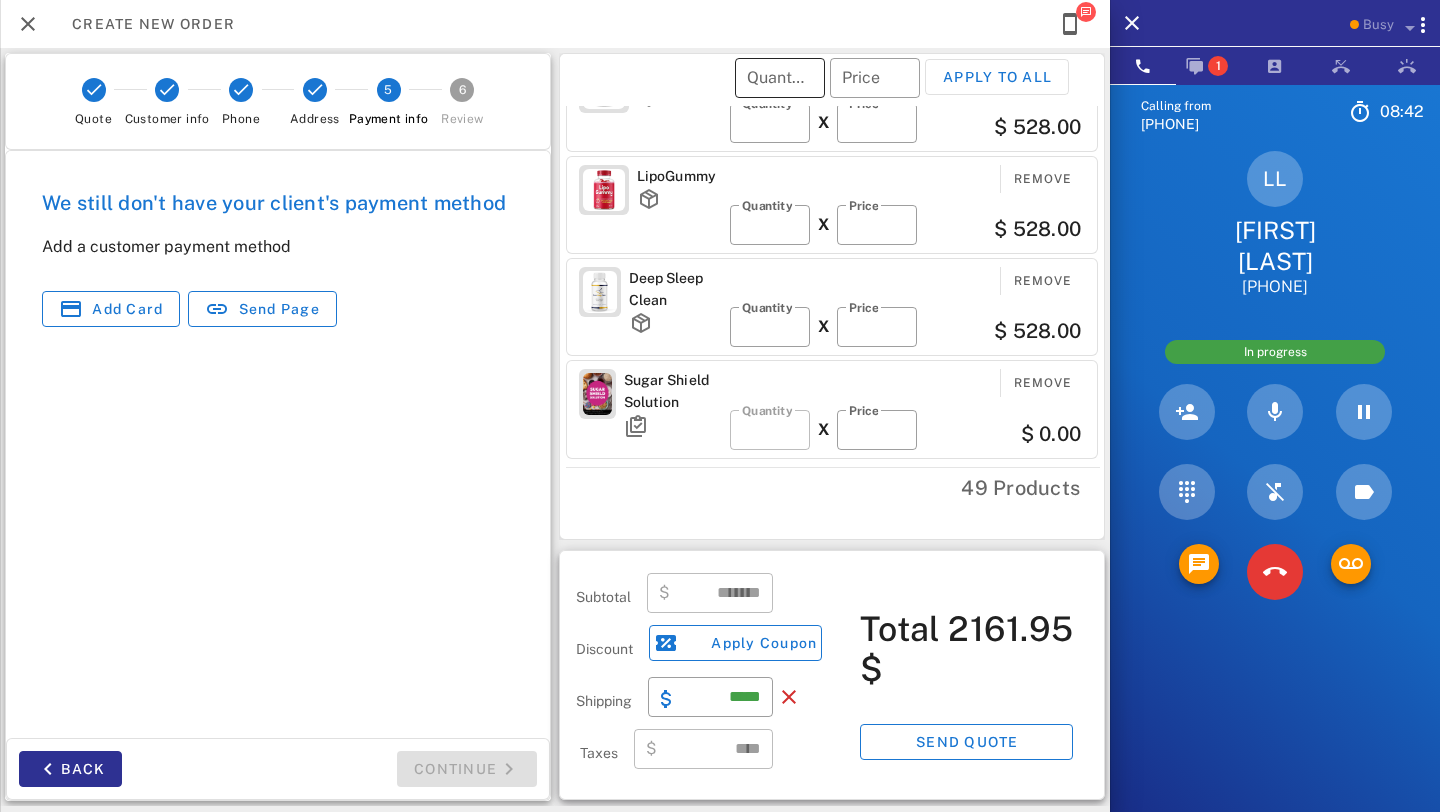 click on "Quantity" at bounding box center [780, 78] 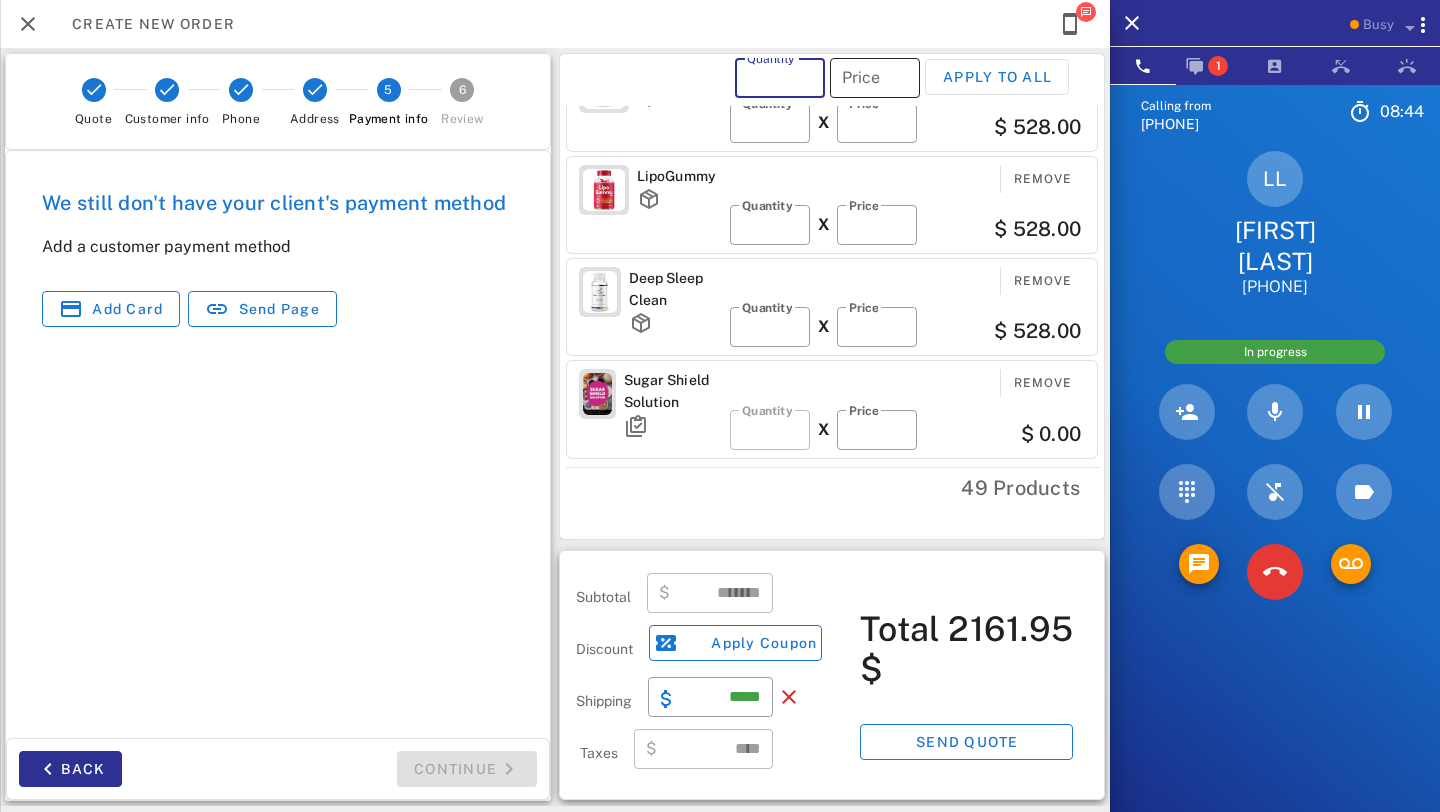 type on "*" 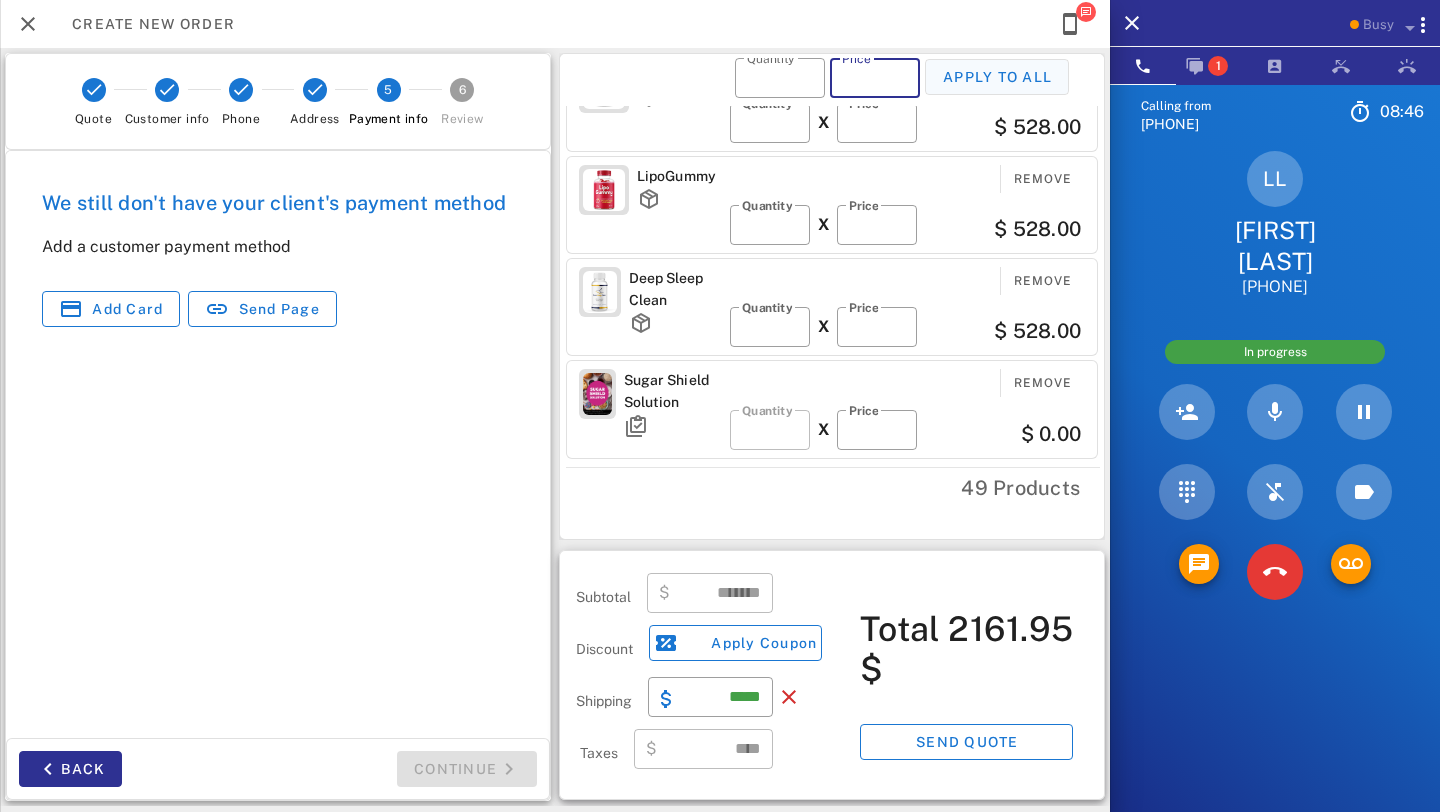 type on "**" 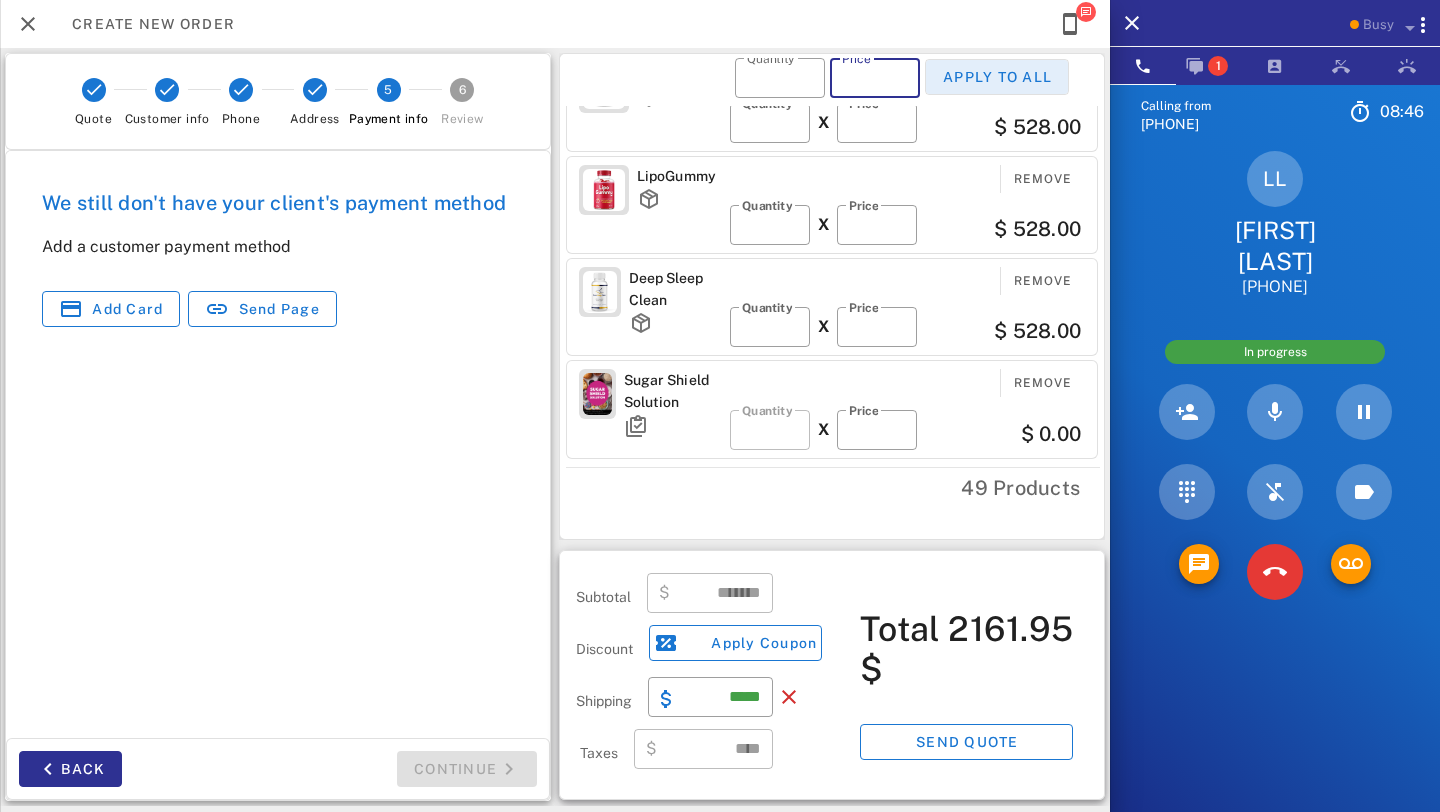 click on "Apply to all" at bounding box center (997, 77) 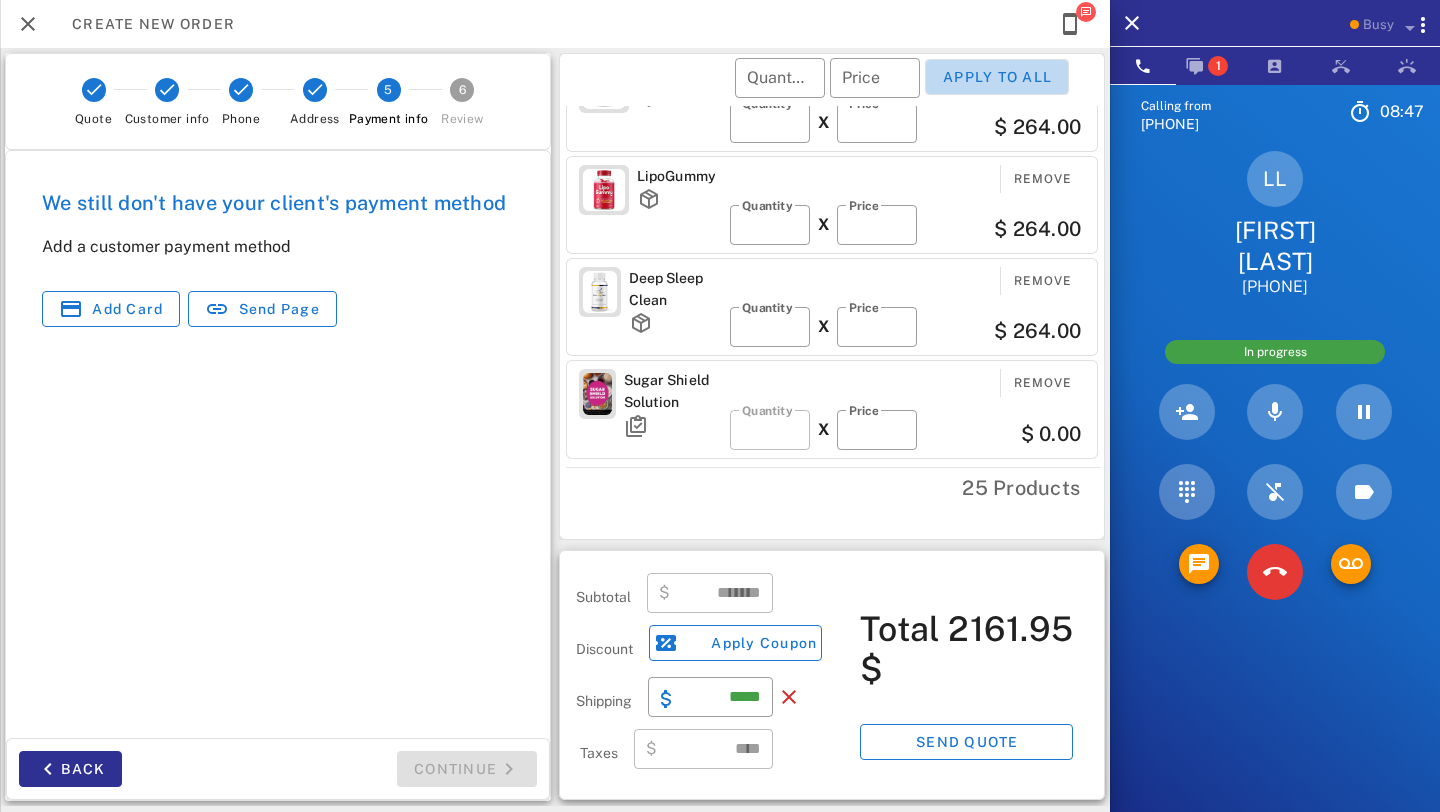 type on "*" 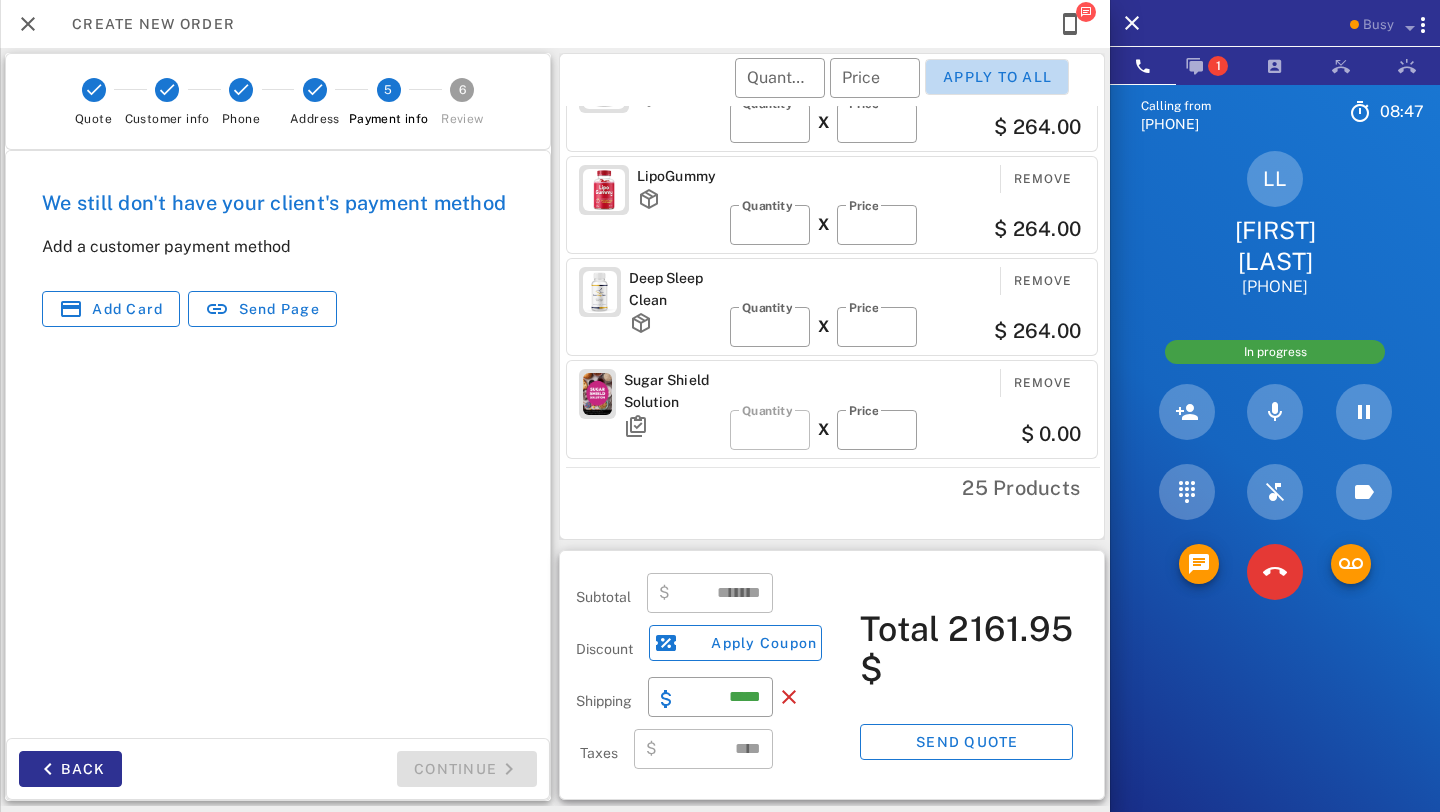 type on "*" 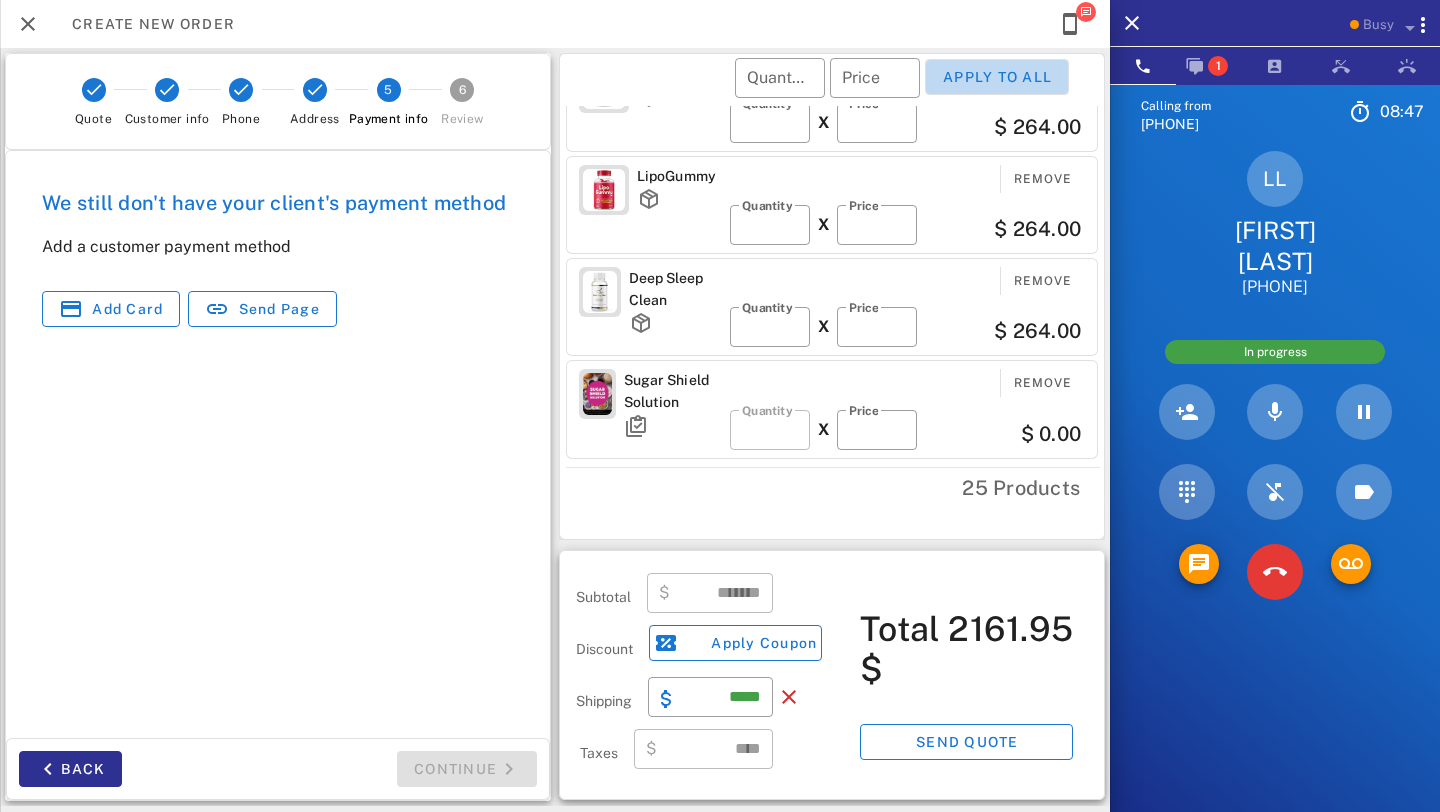 type on "*" 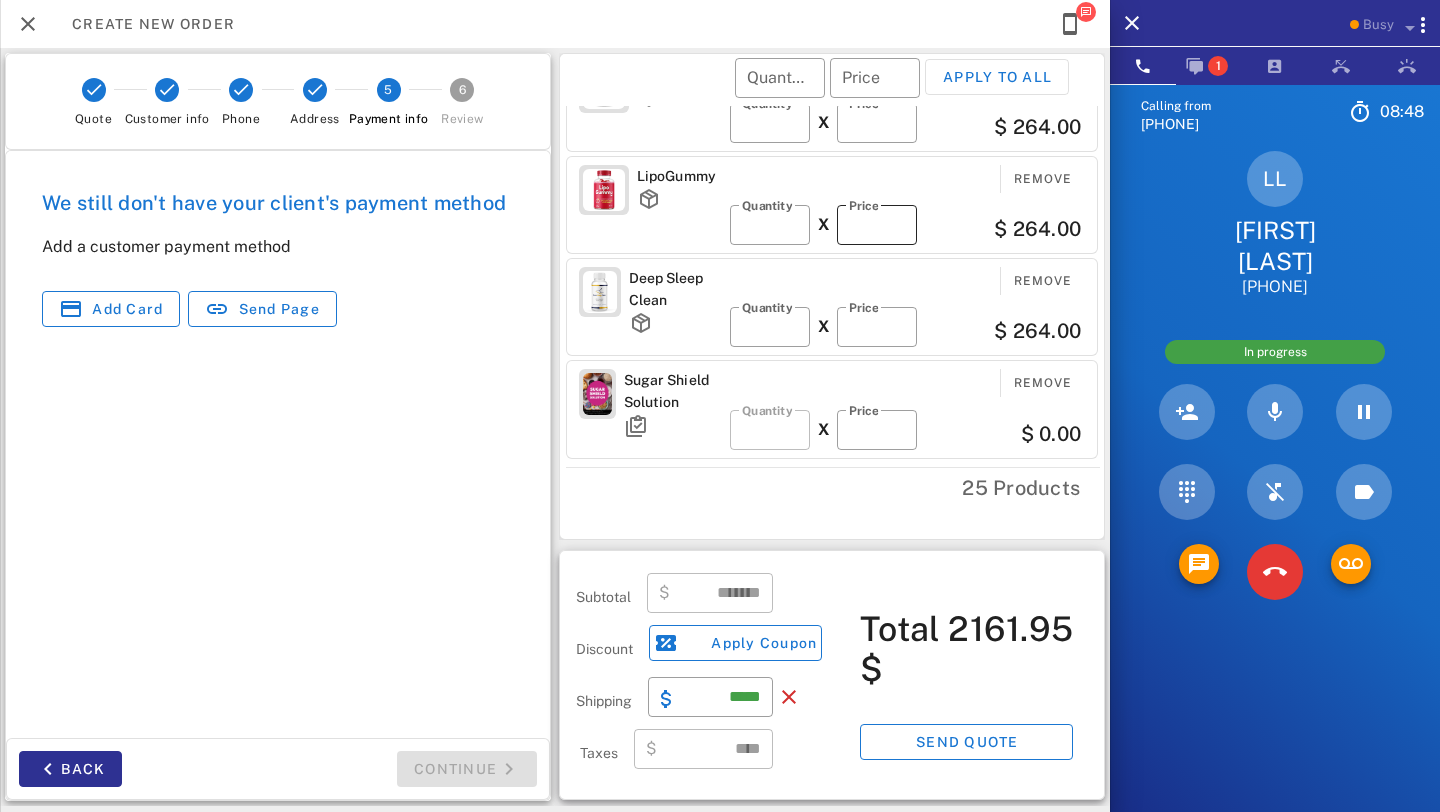type on "*******" 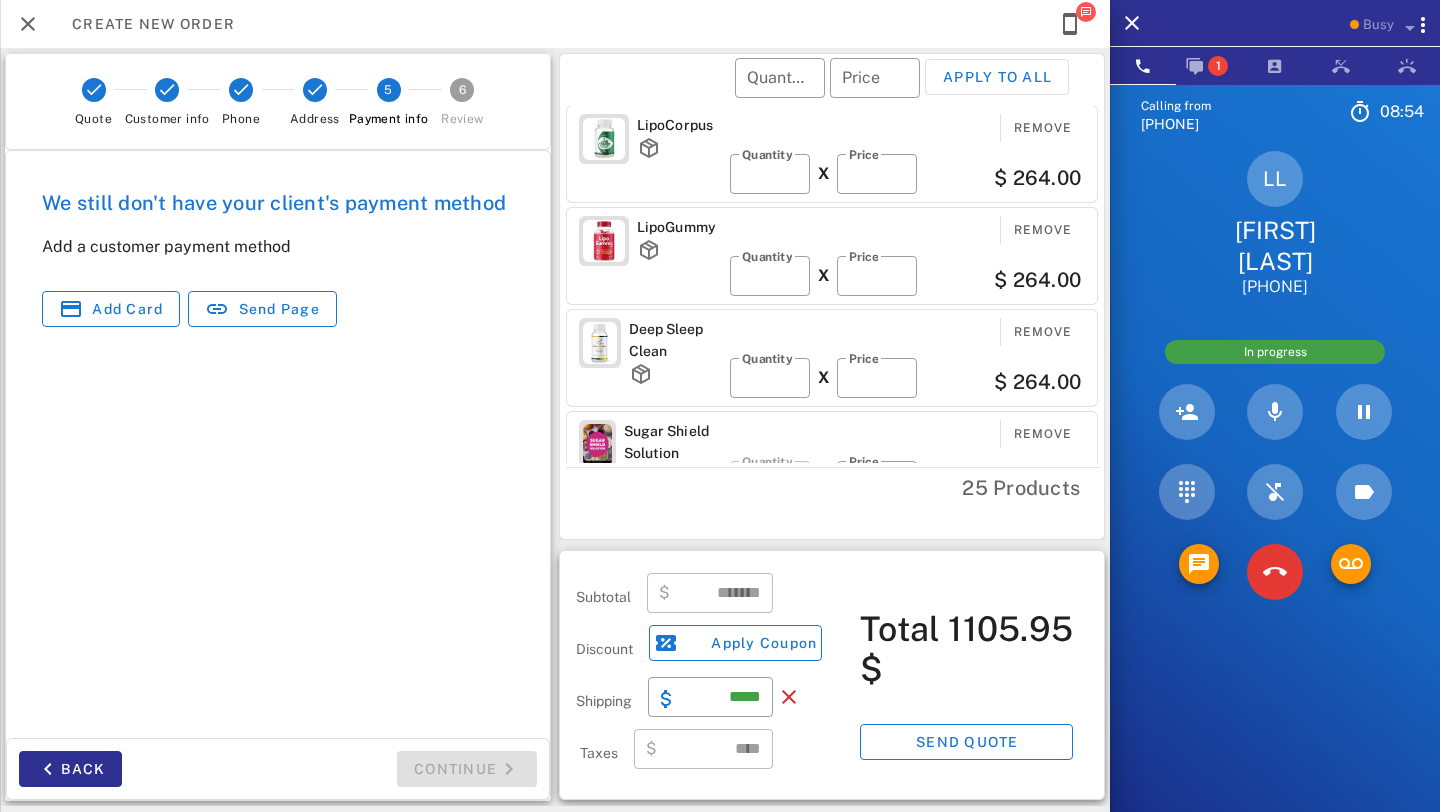 scroll, scrollTop: 158, scrollLeft: 0, axis: vertical 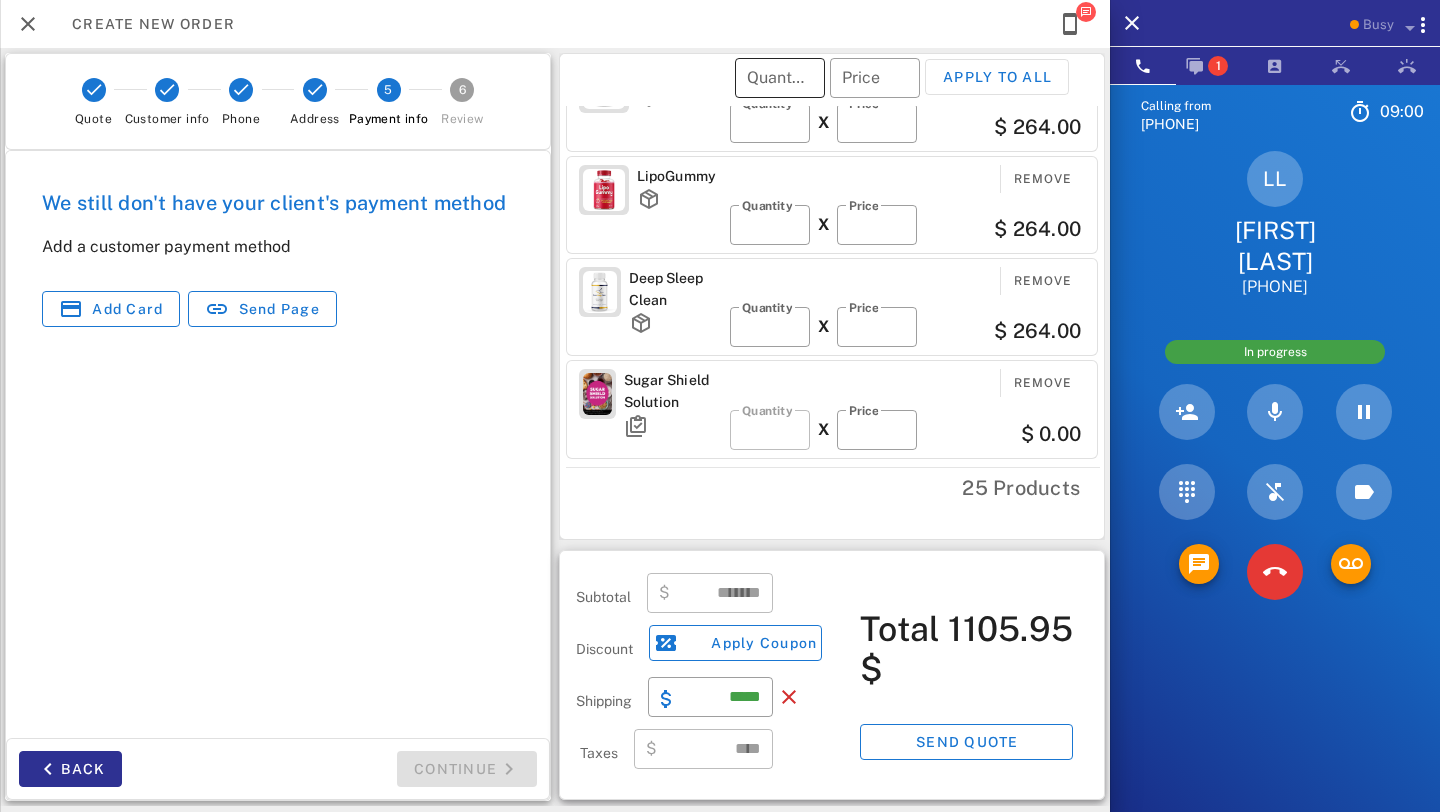 click on "Quantity" at bounding box center (780, 78) 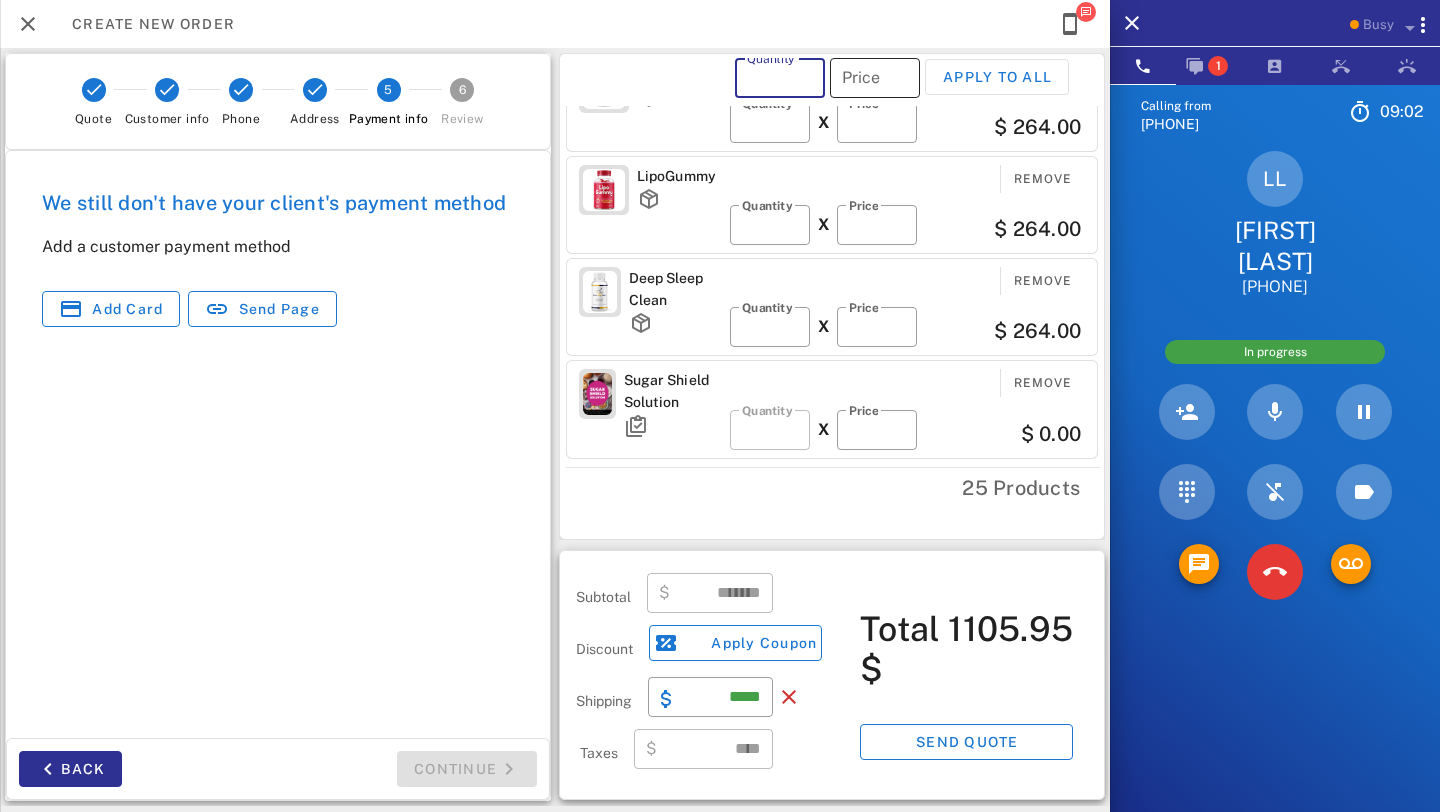 type on "*" 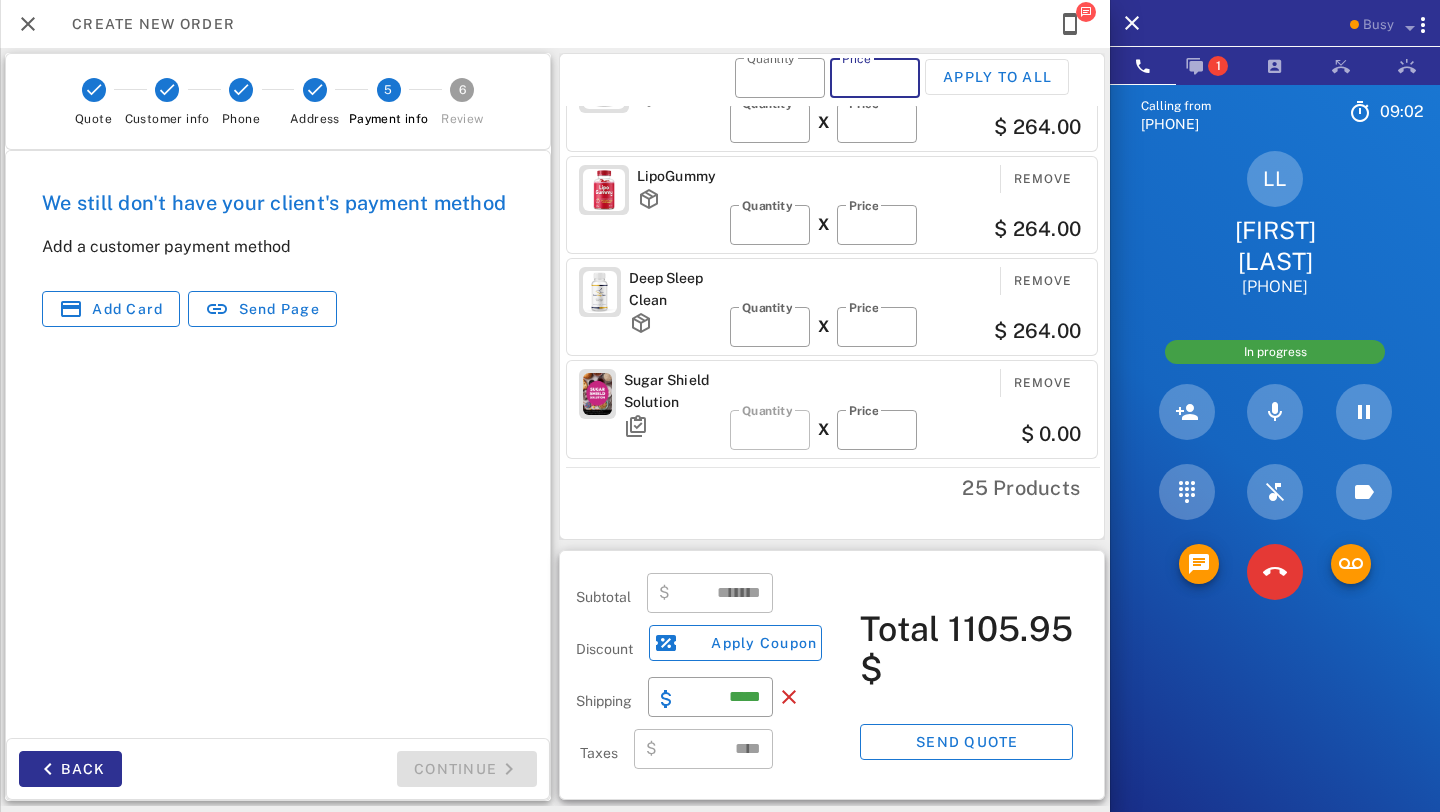 click on "Price" at bounding box center (875, 78) 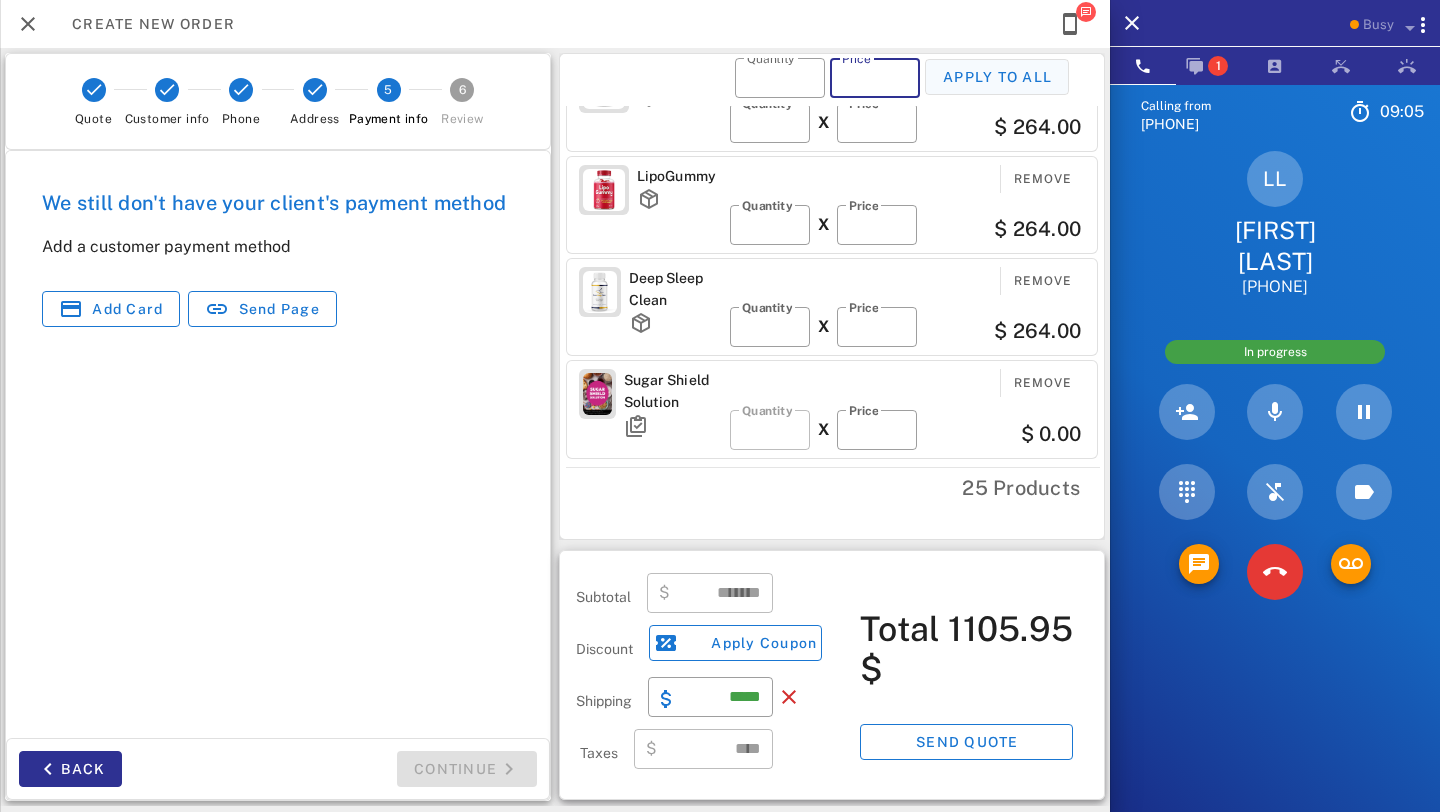 type on "**" 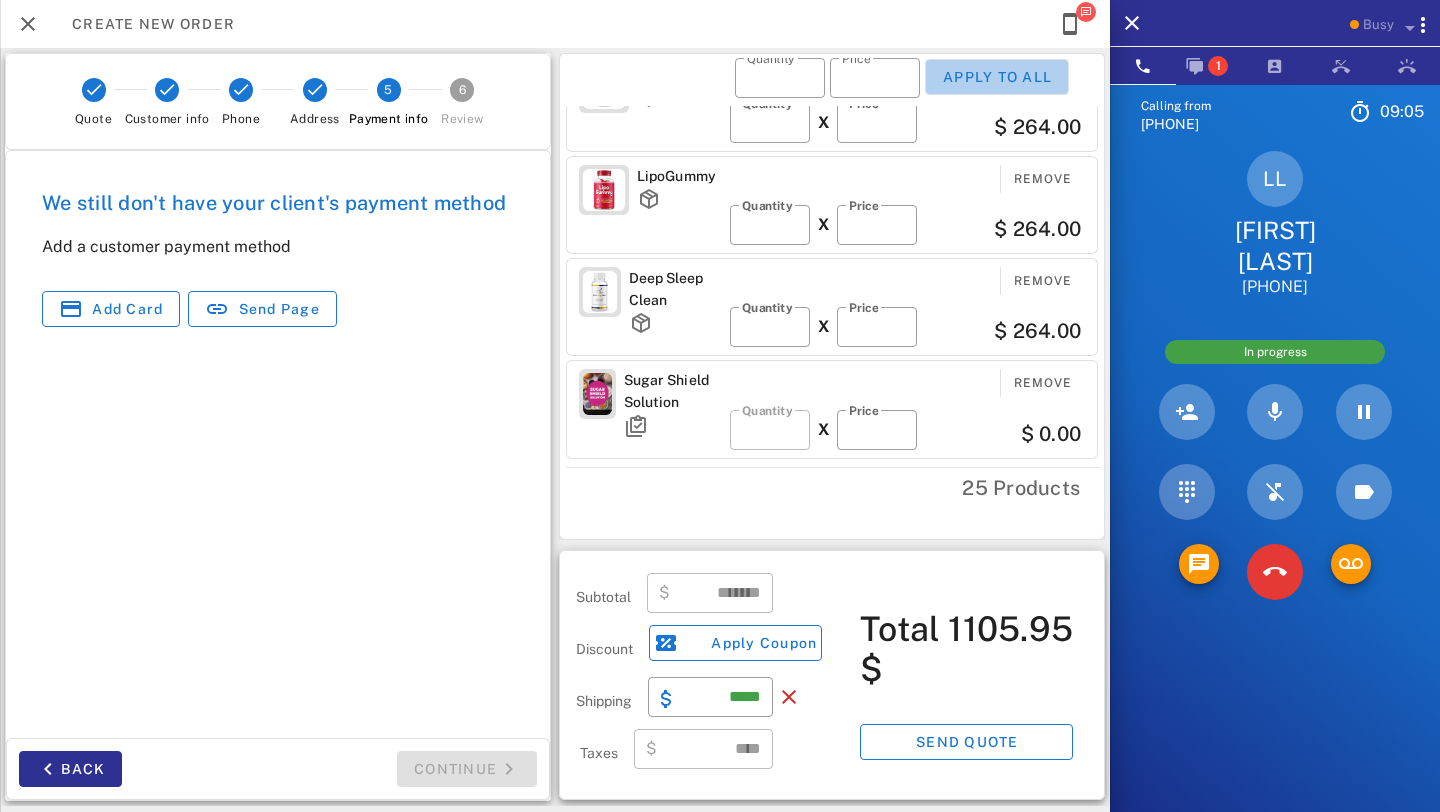 click on "Apply to all" at bounding box center (997, 77) 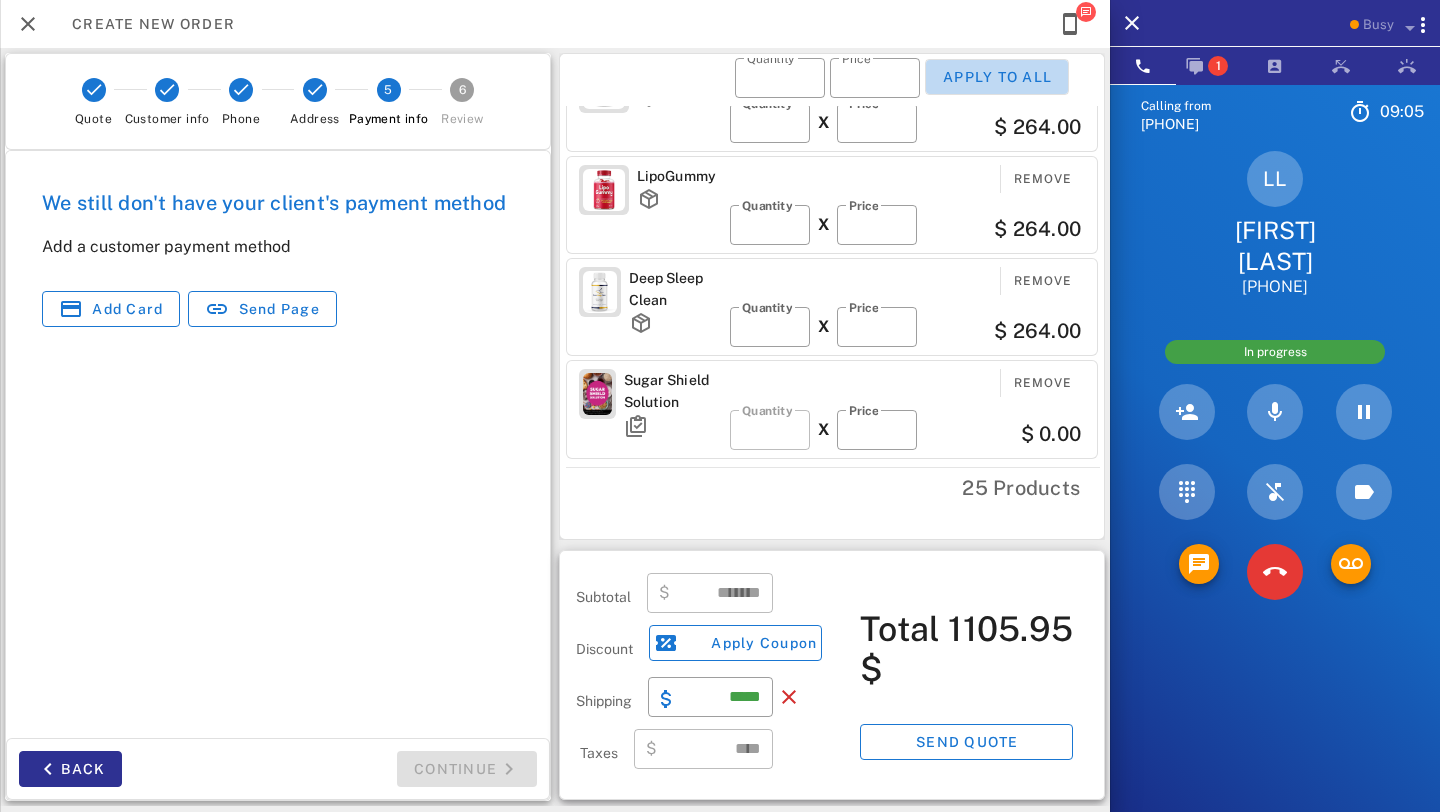 type on "*" 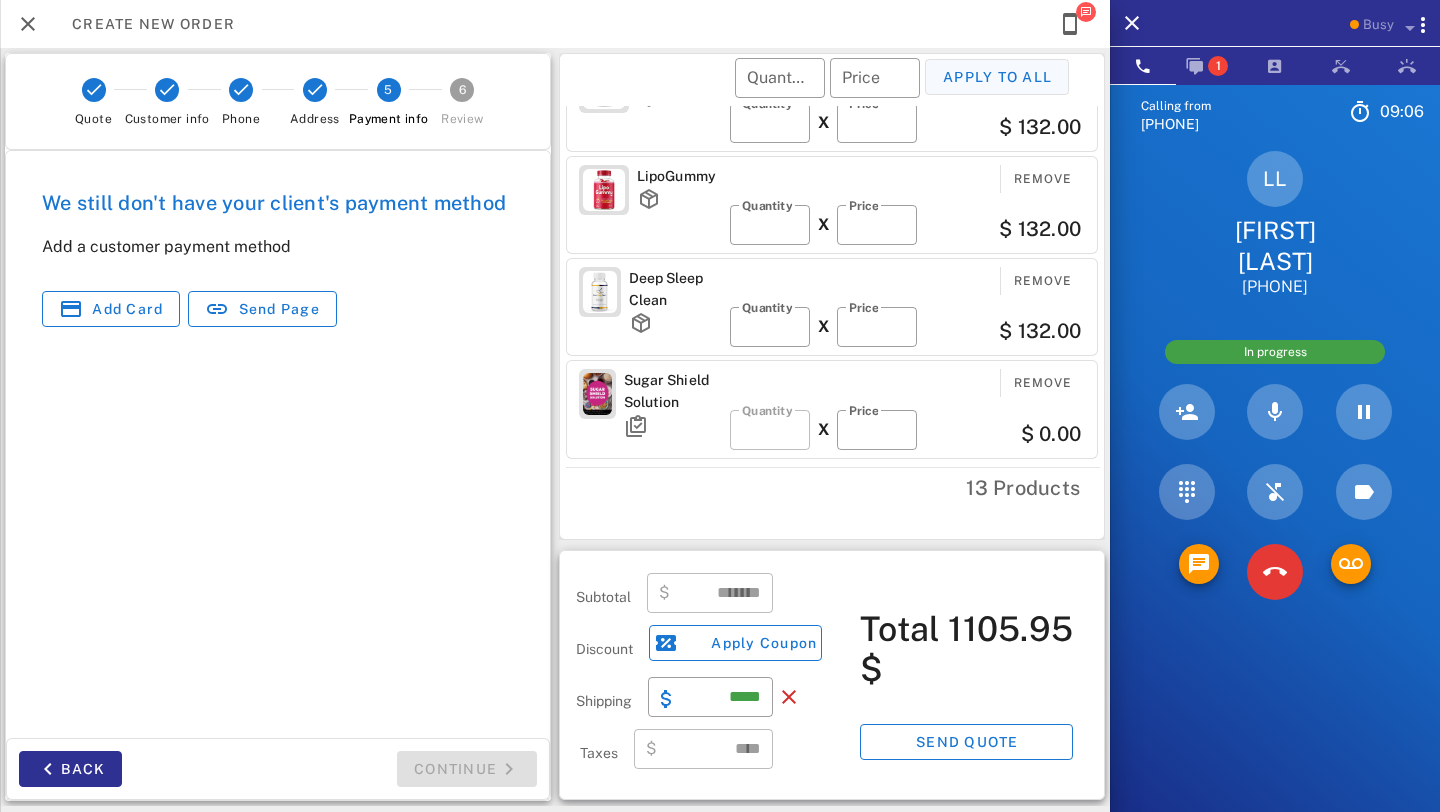 type on "******" 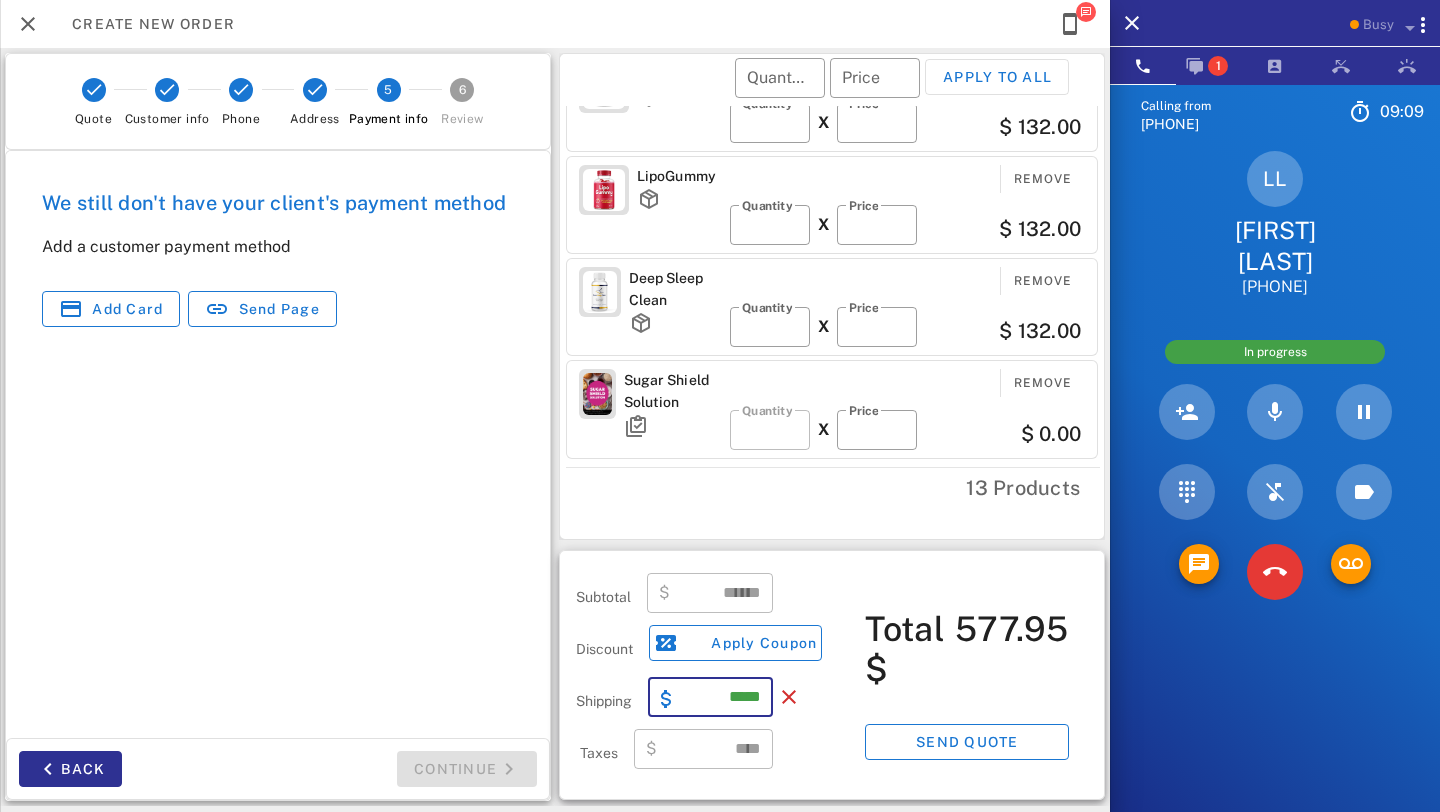 click on "*****" at bounding box center (722, 697) 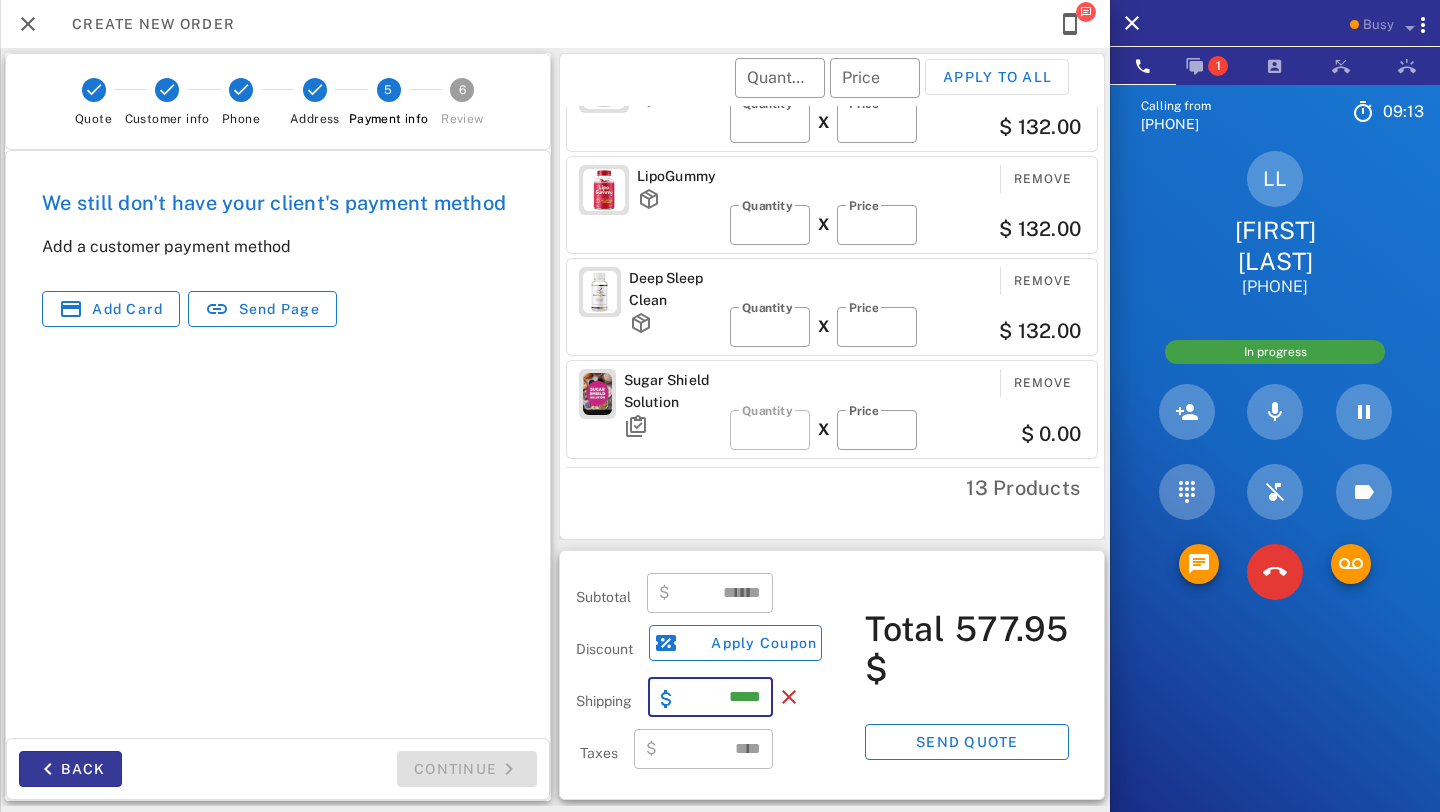 type on "*****" 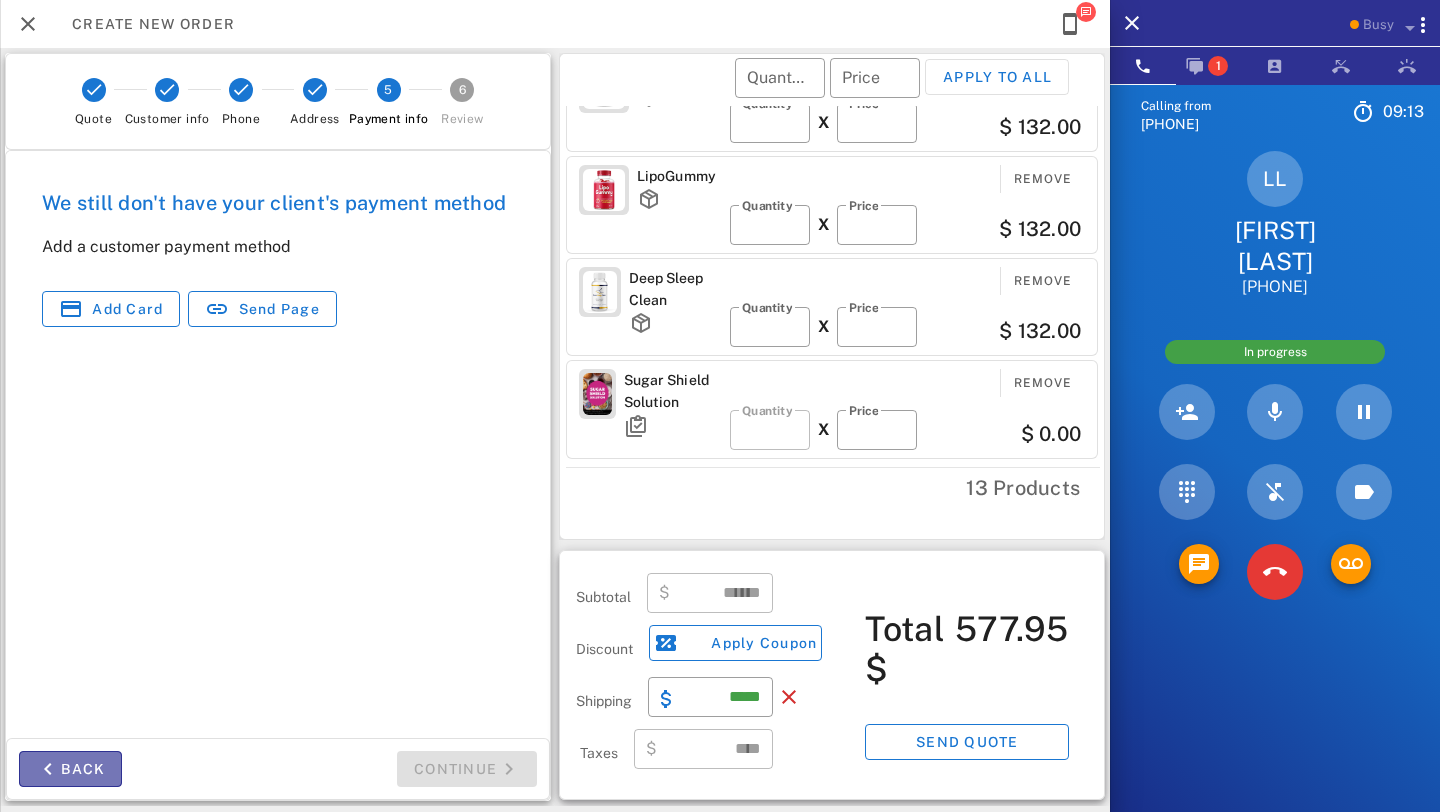 click on "Back" at bounding box center [70, 769] 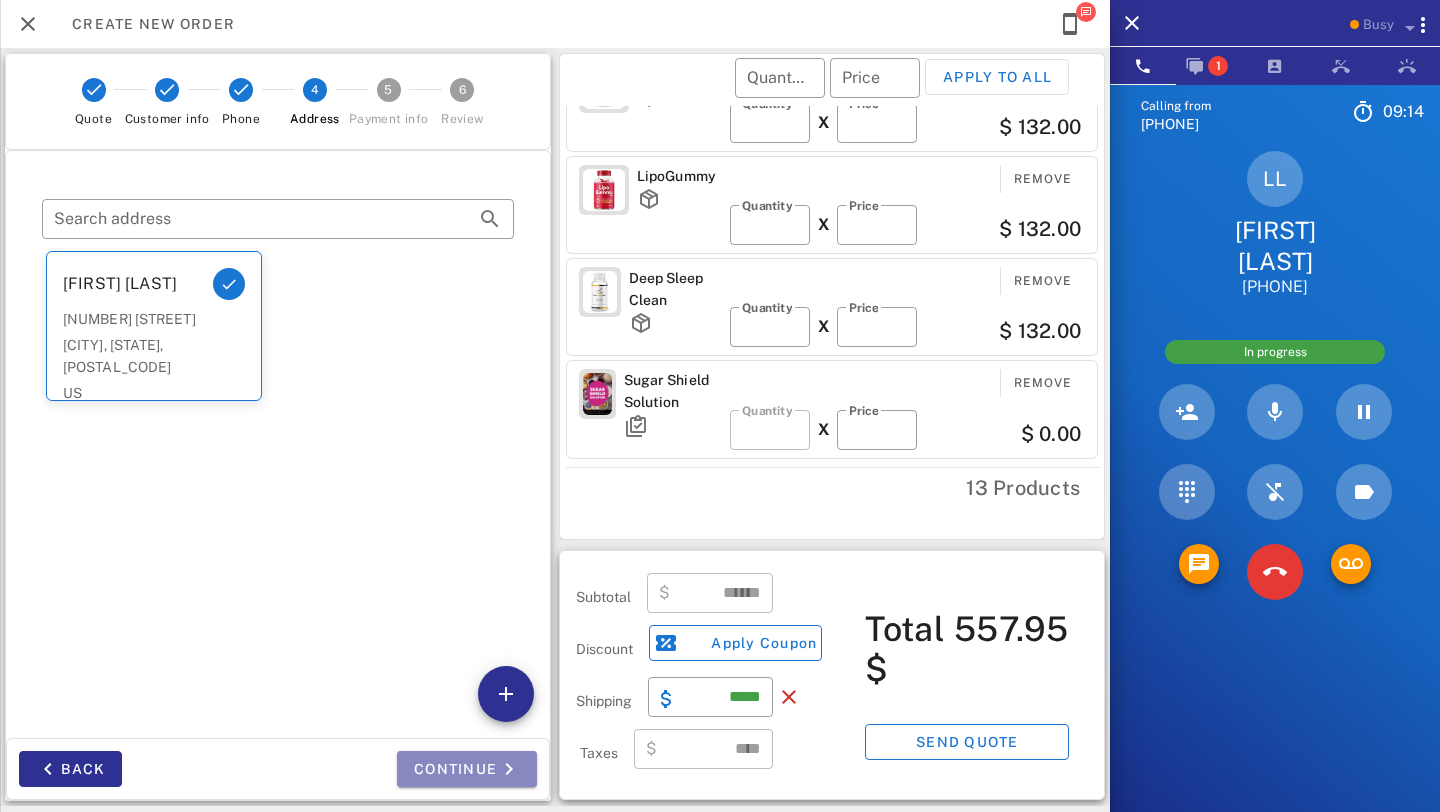 click on "Continue" at bounding box center (467, 769) 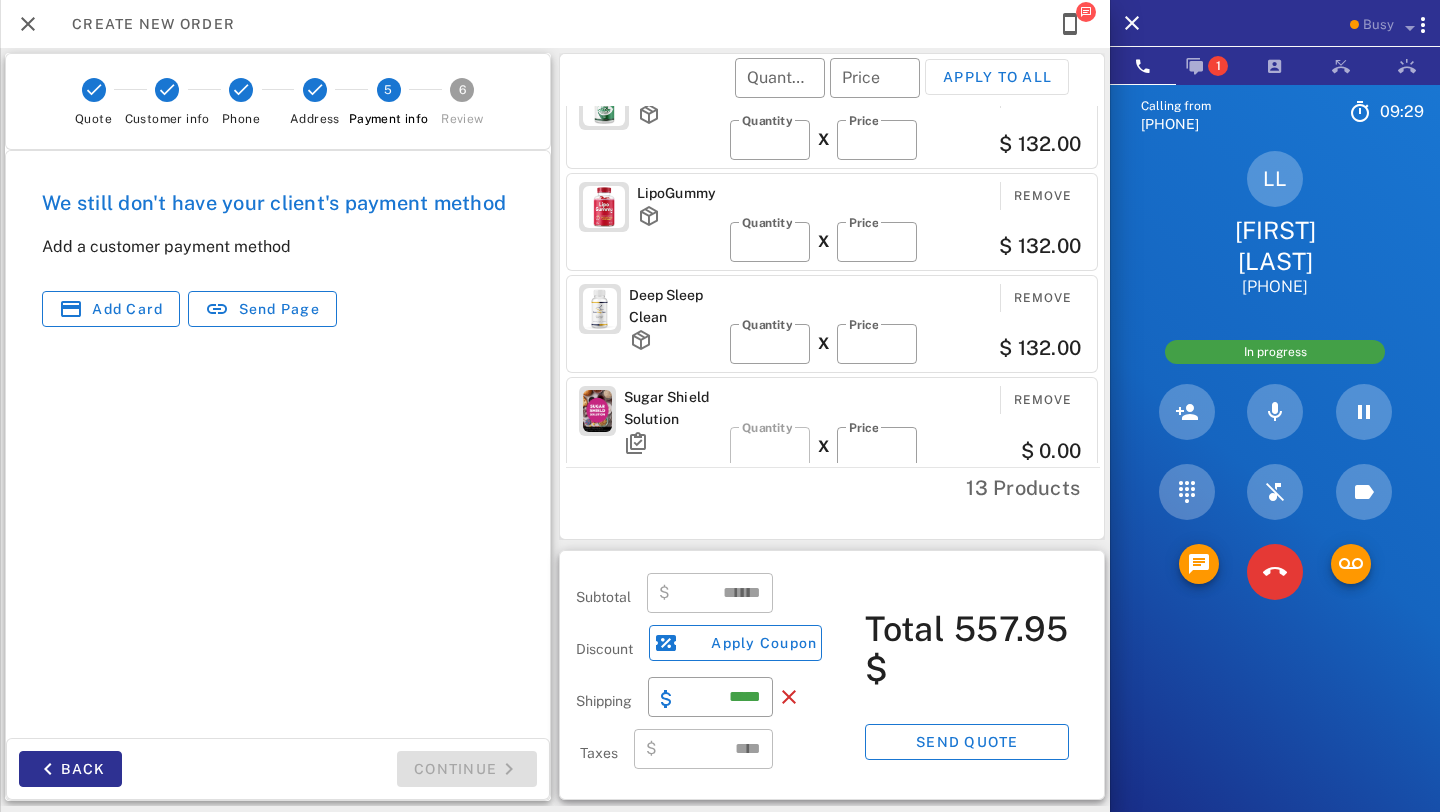 scroll, scrollTop: 0, scrollLeft: 0, axis: both 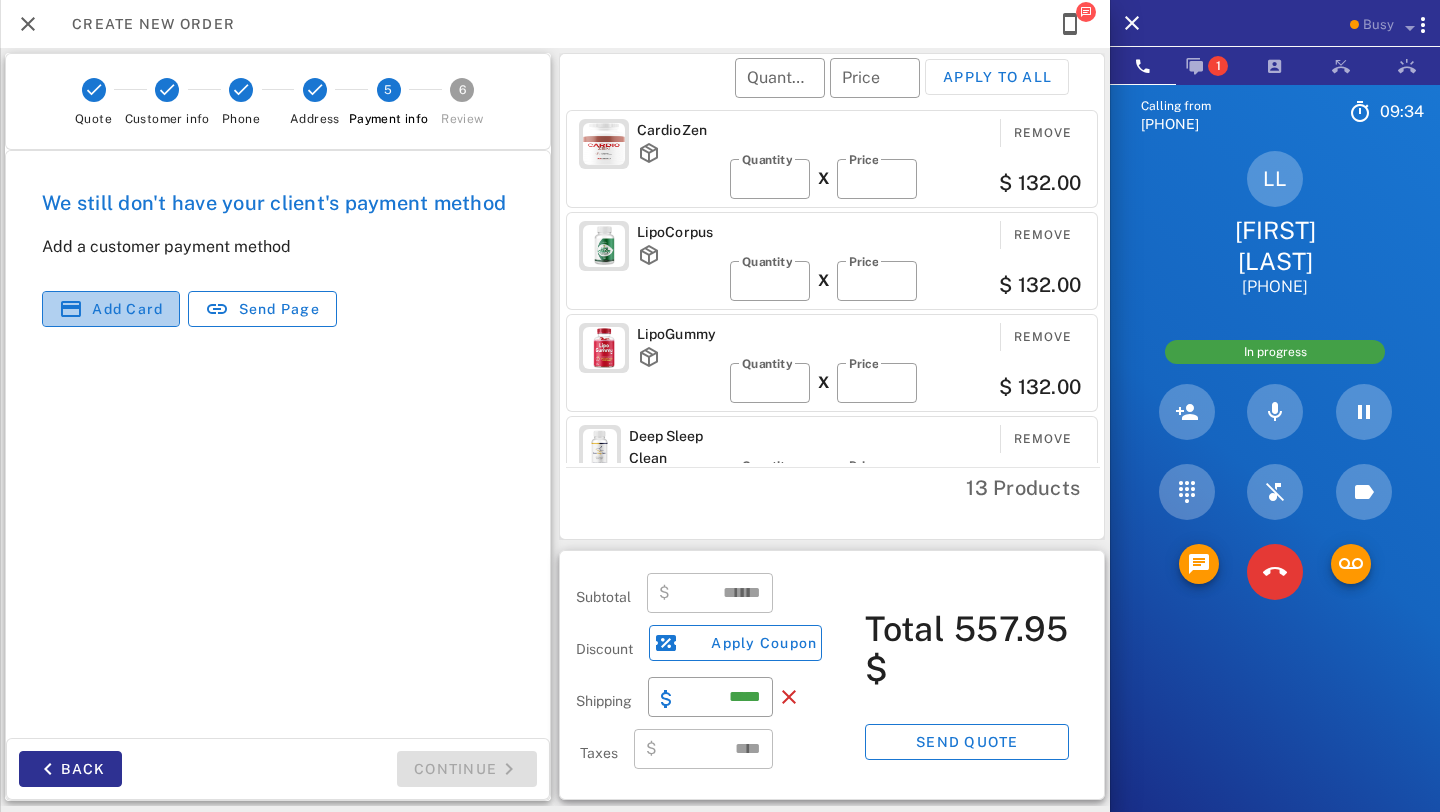 click on "Add card" at bounding box center [127, 309] 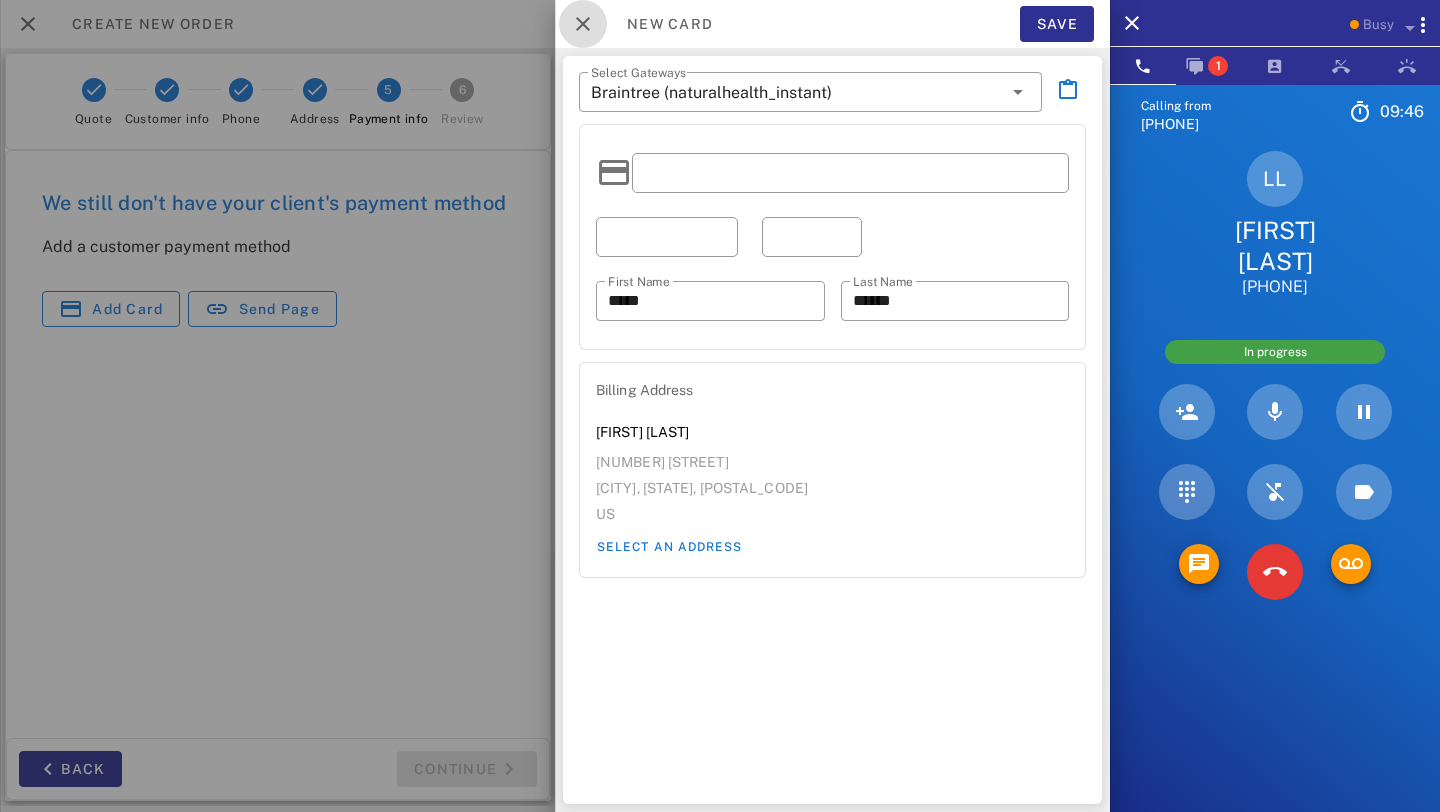 click at bounding box center (583, 24) 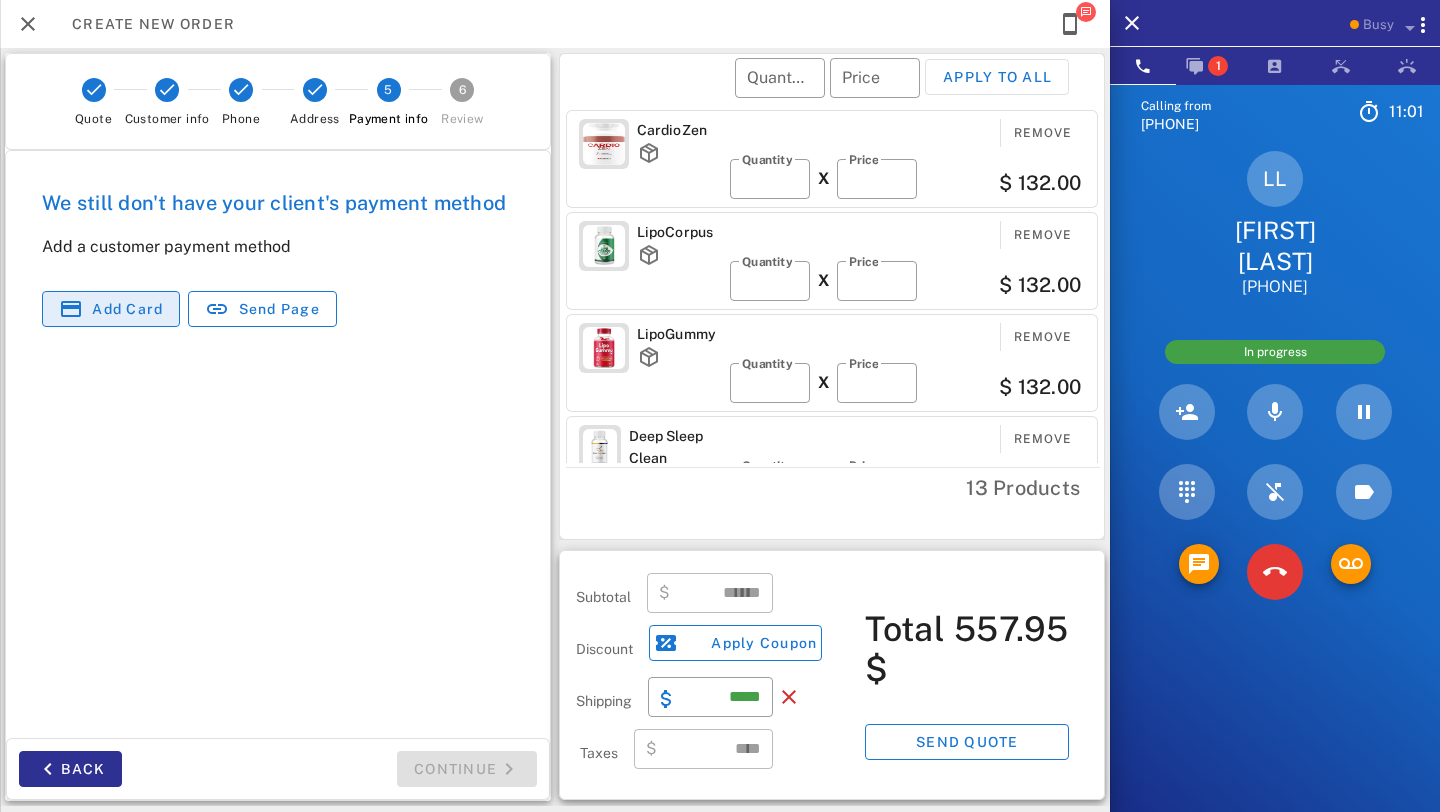 click on "Add card" at bounding box center [127, 309] 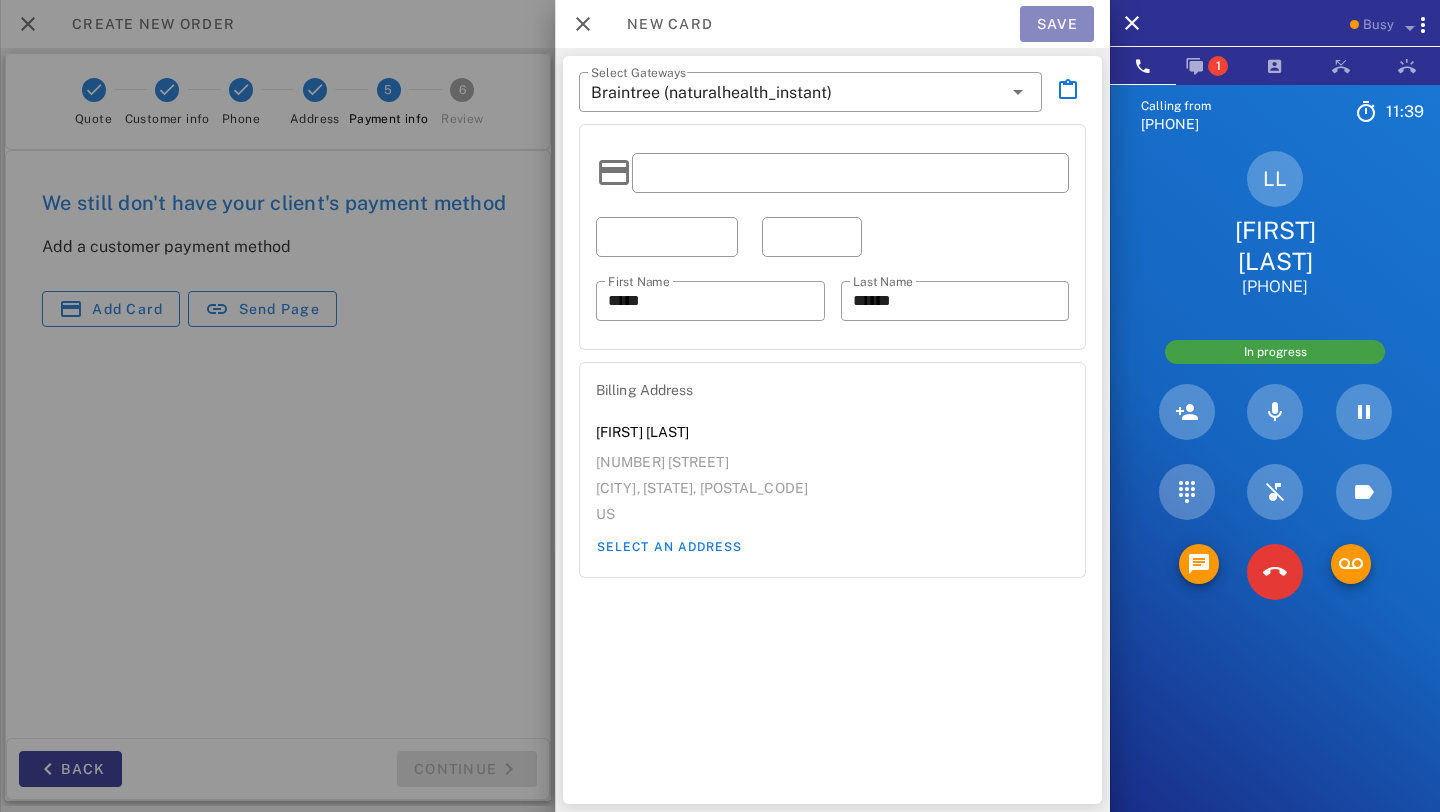 click on "Save" at bounding box center (1057, 24) 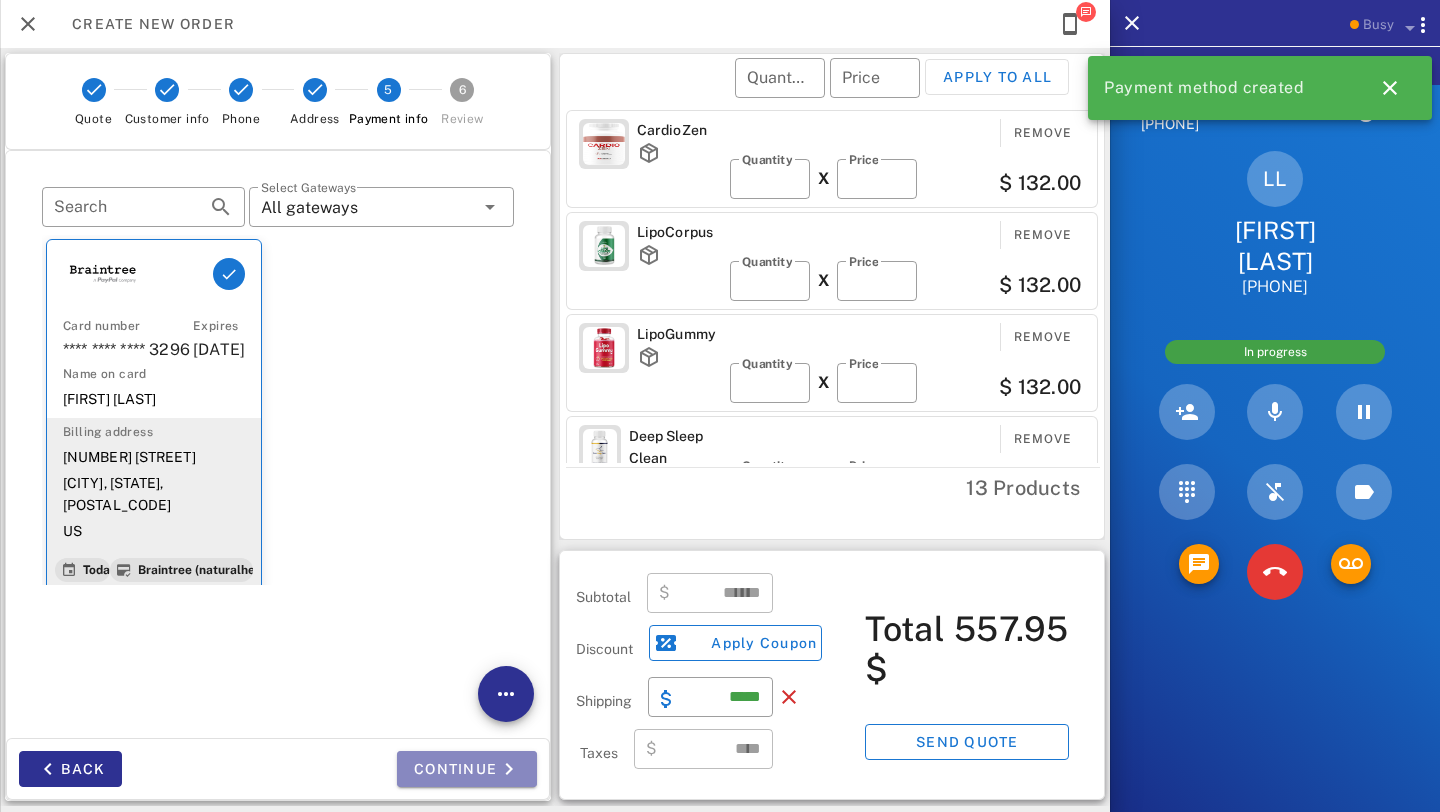click on "Continue" at bounding box center [467, 769] 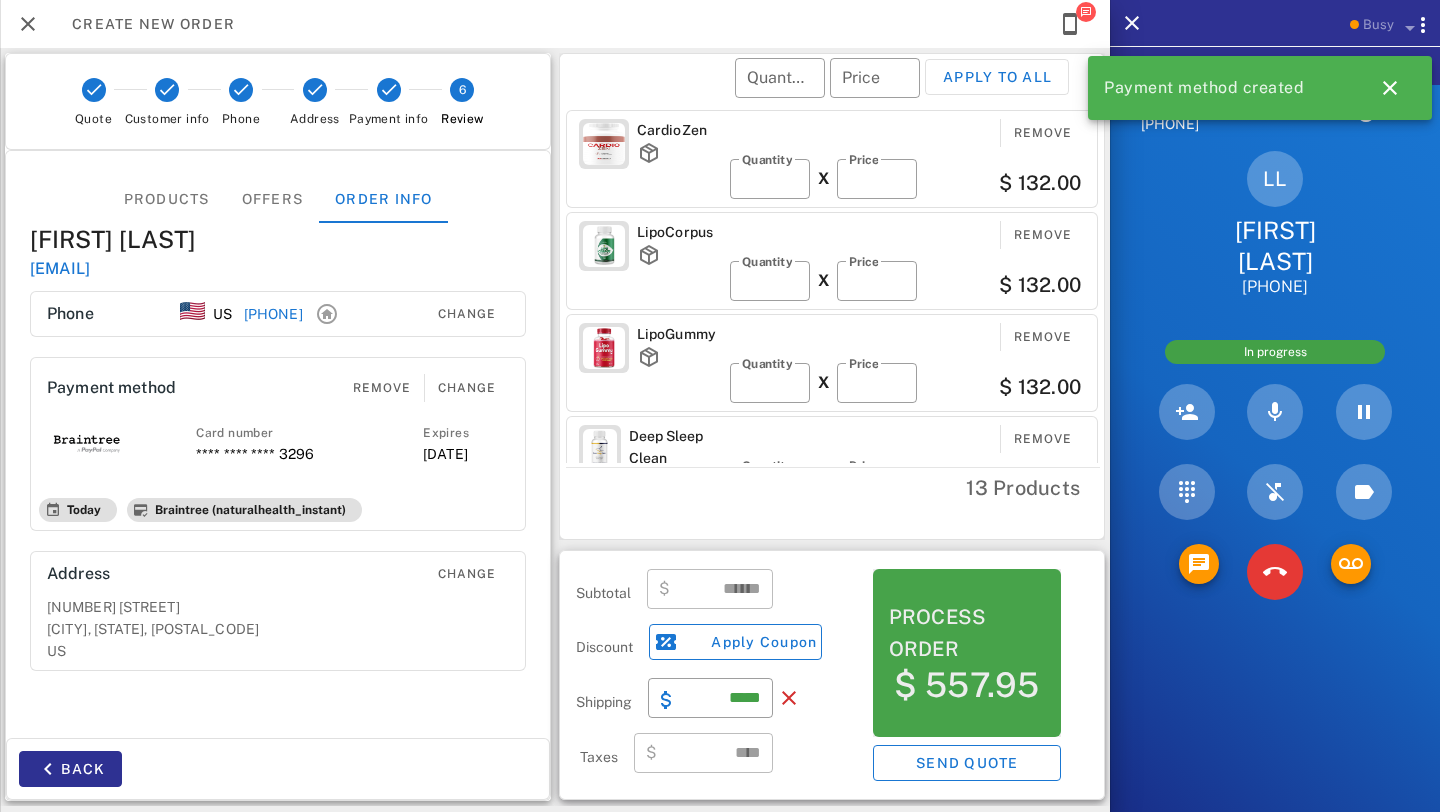 click on "$ 557.95" at bounding box center [967, 685] 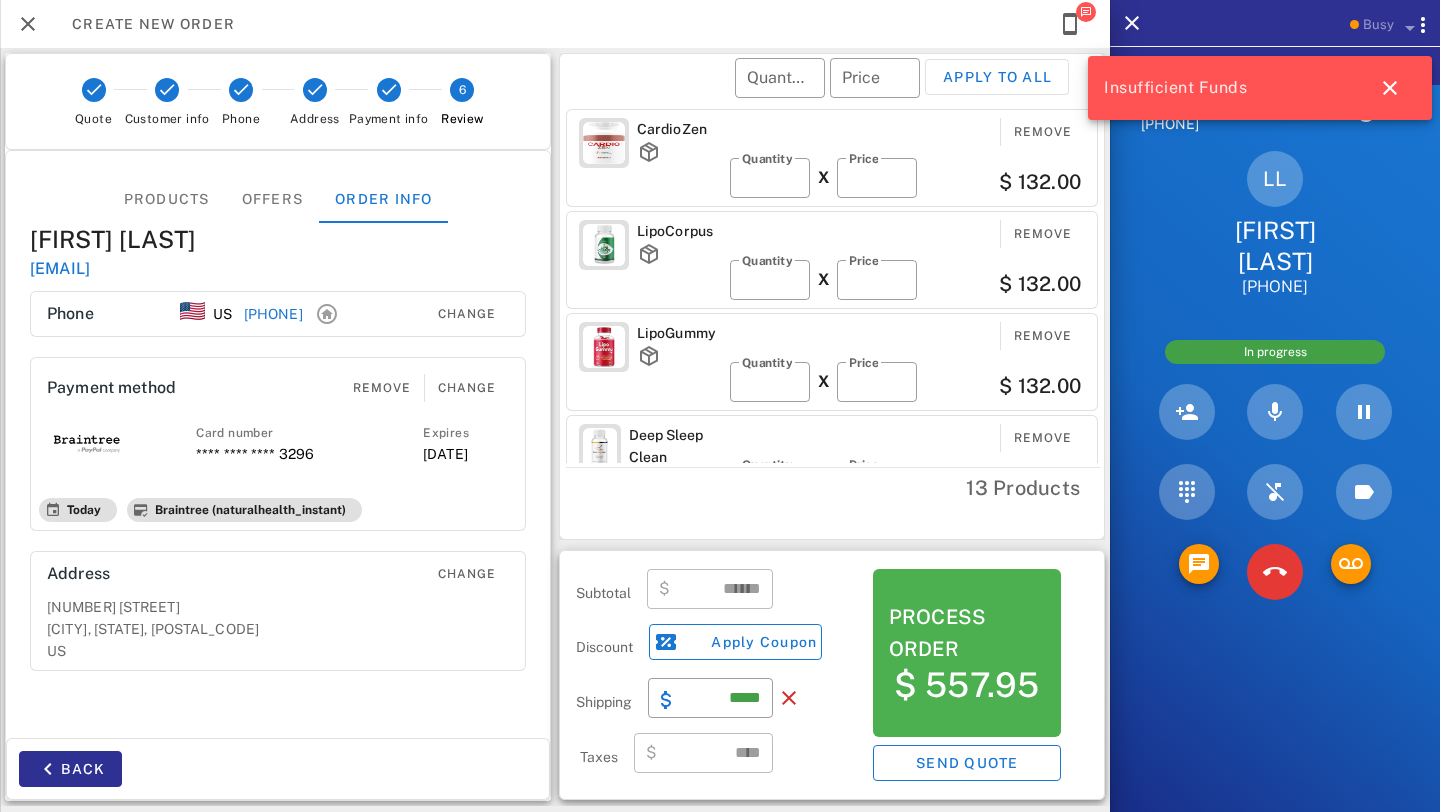 scroll, scrollTop: 0, scrollLeft: 0, axis: both 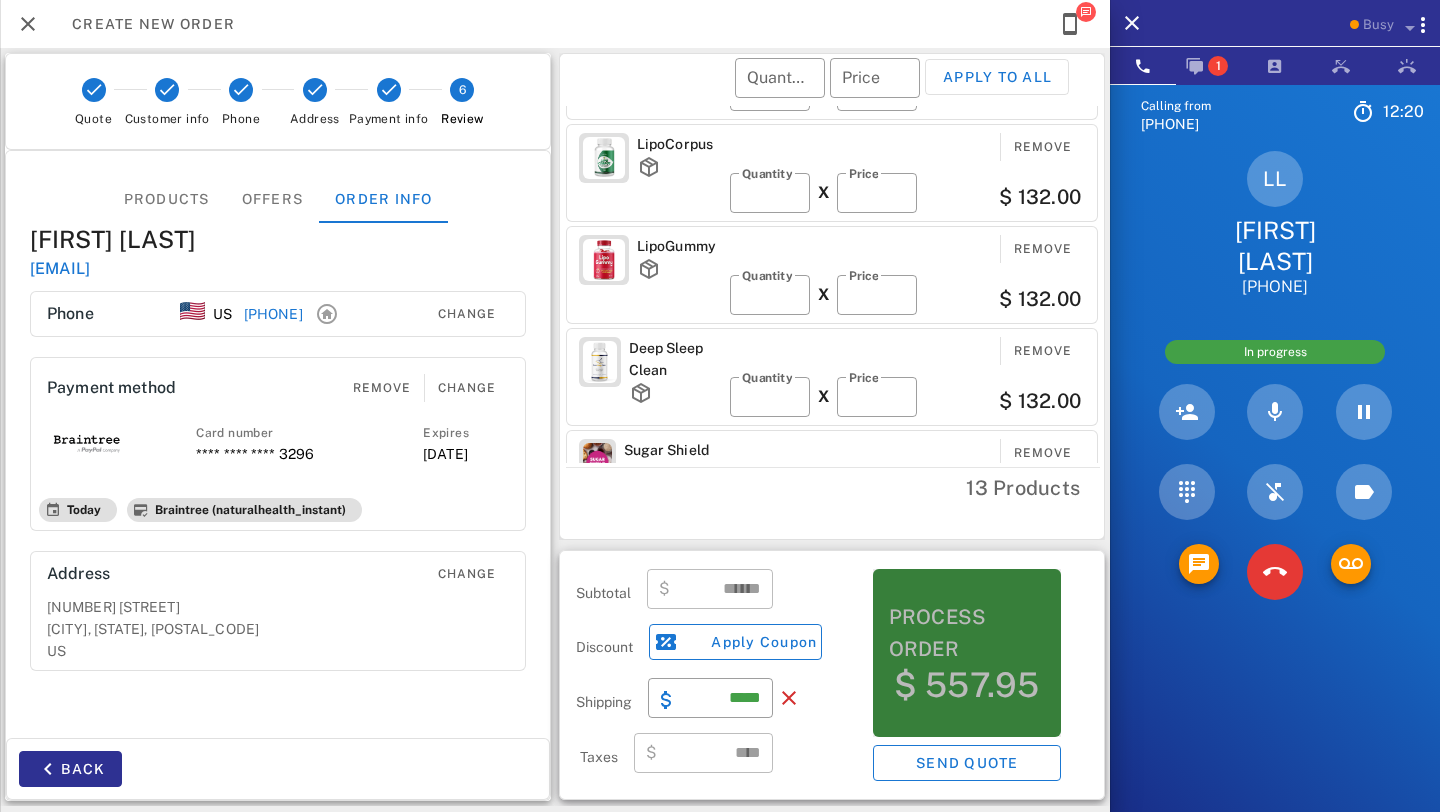 click on "Process order $ 557.95" at bounding box center (967, 653) 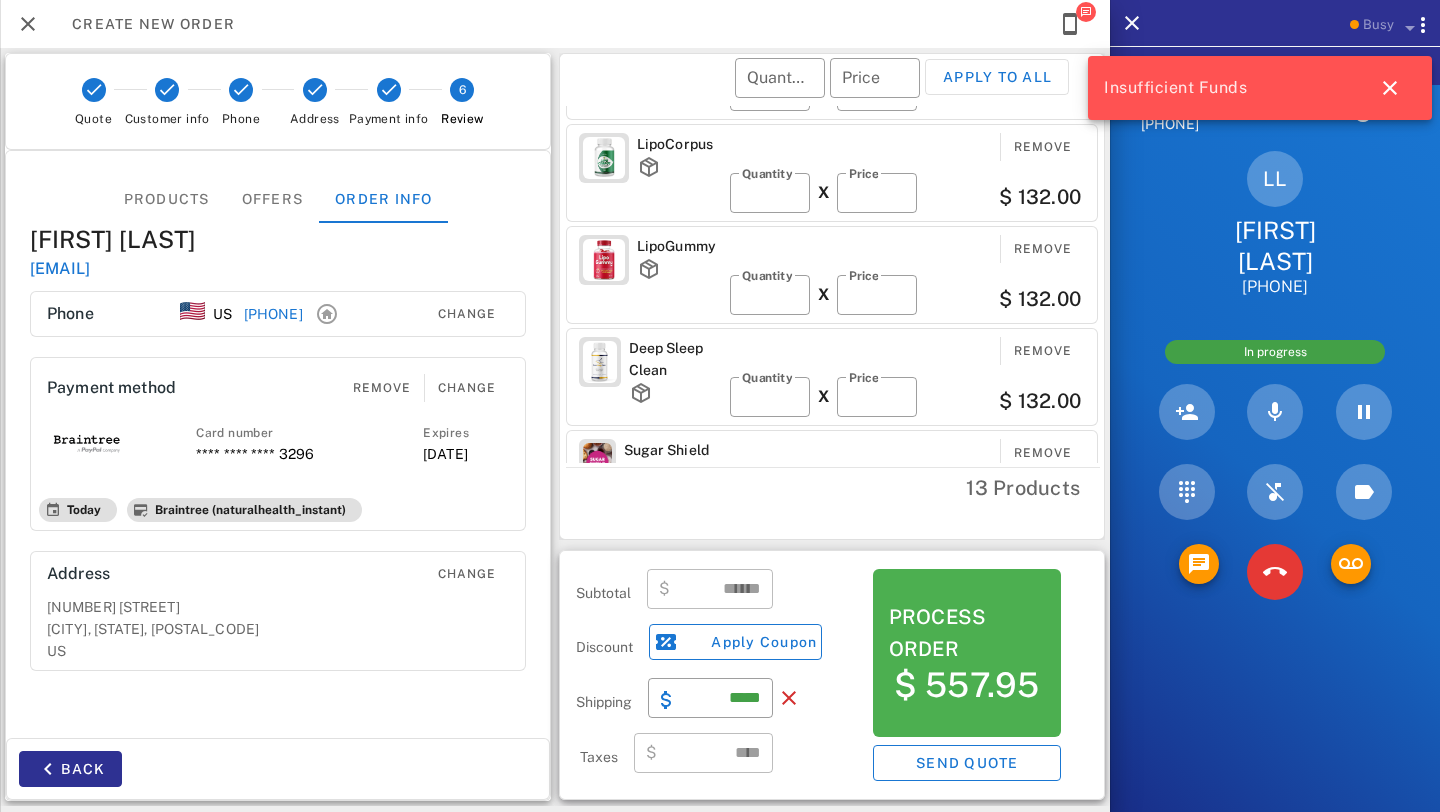 scroll, scrollTop: 0, scrollLeft: 0, axis: both 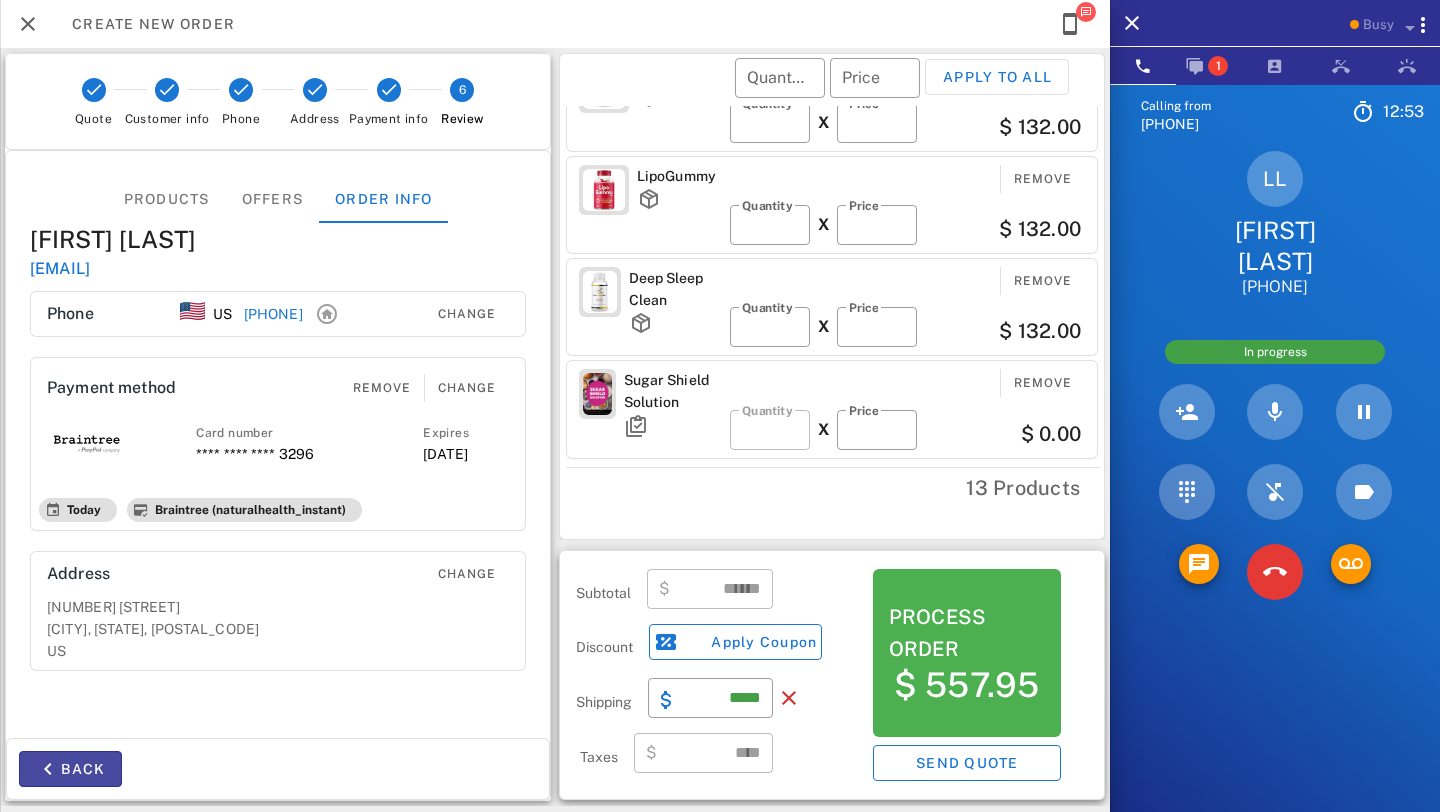 click on "Back" at bounding box center (70, 769) 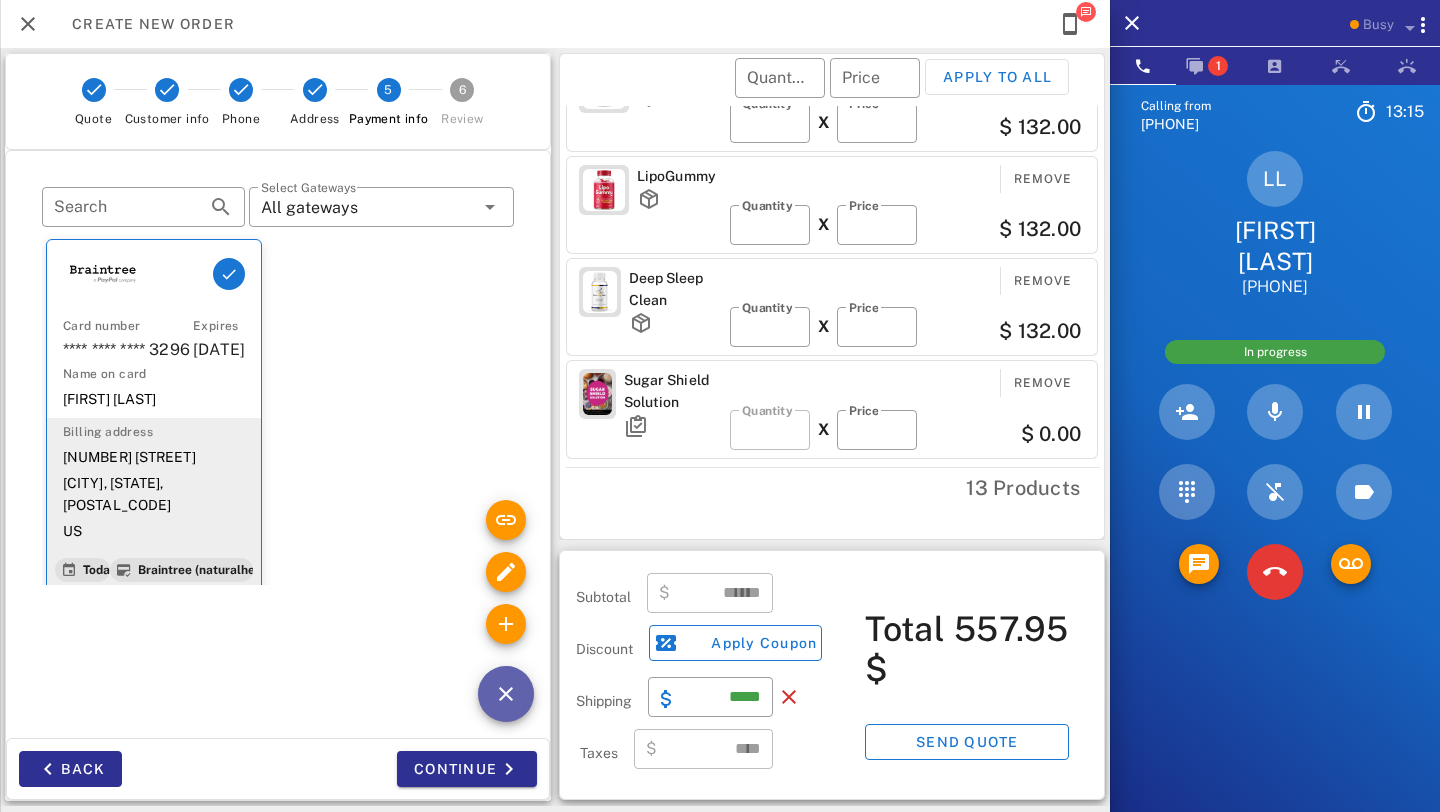 click at bounding box center (506, 694) 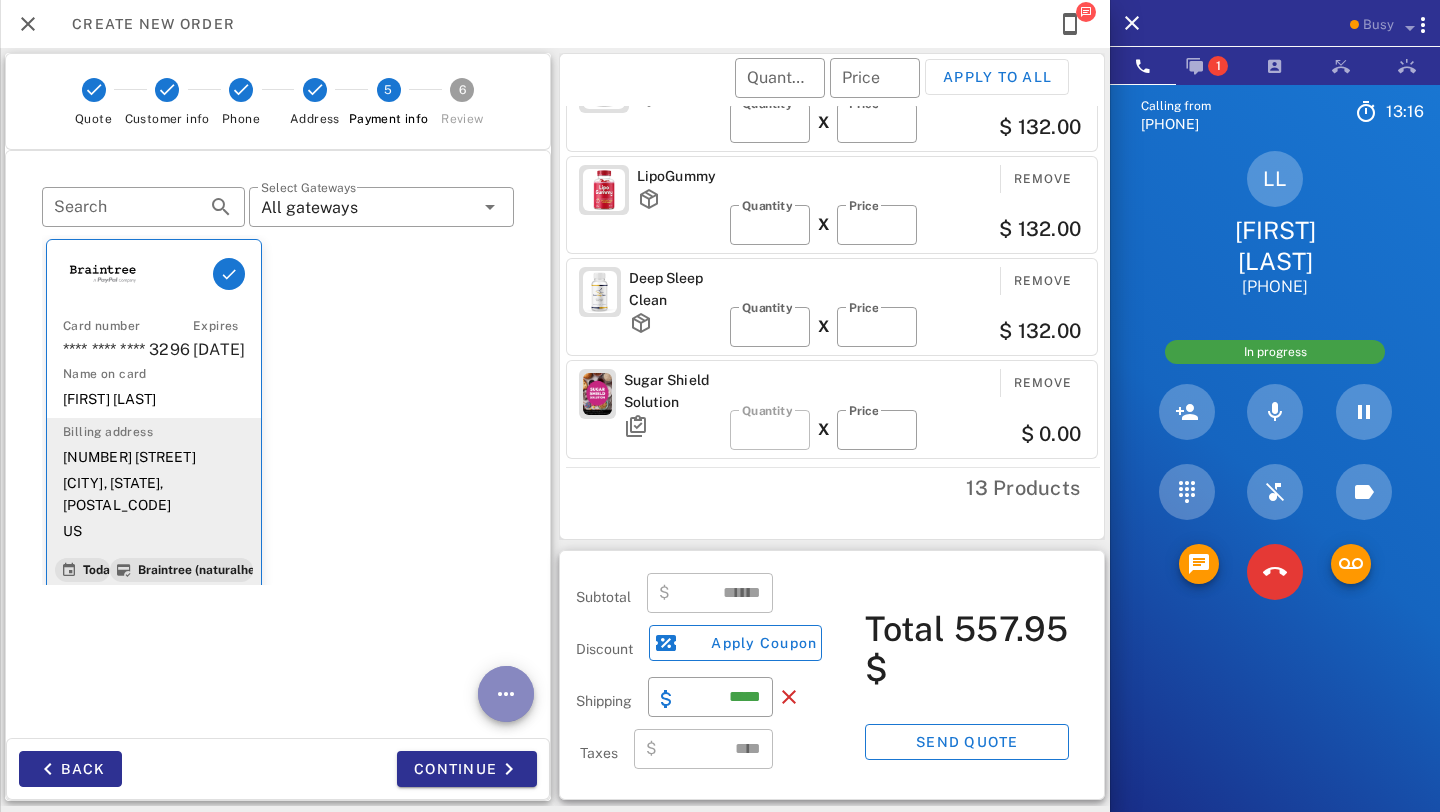 click at bounding box center (506, 694) 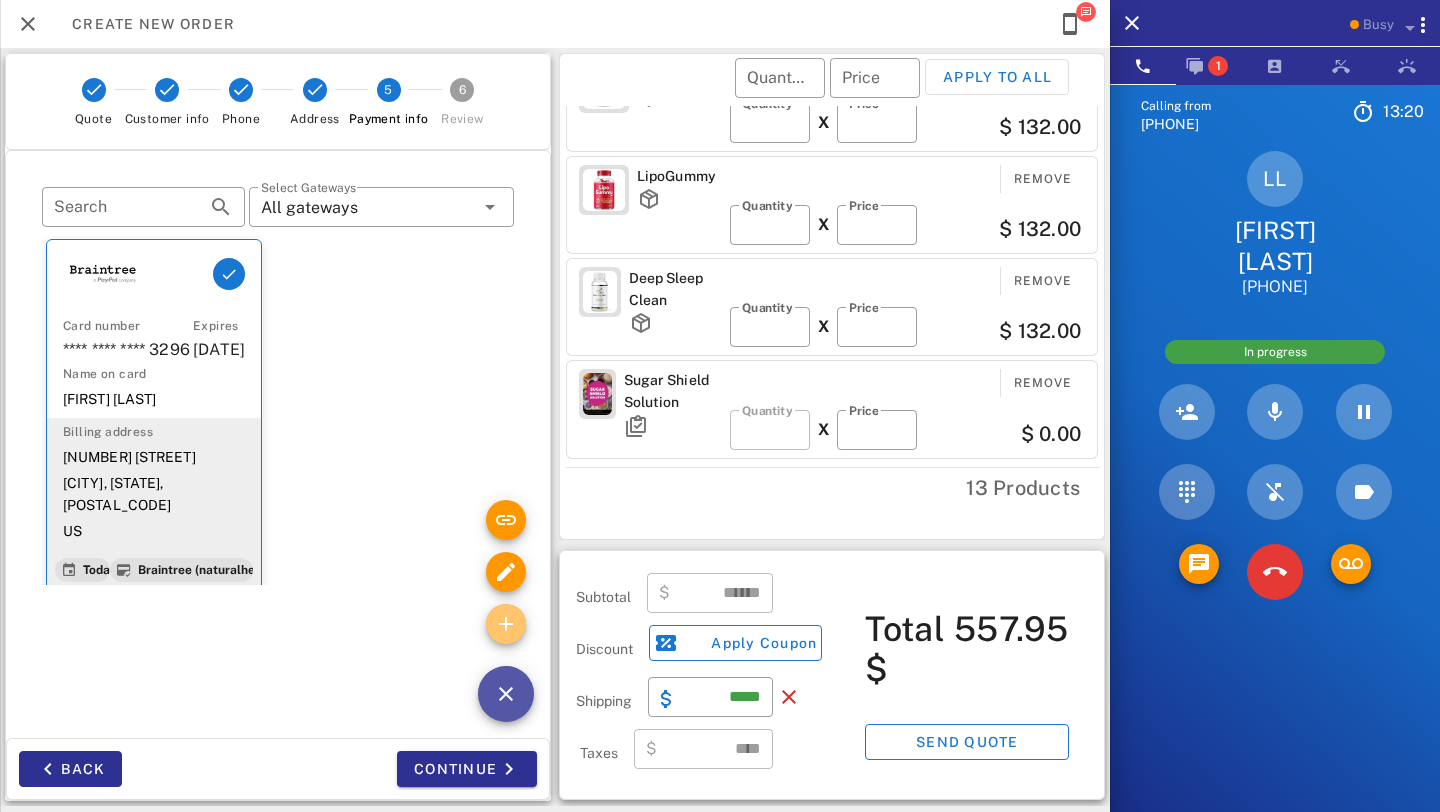click at bounding box center (506, 624) 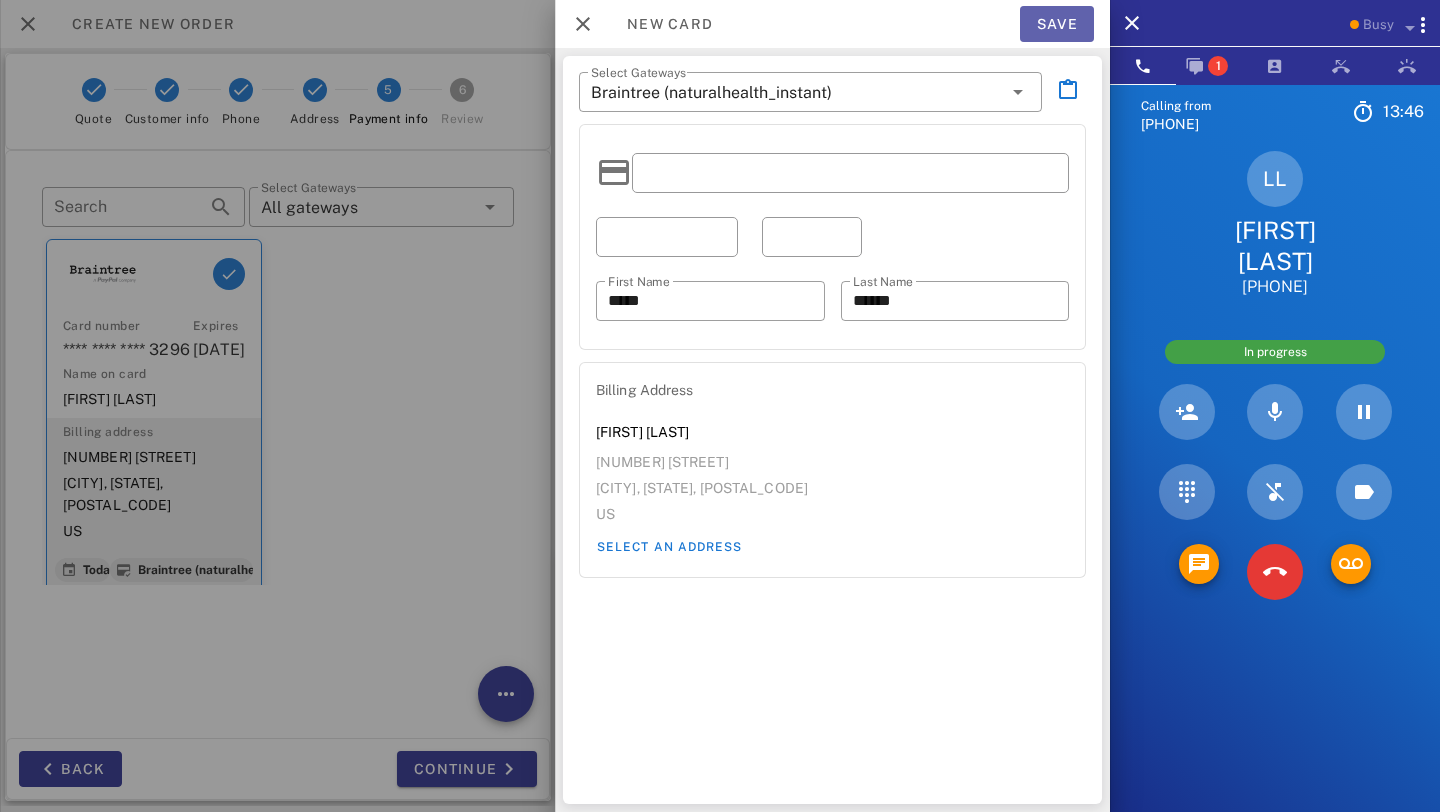 click on "Save" at bounding box center (1057, 24) 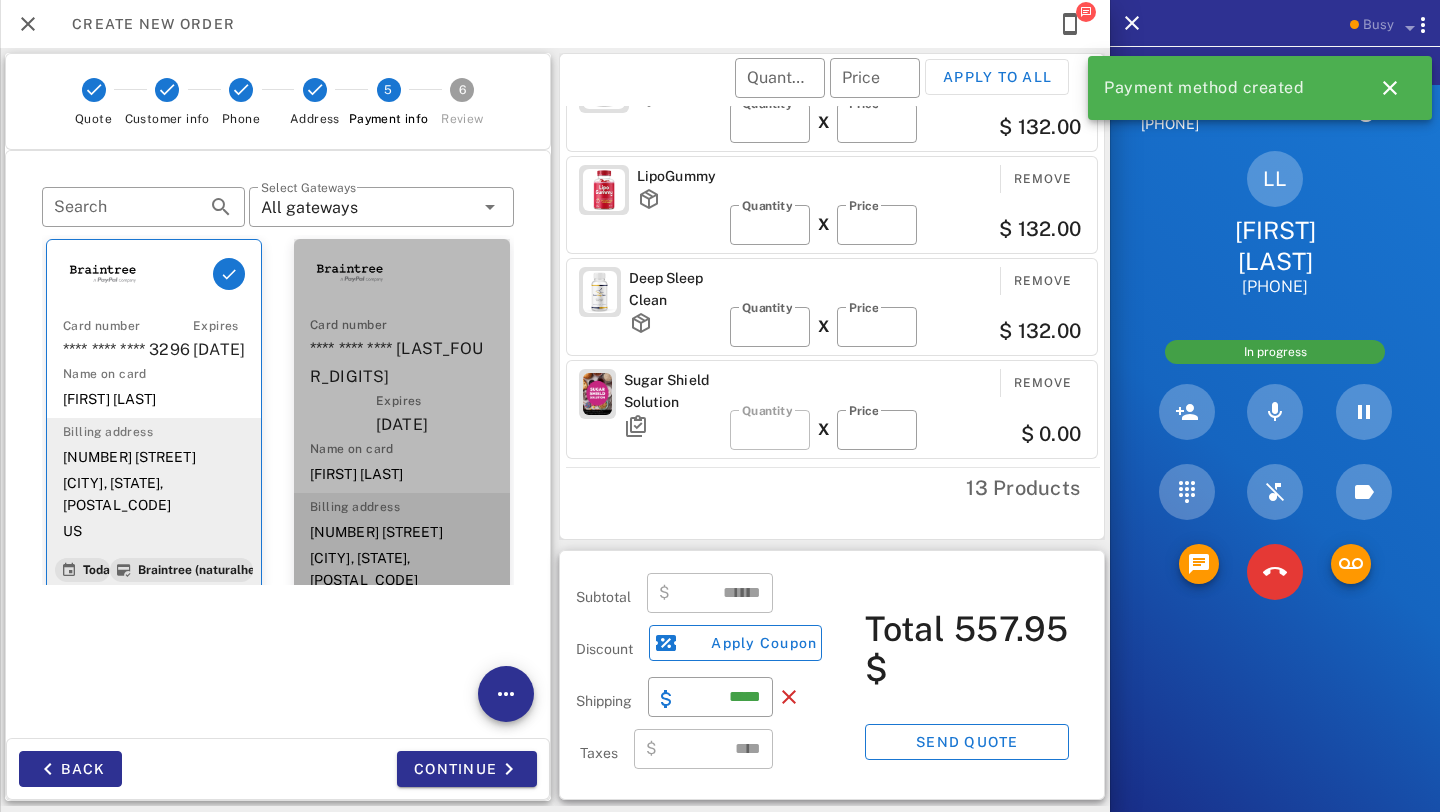 click on "Name on card" at bounding box center [402, 449] 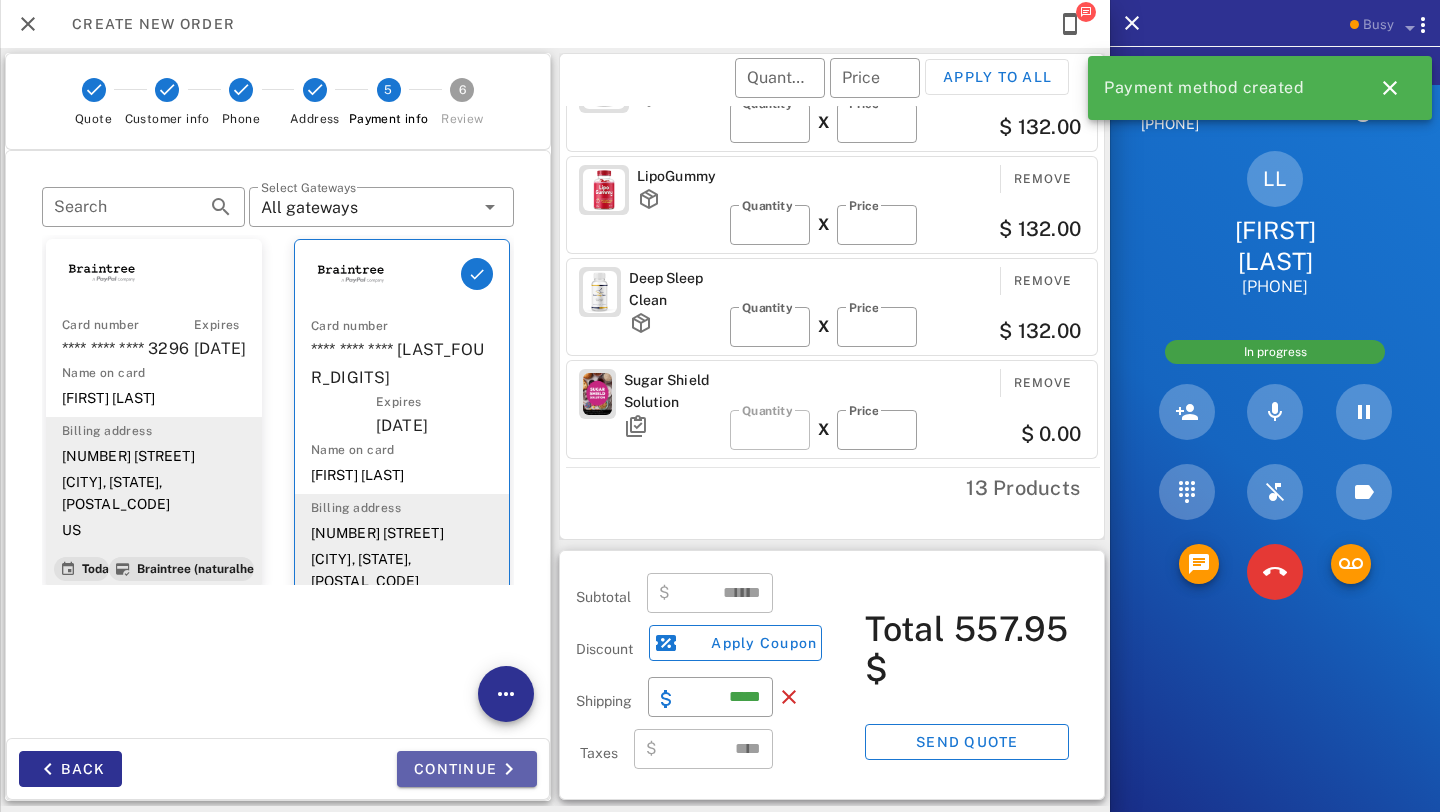 click on "Continue" at bounding box center [467, 769] 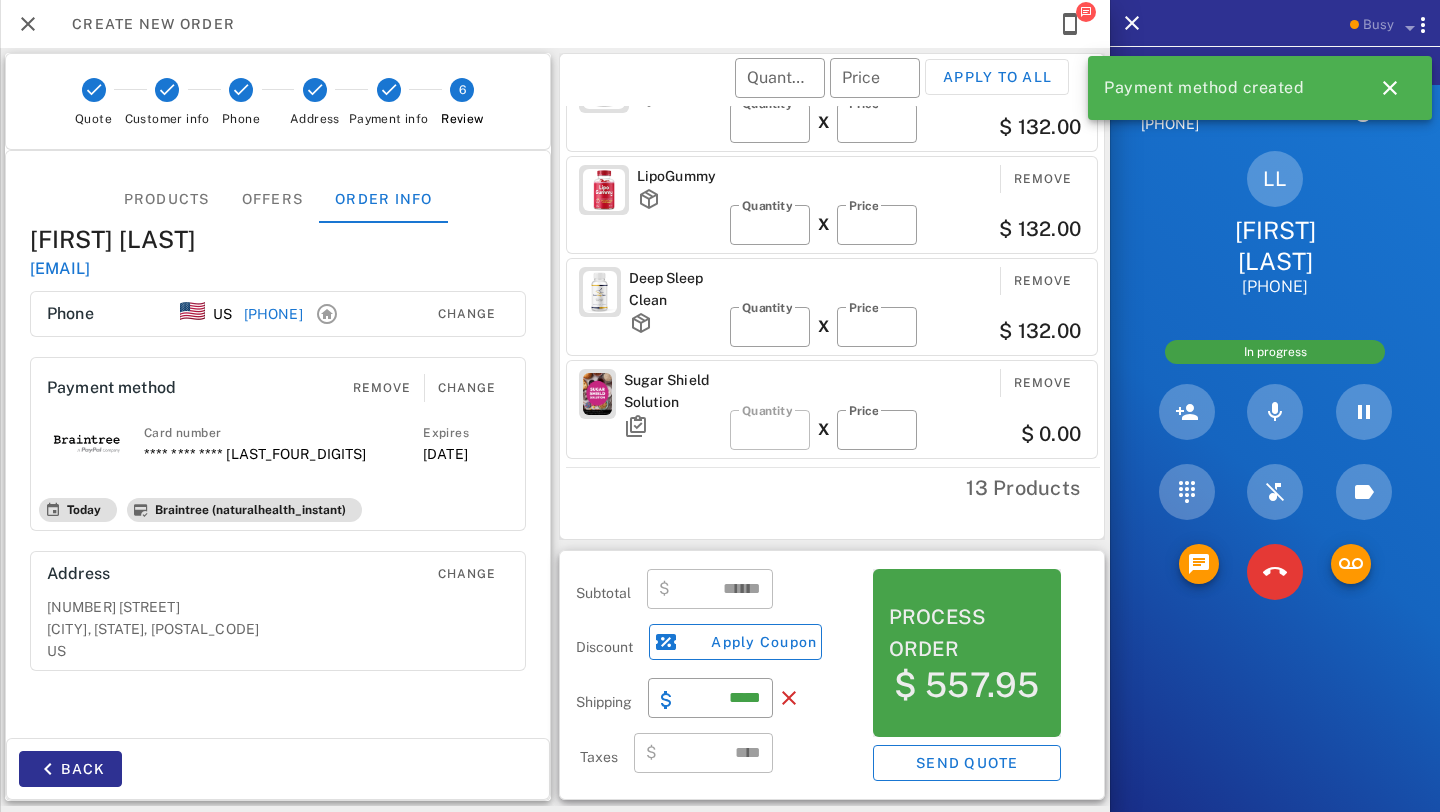 click on "Process order" at bounding box center [967, 633] 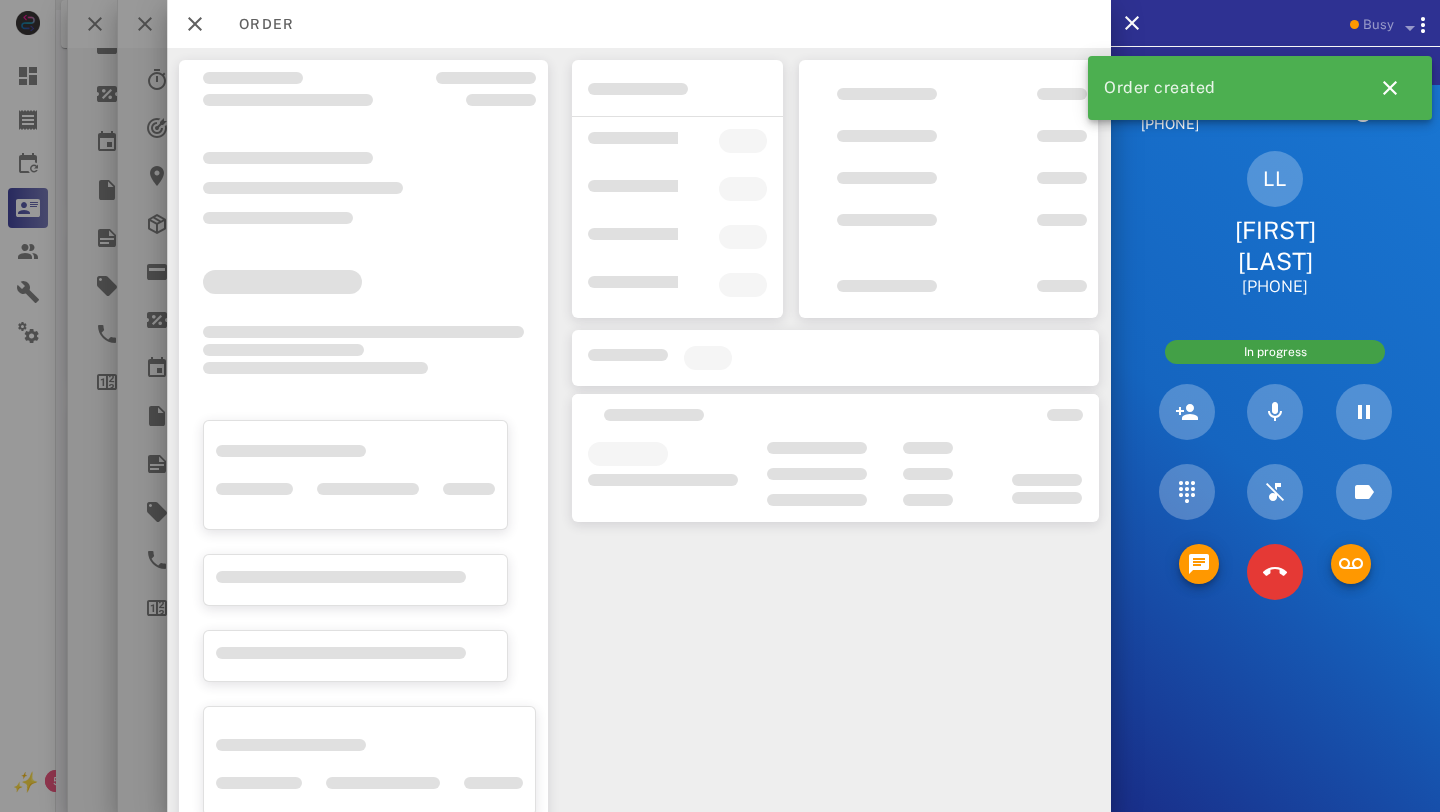 scroll, scrollTop: 595, scrollLeft: 0, axis: vertical 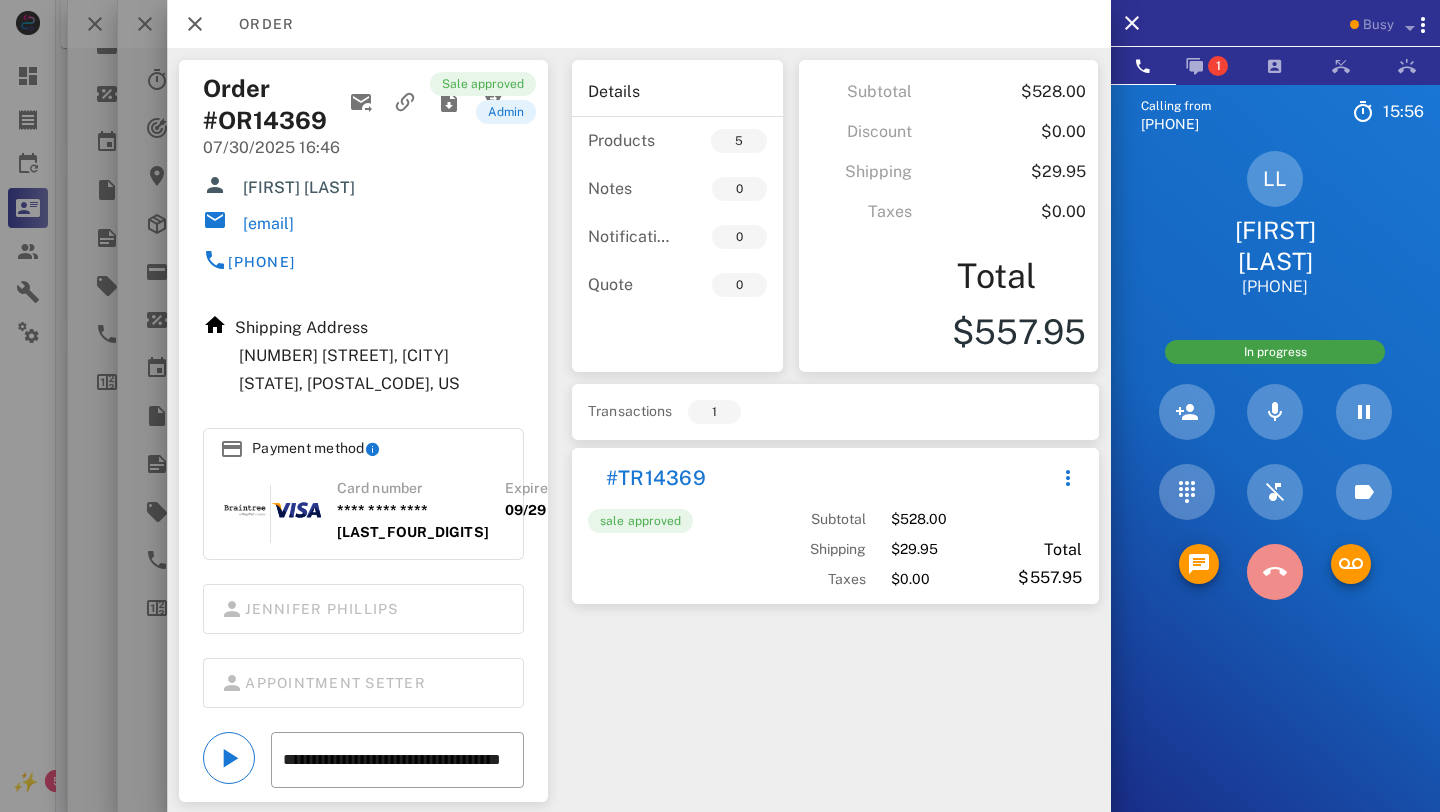 click at bounding box center (1275, 572) 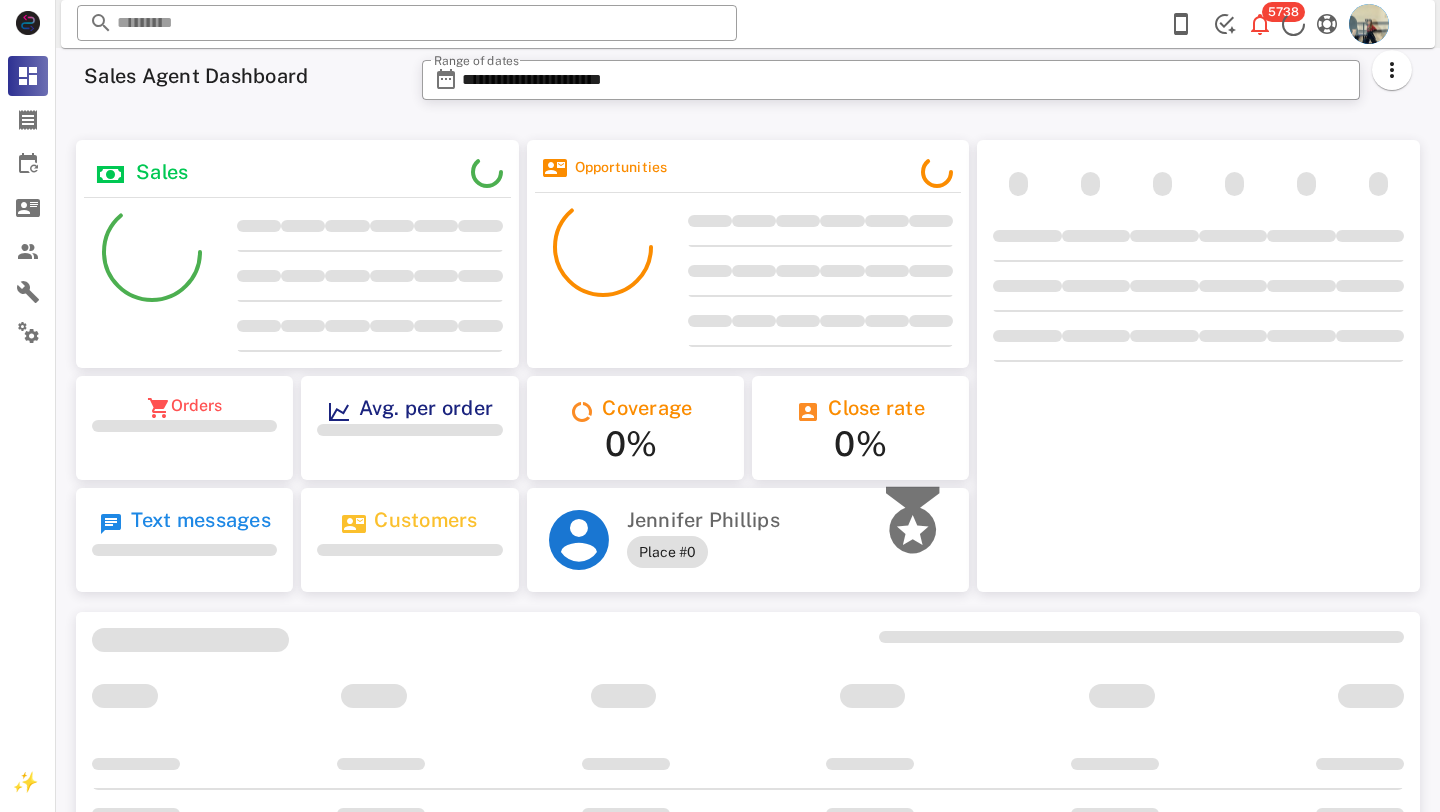 scroll, scrollTop: 0, scrollLeft: 0, axis: both 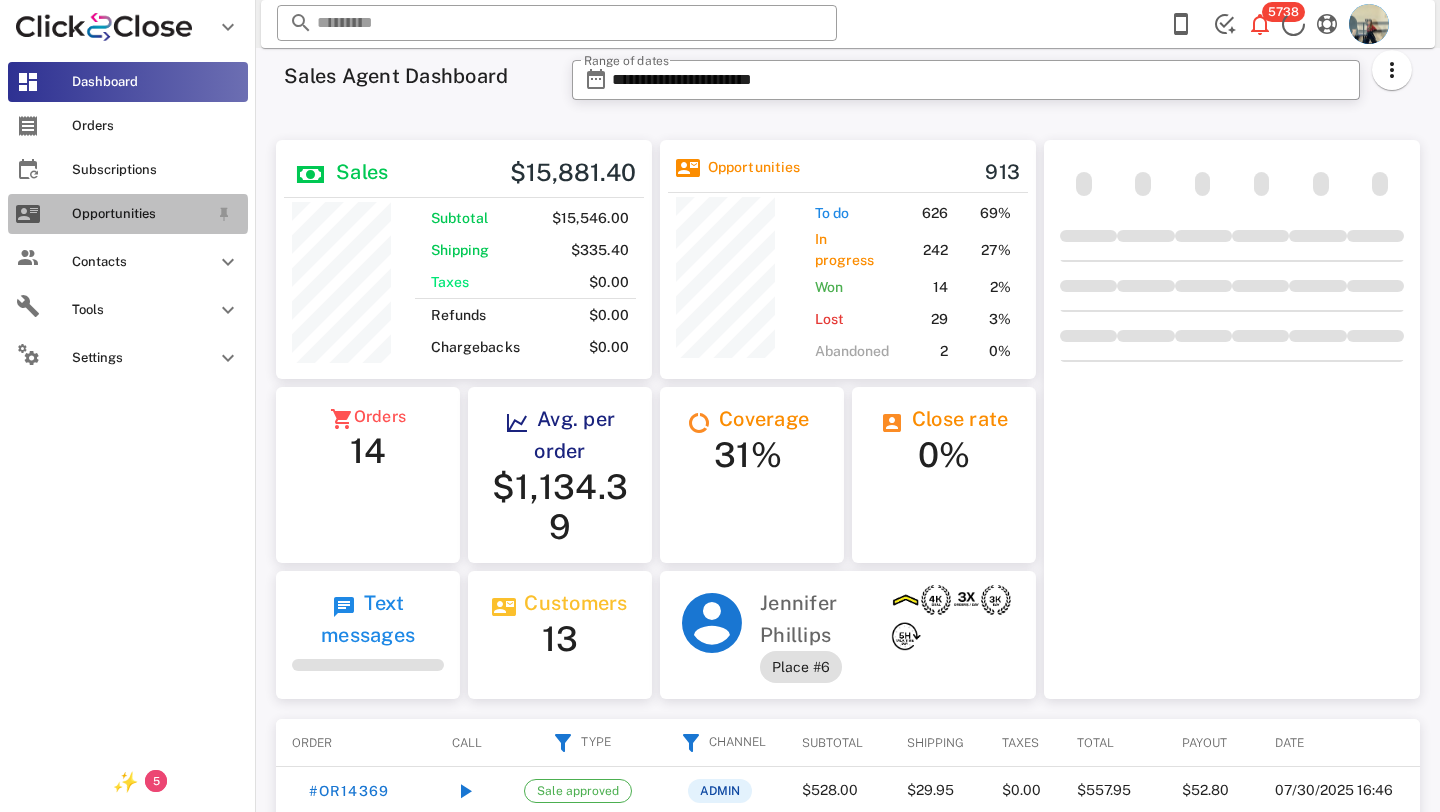 click at bounding box center [28, 214] 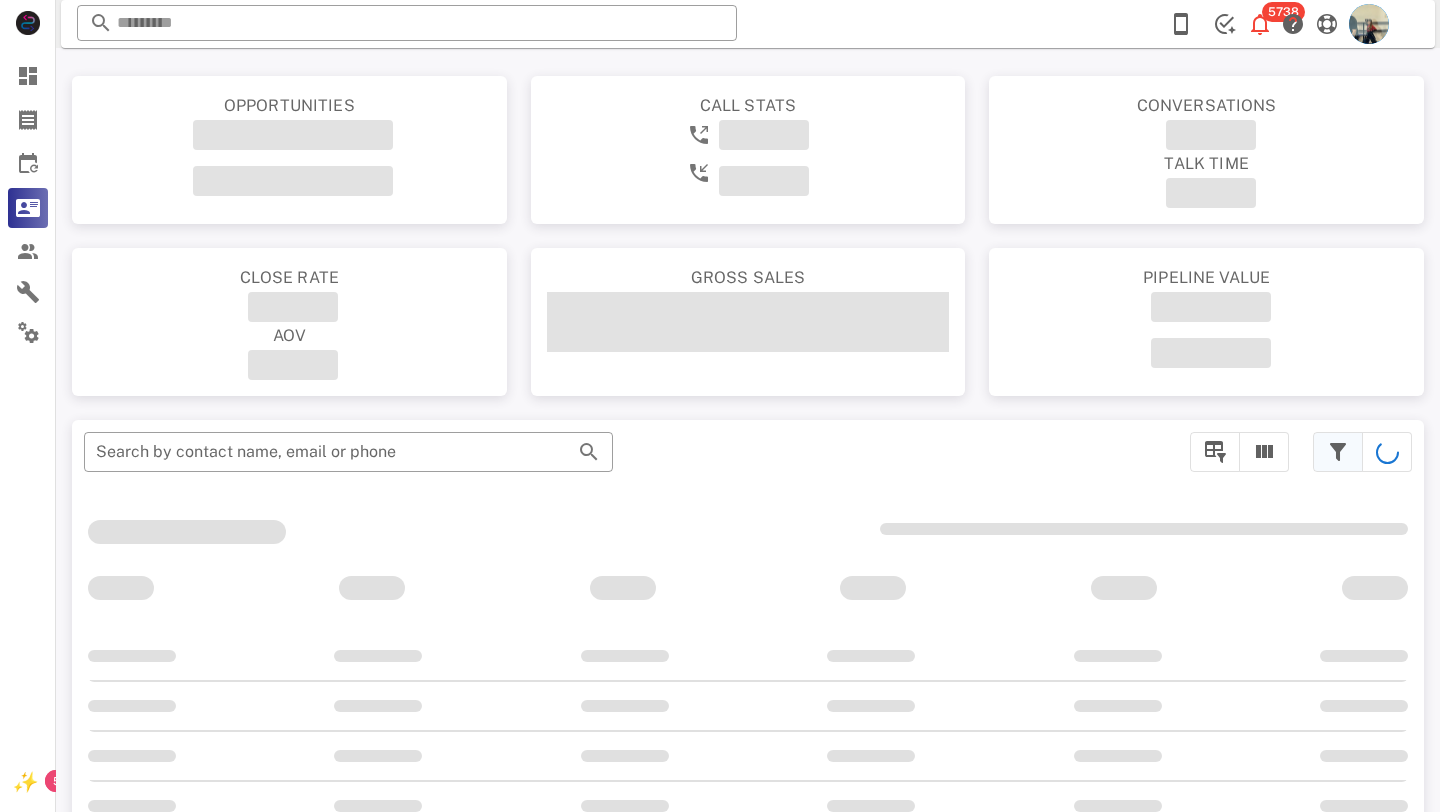click at bounding box center [1338, 452] 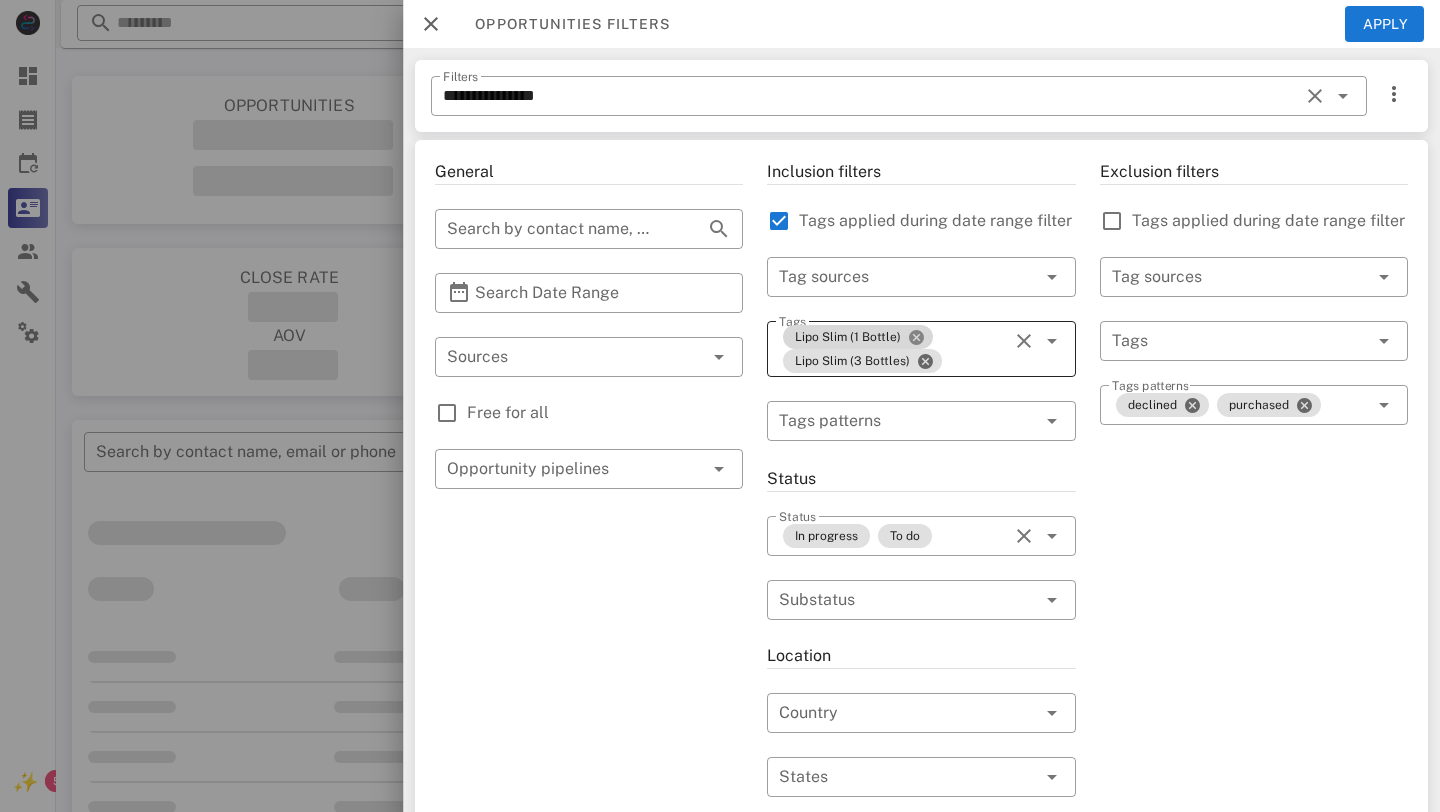click at bounding box center (916, 337) 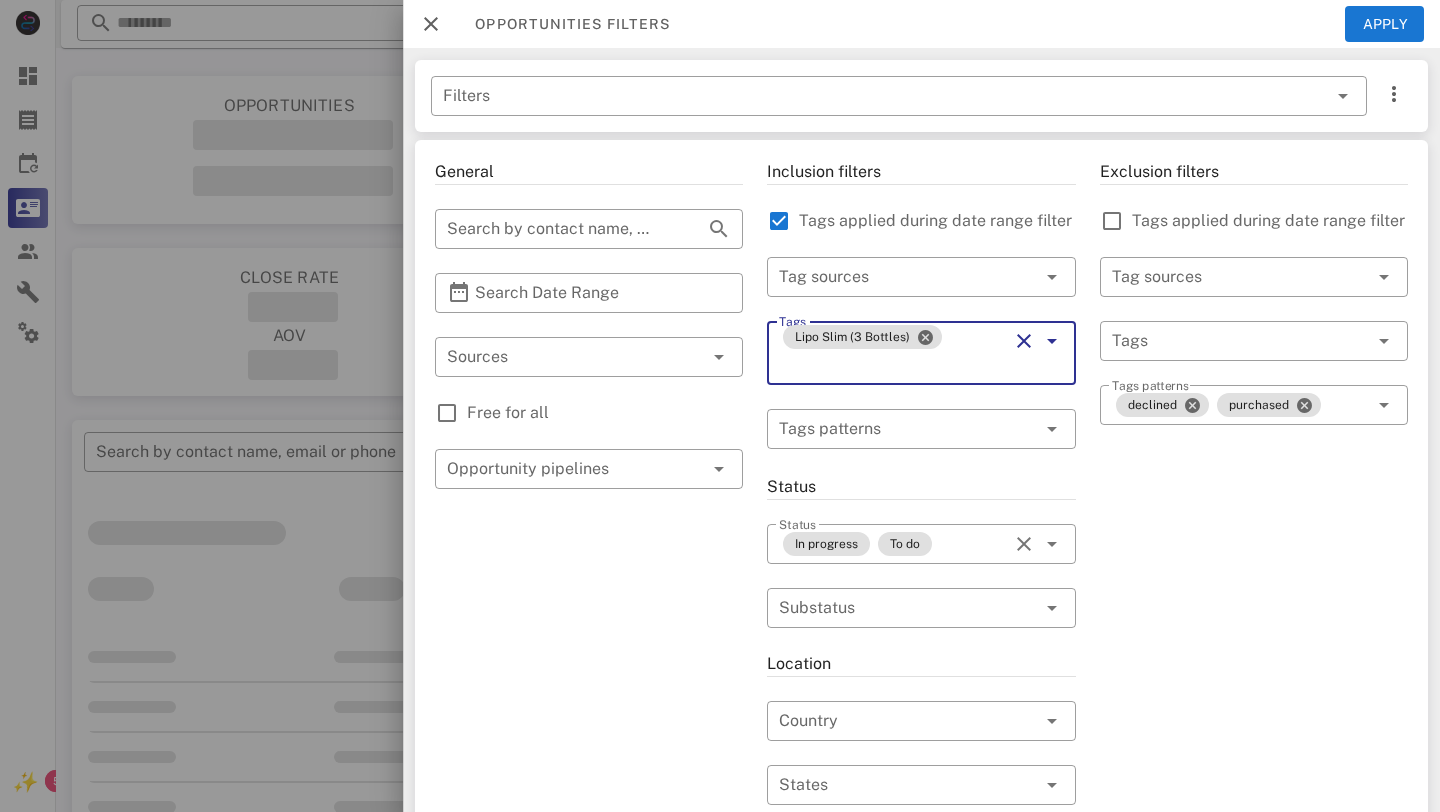 click at bounding box center [925, 337] 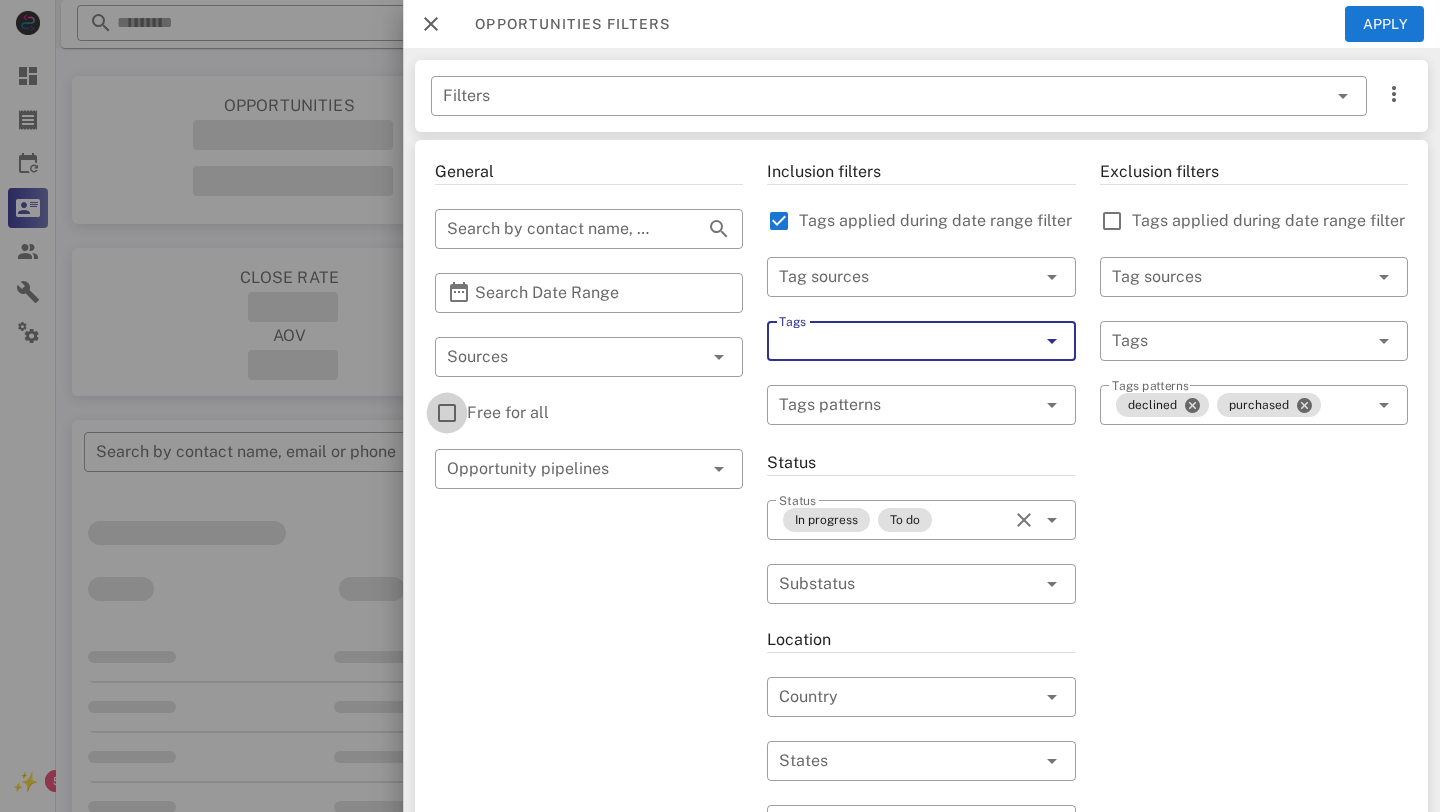 click at bounding box center [447, 413] 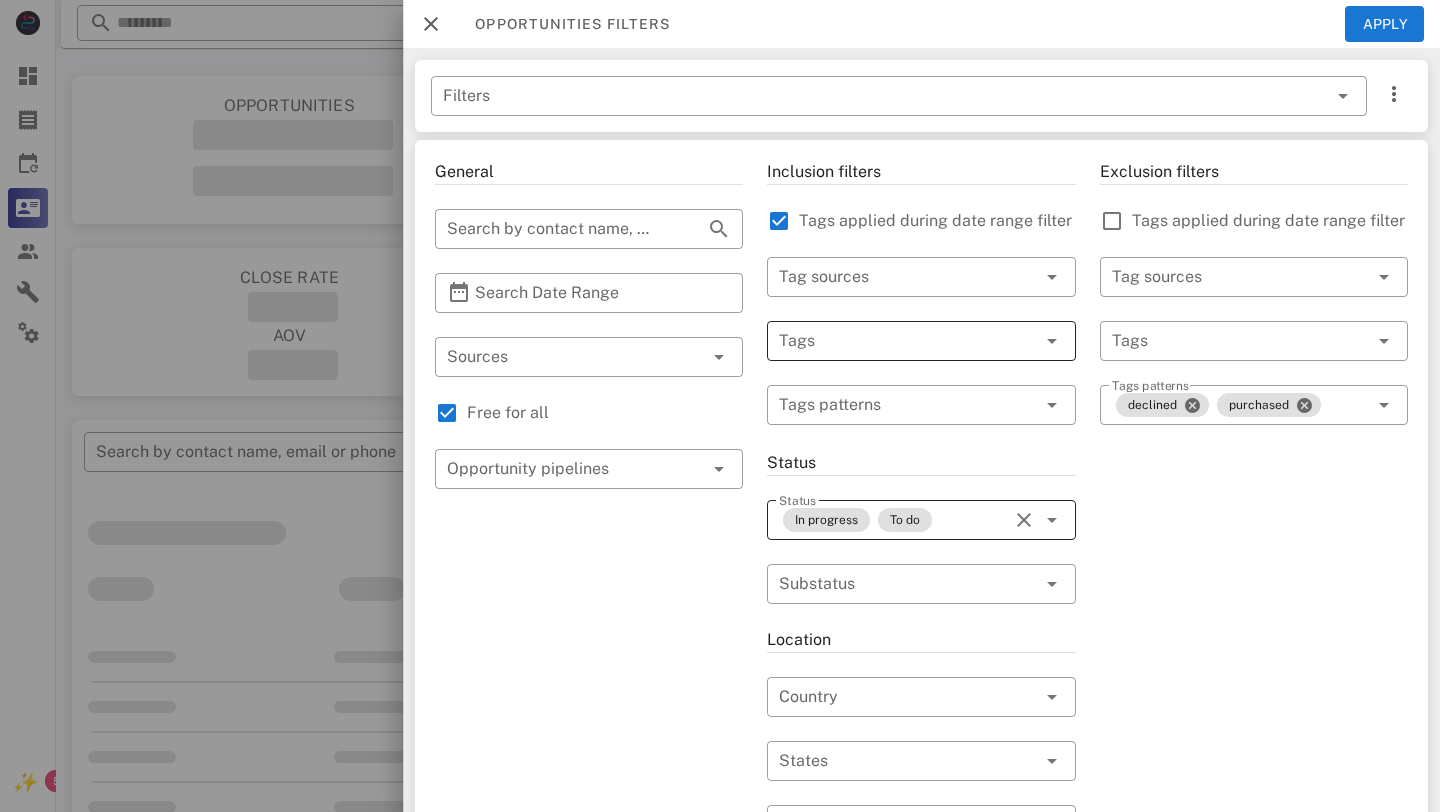 click on "In progress To do" at bounding box center (893, 520) 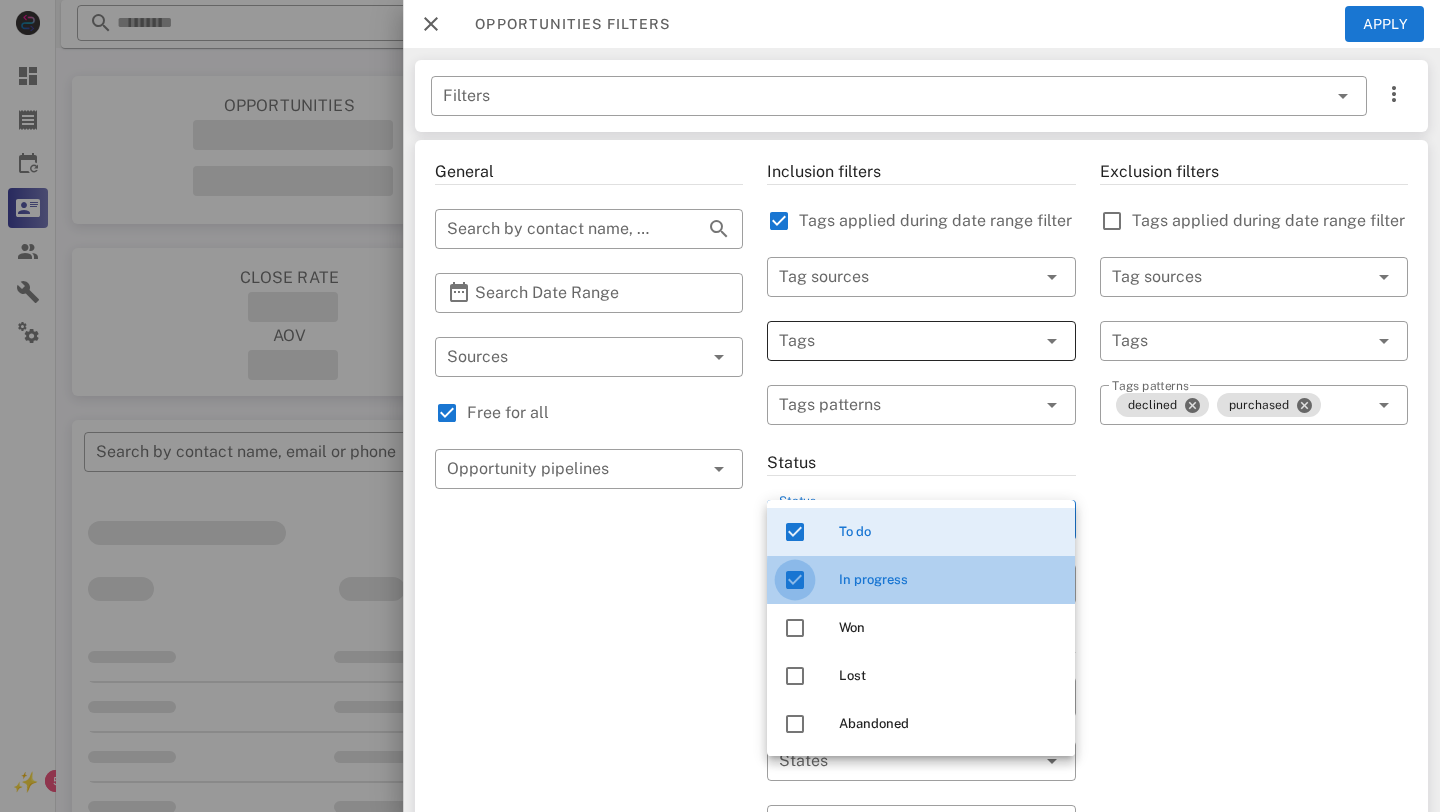 click at bounding box center (795, 580) 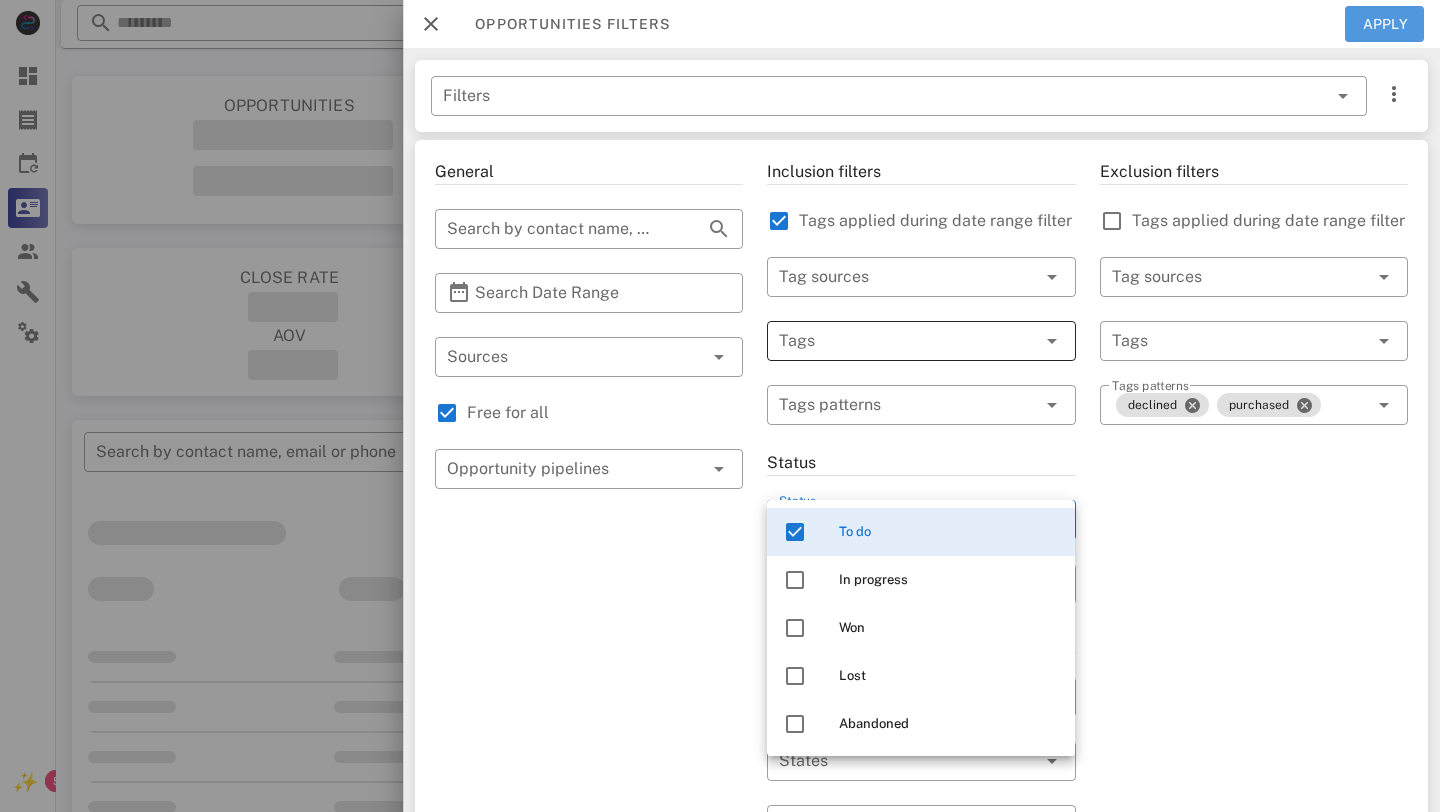 click on "Apply" at bounding box center [1385, 24] 